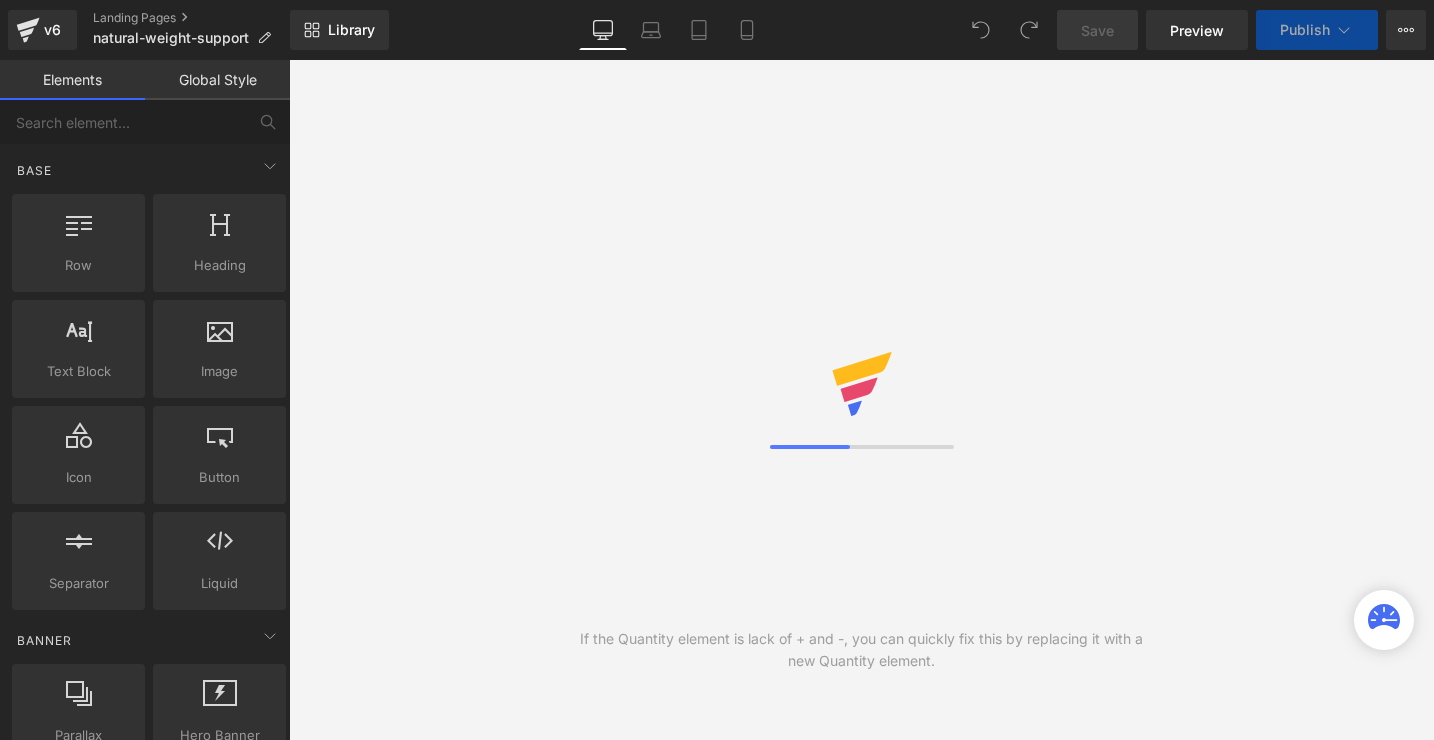 scroll, scrollTop: 0, scrollLeft: 0, axis: both 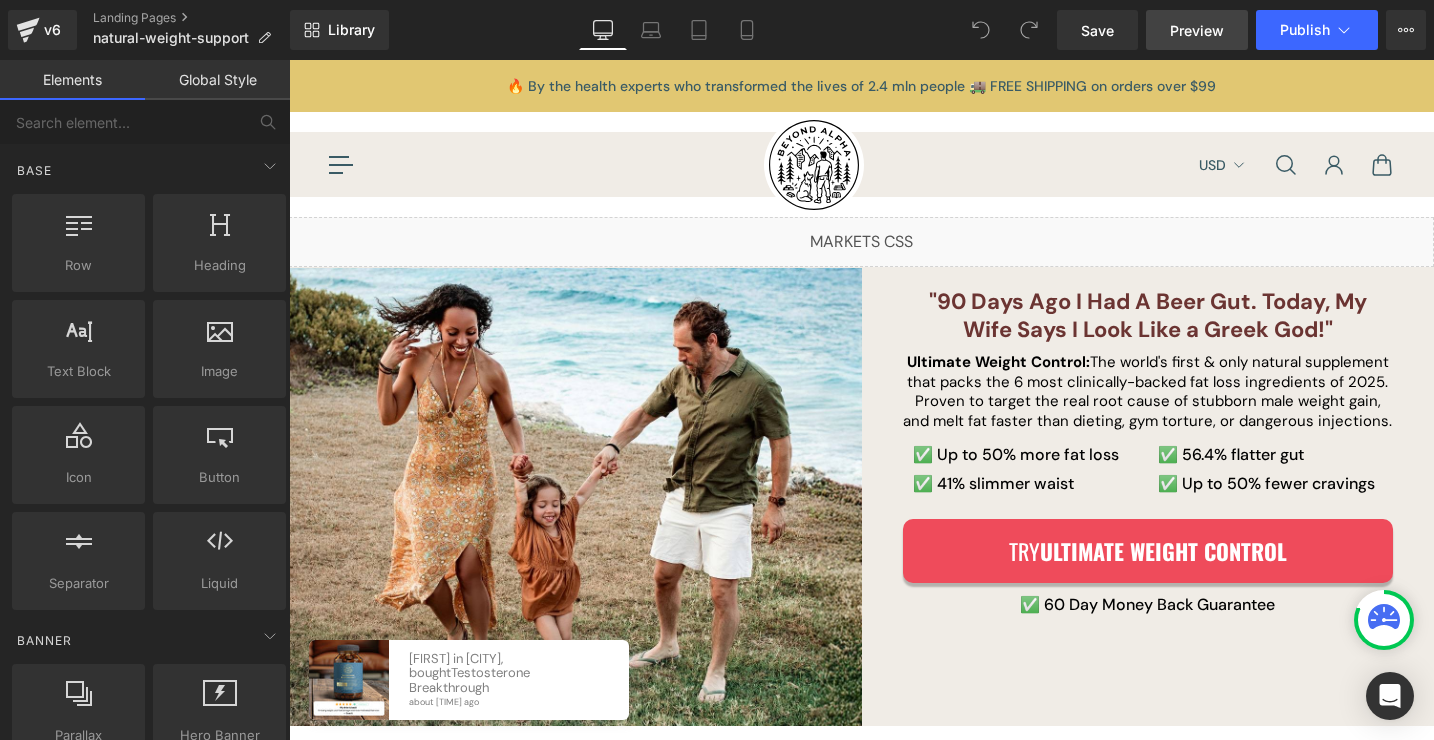 click on "Preview" at bounding box center [1197, 30] 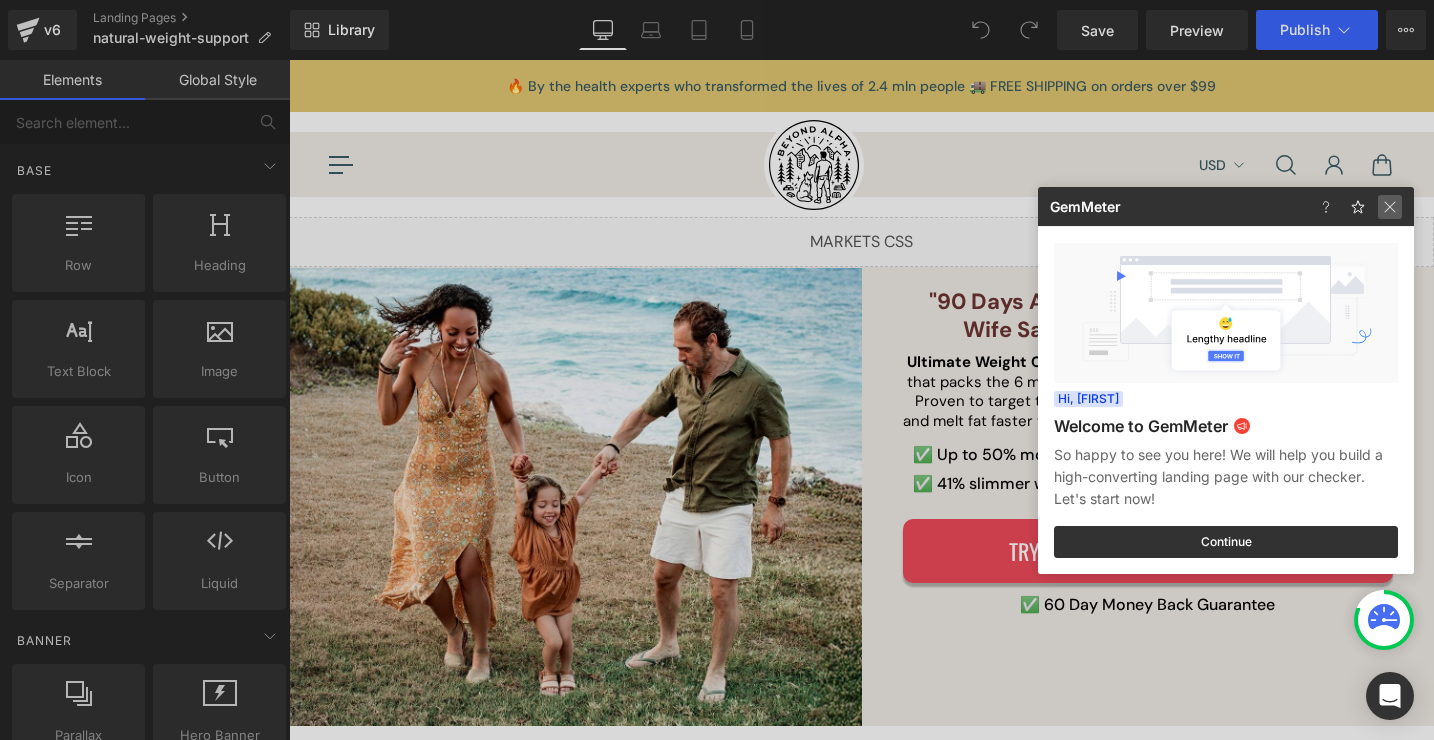 click 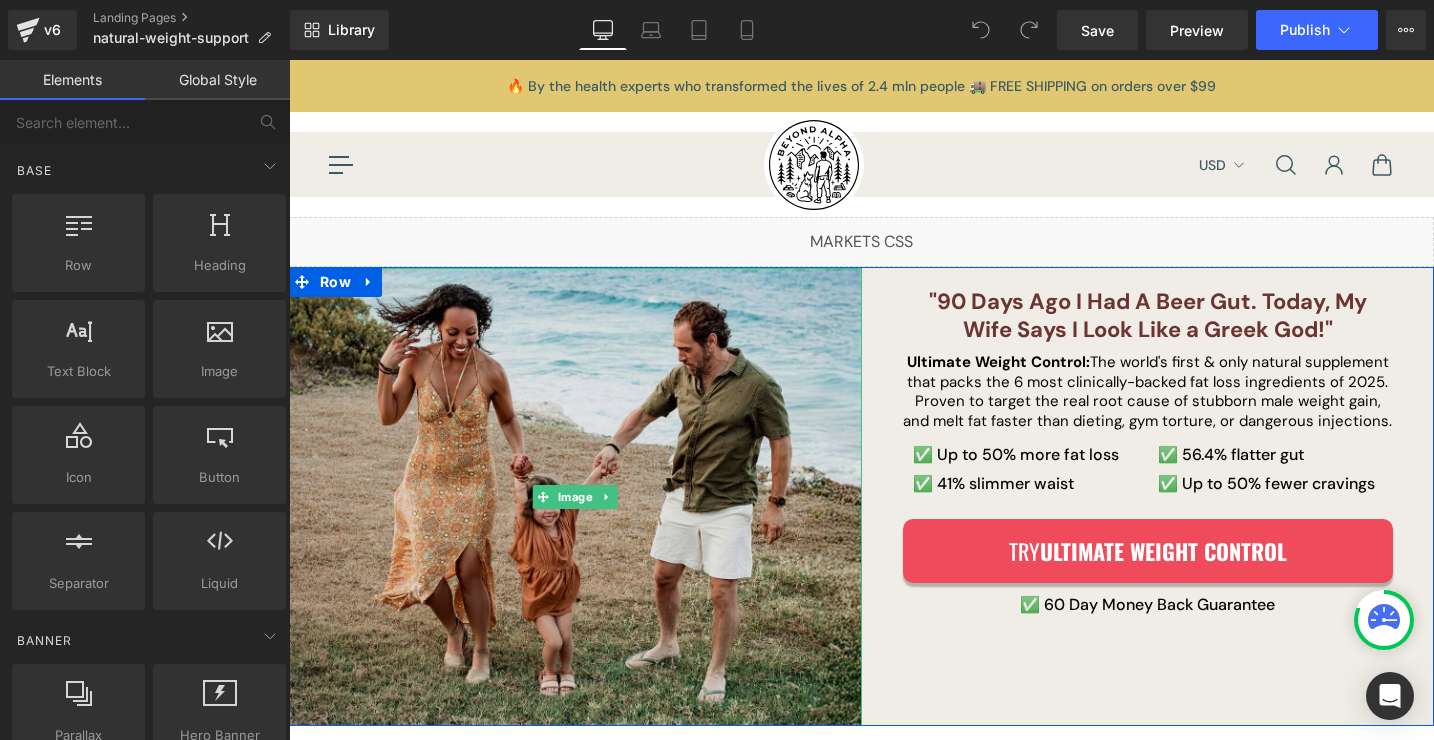 scroll, scrollTop: 174, scrollLeft: 0, axis: vertical 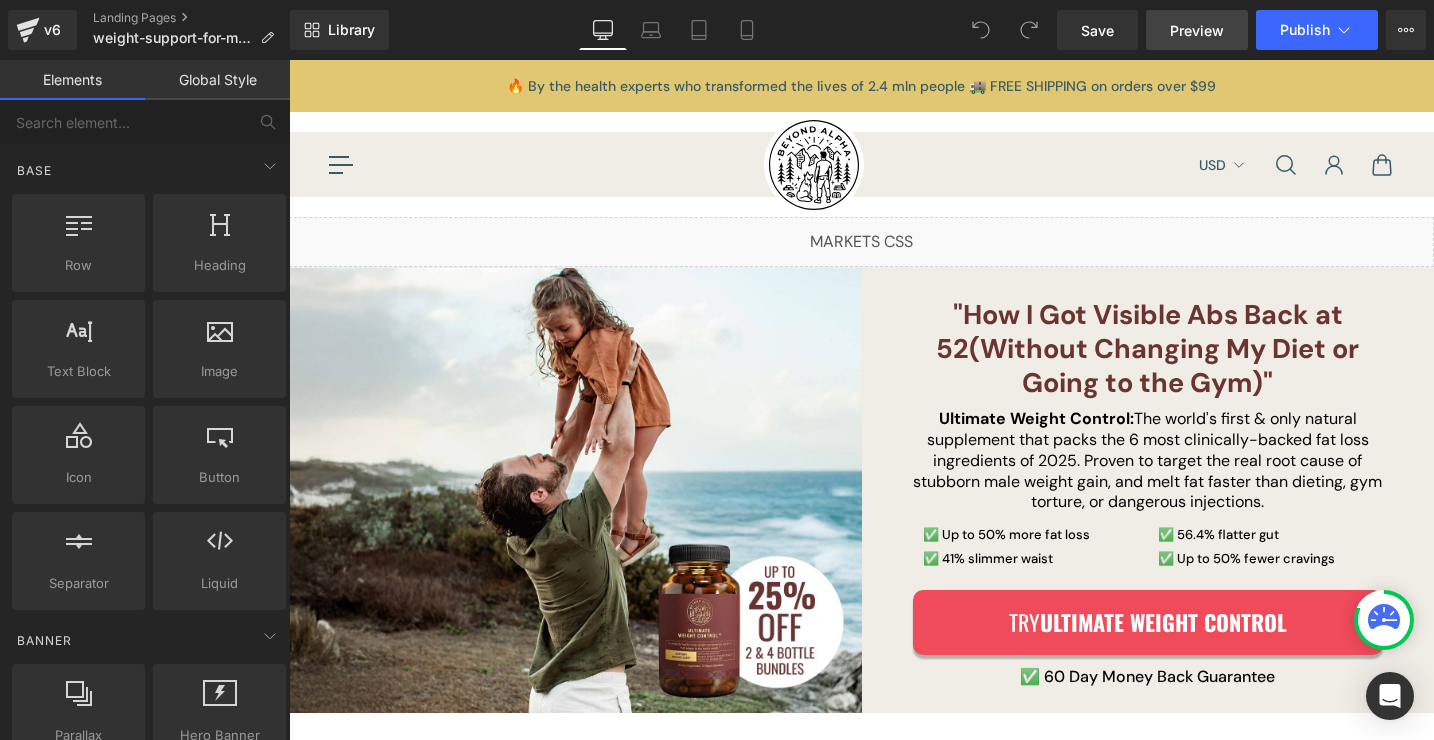 click on "Preview" at bounding box center (1197, 30) 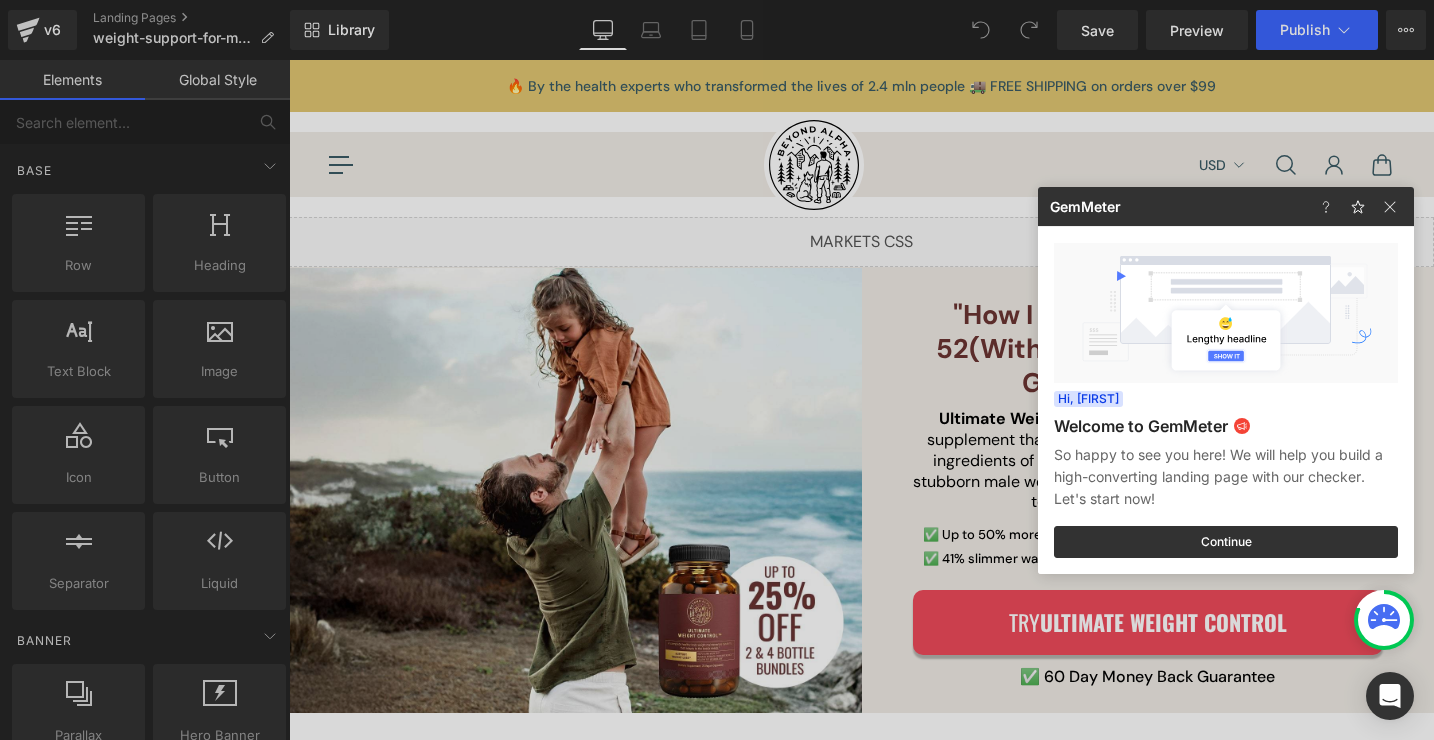click at bounding box center [717, 370] 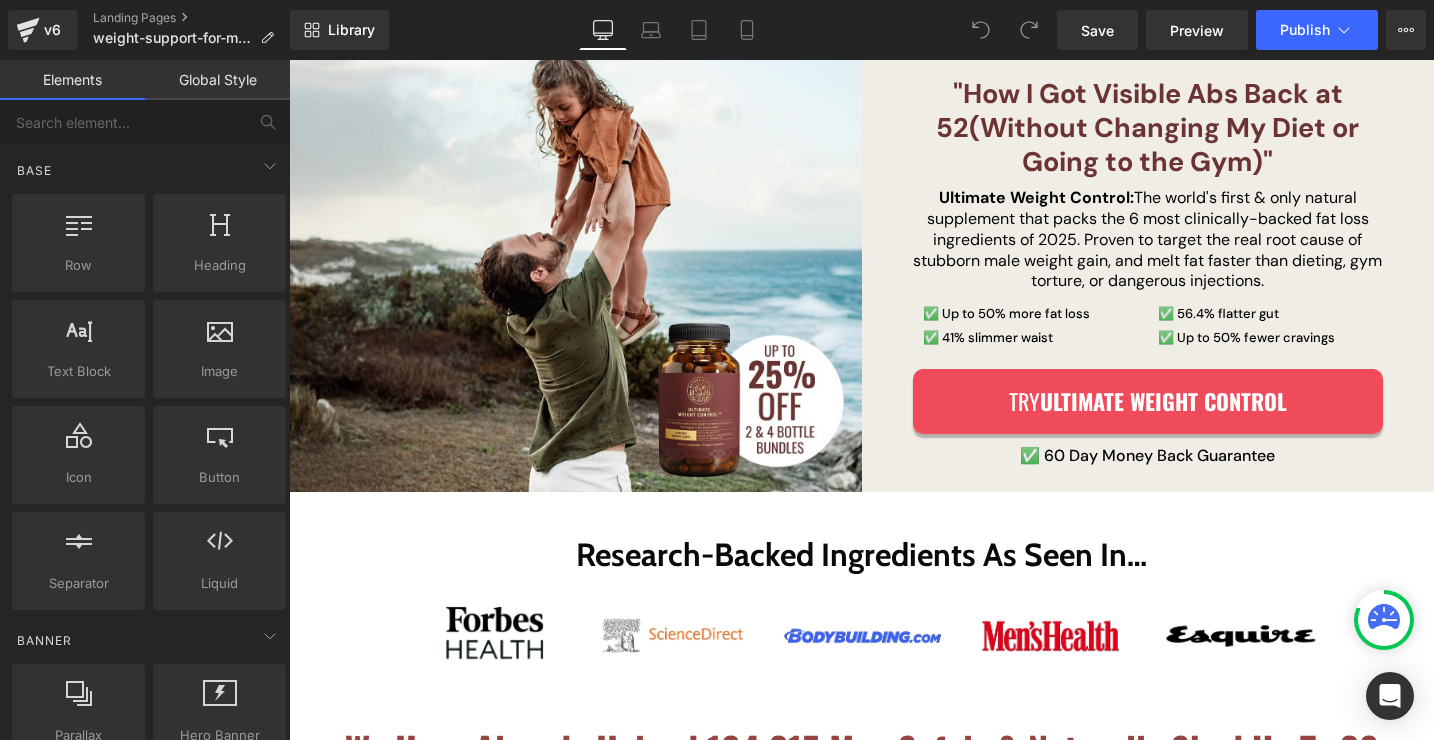scroll, scrollTop: 0, scrollLeft: 0, axis: both 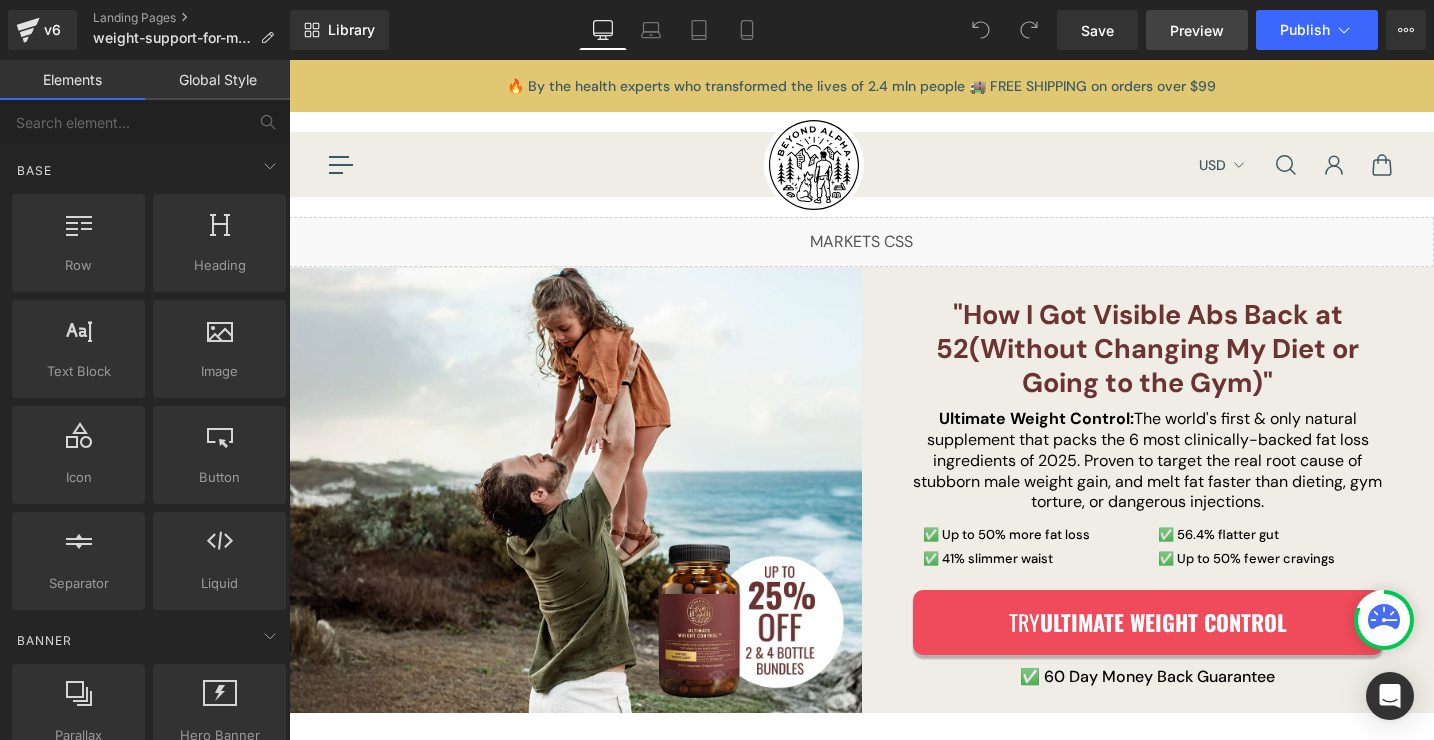 click on "Preview" at bounding box center (1197, 30) 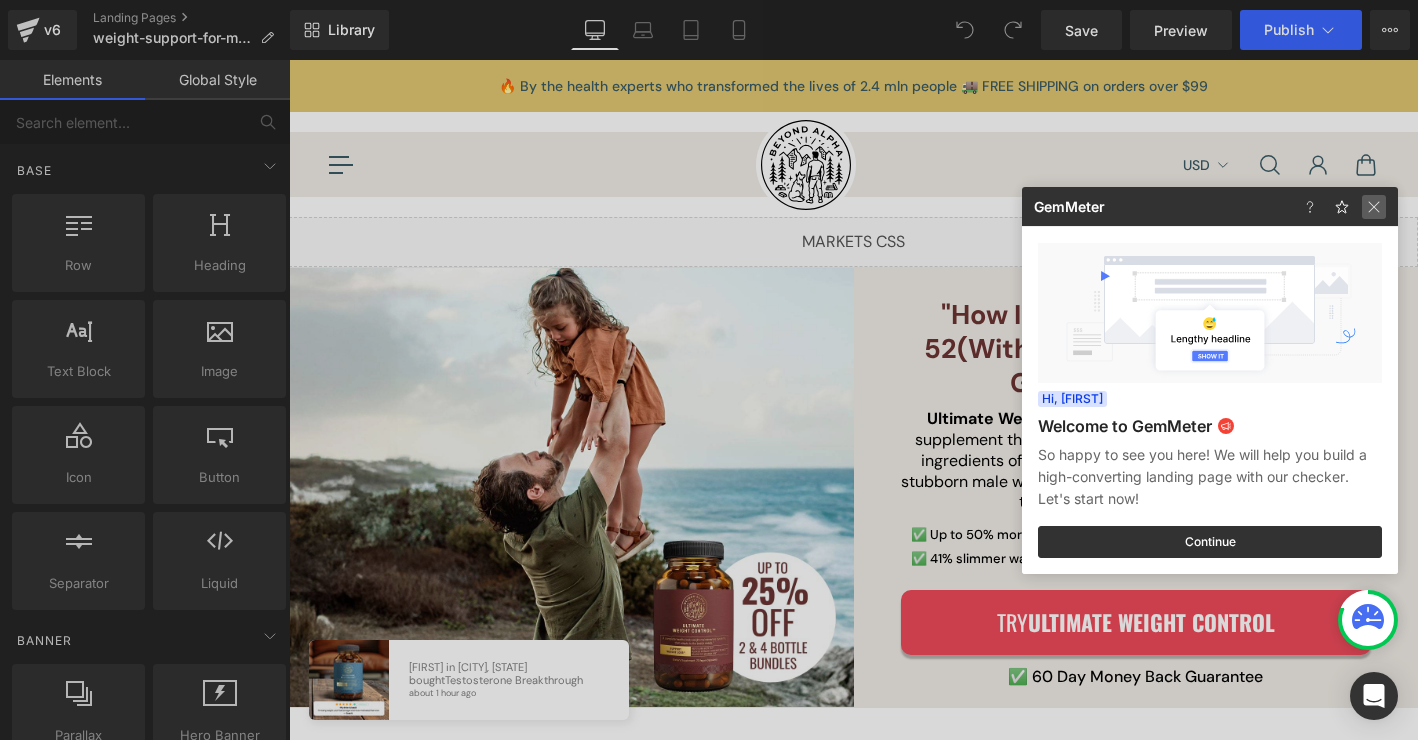 click 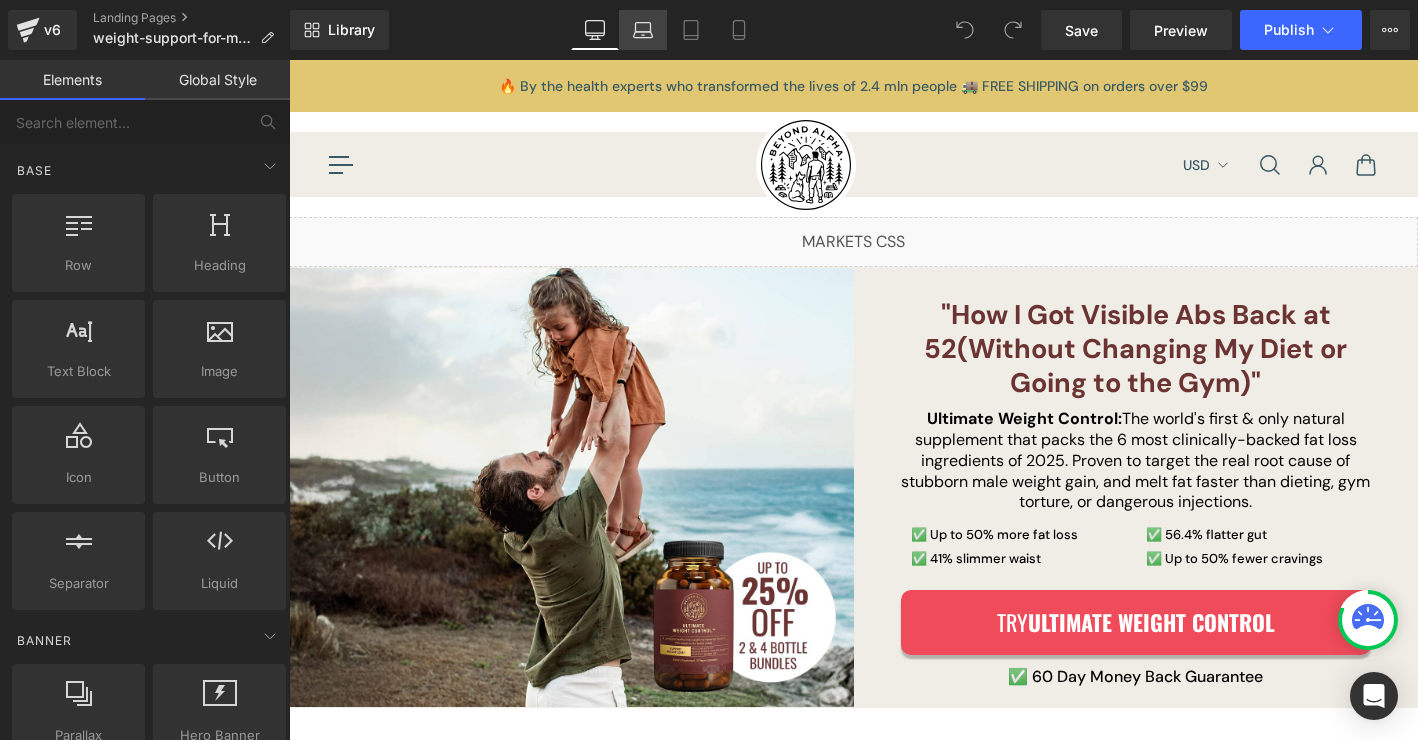 click 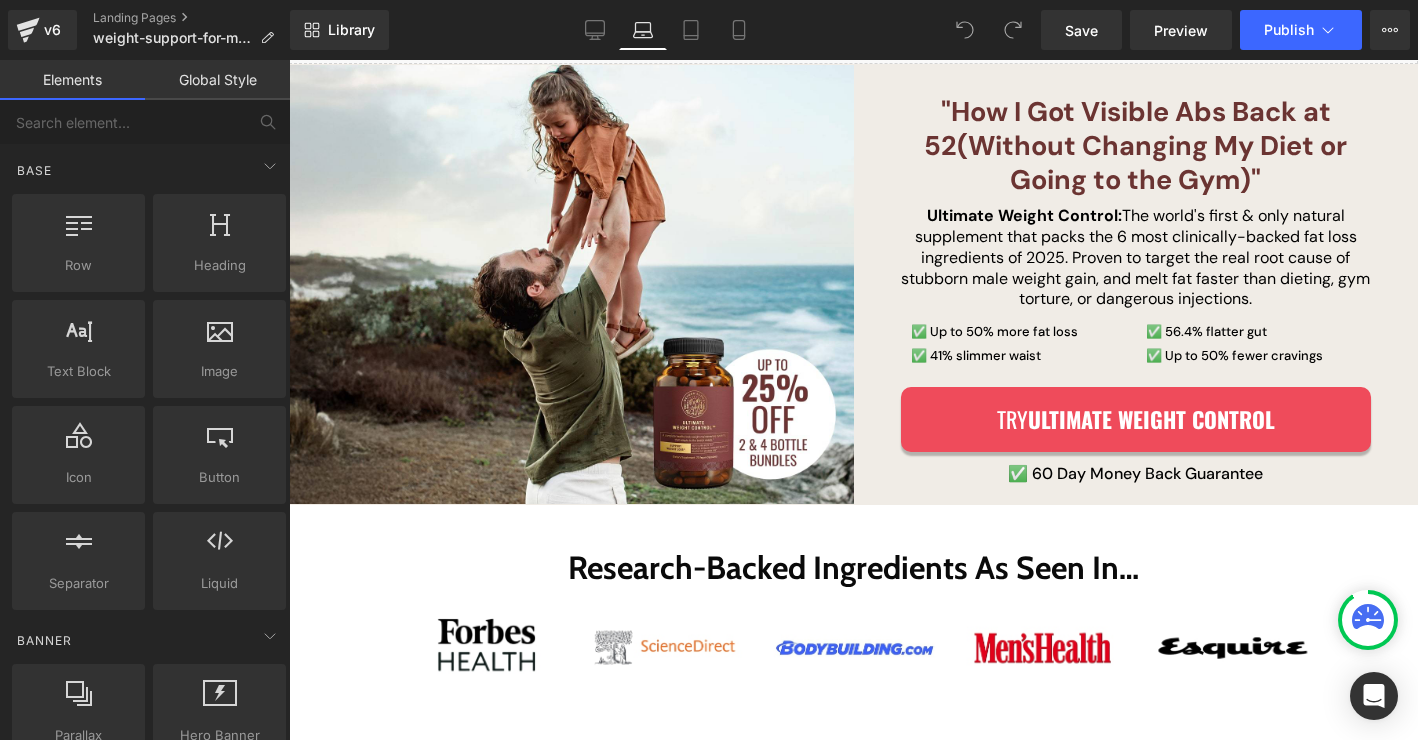 scroll, scrollTop: 202, scrollLeft: 0, axis: vertical 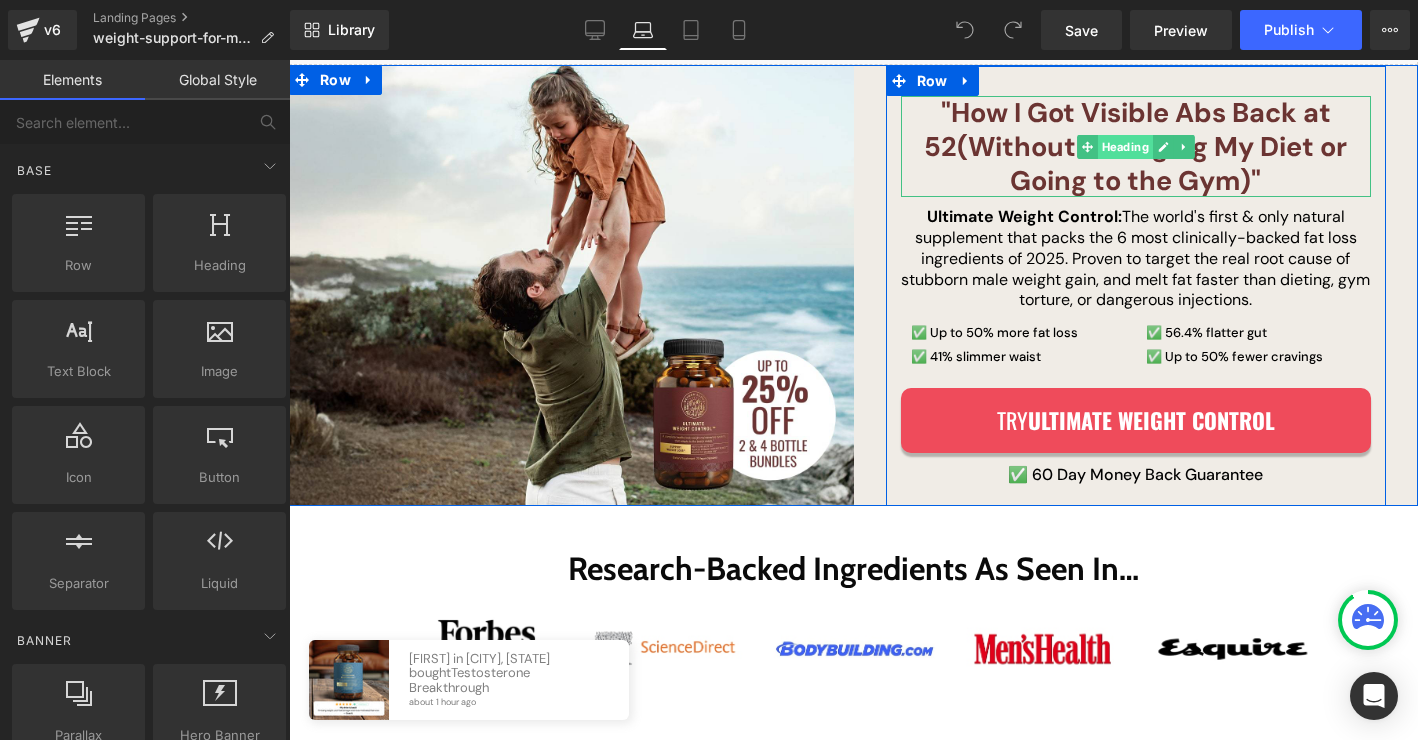click on ""How I Got Visible Abs Back at 52  (Without Changing My Diet or Going to the Gym)" Heading" at bounding box center [1136, 146] 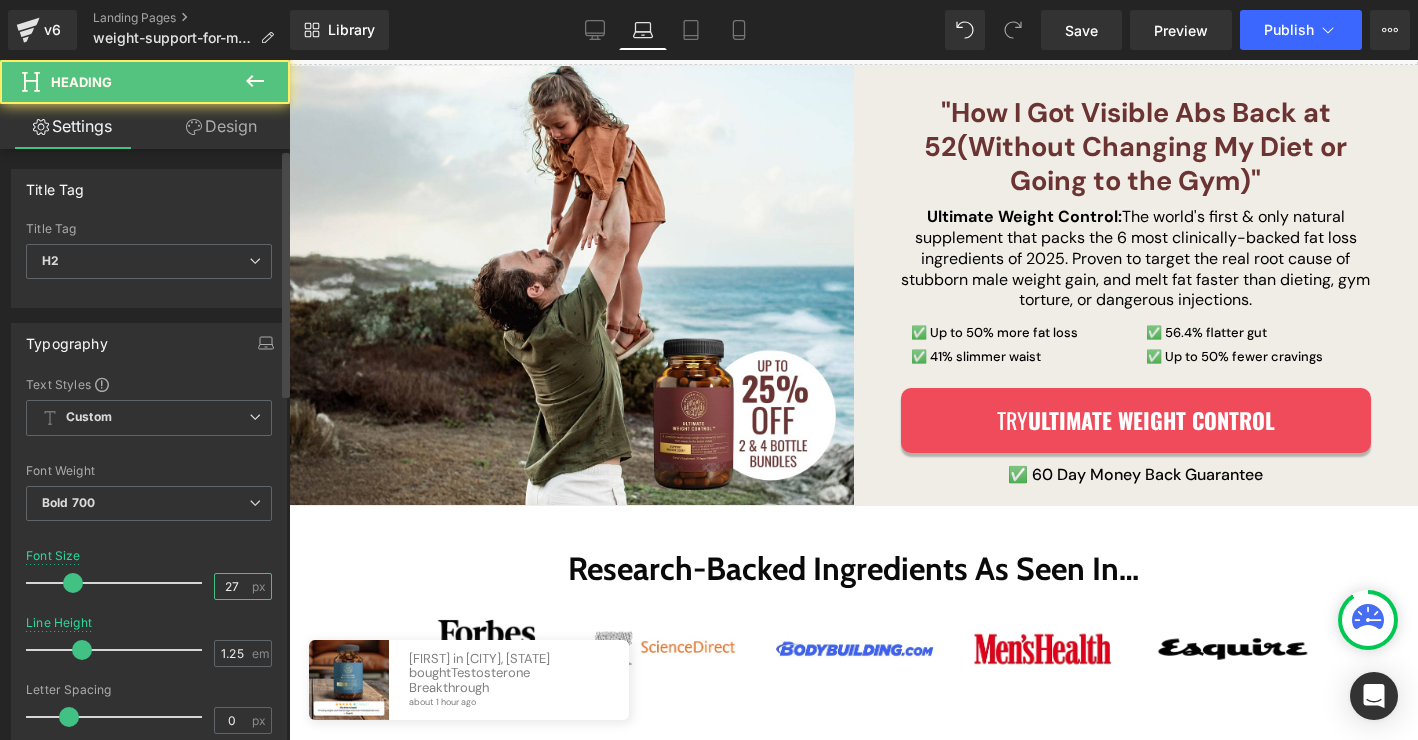 click on "27" at bounding box center (232, 586) 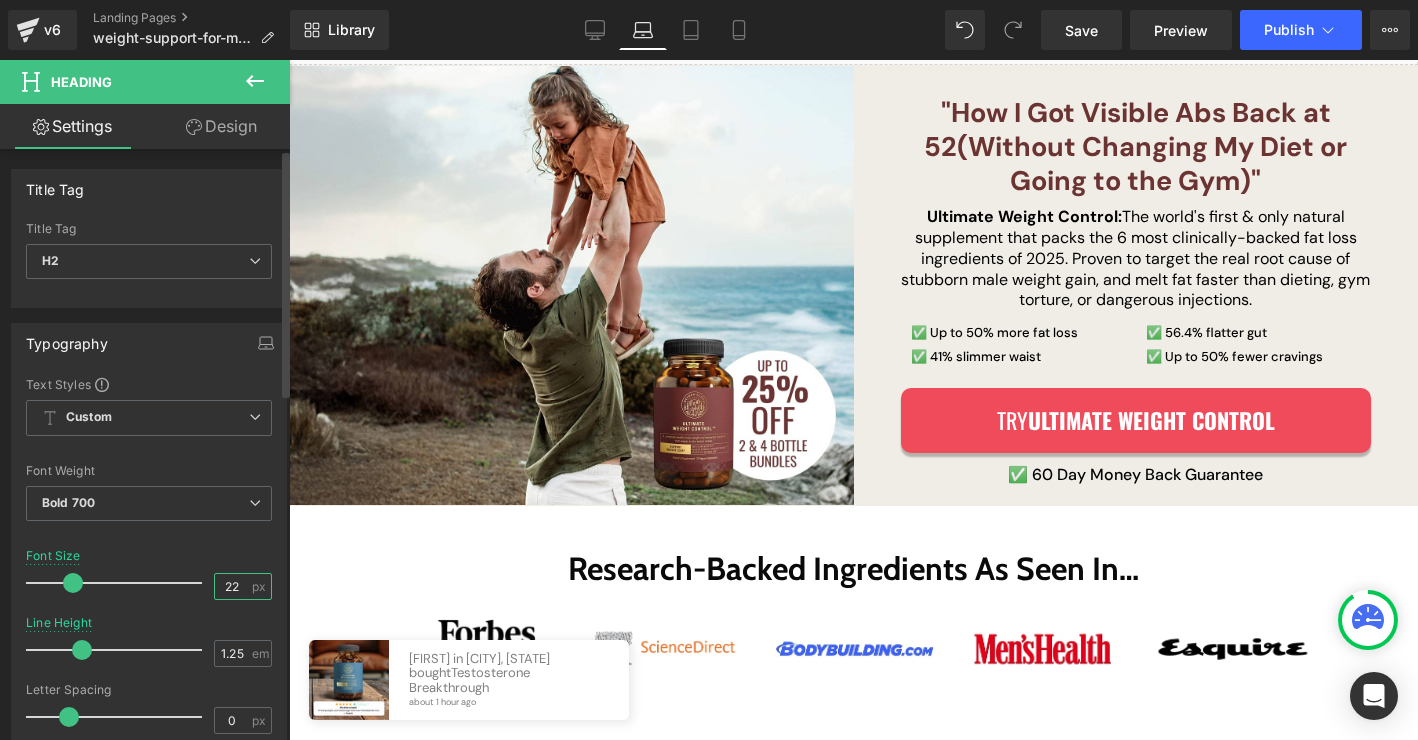 type on "22" 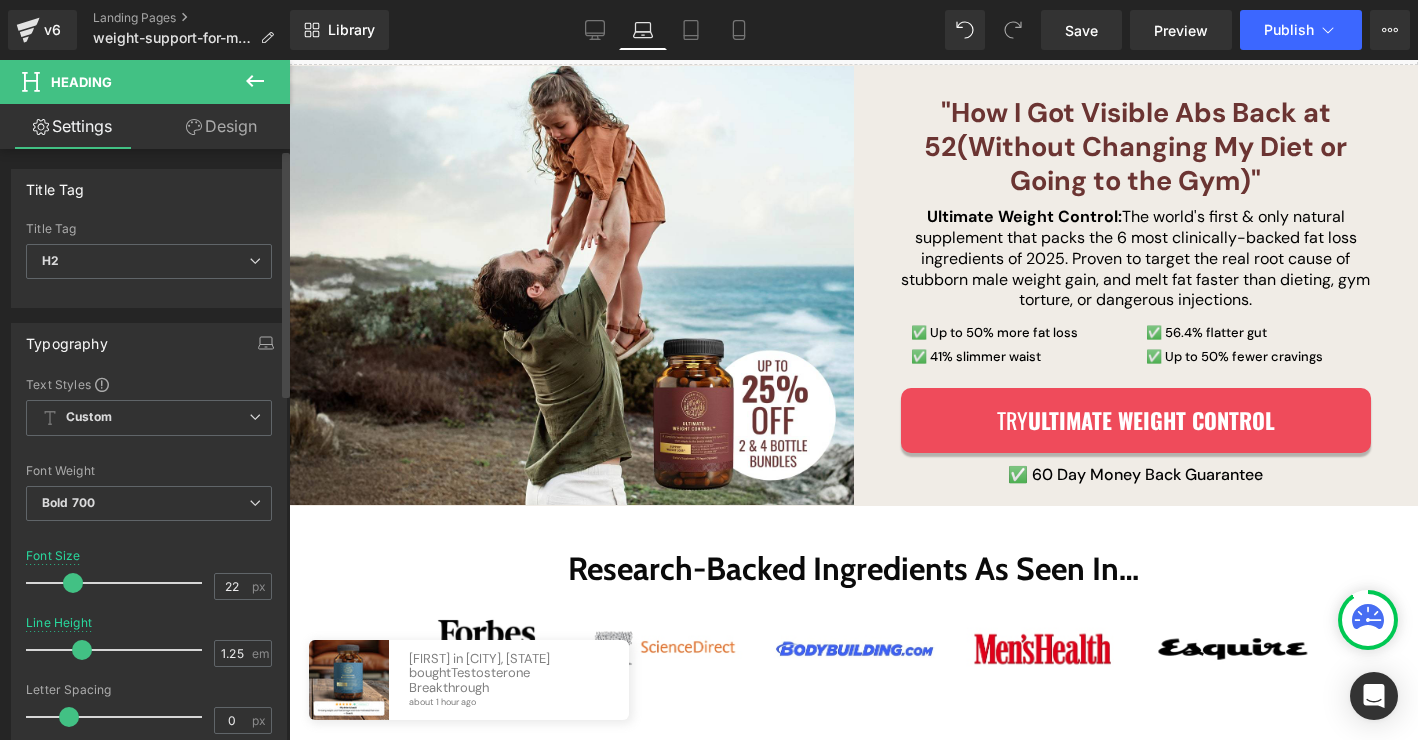 click at bounding box center (149, 537) 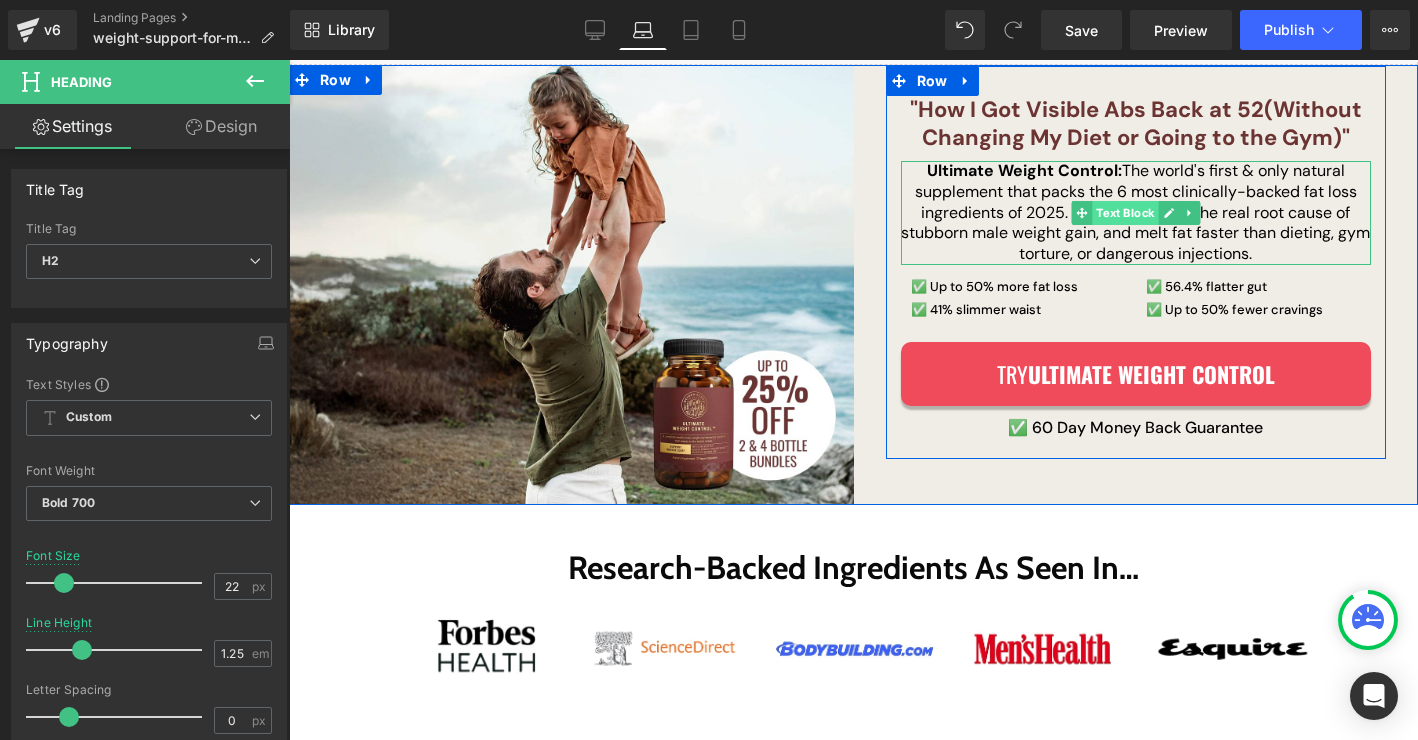 click on "Ultimate Weight Control:  The world's first & only natural supplement that packs the 6 most clinically-backed fat loss ingredients of 2025. Proven to target the real root cause of stubborn male weight gain, and melt fat faster than dieting, gym torture, or dangerous injections. Text Block" at bounding box center (1136, 213) 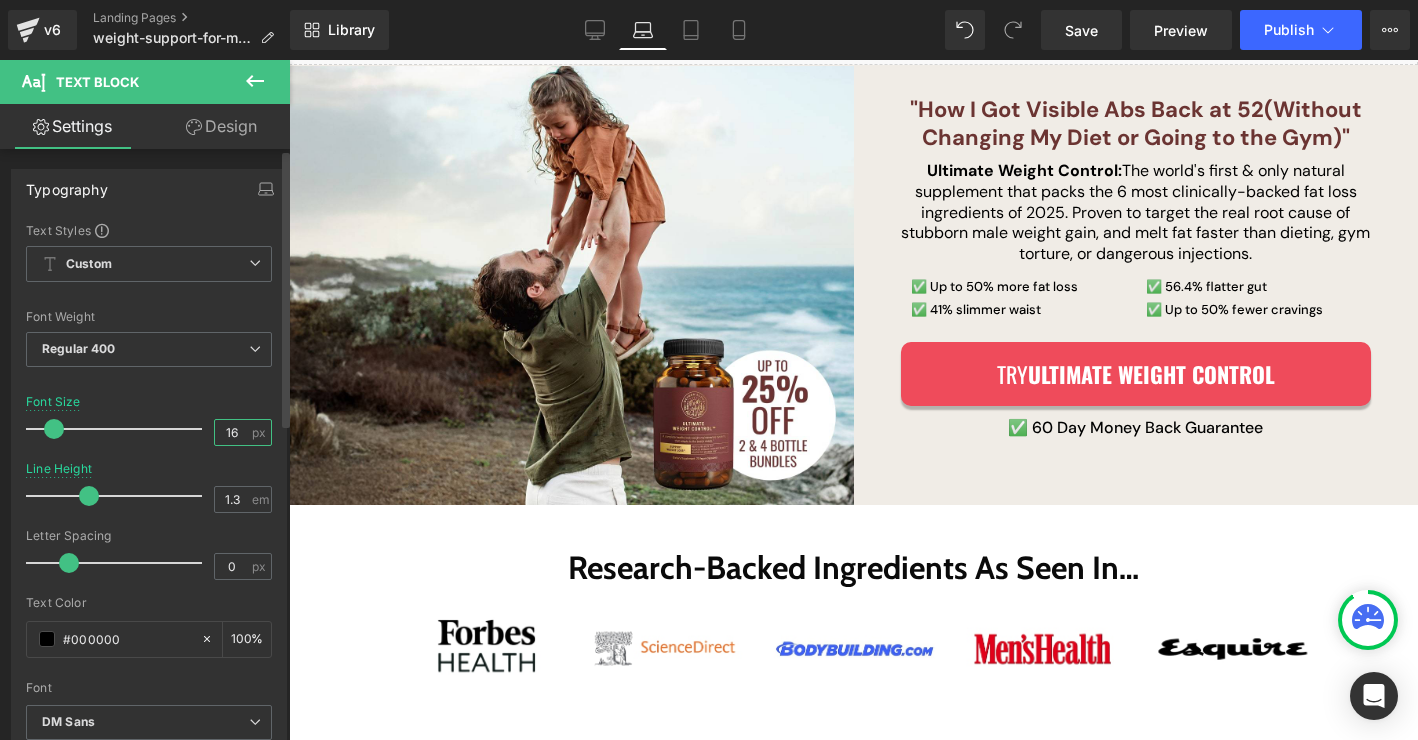 click on "16" at bounding box center [232, 432] 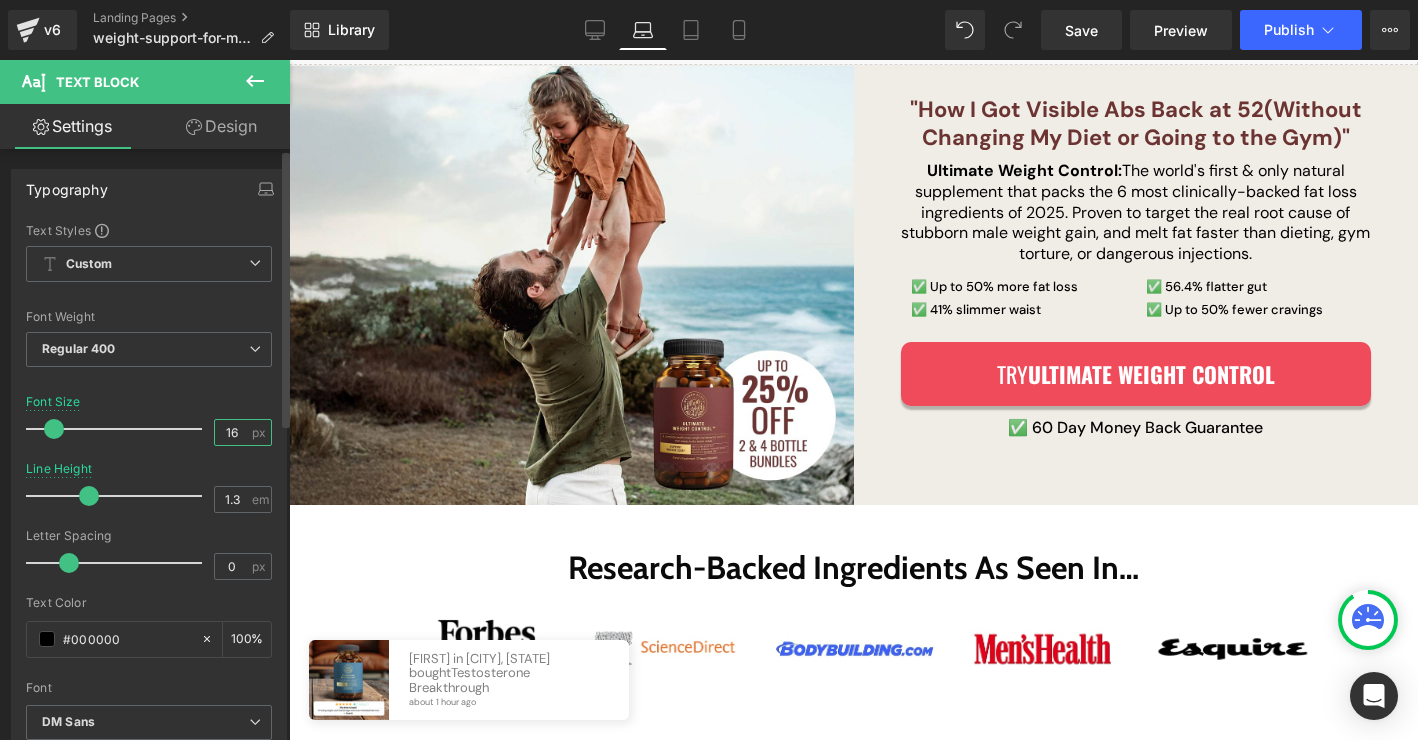 drag, startPoint x: 235, startPoint y: 427, endPoint x: 225, endPoint y: 433, distance: 11.661903 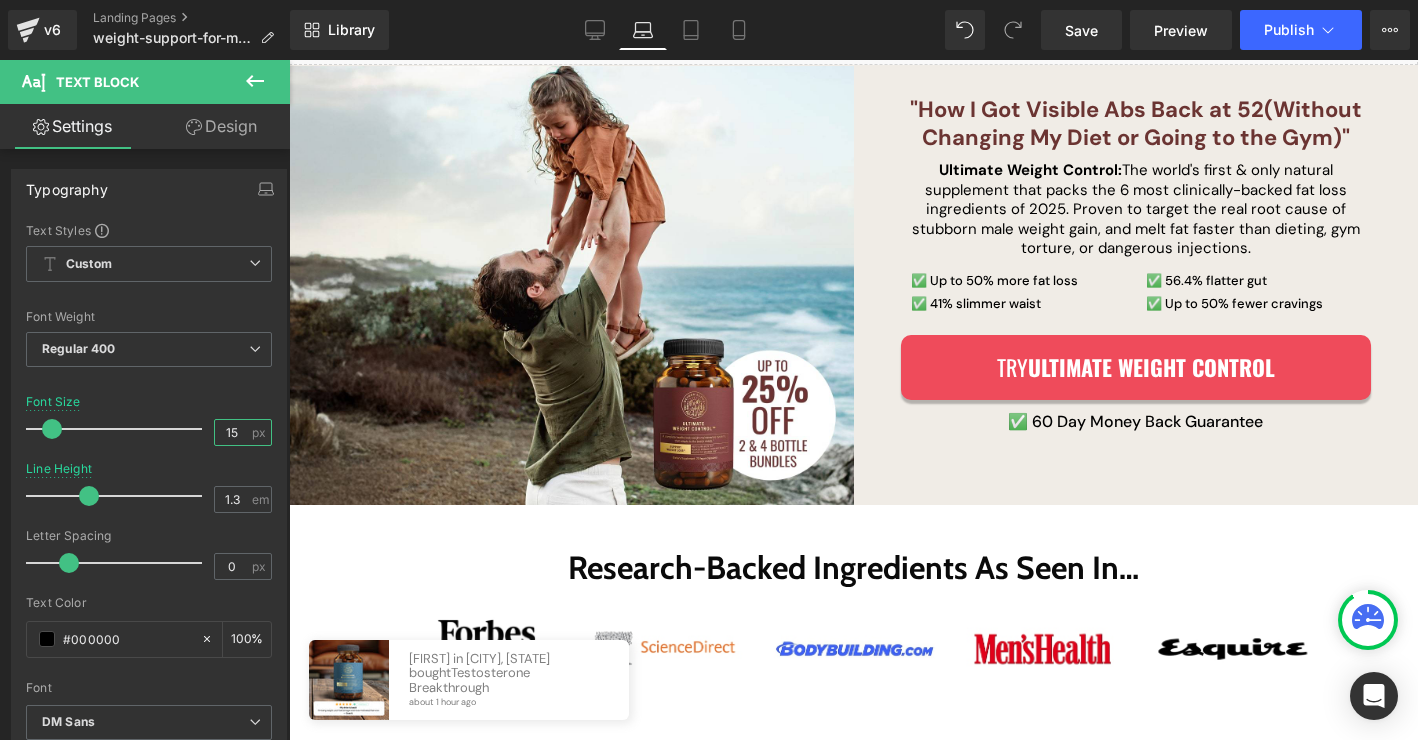 type on "15" 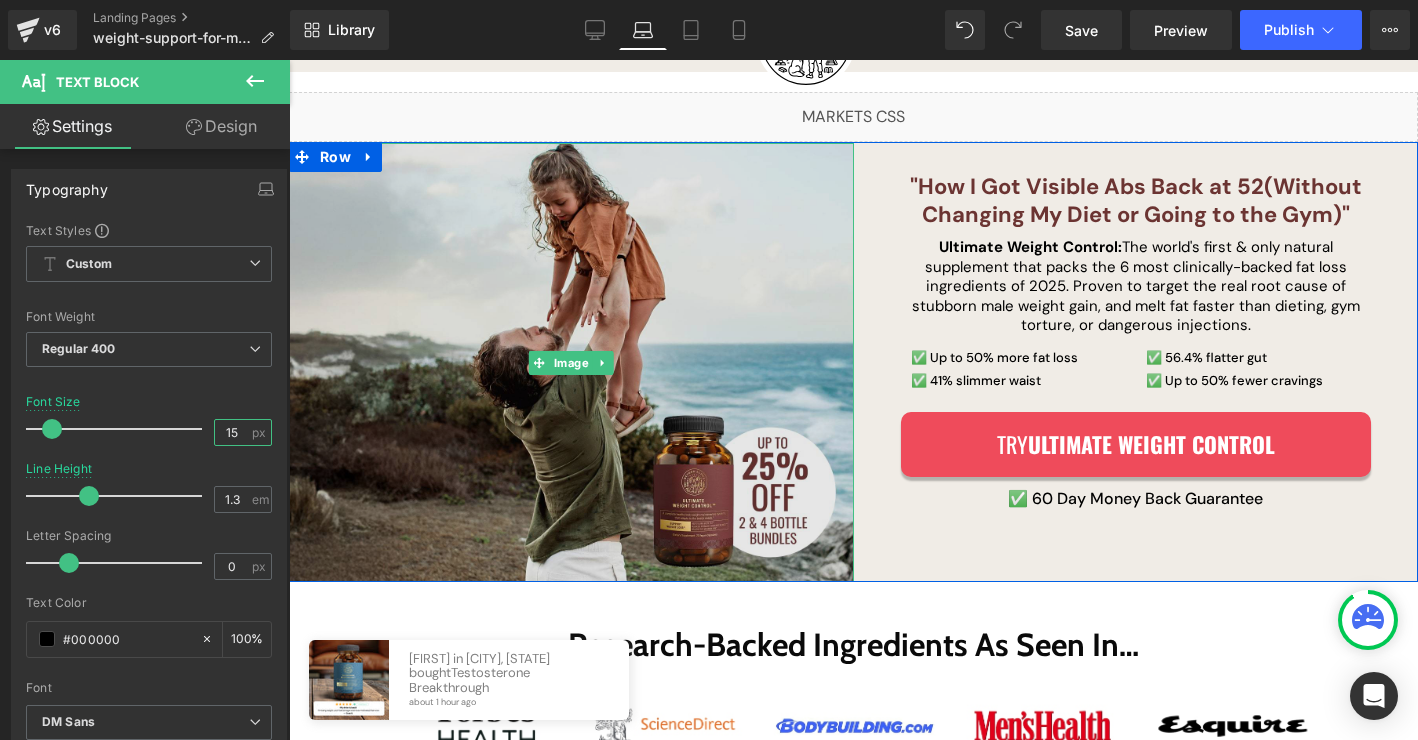 scroll, scrollTop: 0, scrollLeft: 0, axis: both 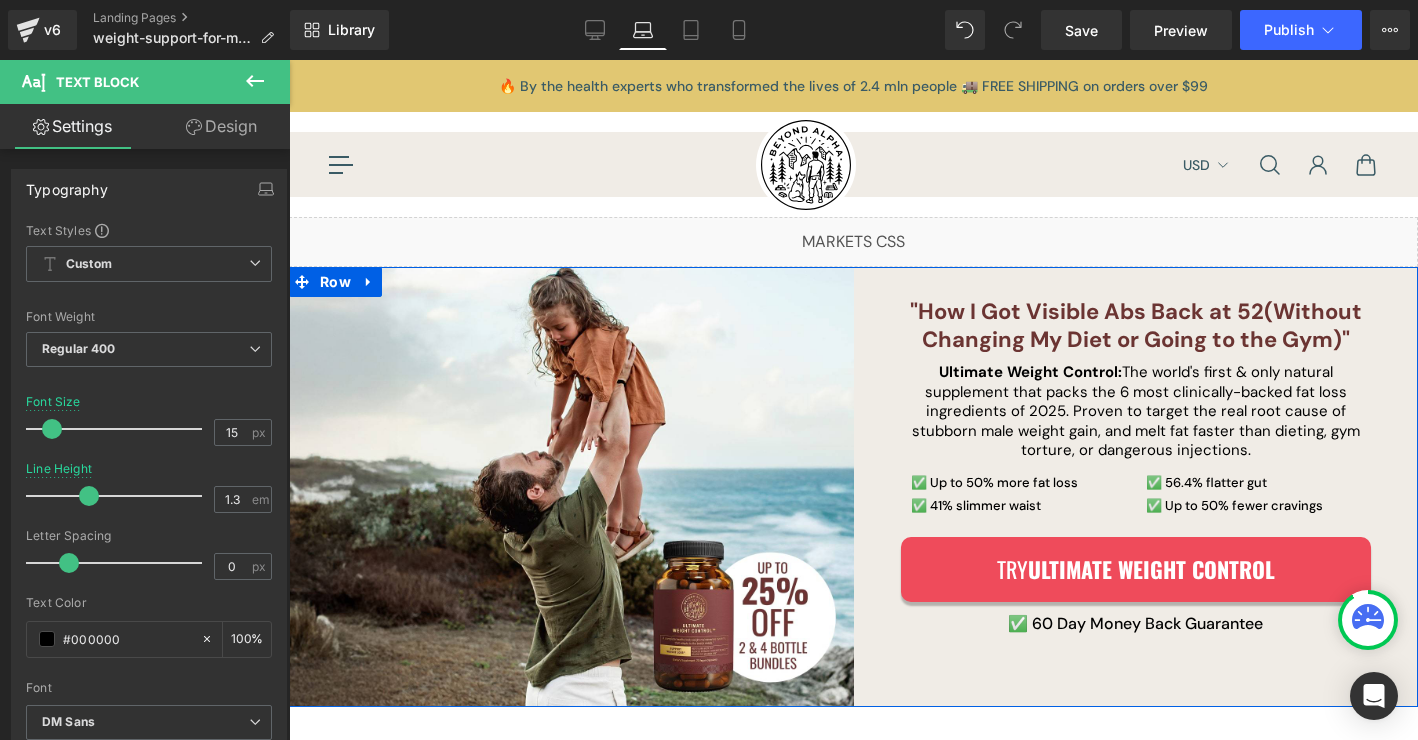 click on ""How I Got Visible Abs Back at 52  (Without Changing My Diet or Going to the Gym)" Heading         Ultimate Weight Control:  The world's first & only natural supplement that packs the 6 most clinically-backed fat loss ingredients of 2025. Proven to target the real root cause of stubborn male weight gain, and melt fat faster than dieting, gym torture, or dangerous injections. Text Block         ✅ Up to 50% more fat loss ✅ 41% slimmer waist Text Block         ✅ 56.4% flatter gut  ✅ Up to 50% fewer cravings Text Block         Row         Try   ULTIMATE WEIGHT CONTROL Button          ✅ 60 Day Money Back Guarantee Text Block         Row" at bounding box center [1136, 461] 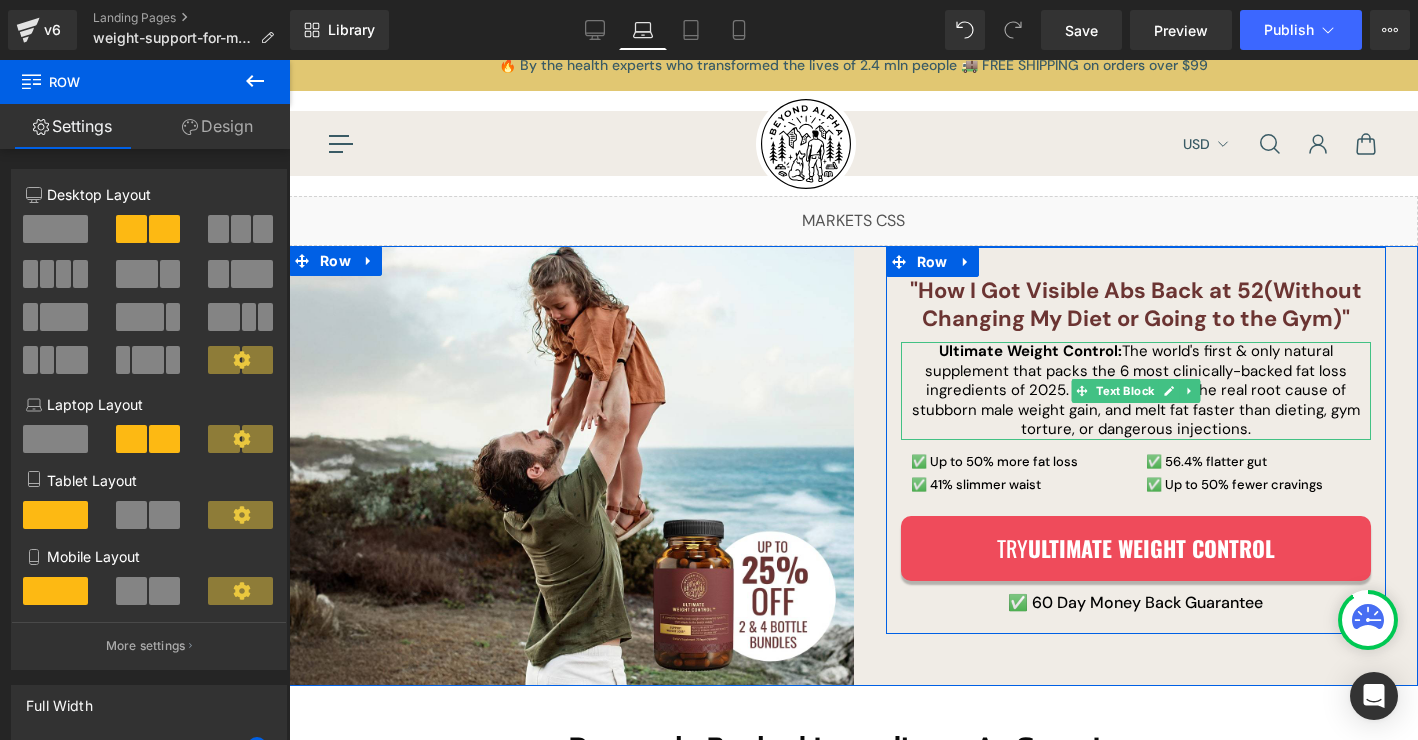 scroll, scrollTop: 40, scrollLeft: 0, axis: vertical 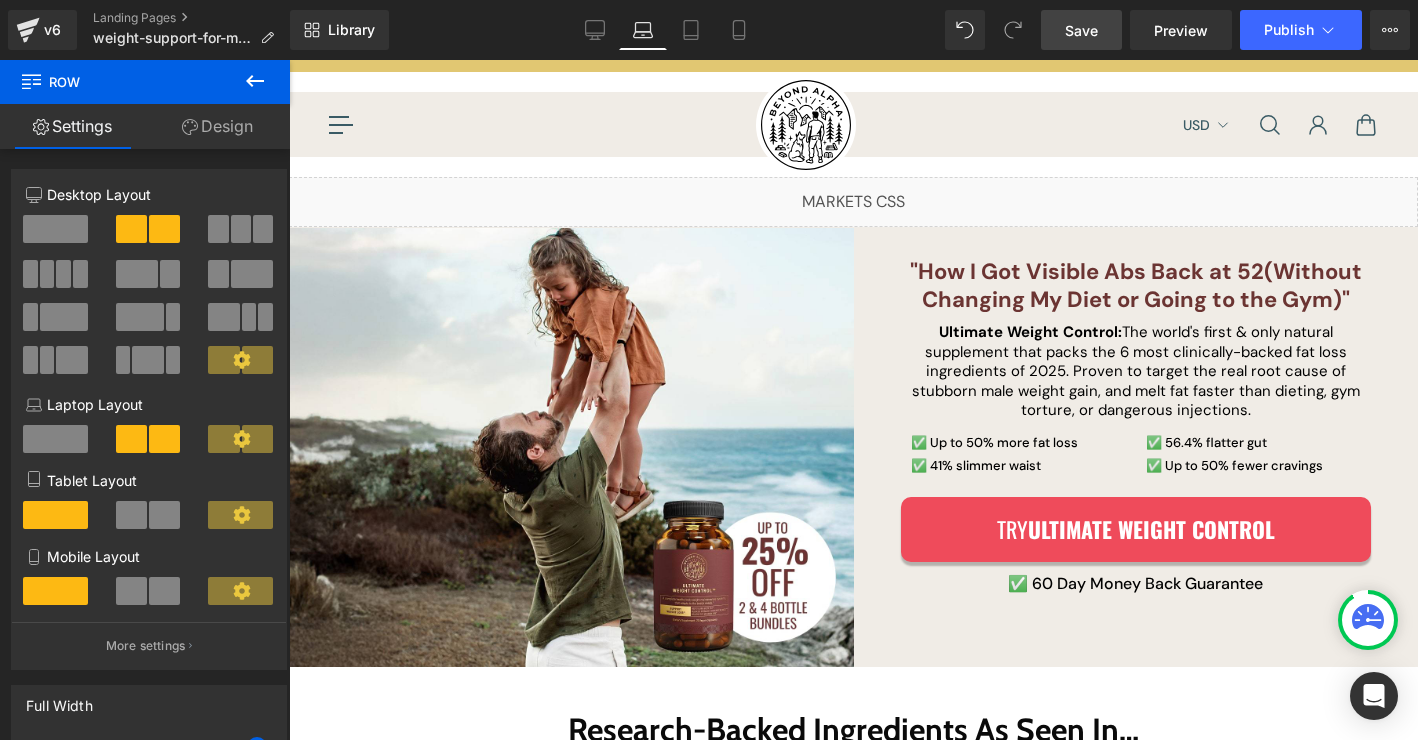 click on "Save" at bounding box center (1081, 30) 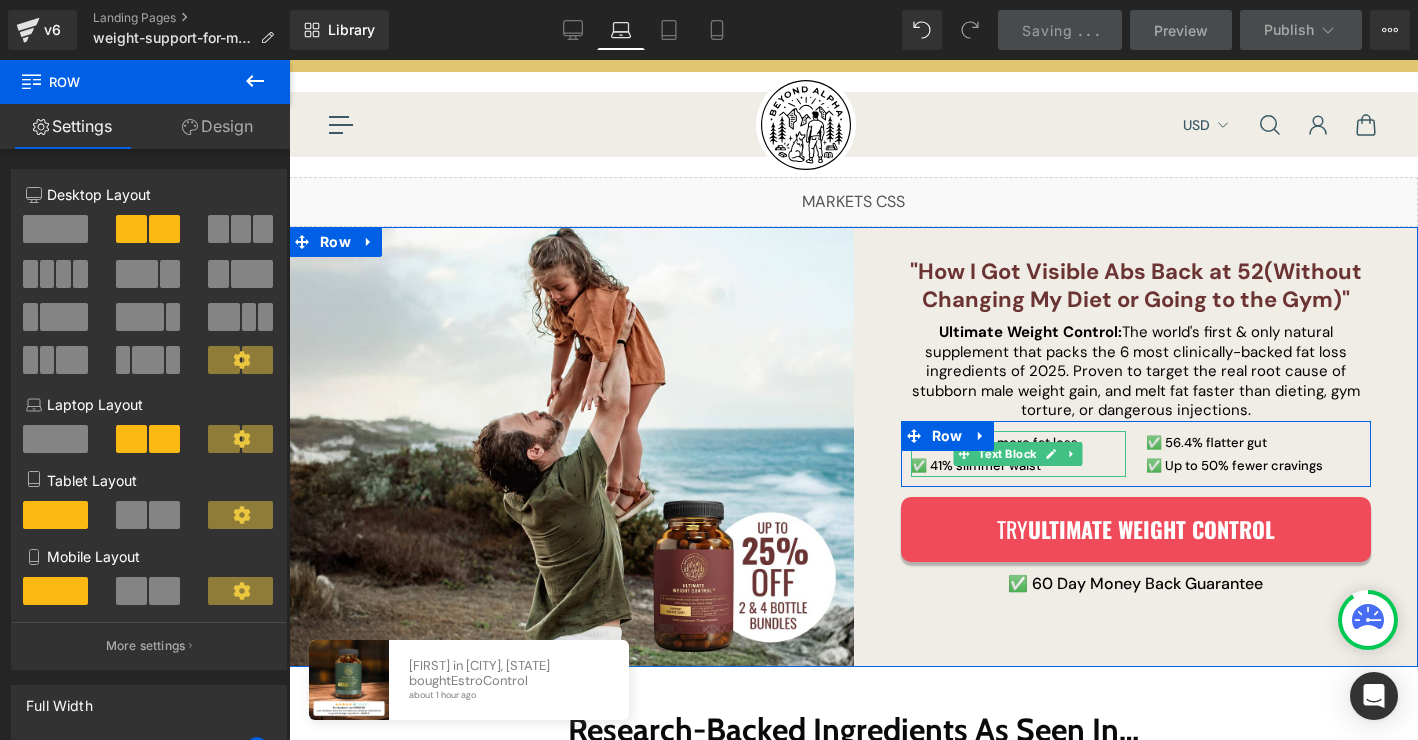 click on "✅ Up to 50% more fat loss ✅ 41% slimmer waist Text Block" at bounding box center (1018, 454) 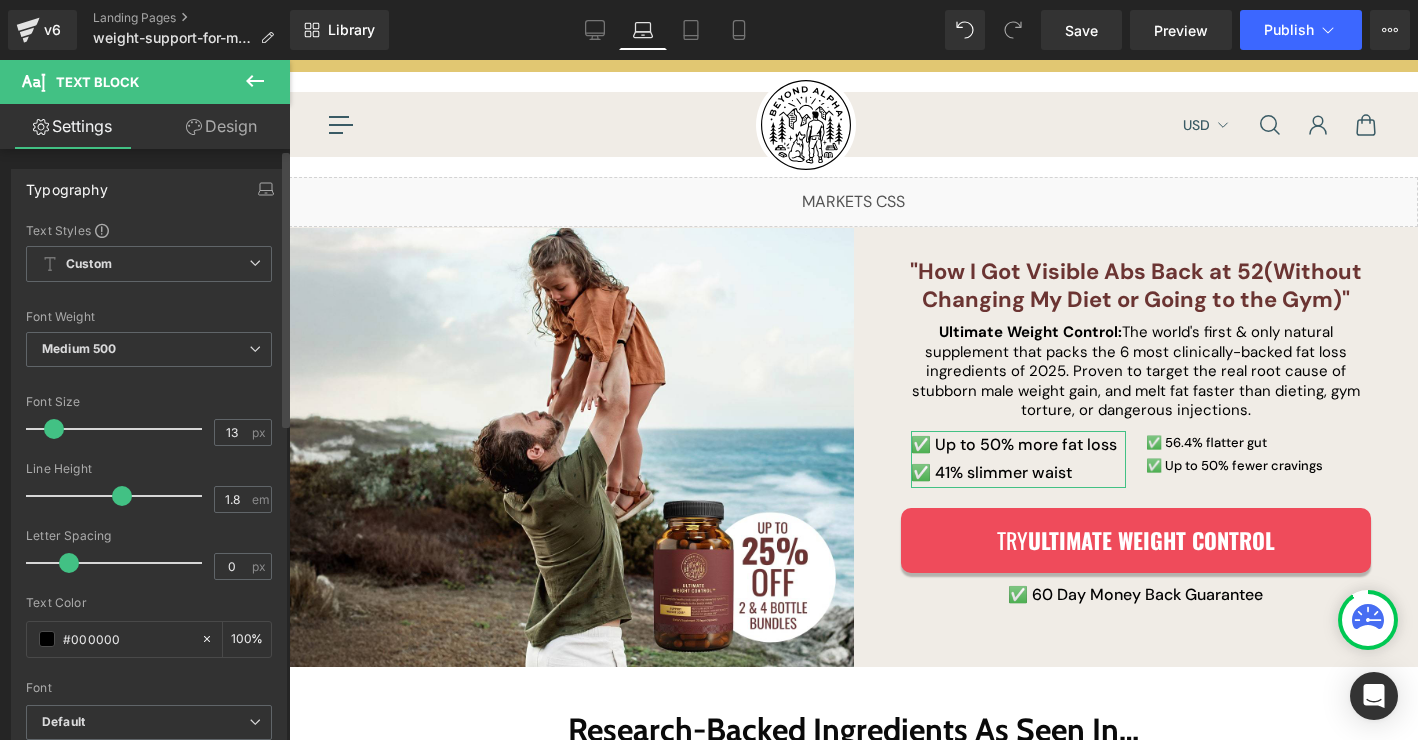 click at bounding box center [54, 429] 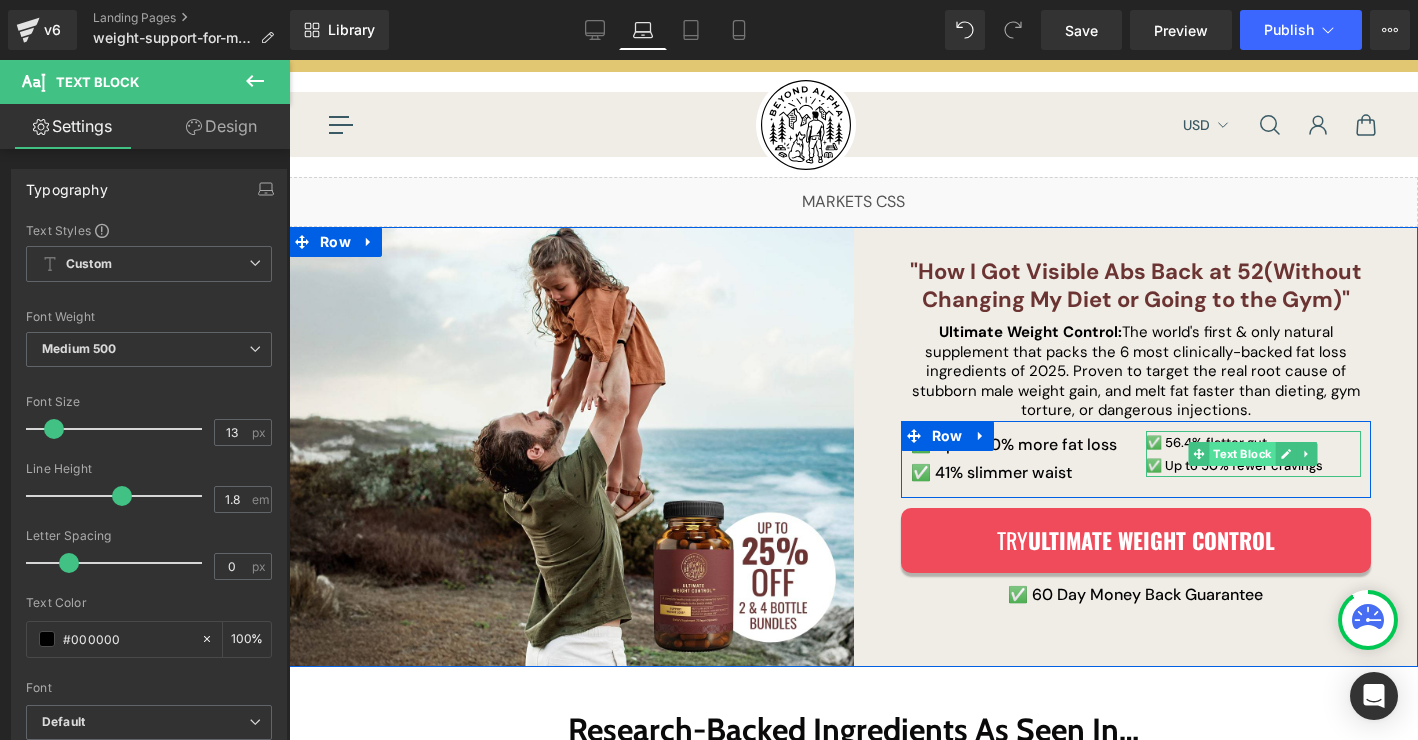 click on "✅ 56.4% flatter gut  ✅ Up to 50% fewer cravings Text Block" at bounding box center [1253, 454] 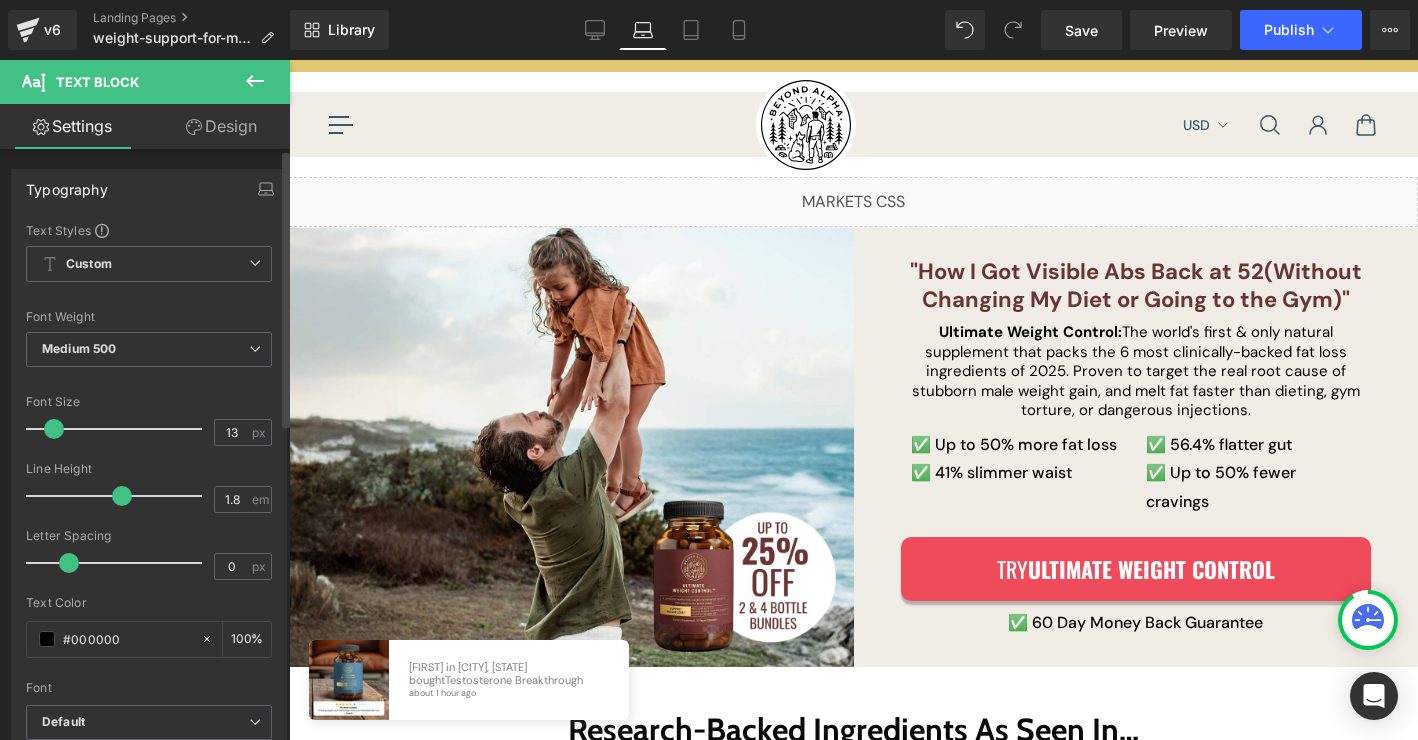 click at bounding box center (54, 429) 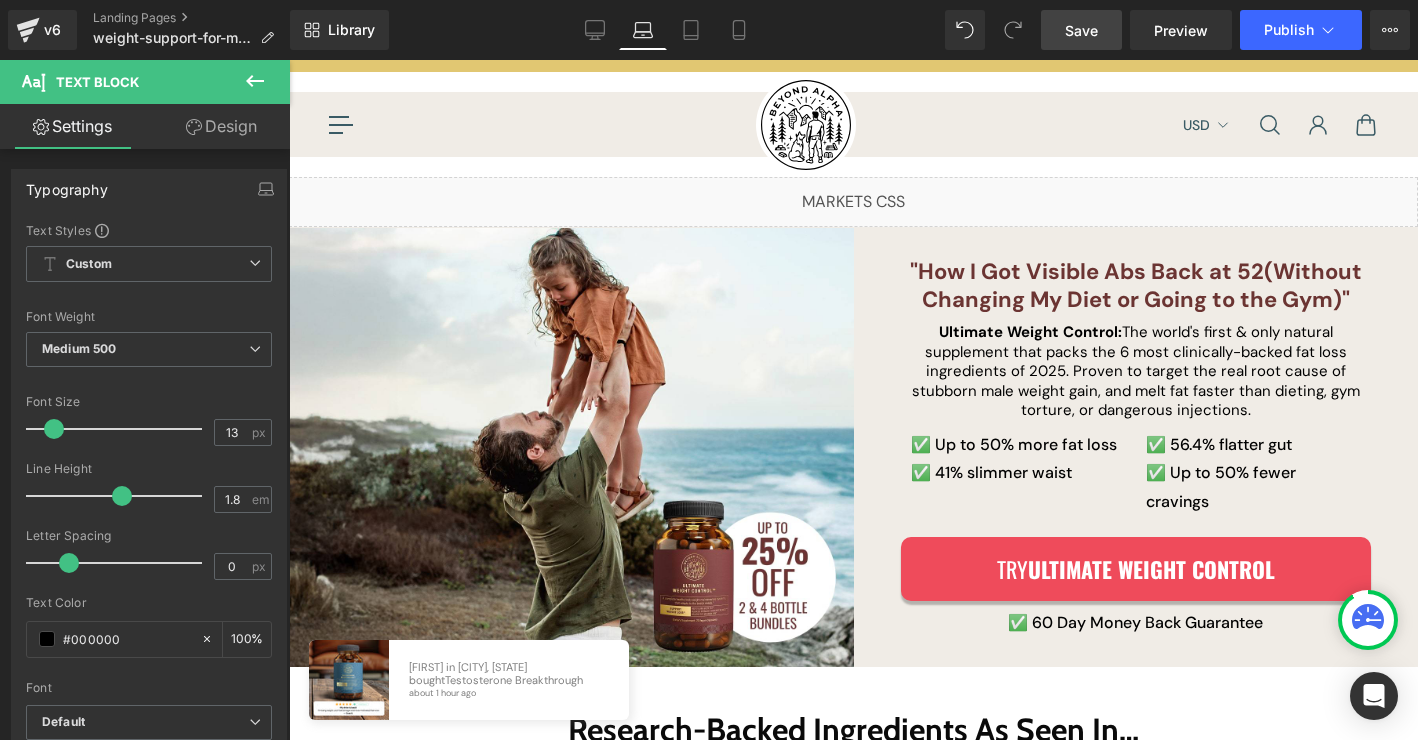 click on "Save" at bounding box center [1081, 30] 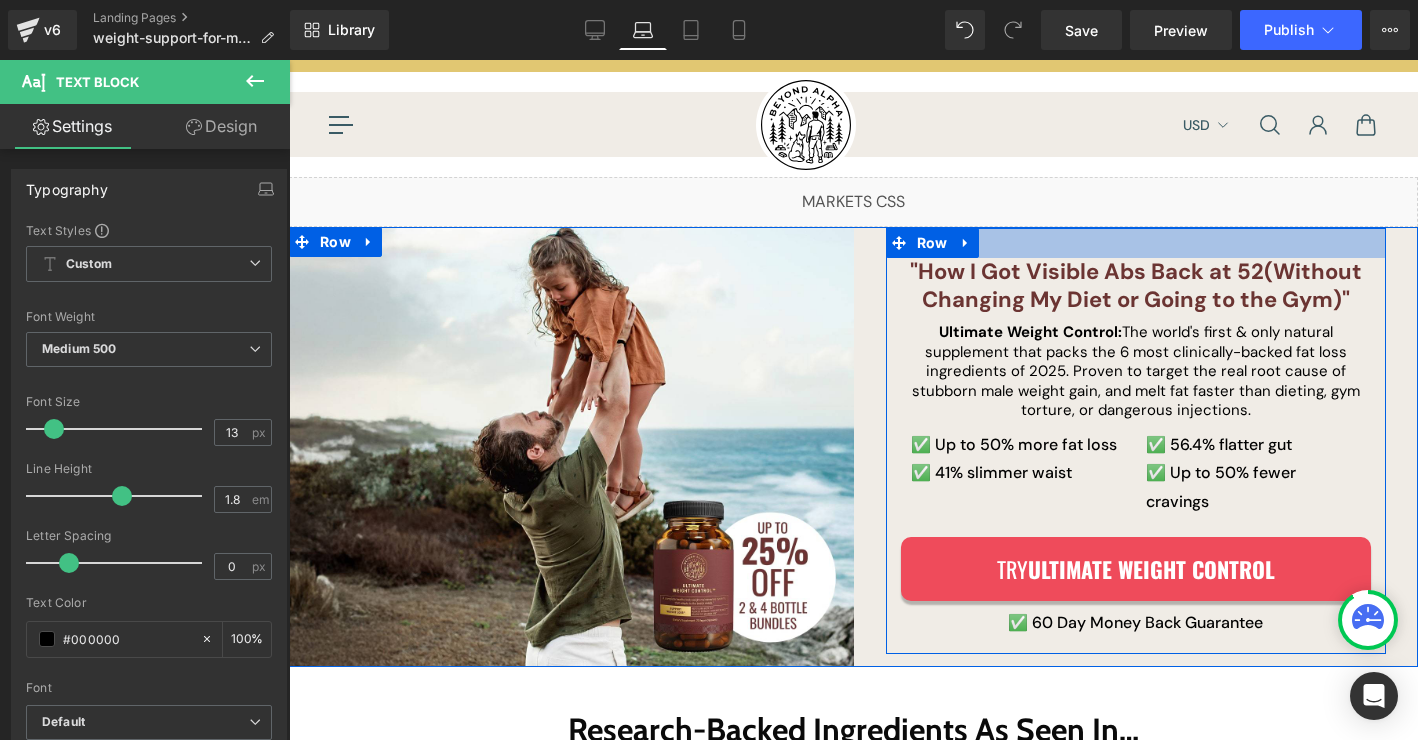 click at bounding box center [1136, 243] 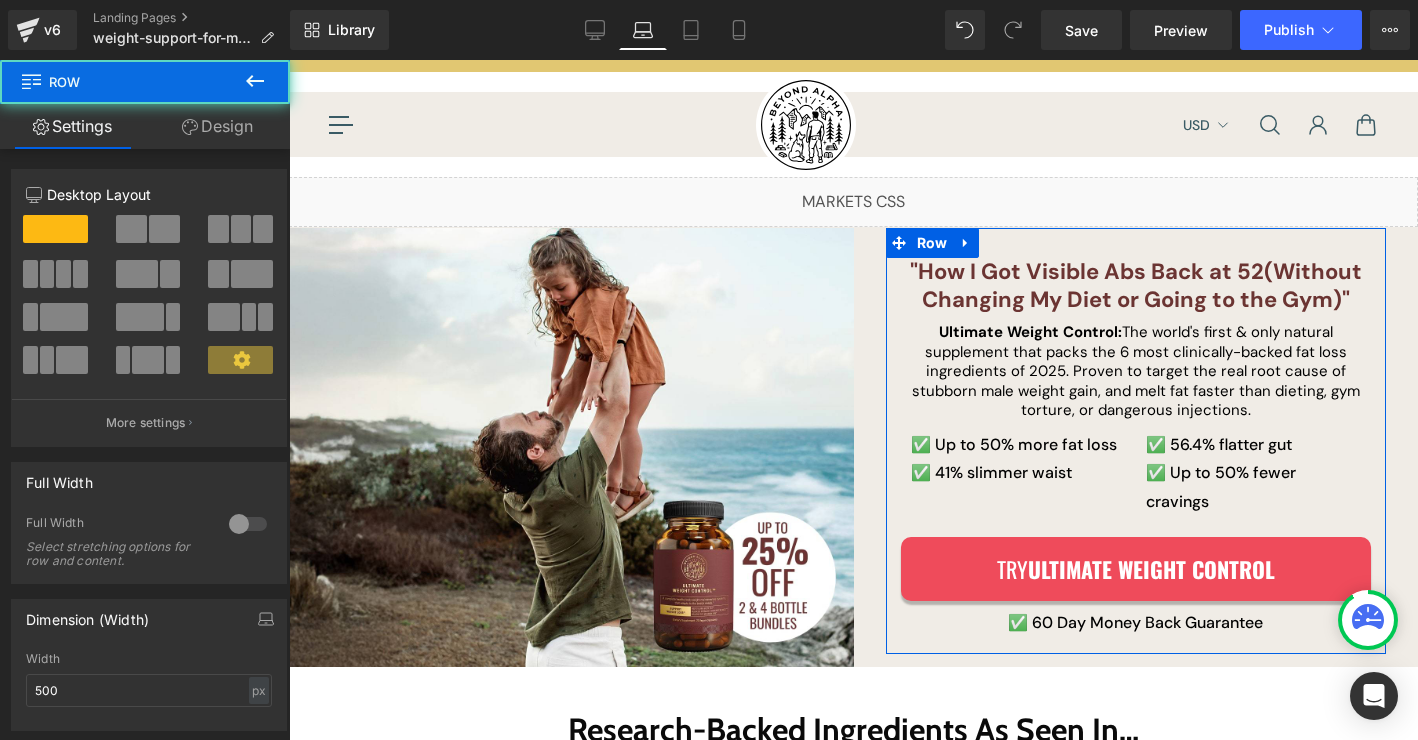 click on "Design" at bounding box center [217, 126] 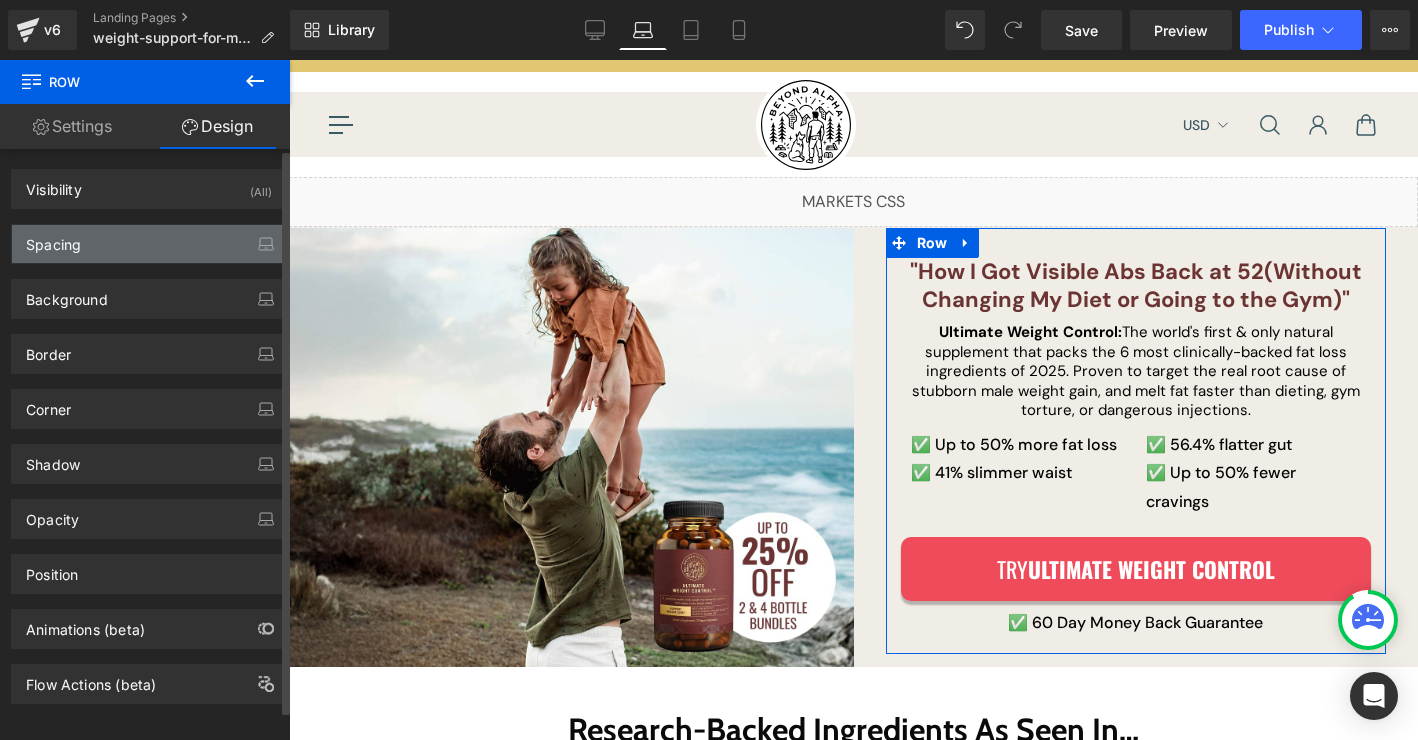 click on "Spacing" at bounding box center (149, 244) 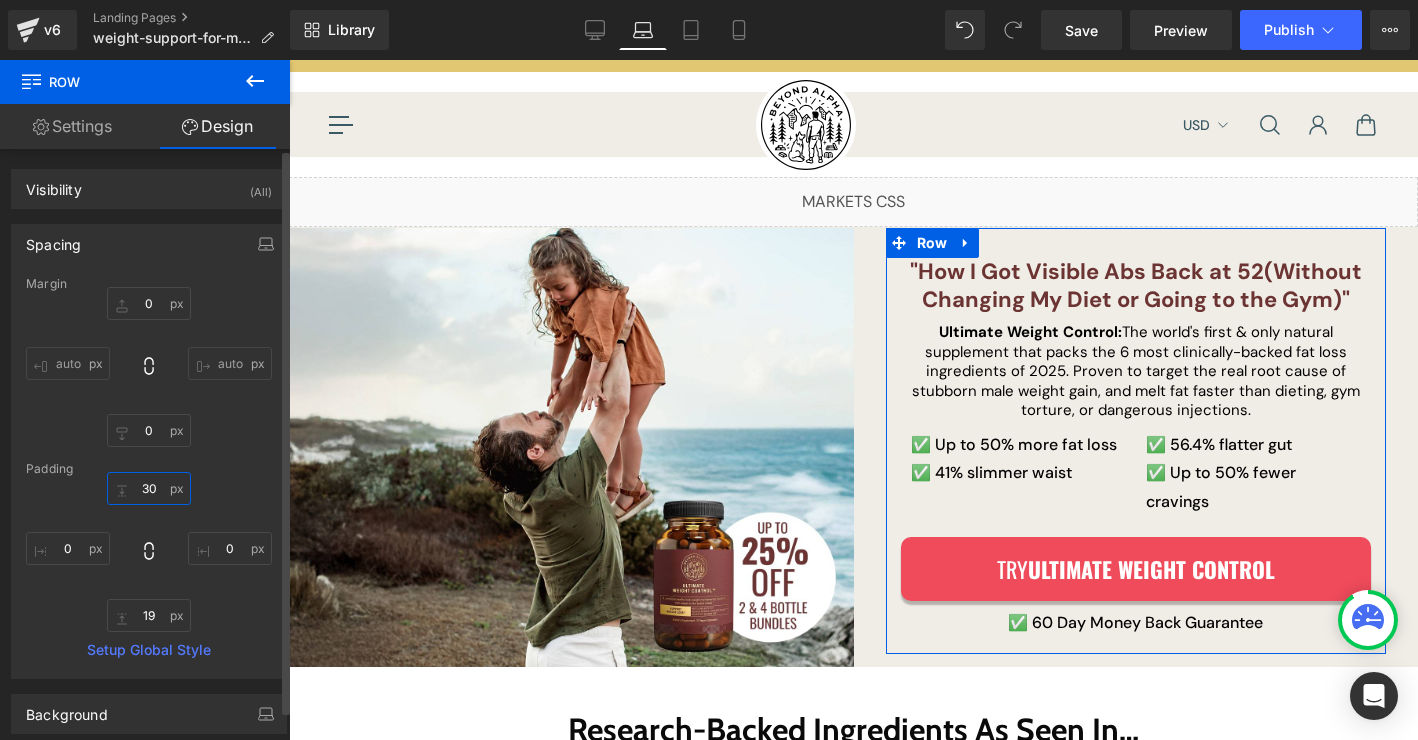 click at bounding box center [149, 488] 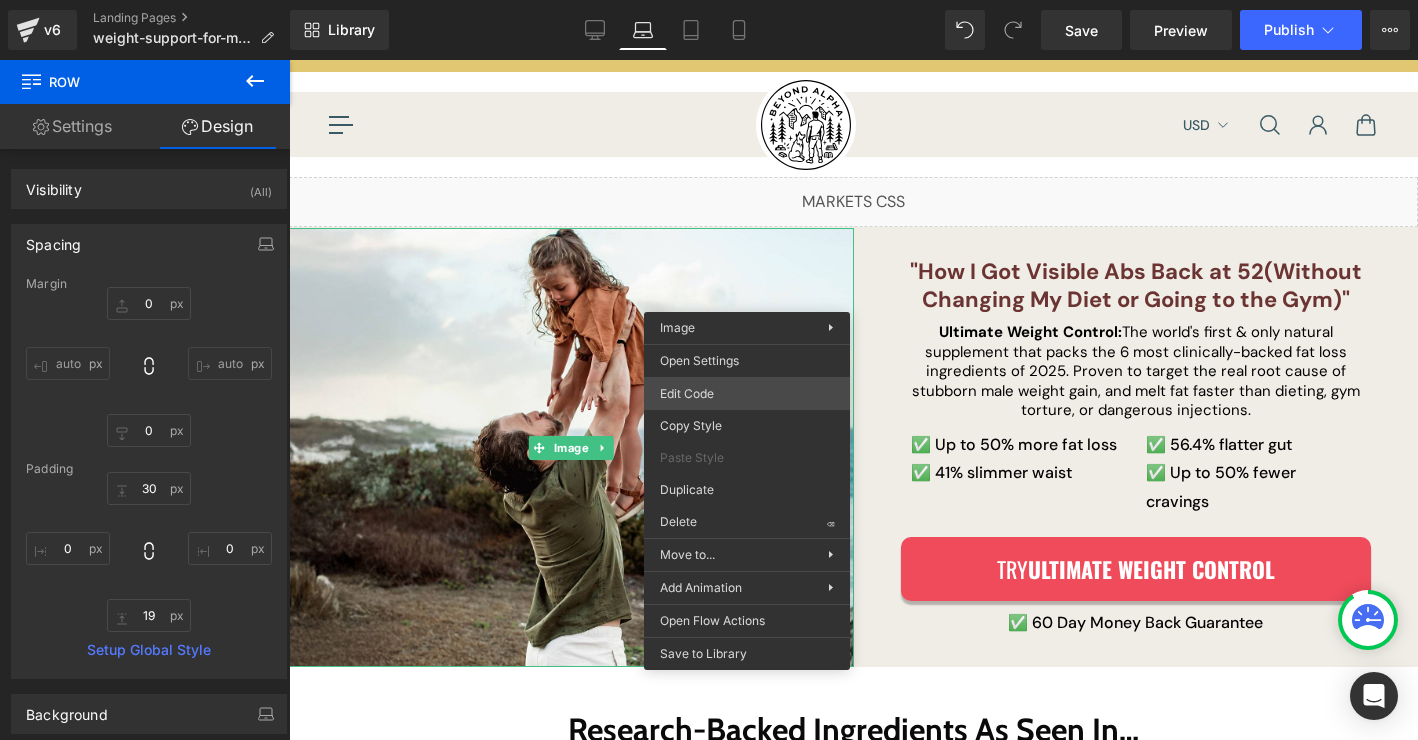 click on "Text Block  You are previewing how the   will restyle your page. You can not edit Elements in Preset Preview Mode.  v6 Landing Pages weight-support-for-men Library Laptop Desktop Laptop Tablet Mobile Save Preview Publish Scheduled View Live Page View with current Template Save Template to Library Schedule Publish  Optimize  Publish Settings Shortcuts  Your page can’t be published   You've reached the maximum number of published pages on your plan  (0/0).  You need to upgrade your plan or unpublish all your pages to get 1 publish slot.   Unpublish pages   Upgrade plan  Elements Global Style Base Row  rows, columns, layouts, div Heading  headings, titles, h1,h2,h3,h4,h5,h6 Text Block  texts, paragraphs, contents, blocks Image  images, photos, alts, uploads Icon  icons, symbols Button  button, call to action, cta Separator  separators, dividers, horizontal lines Liquid  liquid, custom code, html, javascript, css, reviews, apps, applications, embeded, iframe Banner Parallax  Hero Banner  Stack Tabs  Carousel" at bounding box center [709, 0] 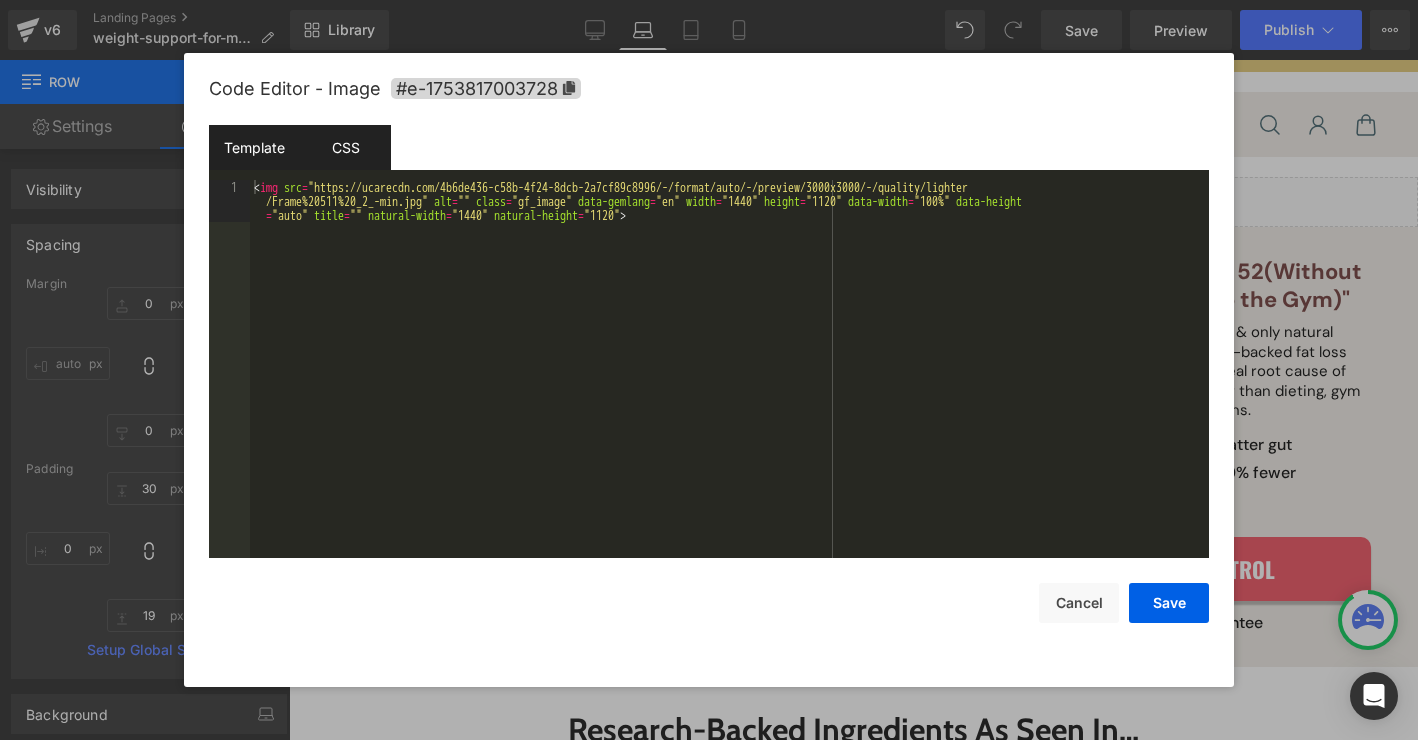 click on "CSS" at bounding box center (345, 147) 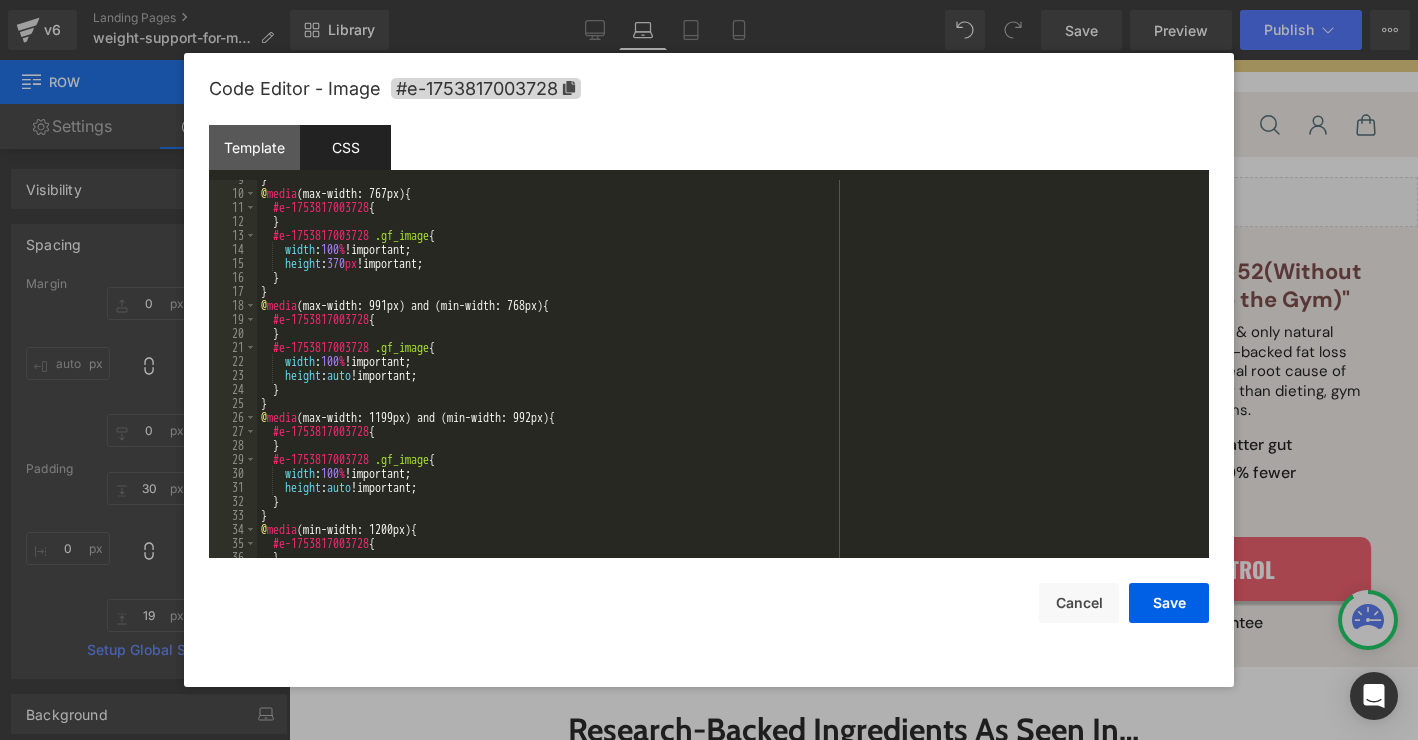 scroll, scrollTop: 462, scrollLeft: 0, axis: vertical 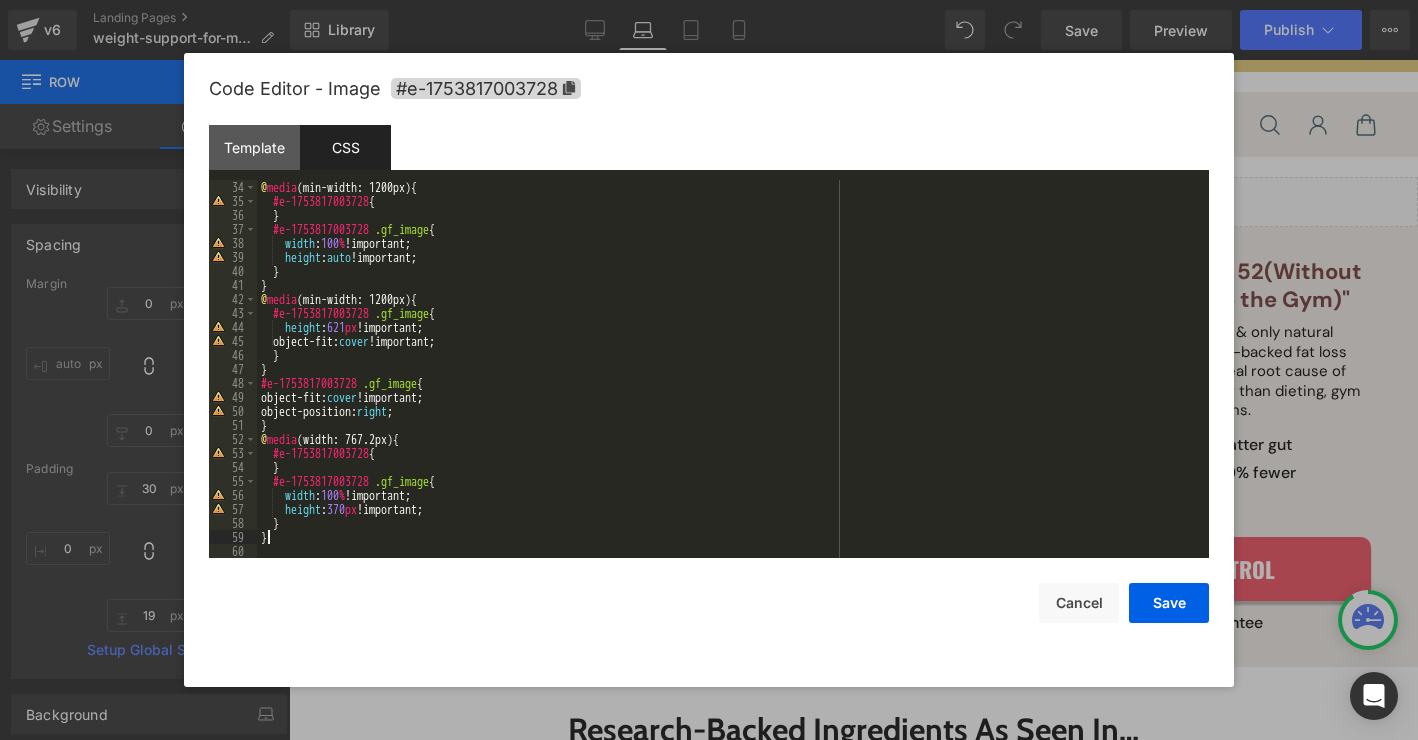 click on "@ media  (min-width: 1200px) {    #e-1753817003728 {    }    #e-1753817003728   .gf_image {       width :  100 % !important;       height :  auto !important;    } } @ media  (min-width: 1200px) {    #e-1753817003728   .gf_image {       height :  621 px  !important;      object-fit:  cover  !important;    } } #e-1753817003728   .gf_image {   object-fit:  cover  !important;   object-position:  right ; } @ media  (width: 767.2px) {    #e-1753817003728 {    }    #e-1753817003728   .gf_image {       width :  100 % !important;       height :  370 px !important;    } }" at bounding box center [729, 383] 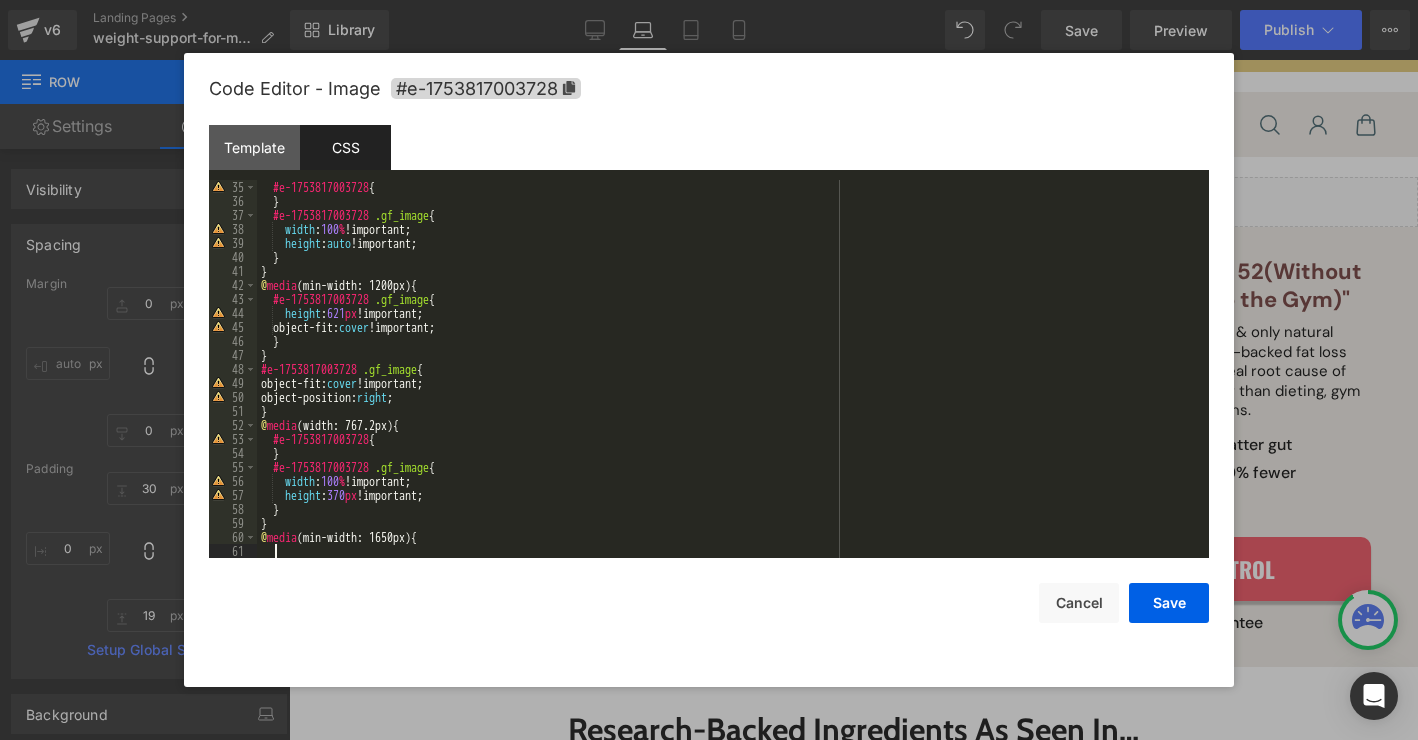 paste 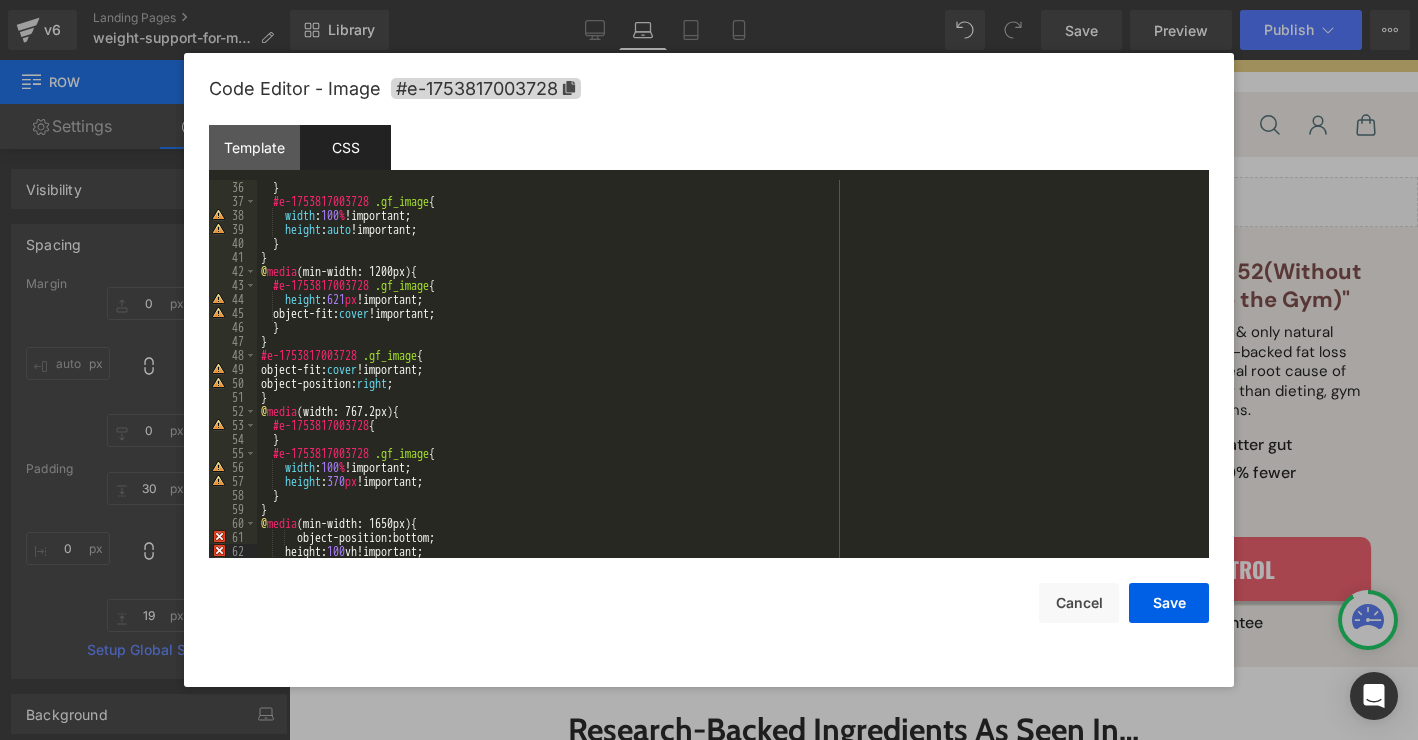 scroll, scrollTop: 518, scrollLeft: 0, axis: vertical 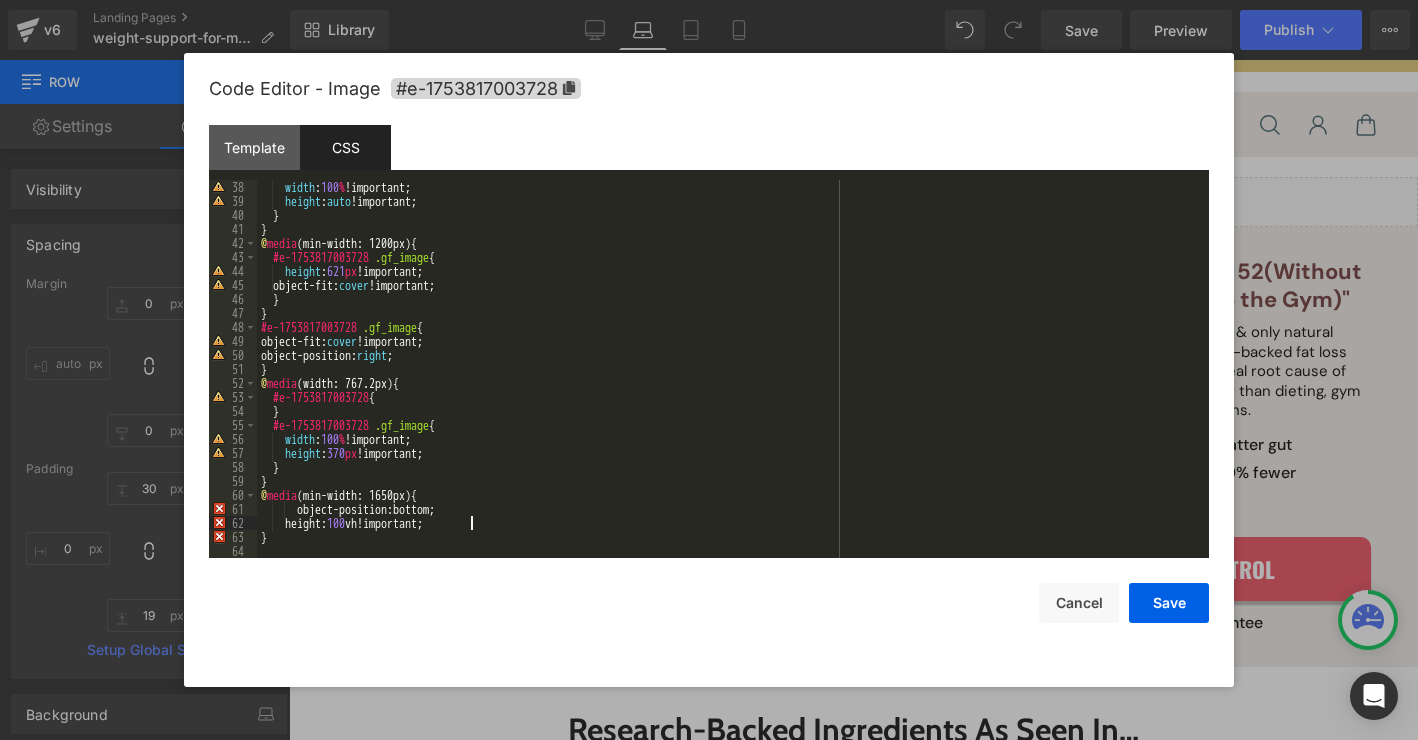 click on "width :  100 % !important;       height :  auto !important;    } } @ media  (min-width: 1200px) {    #e-1753817003728   .gf_image {       height :  621 px  !important;      object-fit:  cover  !important;    } } #e-1753817003728   .gf_image {   object-fit:  cover  !important;   object-position:  right ; } @ media  (width: 767.2px) {    #e-1753817003728 {    }    #e-1753817003728   .gf_image {       width :  100 % !important;       height :  370 px !important;    } } @ media (min-width: 1650px) {          object-position :  bottom ;       height :  100 vh  ! important ; }" at bounding box center [729, 383] 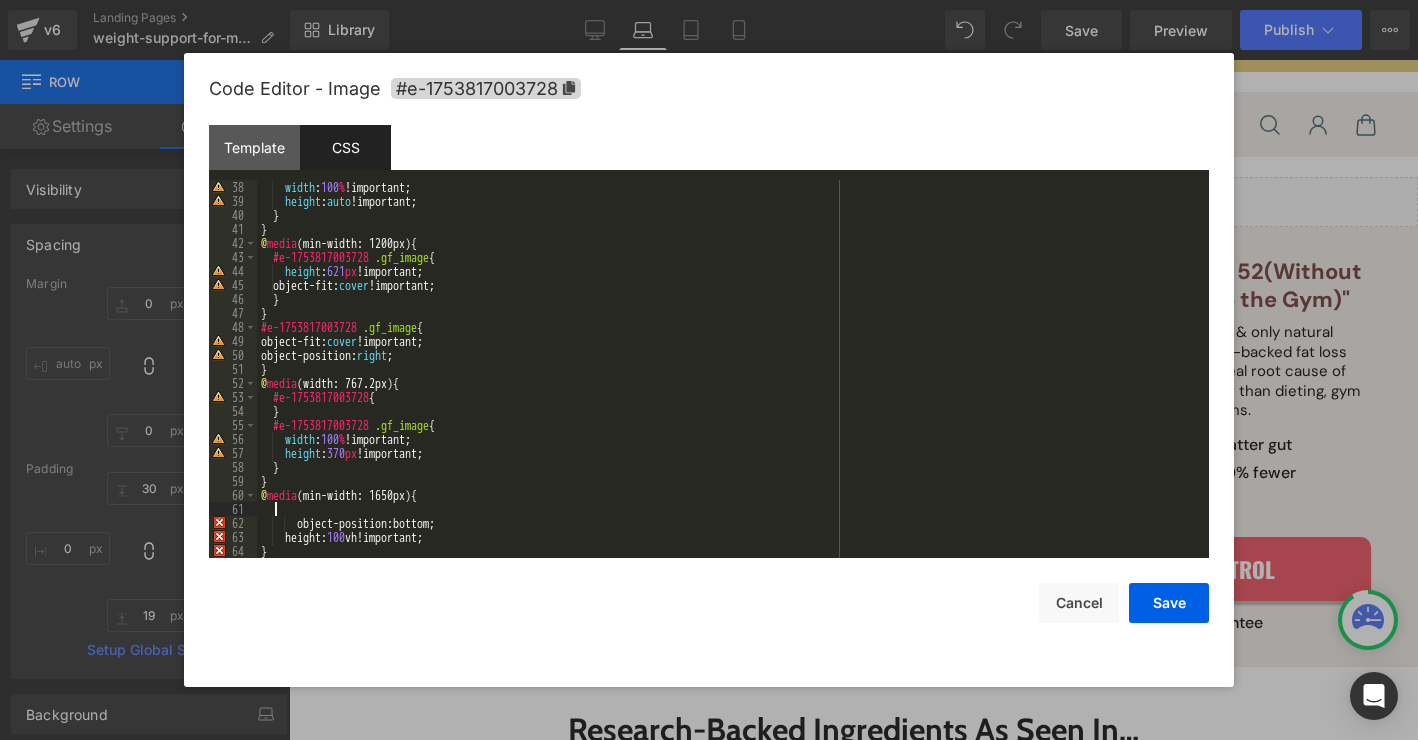 scroll, scrollTop: 532, scrollLeft: 0, axis: vertical 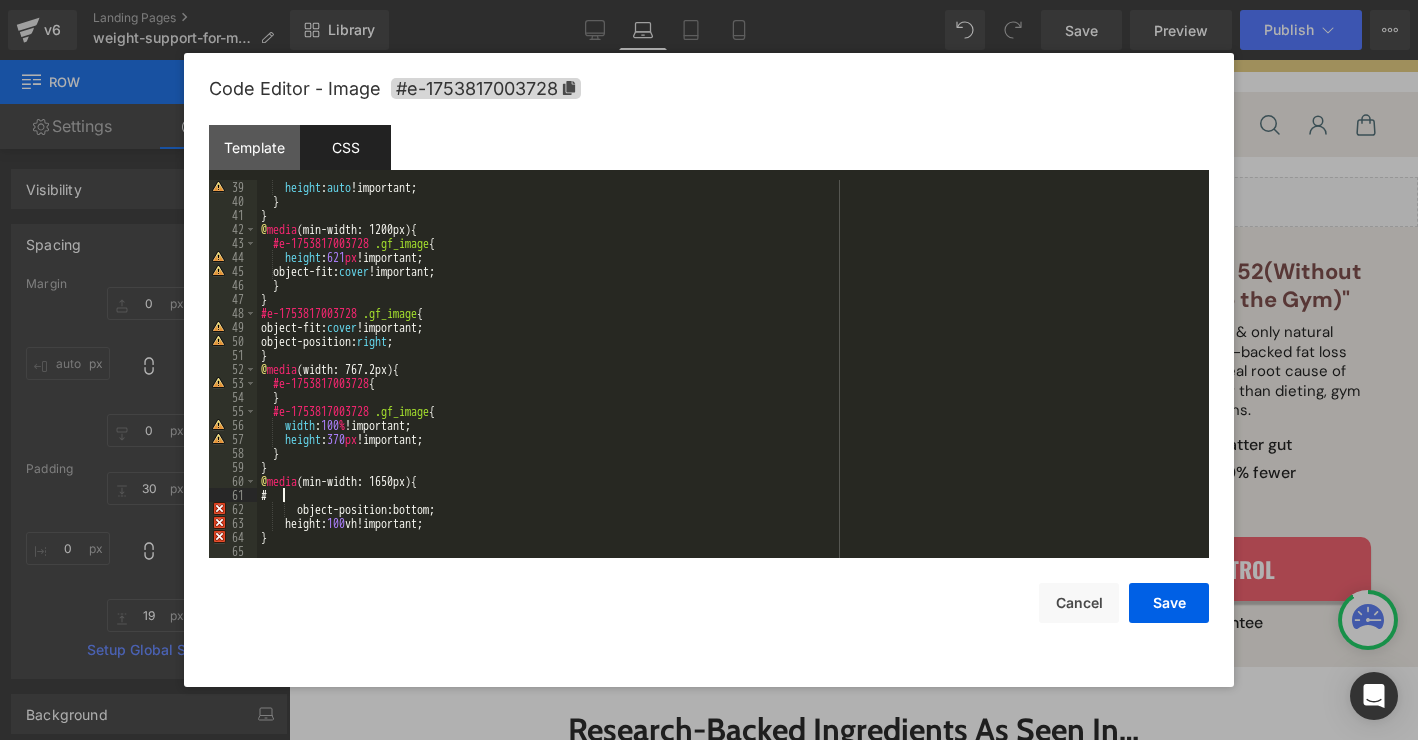 paste 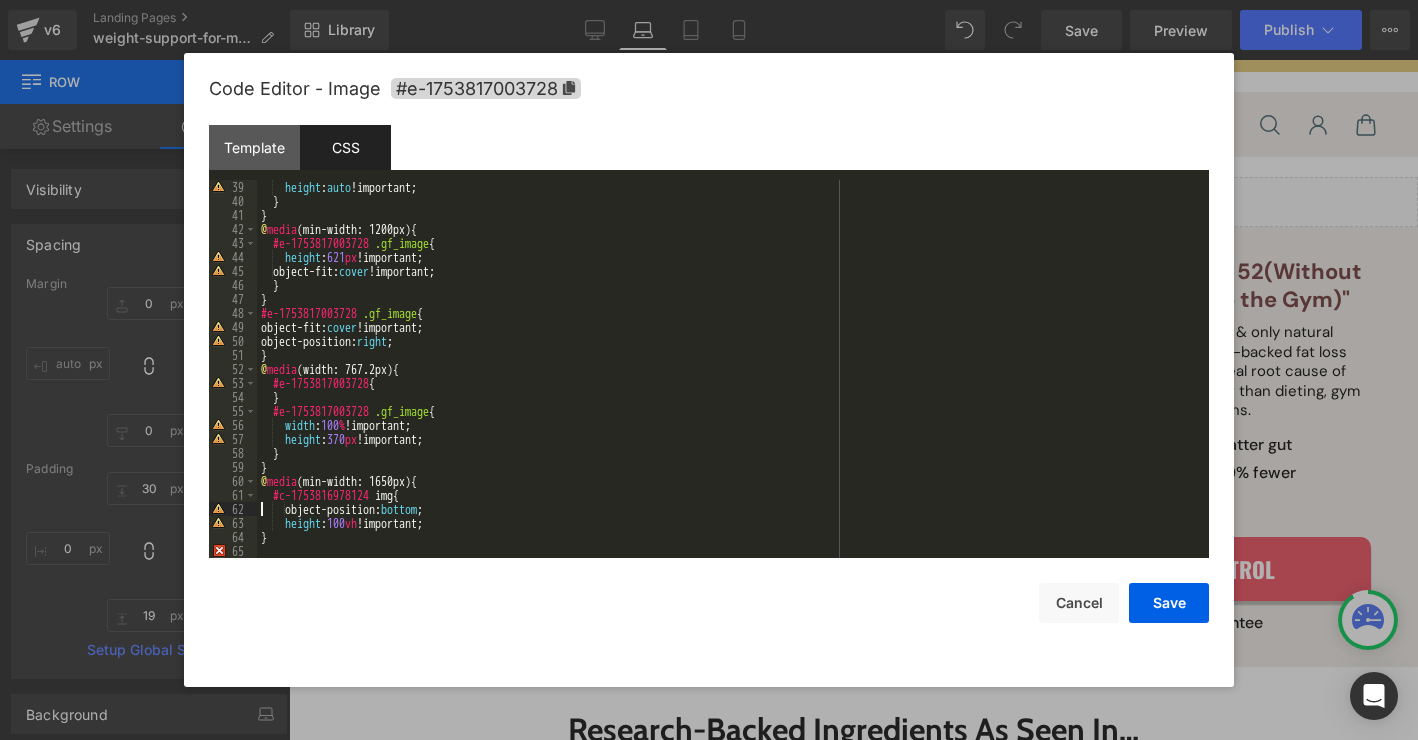 click on "height :  auto !important;    } } @ media  (min-width: 1200px) {    #e-1753817003728   .gf_image {       height :  621 px  !important;      object-fit:  cover  !important;    } } #e-1753817003728   .gf_image {   object-fit:  cover  !important;   object-position:  right ; } @ media  (width: 767.2px) {    #e-1753817003728 {    }    #e-1753817003728   .gf_image {       width :  100 % !important;       height :  370 px !important;    } } @ media (min-width: 1650px) {    #c-1753816978124   img {         object-position:  bottom ;       height :  100 vh  !important; }" at bounding box center (729, 383) 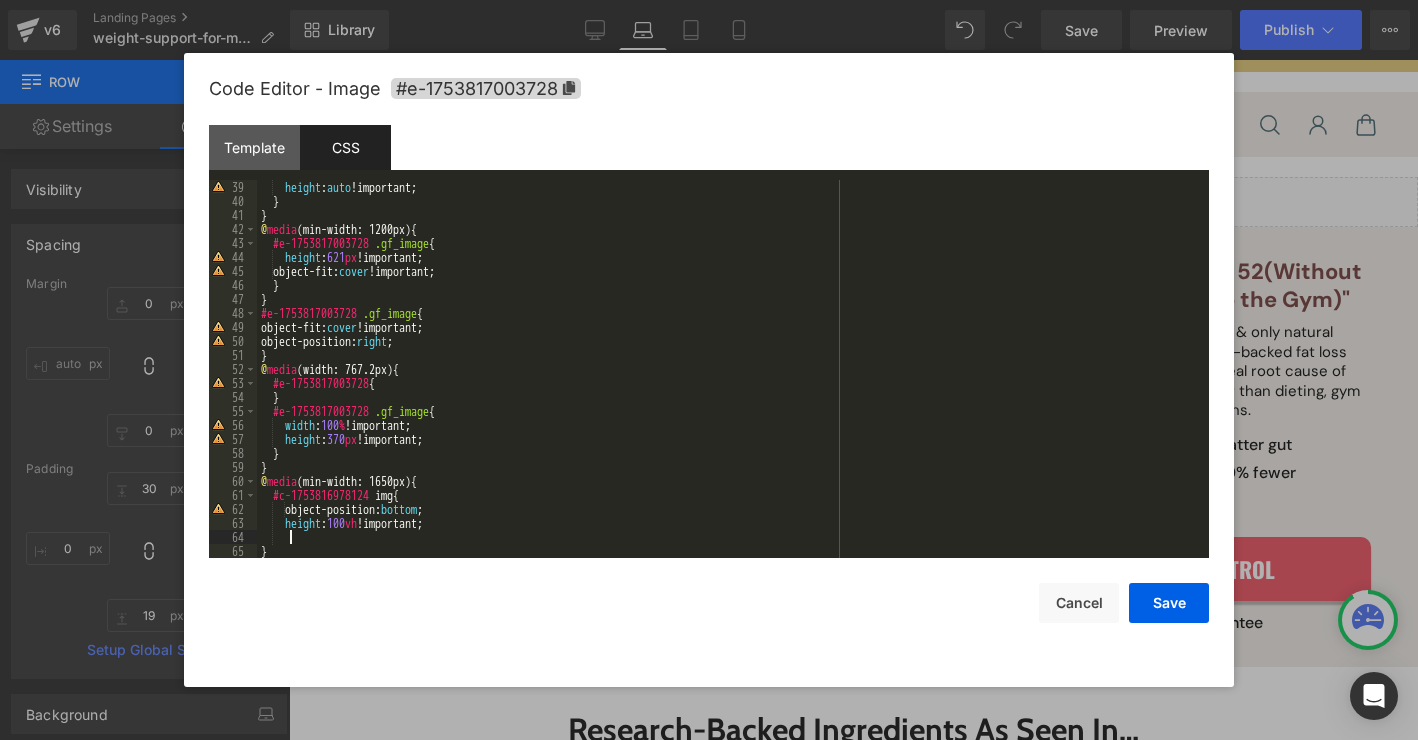 type 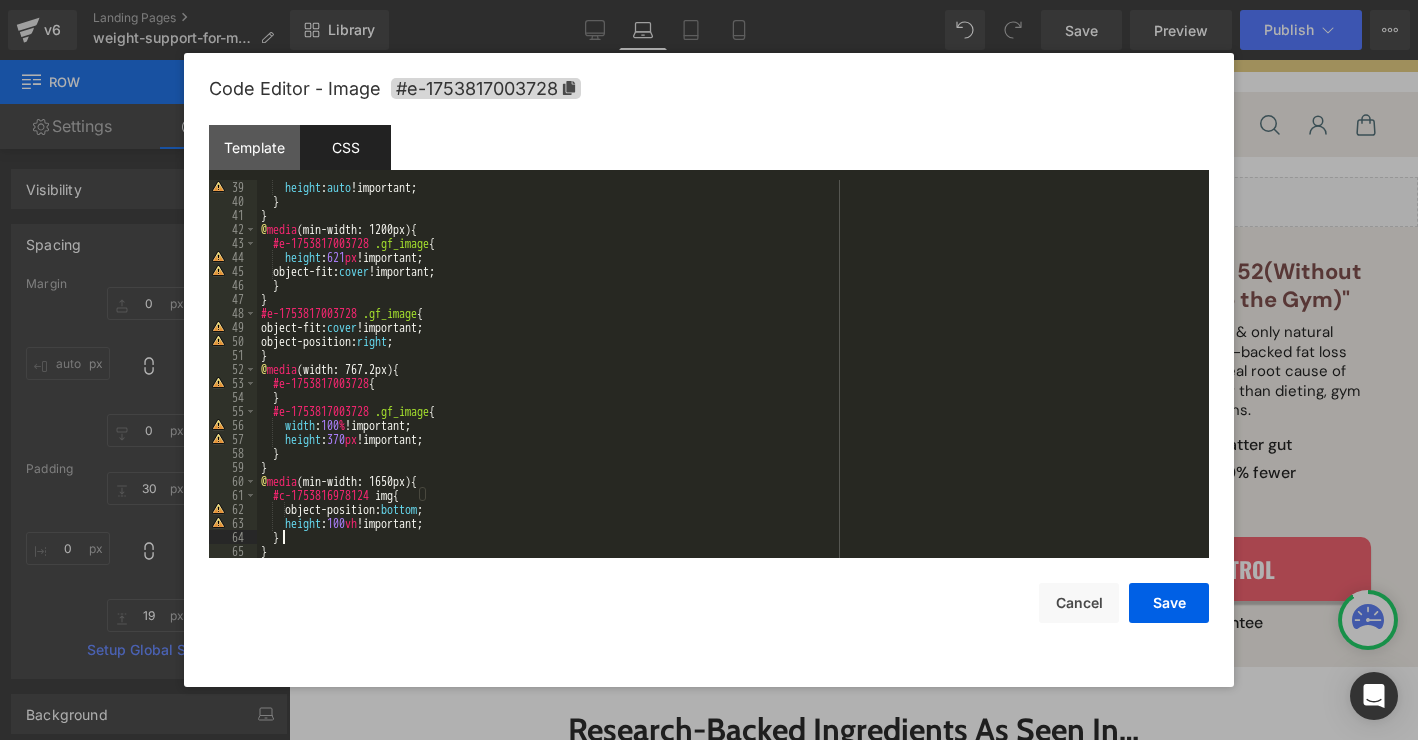 click on "height :  auto !important;    } } @ media  (min-width: 1200px) {    #e-1753817003728   .gf_image {       height :  621 px  !important;      object-fit:  cover  !important;    } } #e-1753817003728   .gf_image {   object-fit:  cover  !important;   object-position:  right ; } @ media  (width: 767.2px) {    #e-1753817003728 {    }    #e-1753817003728   .gf_image {       width :  100 % !important;       height :  370 px !important;    } } @ media (min-width: 1650px) {    #c-1753816978124   img {         object-position:  bottom ;       height :  100 vh  !important;    } }" at bounding box center (729, 383) 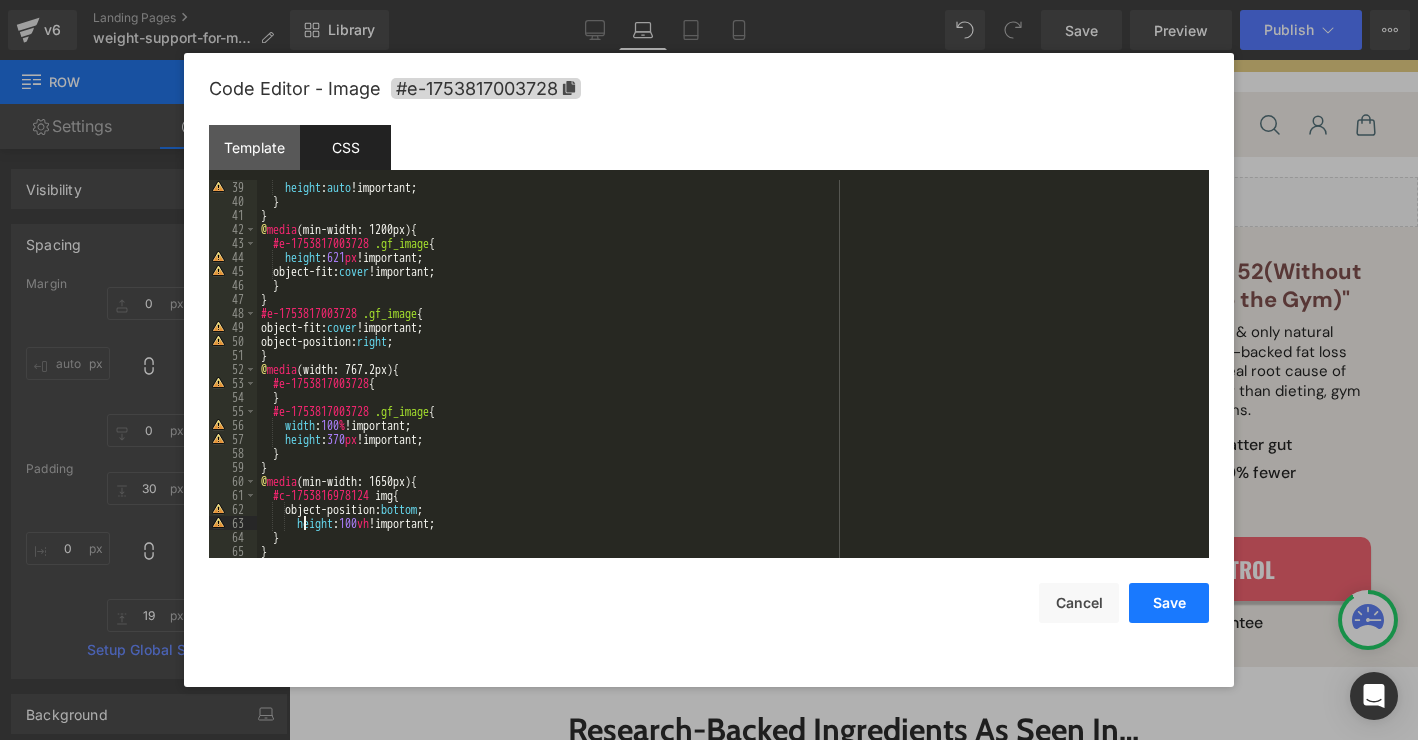 click on "Save" at bounding box center (1169, 603) 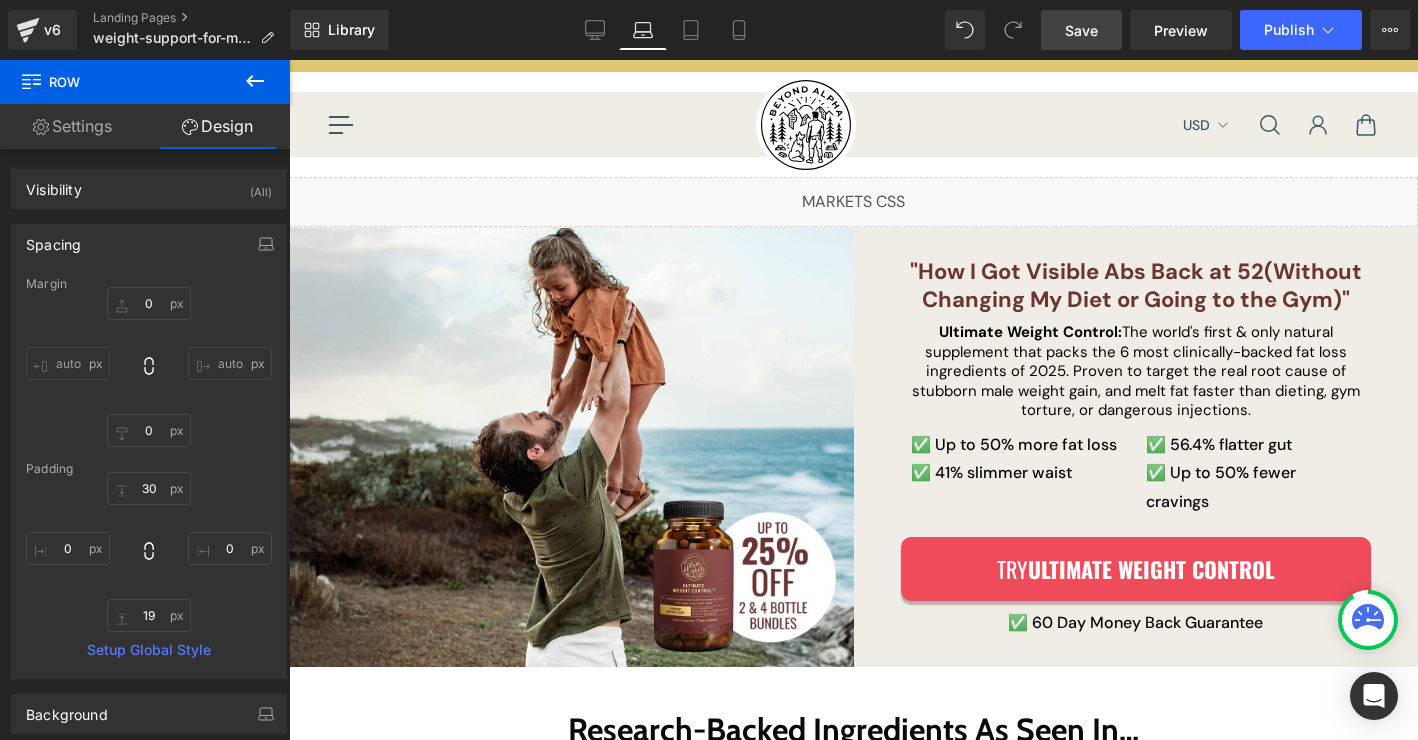 click on "Save" at bounding box center [1081, 30] 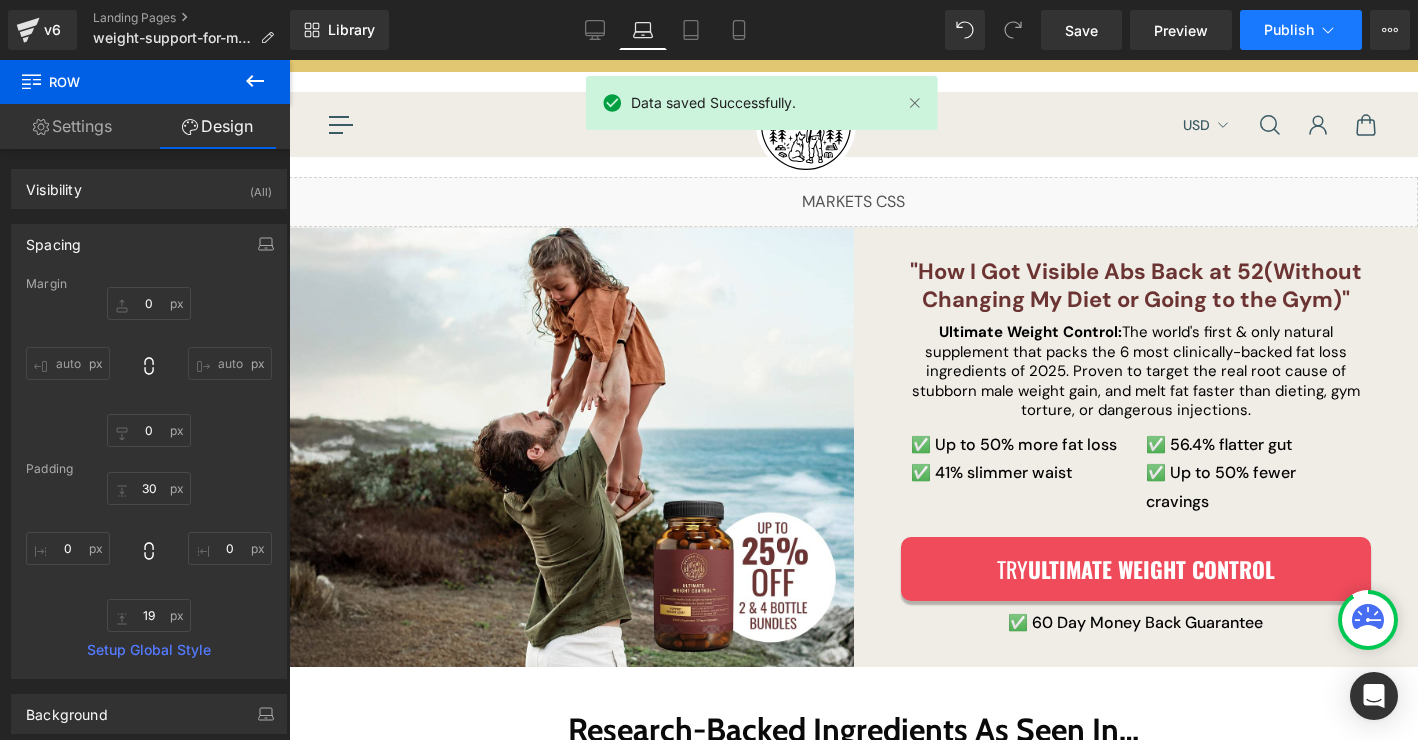 click on "Publish" at bounding box center [1289, 30] 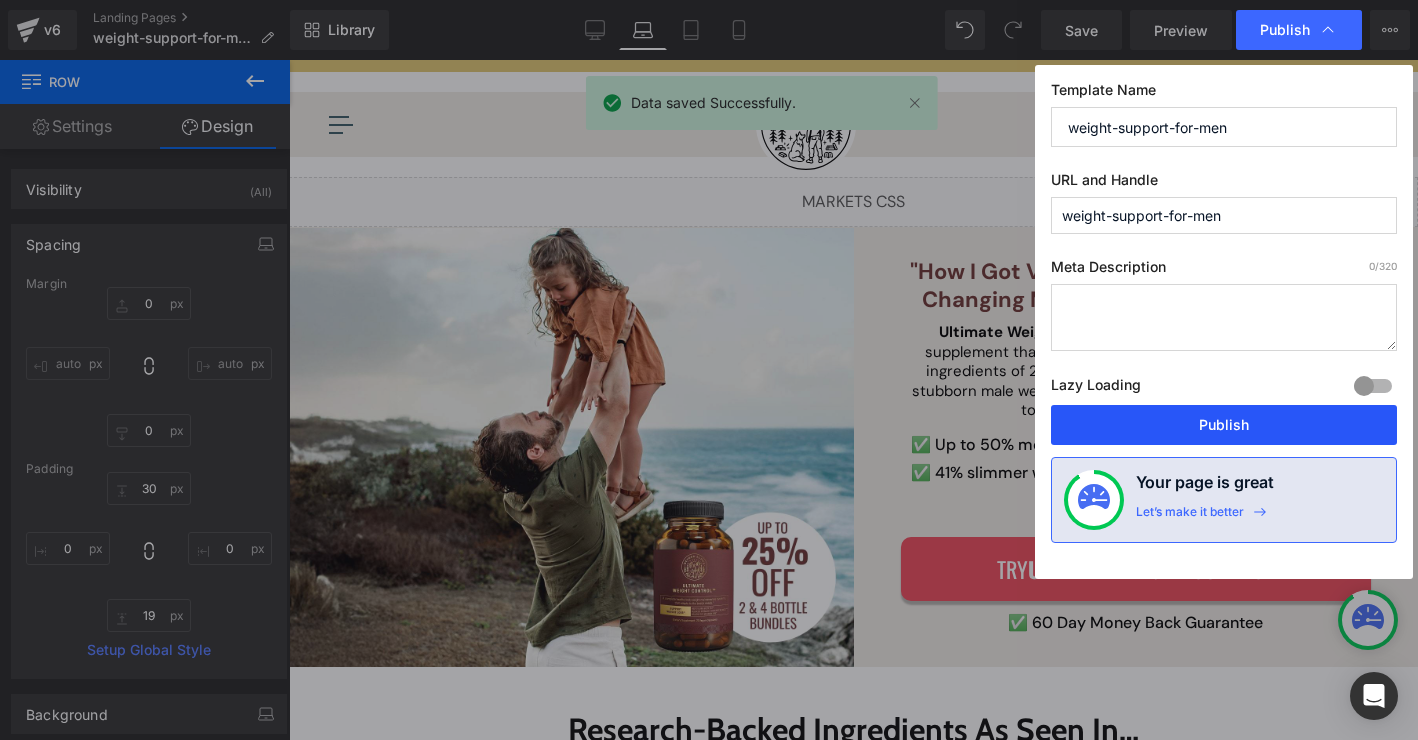 click on "Publish" at bounding box center (1224, 425) 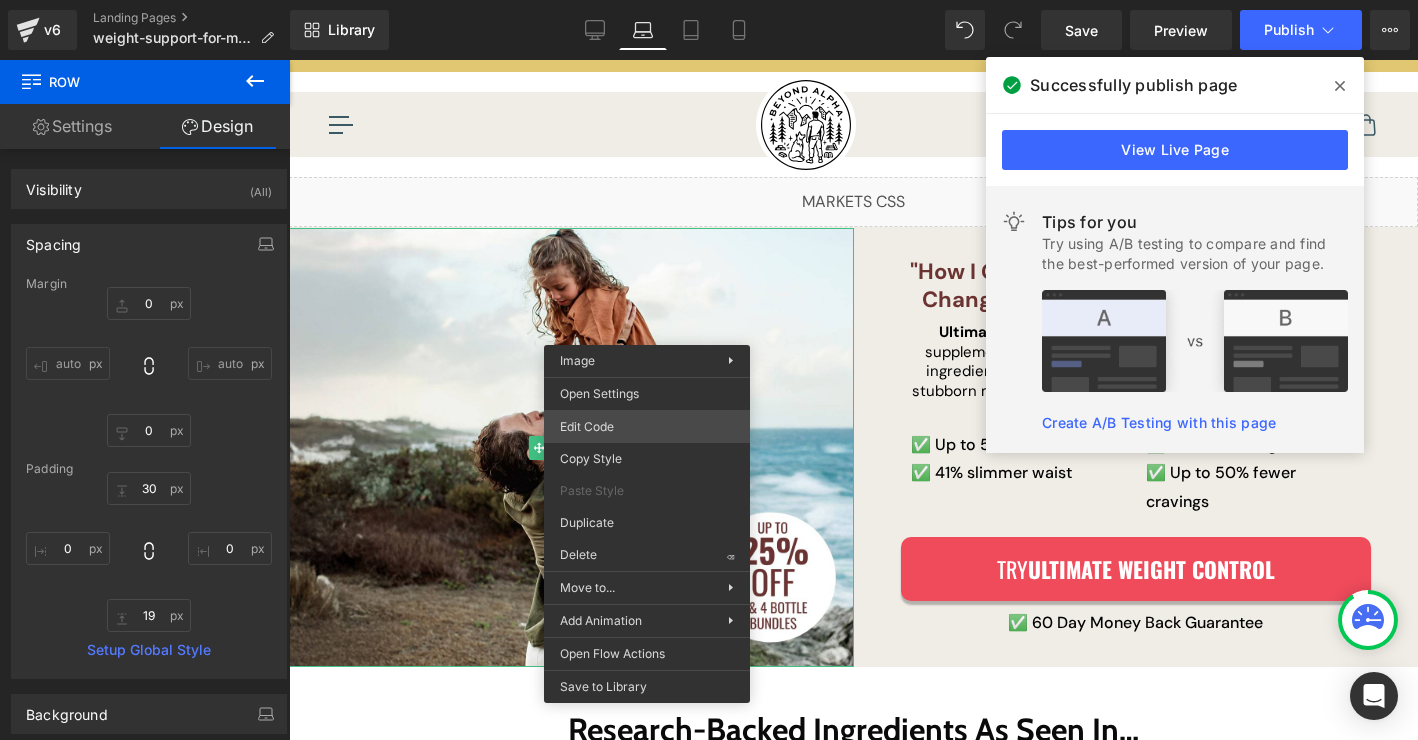 click on "Text Block  You are previewing how the   will restyle your page. You can not edit Elements in Preset Preview Mode.  v6 Landing Pages weight-support-for-men Library Laptop Desktop Laptop Tablet Mobile Save Preview Publish Scheduled View Live Page View with current Template Save Template to Library Schedule Publish  Optimize  Publish Settings Shortcuts  Your page can’t be published   You've reached the maximum number of published pages on your plan  (0/0).  You need to upgrade your plan or unpublish all your pages to get 1 publish slot.   Unpublish pages   Upgrade plan  Elements Global Style Base Row  rows, columns, layouts, div Heading  headings, titles, h1,h2,h3,h4,h5,h6 Text Block  texts, paragraphs, contents, blocks Image  images, photos, alts, uploads Icon  icons, symbols Button  button, call to action, cta Separator  separators, dividers, horizontal lines Liquid  liquid, custom code, html, javascript, css, reviews, apps, applications, embeded, iframe Banner Parallax  Hero Banner  Stack Tabs  Carousel" at bounding box center (709, 0) 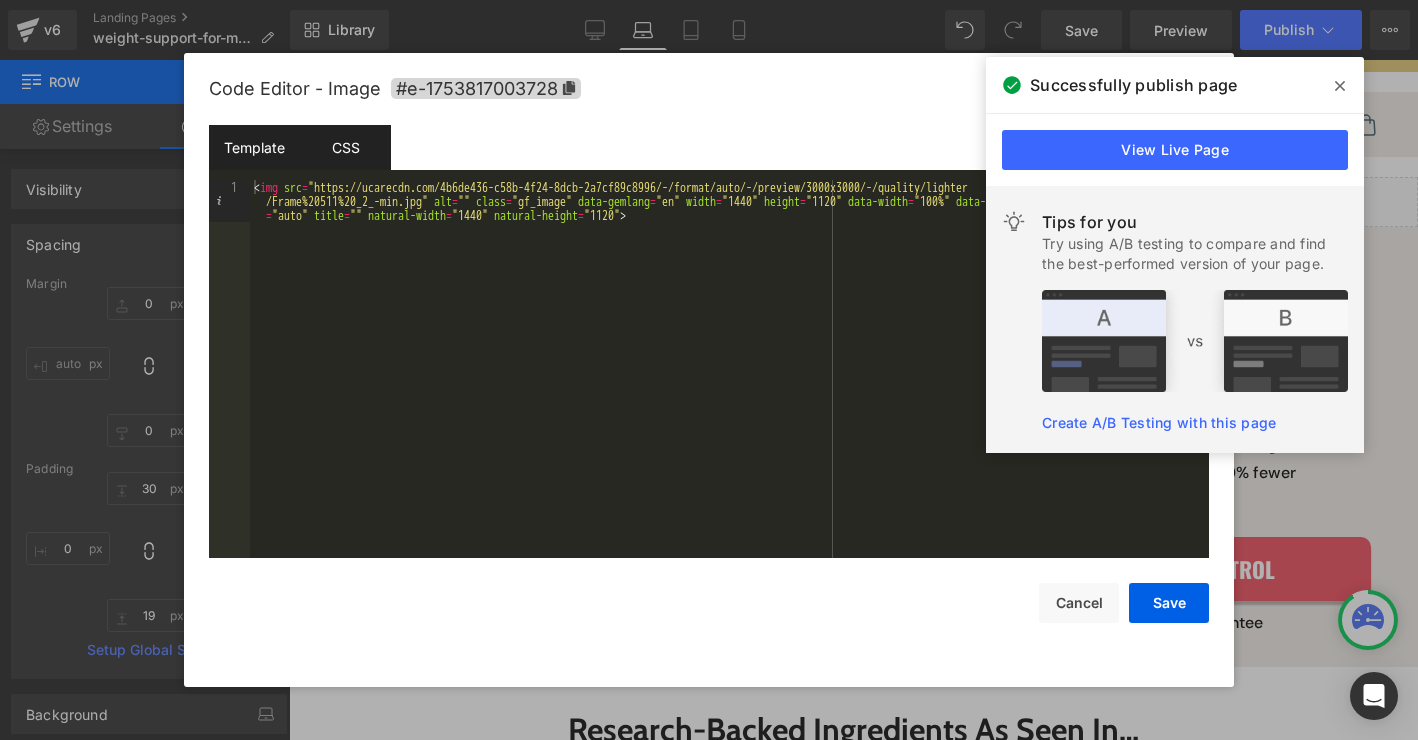 click on "CSS" at bounding box center (345, 147) 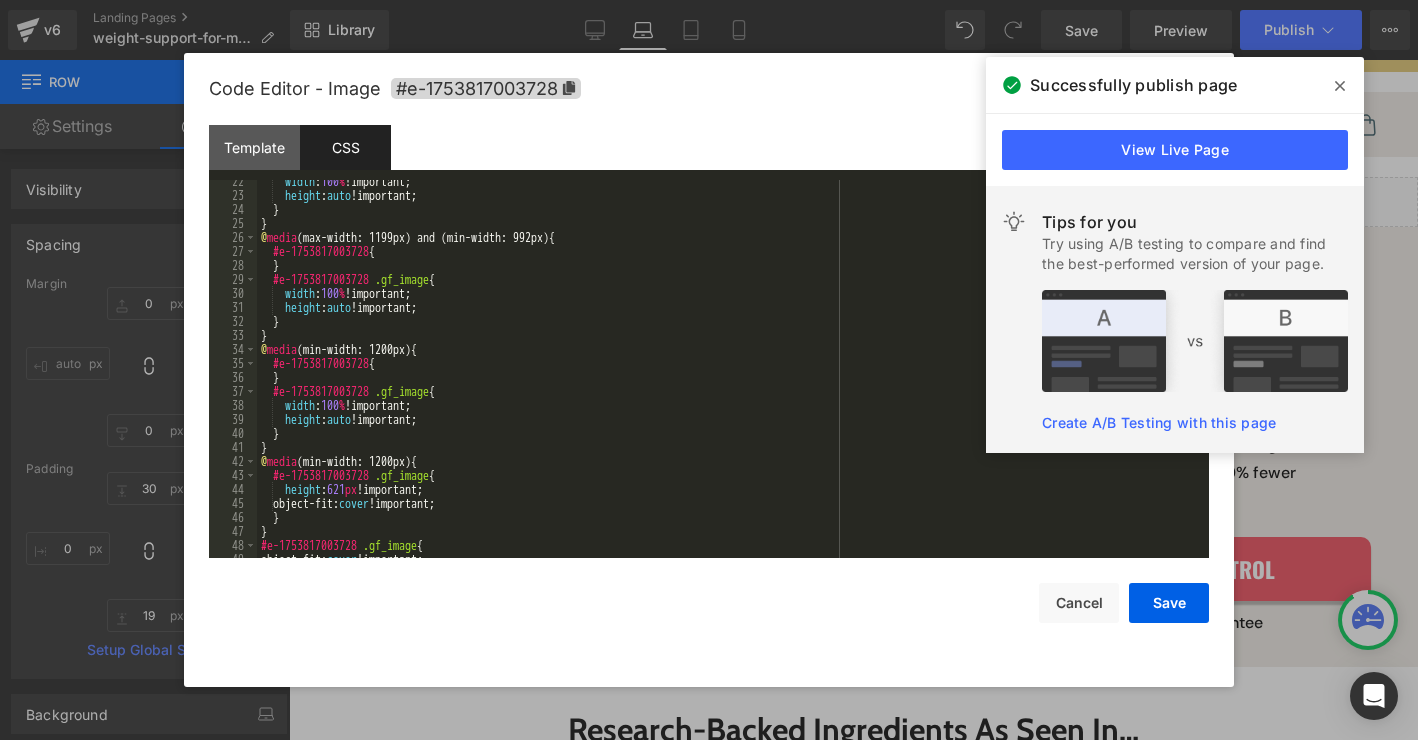 scroll, scrollTop: 546, scrollLeft: 0, axis: vertical 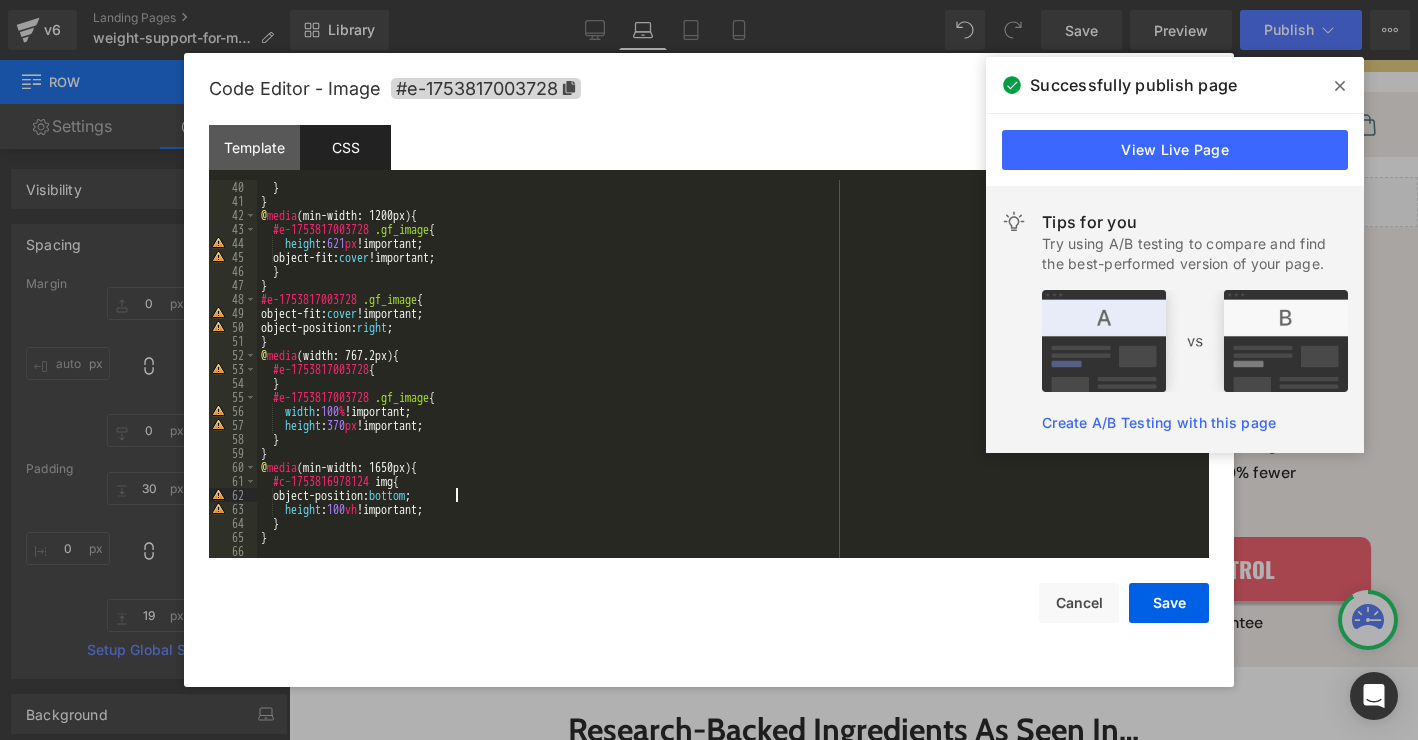 click on "} } @ media  (min-width: 1200px) {    #e-1753817003728   .gf_image {       height :  621 px  !important;      object-fit:  cover  !important;    } } #e-1753817003728   .gf_image {   object-fit:  cover  !important;   object-position:  right ; } @ media  (width: 767.2px) {    #e-1753817003728 {    }    #e-1753817003728   .gf_image {       width :  100 % !important;       height :  370 px !important;    } } @ media (min-width: 1650px) {    #c-1753816978124   img {      object-position:  bottom ;       height :  100 vh  !important;    } }" at bounding box center [729, 383] 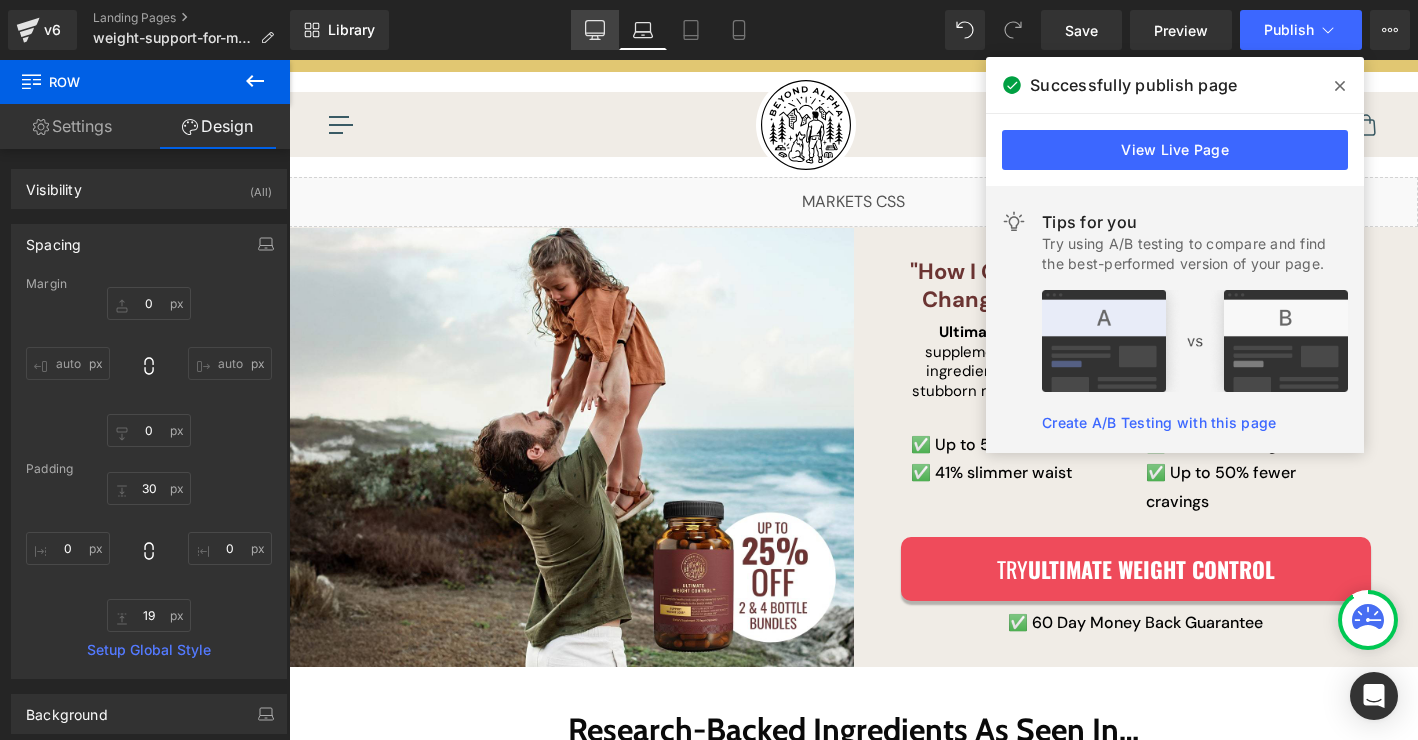 click 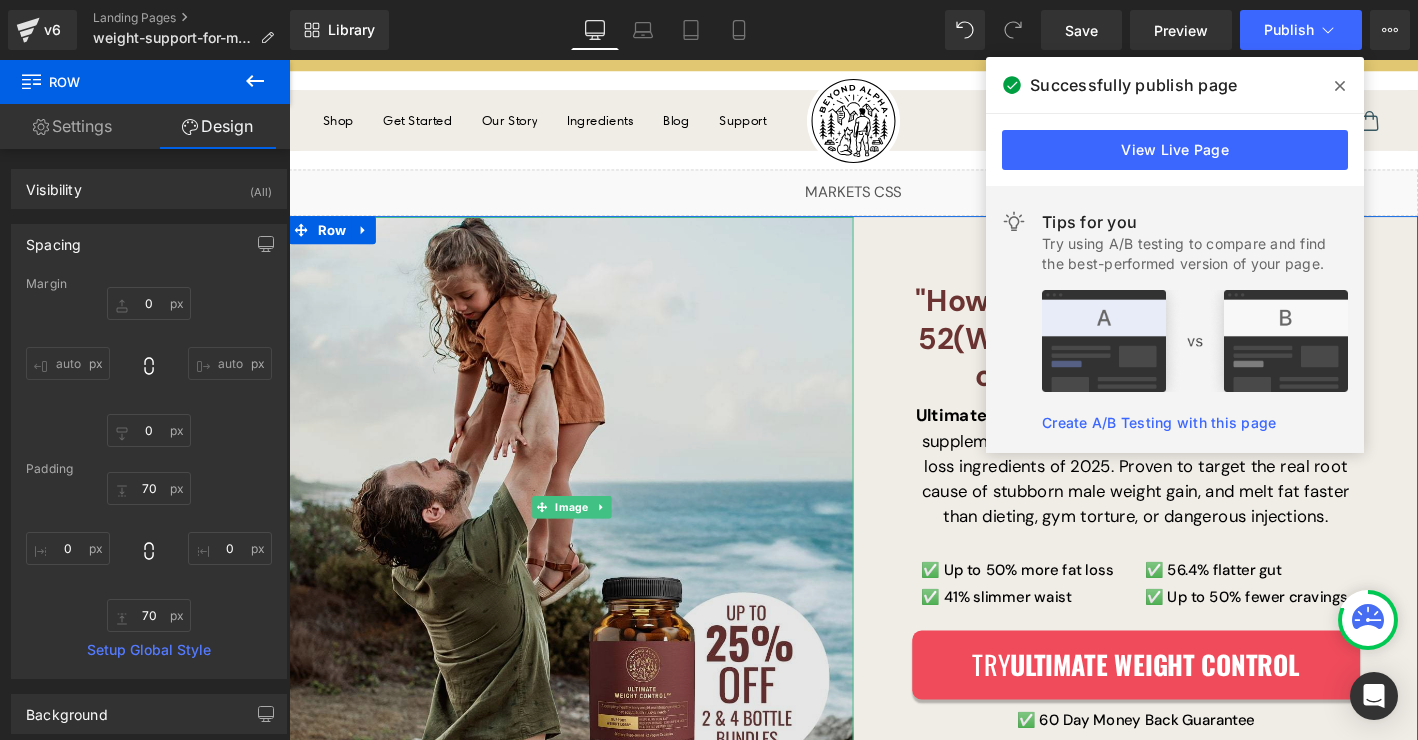 click at bounding box center [591, 538] 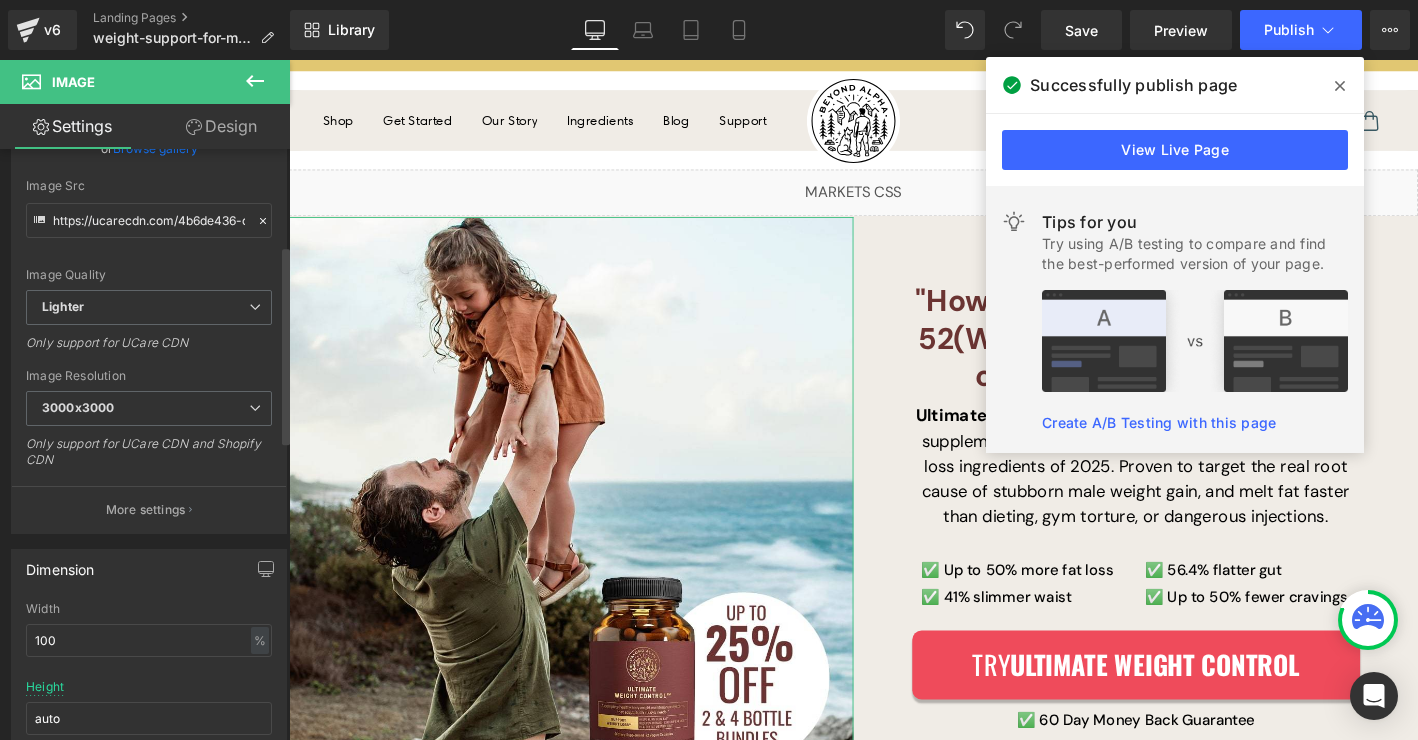 scroll, scrollTop: 406, scrollLeft: 0, axis: vertical 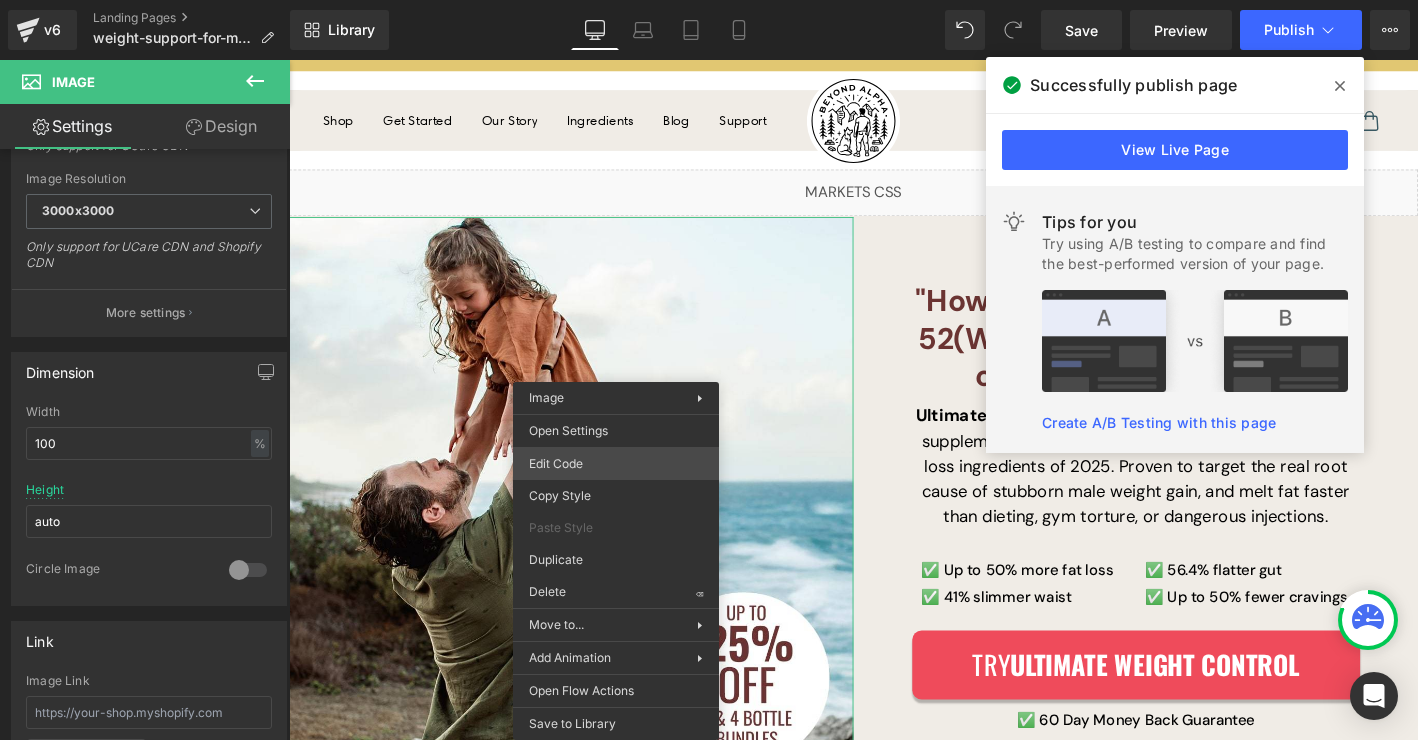 click on "Text Block  You are previewing how the   will restyle your page. You can not edit Elements in Preset Preview Mode.  v6 Landing Pages weight-support-for-men Library Desktop Desktop Laptop Tablet Mobile Save Preview Publish Scheduled View Live Page View with current Template Save Template to Library Schedule Publish  Optimize  Publish Settings Shortcuts  Your page can’t be published   You've reached the maximum number of published pages on your plan  (0/0).  You need to upgrade your plan or unpublish all your pages to get 1 publish slot.   Unpublish pages   Upgrade plan  Elements Global Style Base Row  rows, columns, layouts, div Heading  headings, titles, h1,h2,h3,h4,h5,h6 Text Block  texts, paragraphs, contents, blocks Image  images, photos, alts, uploads Icon  icons, symbols Button  button, call to action, cta Separator  separators, dividers, horizontal lines Liquid  liquid, custom code, html, javascript, css, reviews, apps, applications, embeded, iframe Banner Parallax  Hero Banner  Stack Tabs  Carousel" at bounding box center (709, 0) 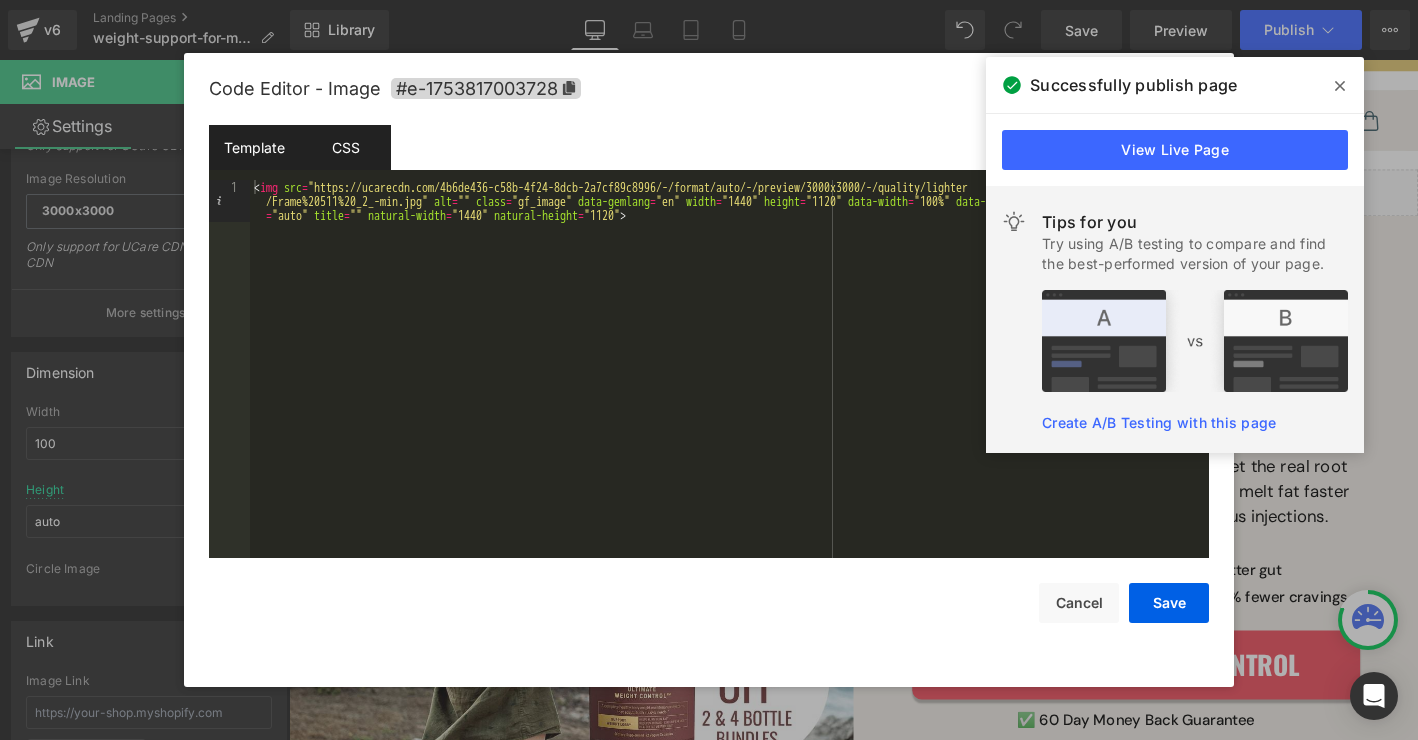 click on "CSS" at bounding box center [345, 147] 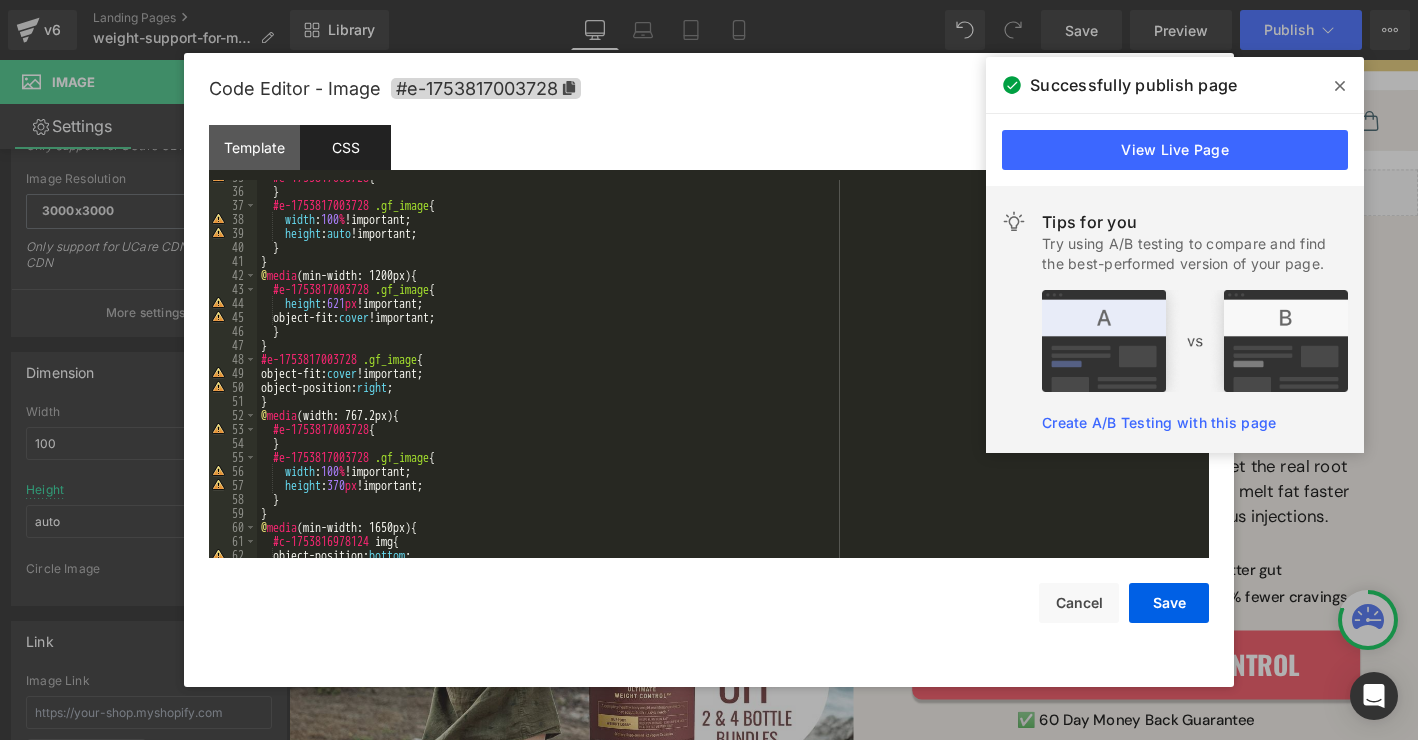 scroll, scrollTop: 0, scrollLeft: 0, axis: both 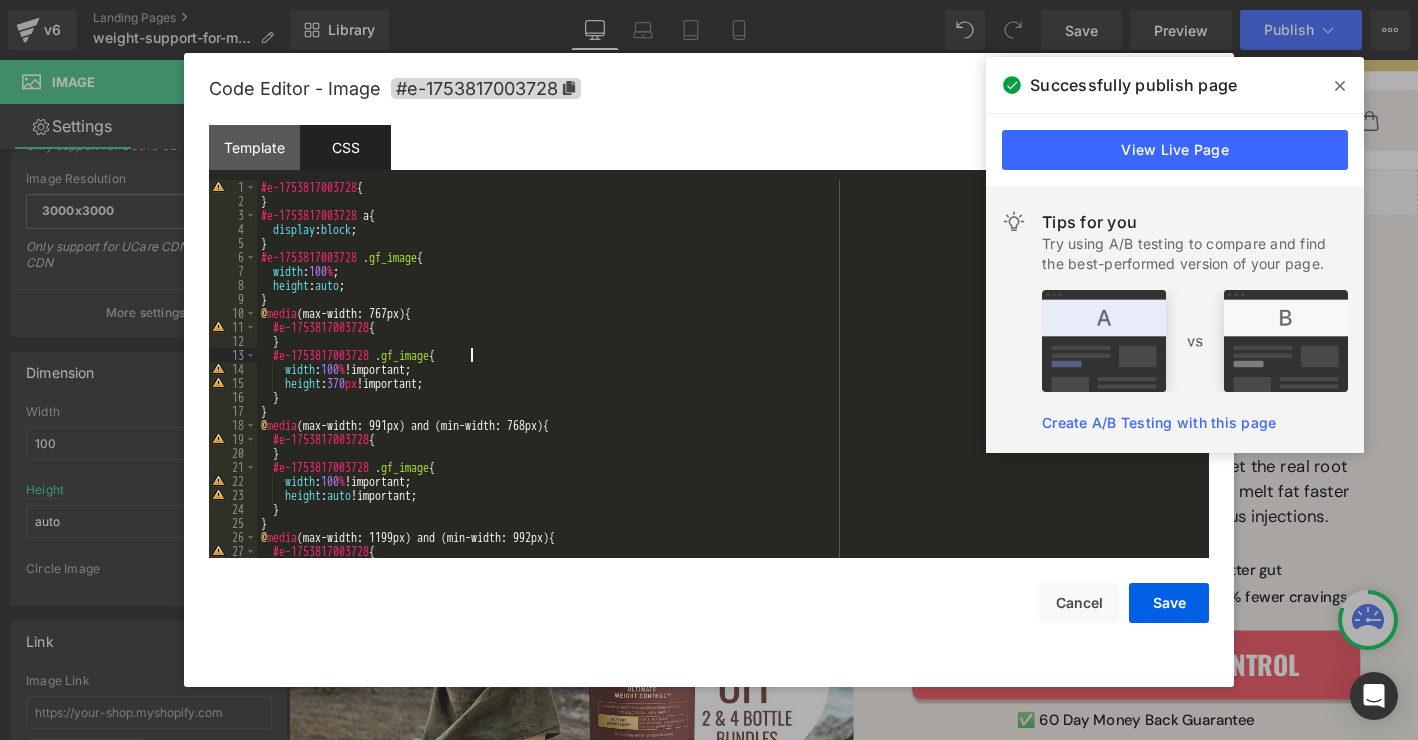 click on "#e-1753817003728 { } #e-1753817003728   a {    display :  block ; } #e-1753817003728   .gf_image {    width :  100 % ;    height :  auto ; } @ media  (max-width: 767px) {    #e-1753817003728 {    }    #e-1753817003728   .gf_image {       width :  100 % !important;       height :  370 px !important;    } } @ media  (max-width: 991px) and (min-width: 768px) {    #e-1753817003728 {    }    #e-1753817003728   .gf_image {       width :  100 % !important;       height :  auto !important;    } } @ media  (max-width: 1199px) and (min-width: 992px) {    #e-1753817003728 {    }" at bounding box center [729, 383] 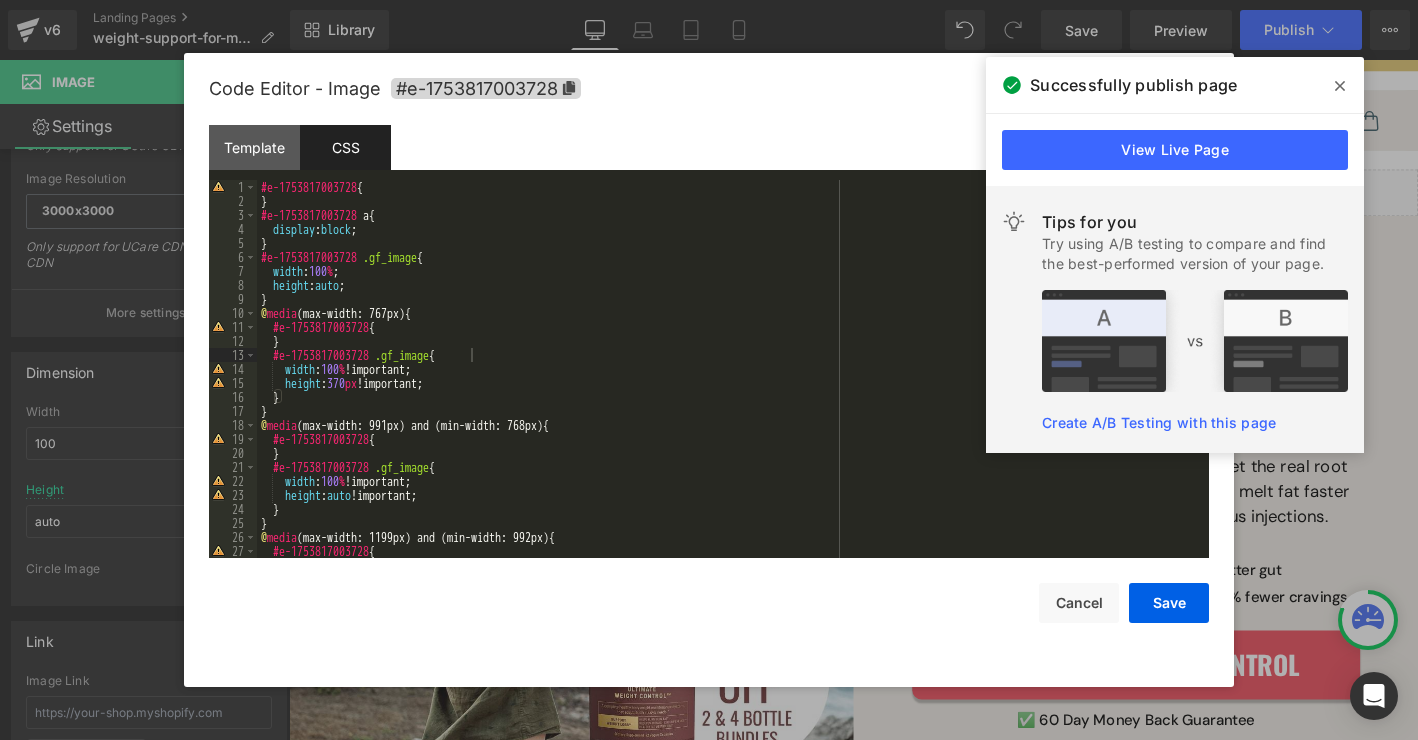 click at bounding box center [1340, 86] 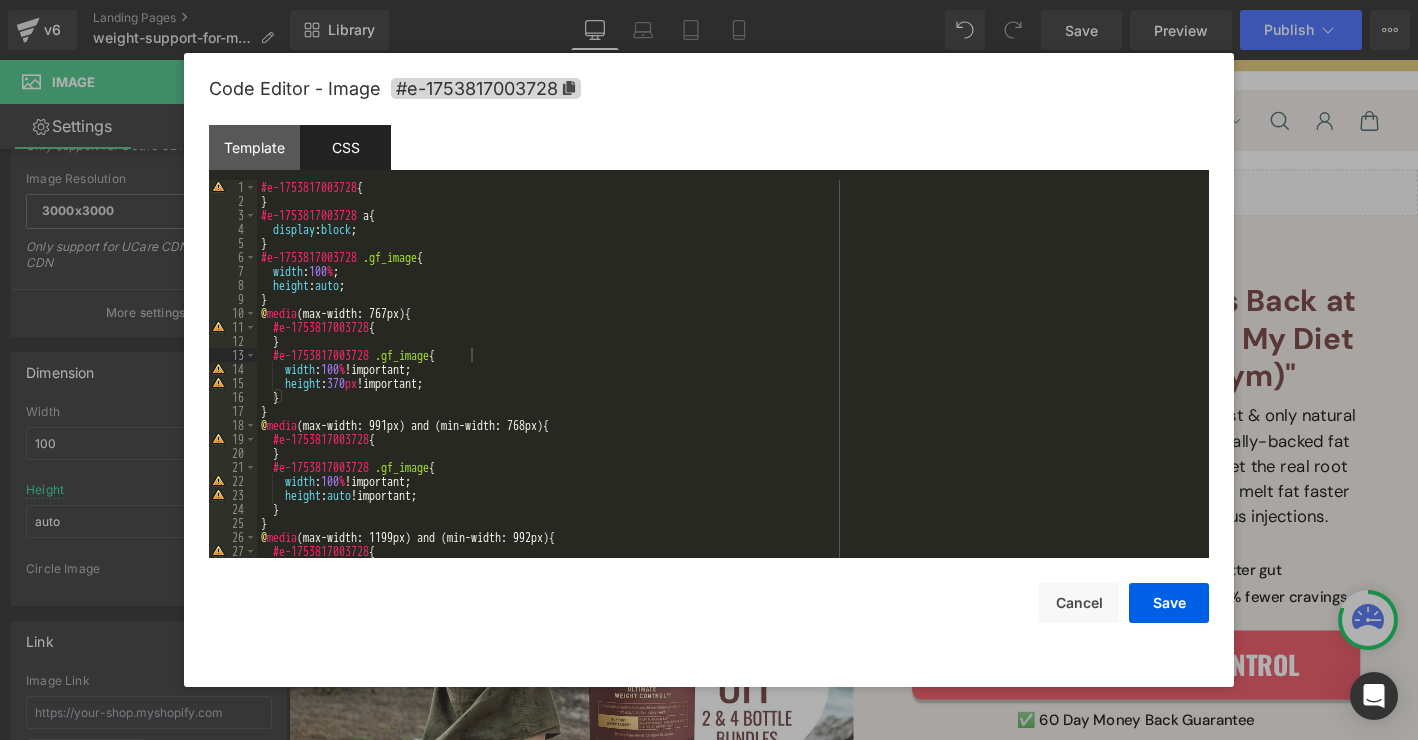 click on "#e-1753817003728 { } #e-1753817003728   a {    display :  block ; } #e-1753817003728   .gf_image {    width :  100 % ;    height :  auto ; } @ media  (max-width: 767px) {    #e-1753817003728 {    }    #e-1753817003728   .gf_image {       width :  100 % !important;       height :  370 px !important;    } } @ media  (max-width: 991px) and (min-width: 768px) {    #e-1753817003728 {    }    #e-1753817003728   .gf_image {       width :  100 % !important;       height :  auto !important;    } } @ media  (max-width: 1199px) and (min-width: 992px) {    #e-1753817003728 {    }" at bounding box center [729, 383] 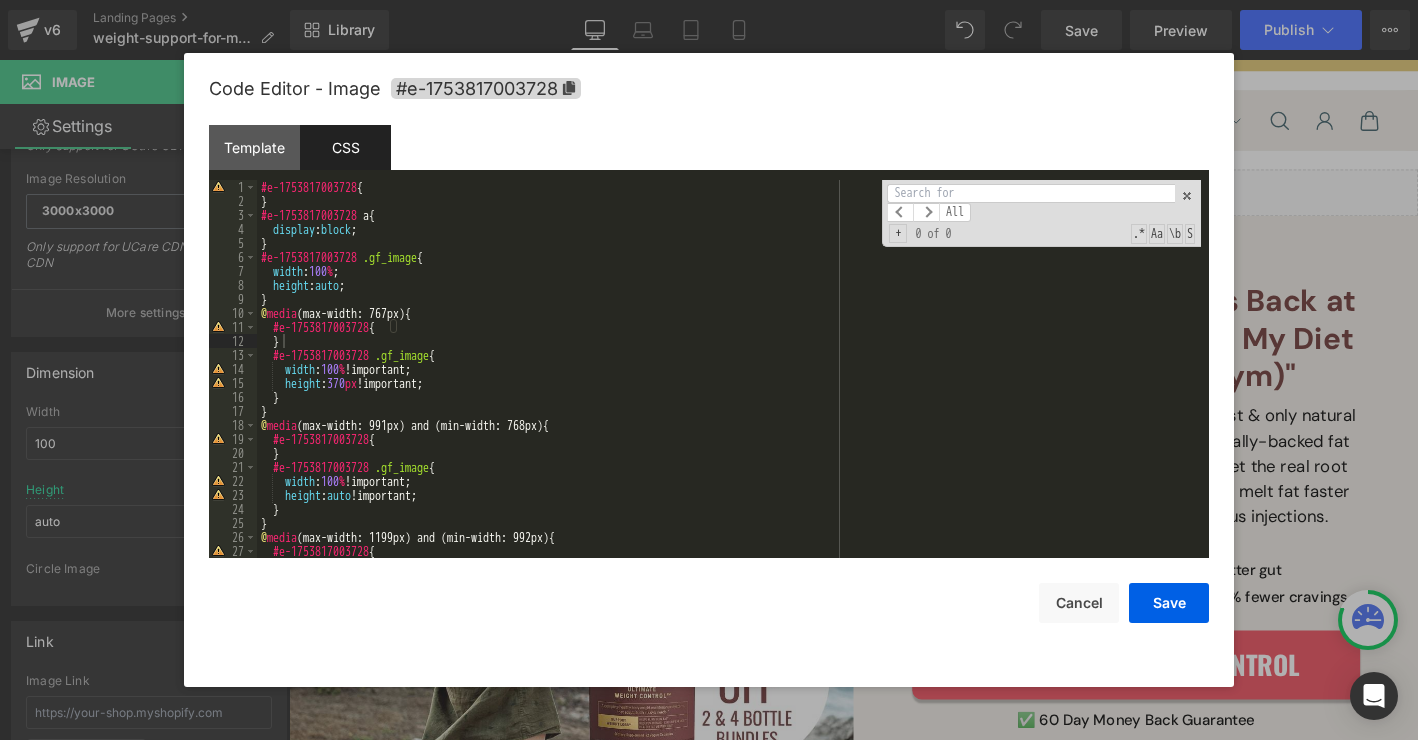 type on "z" 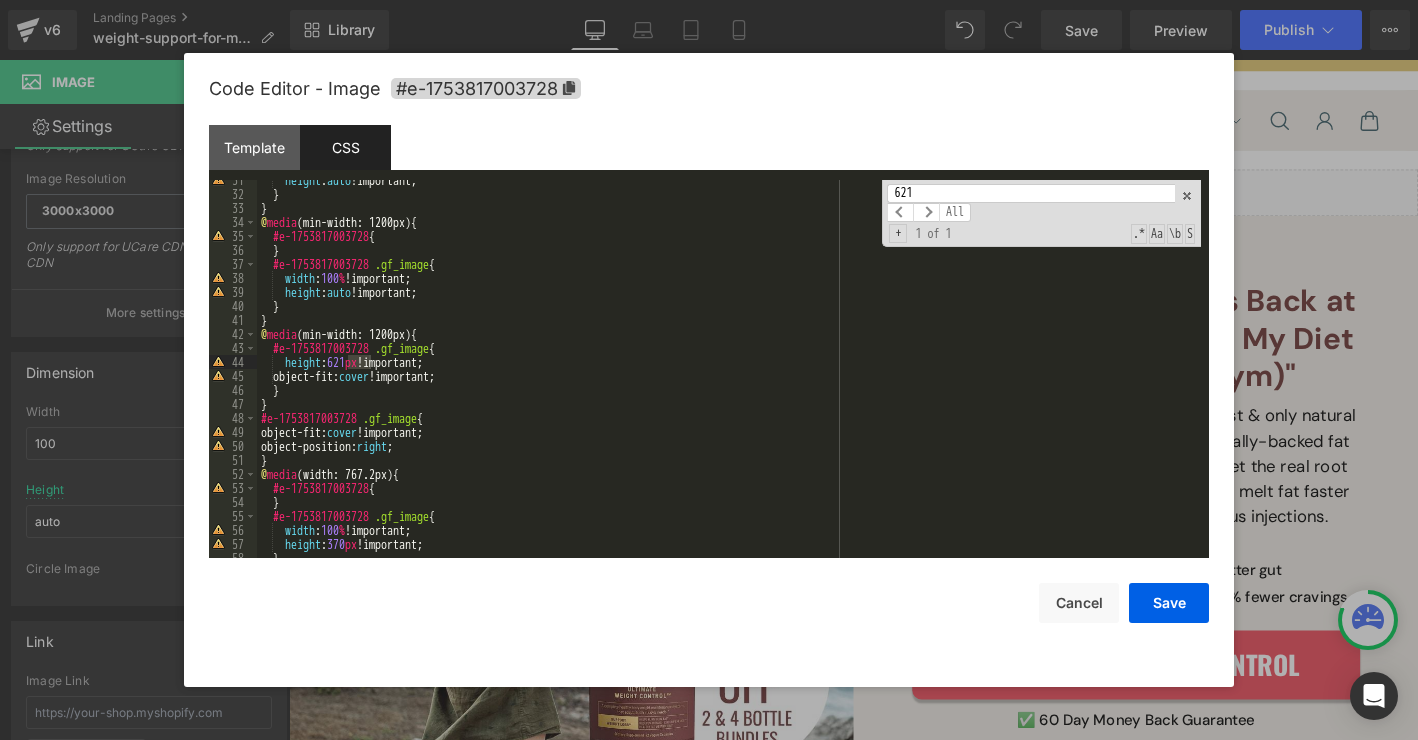 scroll, scrollTop: 427, scrollLeft: 0, axis: vertical 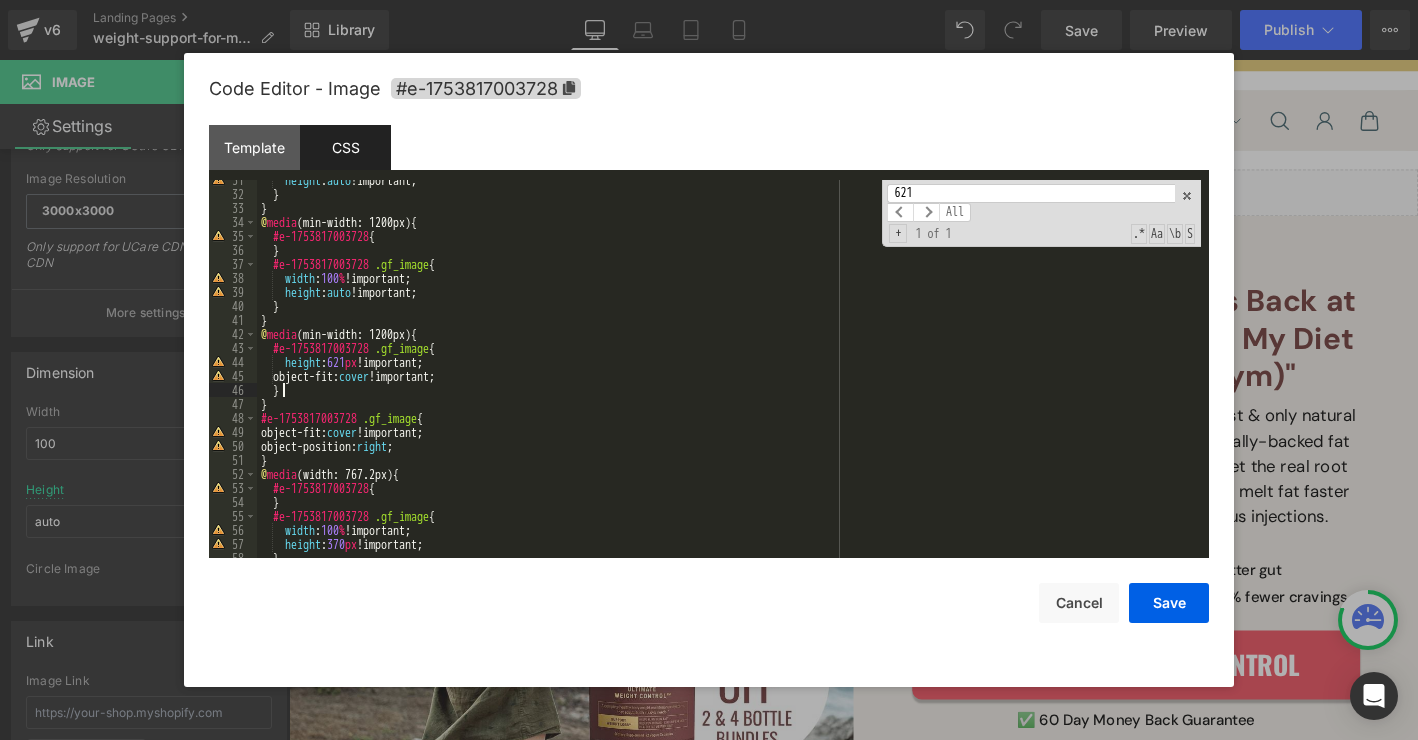 click on "height :  auto !important;    } } @ media  (min-width: 1200px) {    #e-1753817003728 {    }    #e-1753817003728   .gf_image {       width :  100 % !important;       height :  auto !important;    } } @ media  (min-width: 1200px) {    #e-1753817003728   .gf_image {       height :  621 px  !important;      object-fit:  cover  !important;    } } #e-1753817003728   .gf_image {   object-fit:  cover  !important;   object-position:  right ; } @ media  (width: 767.2px) {    #e-1753817003728 {    }    #e-1753817003728   .gf_image {       width :  100 % !important;       height :  370 px !important;    }" at bounding box center (729, 376) 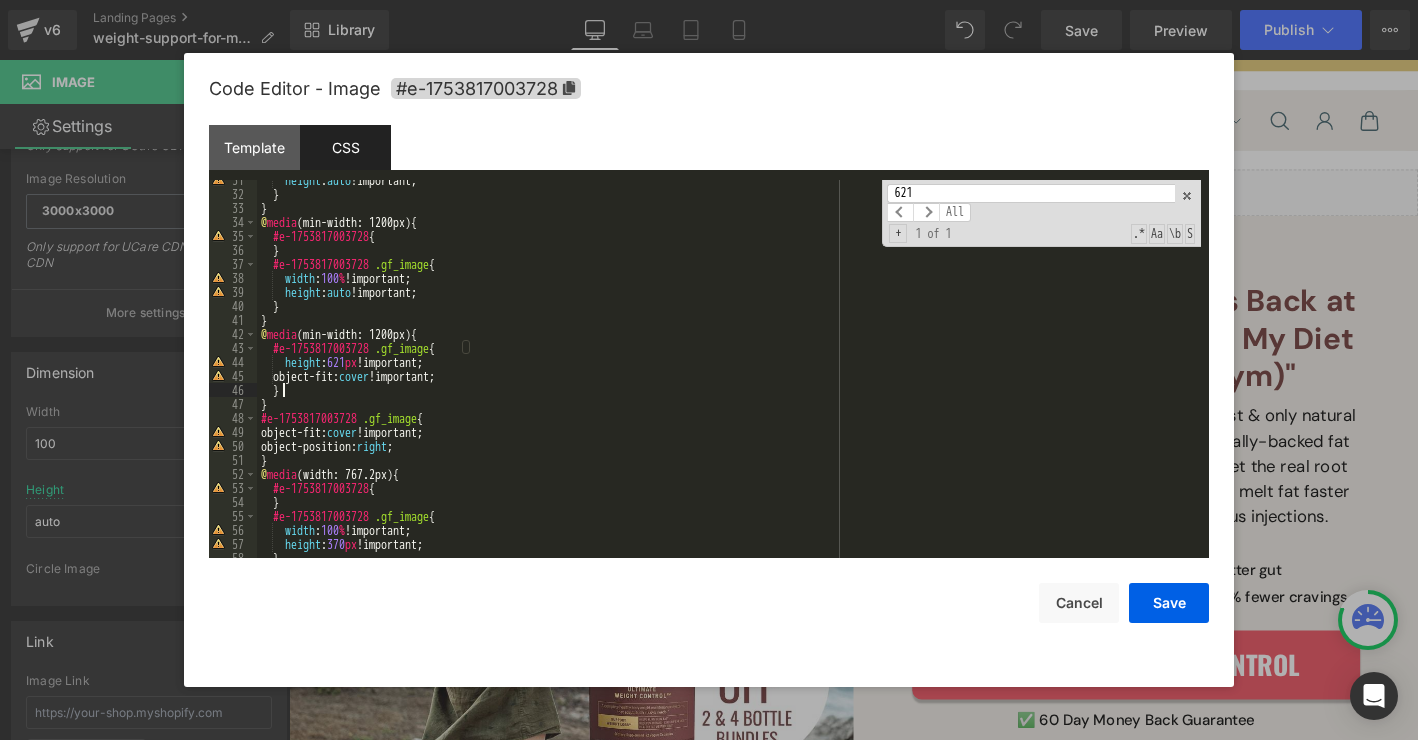 click on "height :  auto !important;    } } @ media  (min-width: 1200px) {    #e-1753817003728 {    }    #e-1753817003728   .gf_image {       width :  100 % !important;       height :  auto !important;    } } @ media  (min-width: 1200px) {    #e-1753817003728   .gf_image {       height :  621 px  !important;      object-fit:  cover  !important;    } } #e-1753817003728   .gf_image {   object-fit:  cover  !important;   object-position:  right ; } @ media  (width: 767.2px) {    #e-1753817003728 {    }    #e-1753817003728   .gf_image {       width :  100 % !important;       height :  370 px !important;    }" at bounding box center [729, 376] 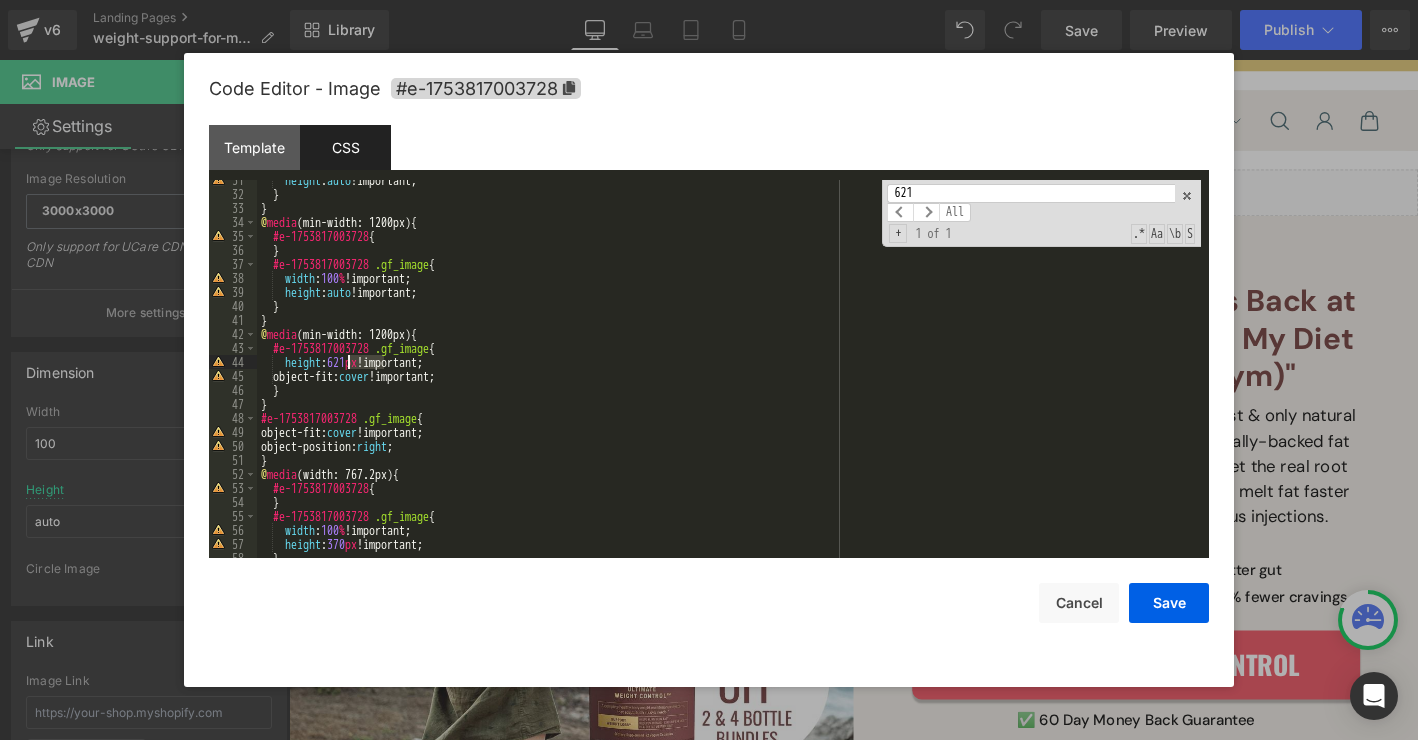 drag, startPoint x: 384, startPoint y: 363, endPoint x: 349, endPoint y: 363, distance: 35 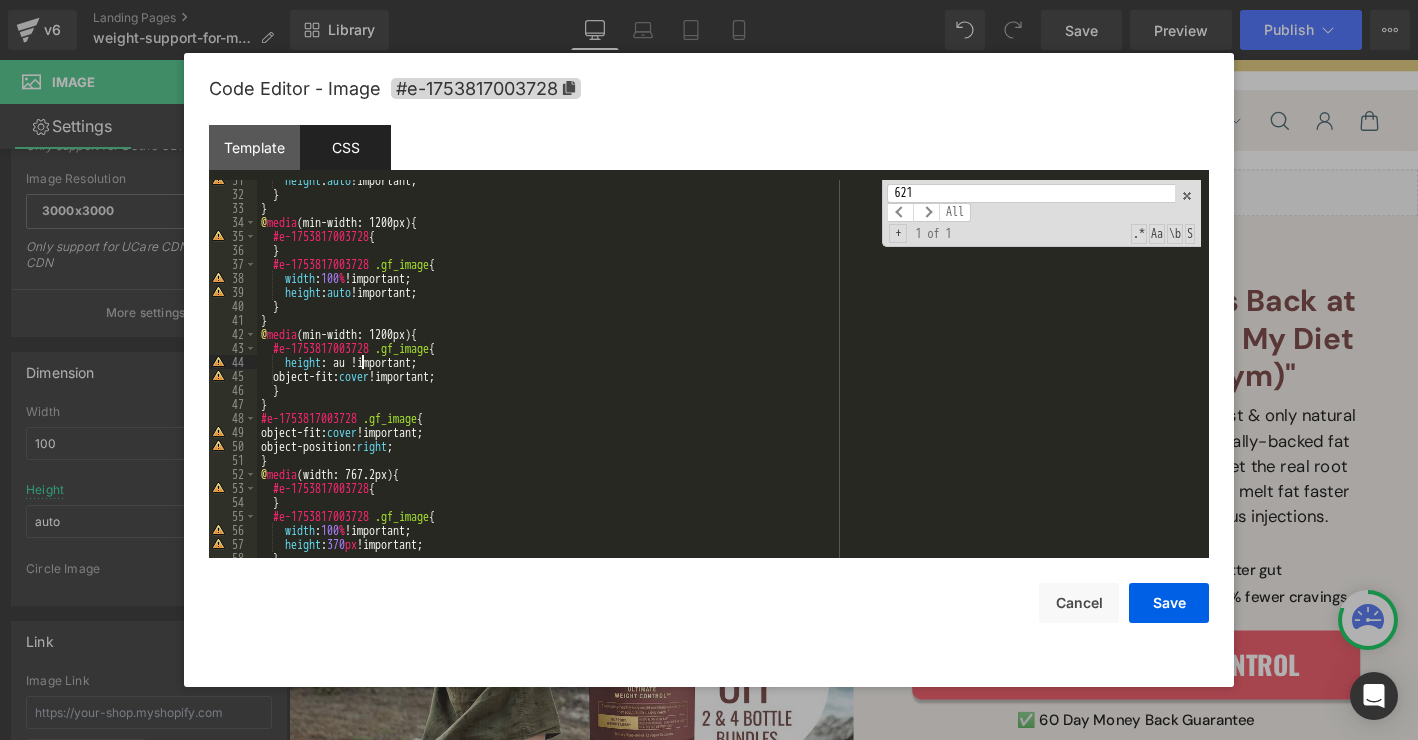 type 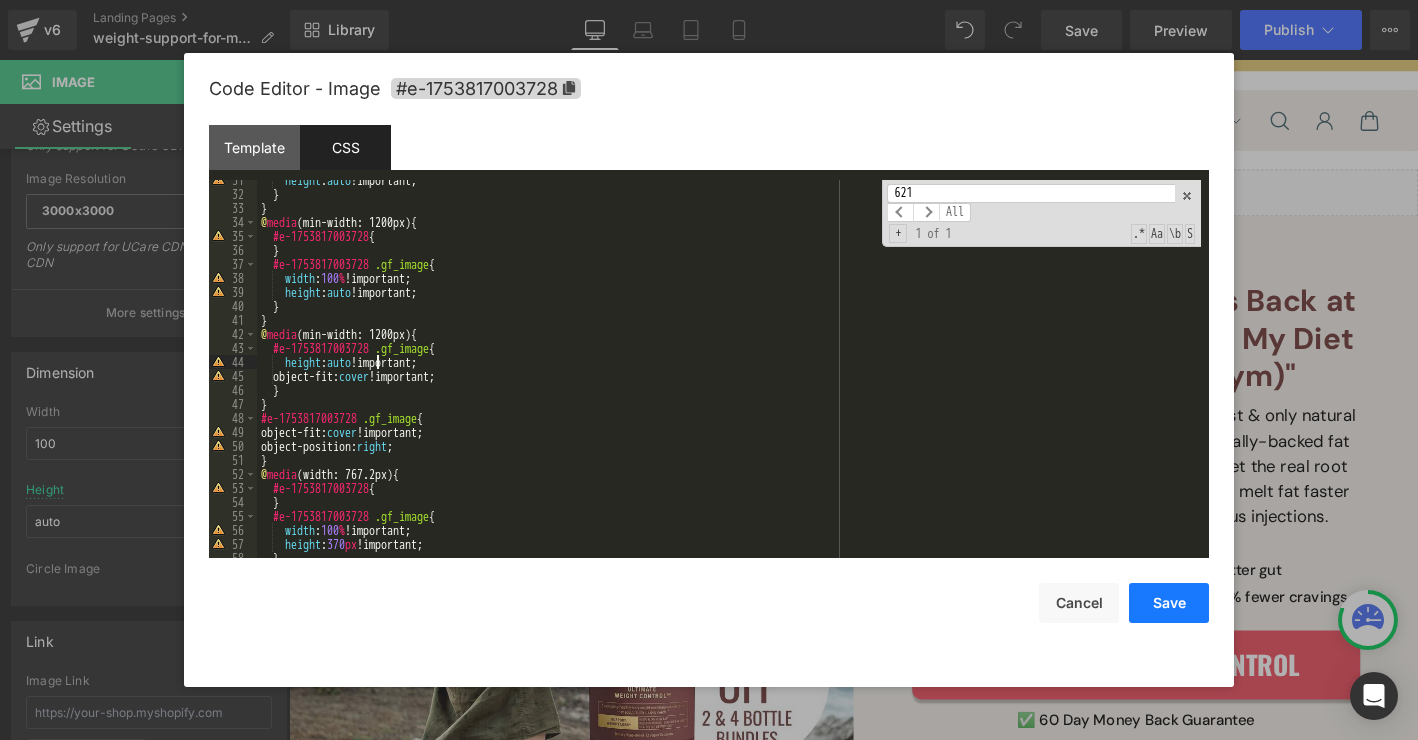 click on "Save" at bounding box center (1169, 603) 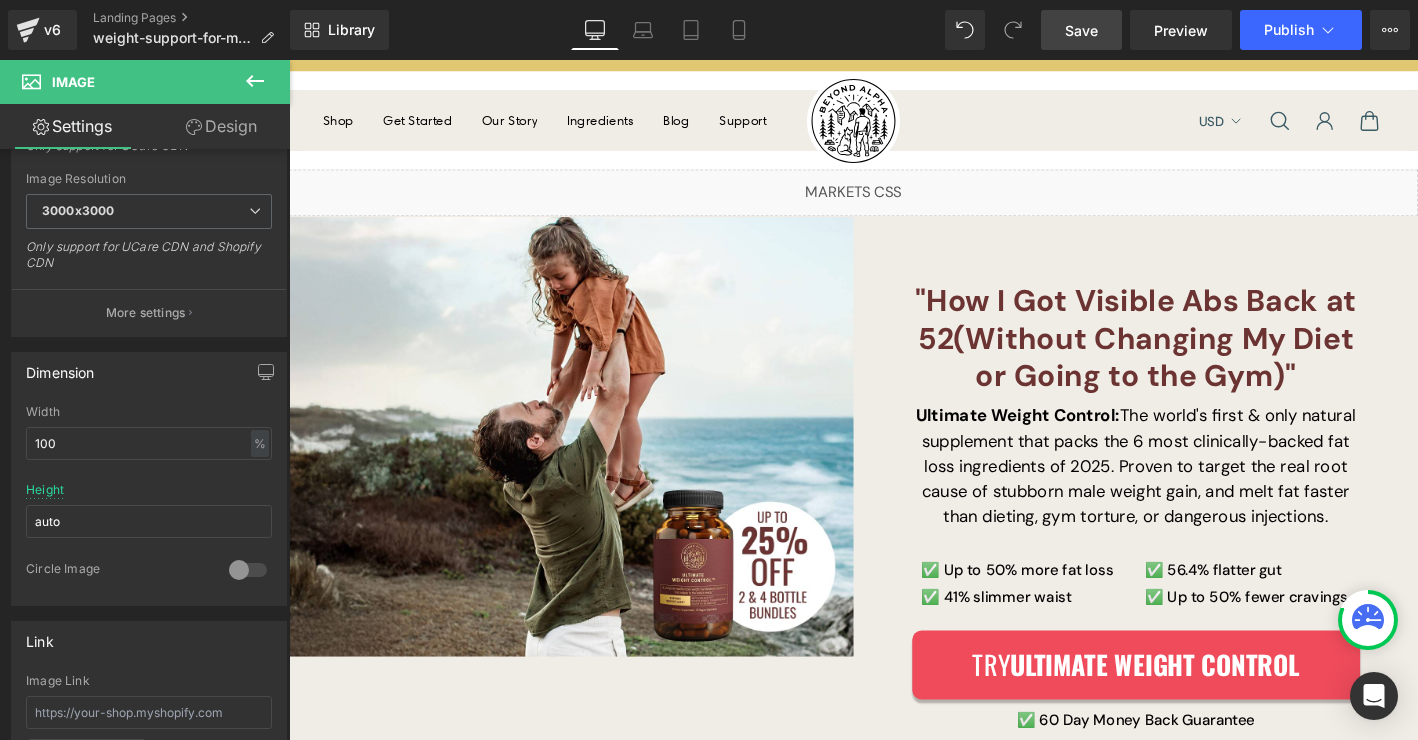 click on "Save" at bounding box center [1081, 30] 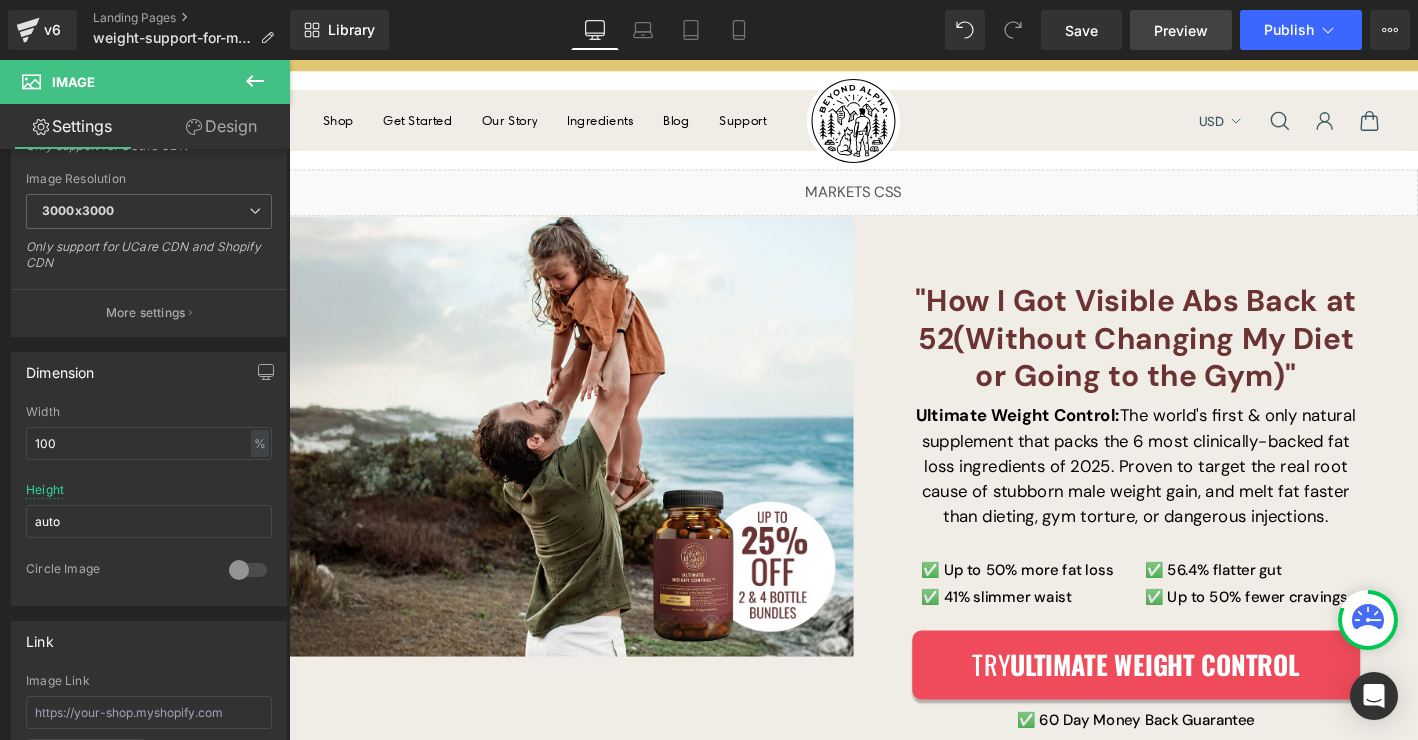 click on "Preview" at bounding box center [1181, 30] 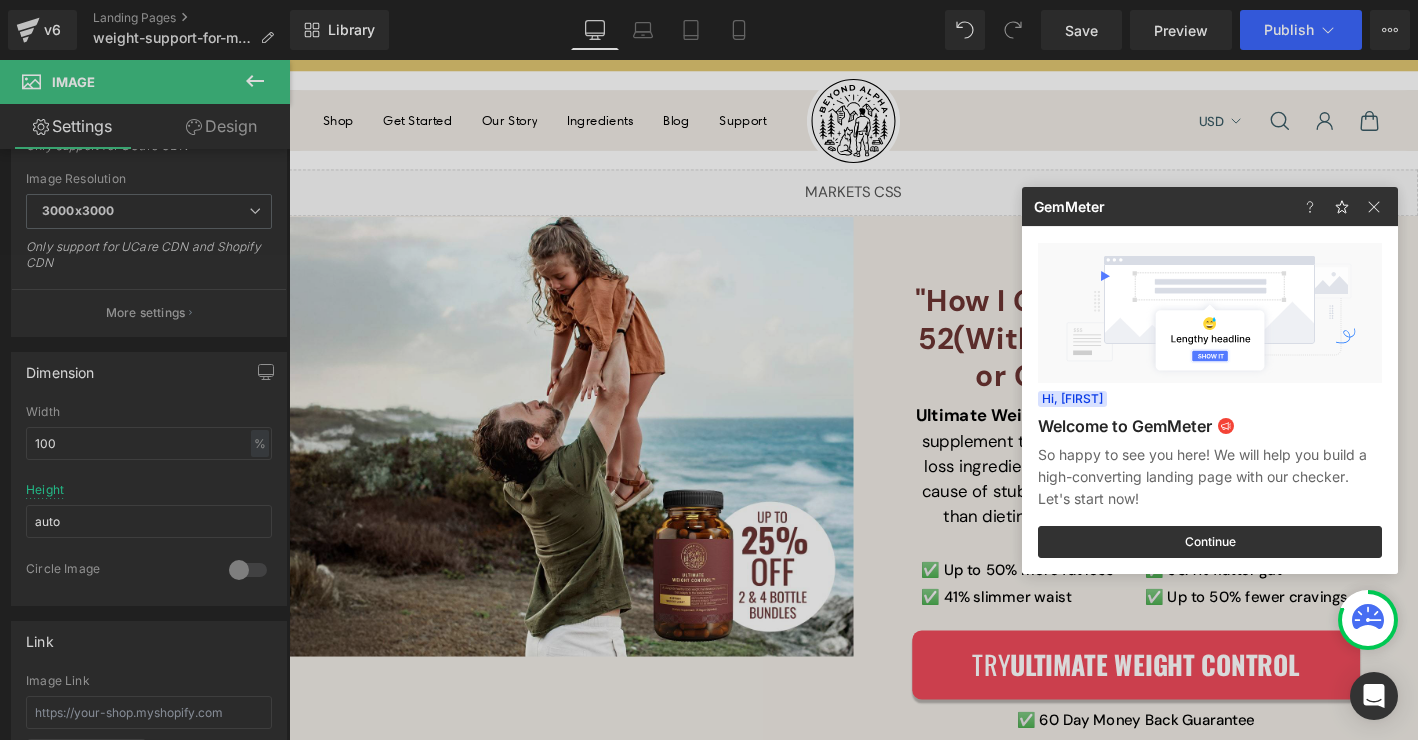 click at bounding box center (709, 370) 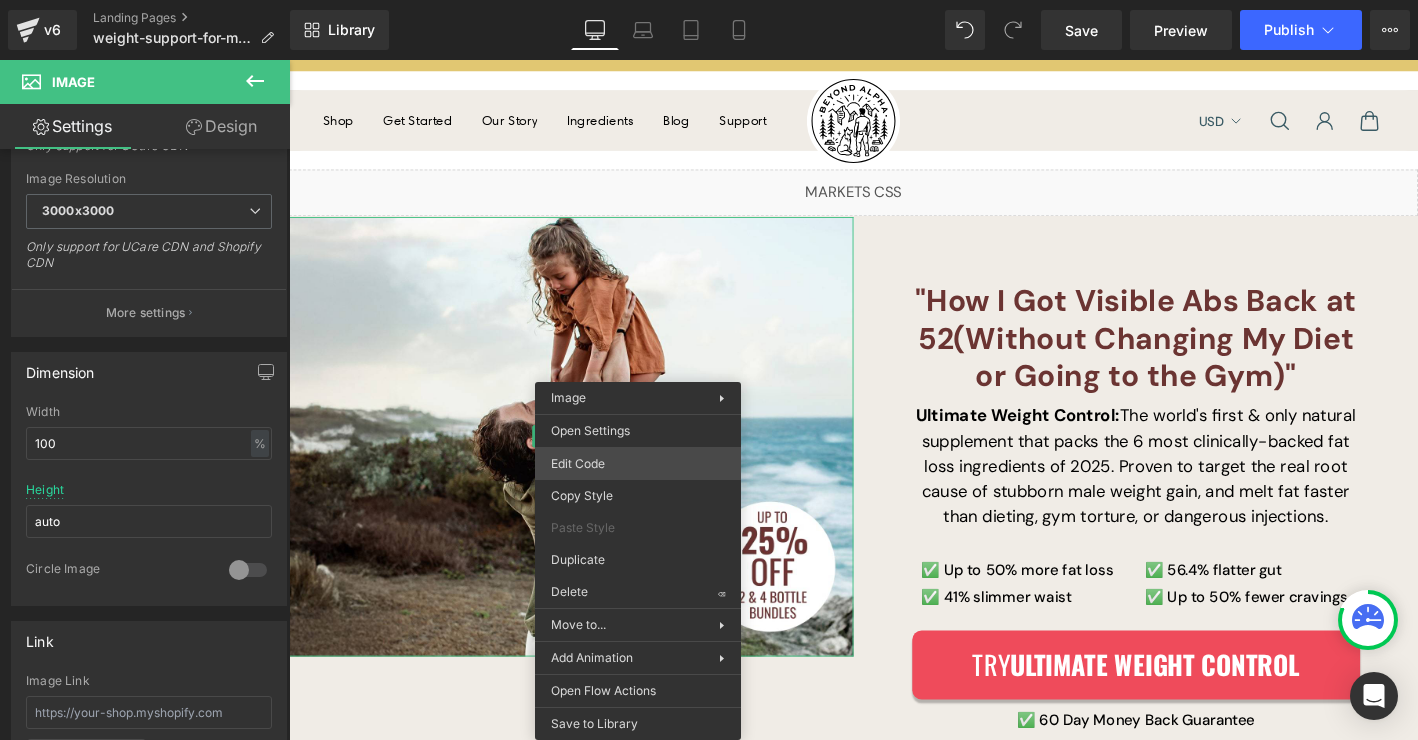 click on "Text Block  You are previewing how the   will restyle your page. You can not edit Elements in Preset Preview Mode.  v6 Landing Pages weight-support-for-men Library Desktop Desktop Laptop Tablet Mobile Save Preview Publish Scheduled View Live Page View with current Template Save Template to Library Schedule Publish  Optimize  Publish Settings Shortcuts  Your page can’t be published   You've reached the maximum number of published pages on your plan  (0/0).  You need to upgrade your plan or unpublish all your pages to get 1 publish slot.   Unpublish pages   Upgrade plan  Elements Global Style Base Row  rows, columns, layouts, div Heading  headings, titles, h1,h2,h3,h4,h5,h6 Text Block  texts, paragraphs, contents, blocks Image  images, photos, alts, uploads Icon  icons, symbols Button  button, call to action, cta Separator  separators, dividers, horizontal lines Liquid  liquid, custom code, html, javascript, css, reviews, apps, applications, embeded, iframe Banner Parallax  Hero Banner  Stack Tabs  Carousel" at bounding box center [709, 0] 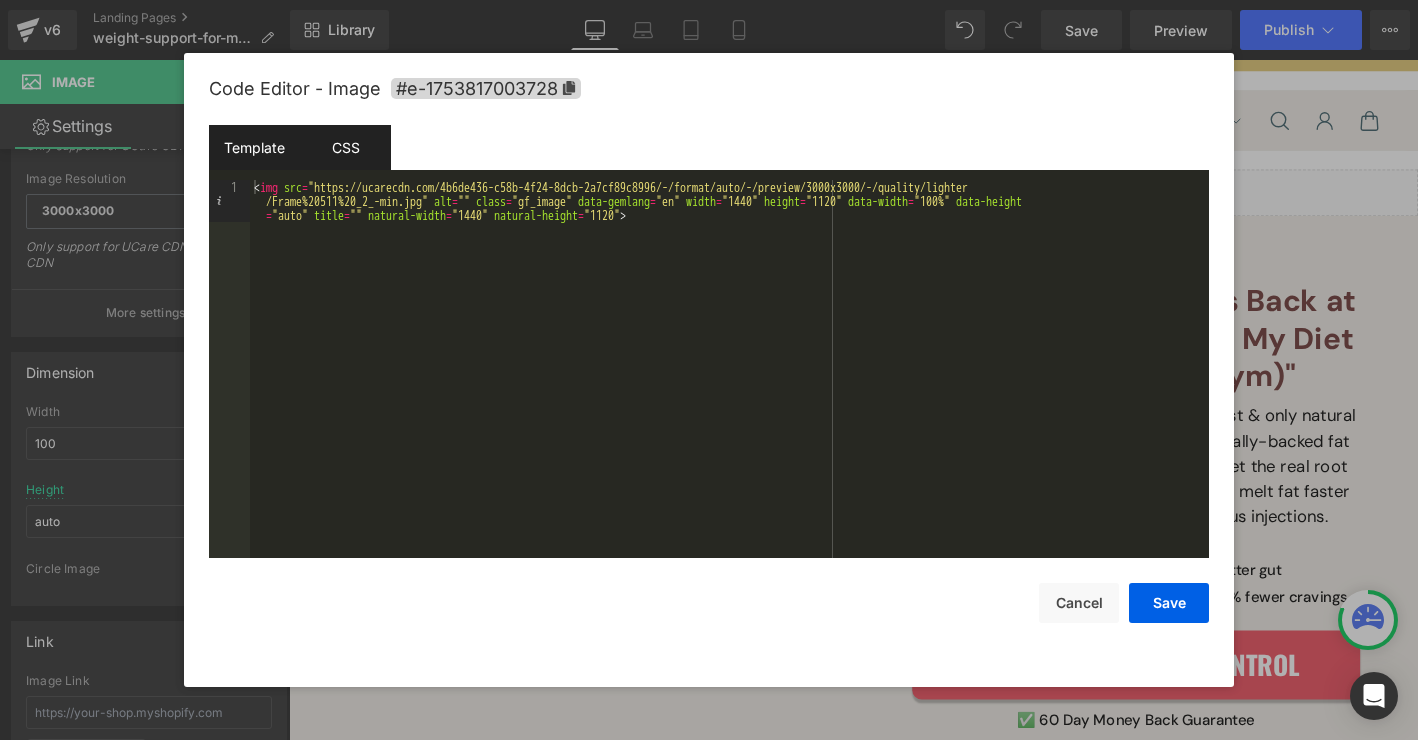 click on "CSS" at bounding box center (345, 147) 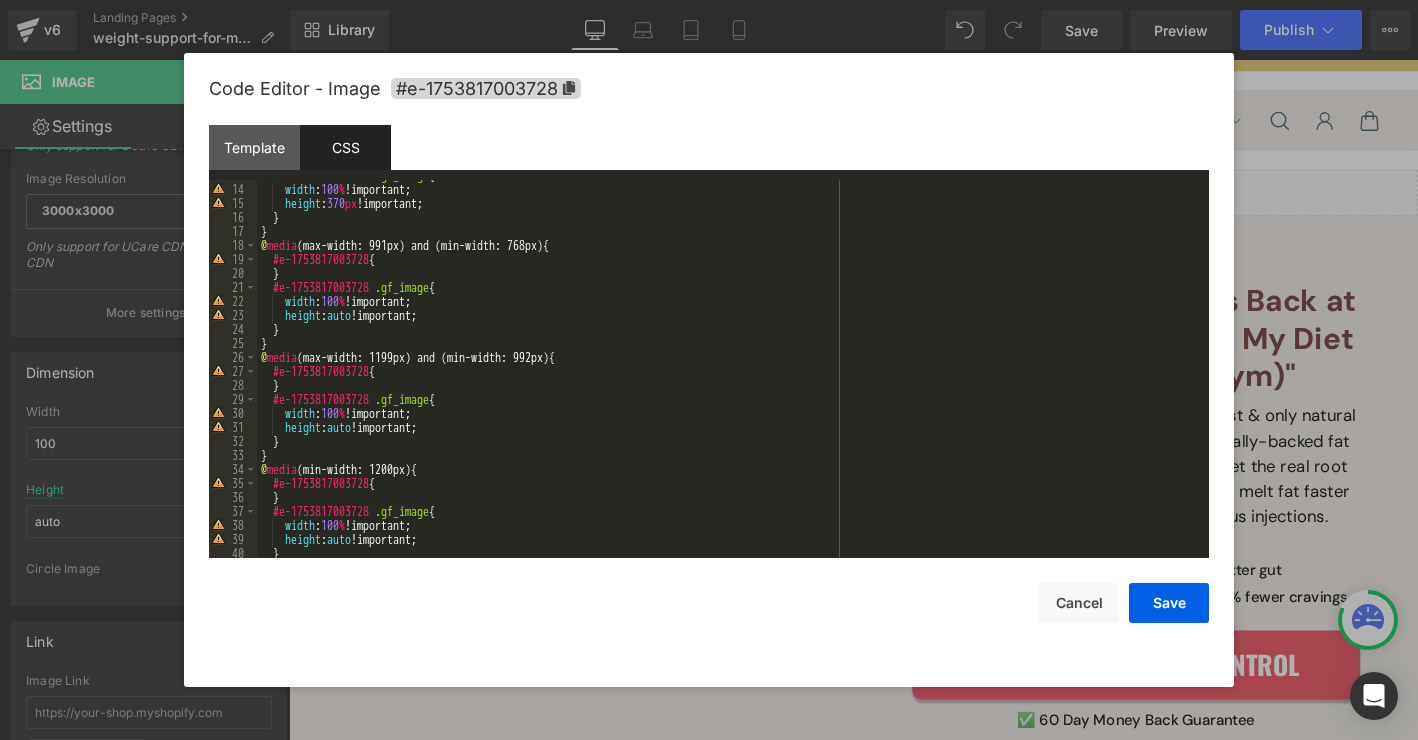scroll, scrollTop: 180, scrollLeft: 0, axis: vertical 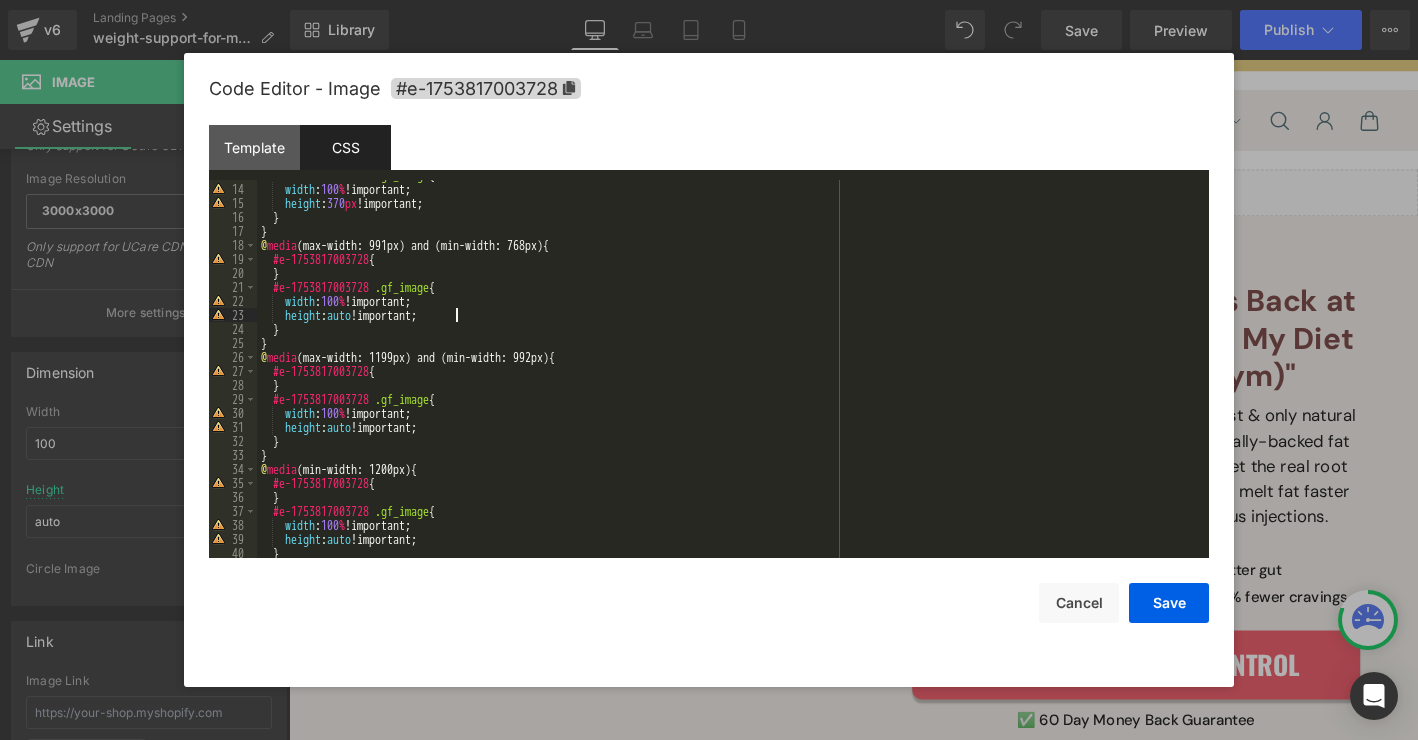 click on "#e-1753817003728   .gf_image {       width :  100 % !important;       height :  370 px !important;    } } @ media  (max-width: 991px) and (min-width: 768px) {    #e-1753817003728 {    }    #e-1753817003728   .gf_image {       width :  100 % !important;       height :  auto !important;    } } @ media  (max-width: 1199px) and (min-width: 992px) {    #e-1753817003728 {    }    #e-1753817003728   .gf_image {       width :  100 % !important;       height :  auto !important;    } } @ media  (min-width: 1200px) {    #e-1753817003728 {    }    #e-1753817003728   .gf_image {       width :  100 % !important;       height :  auto !important;    }" at bounding box center [729, 371] 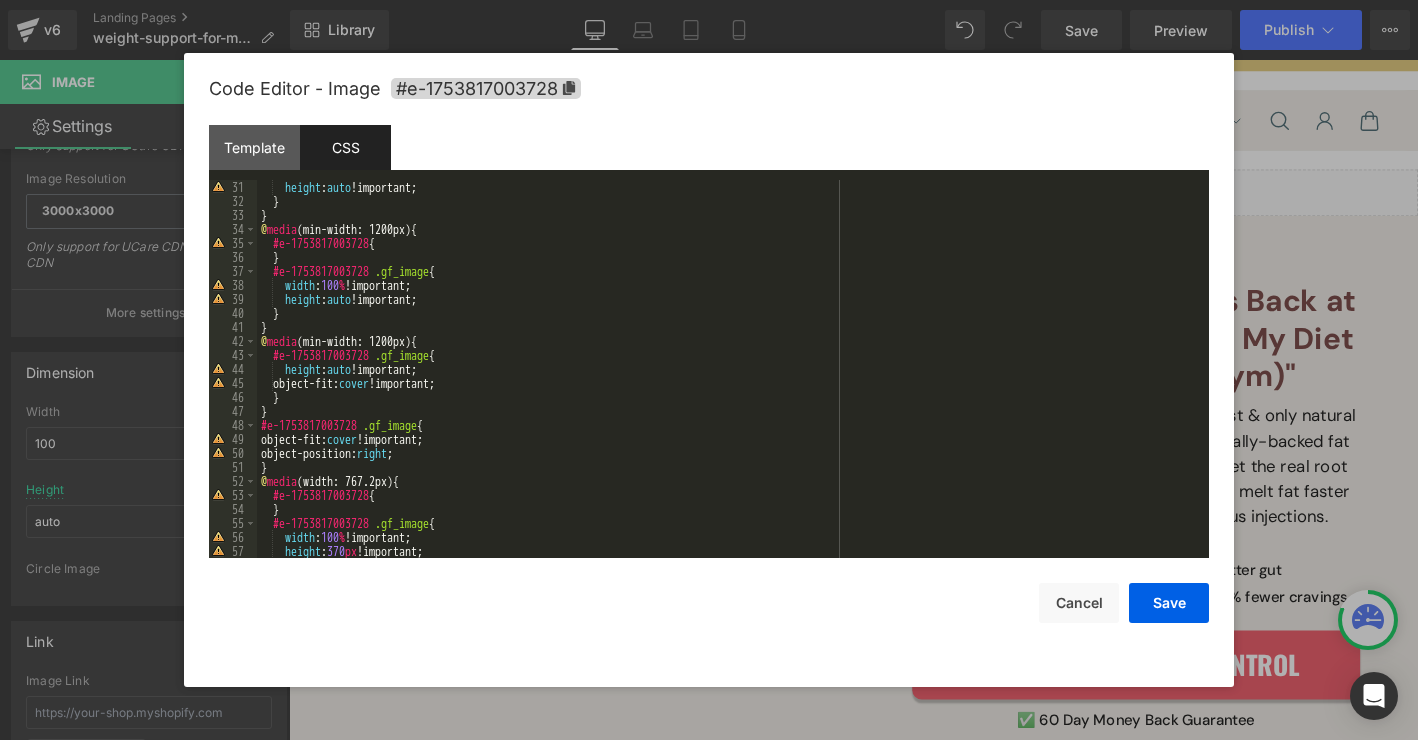 scroll, scrollTop: 420, scrollLeft: 0, axis: vertical 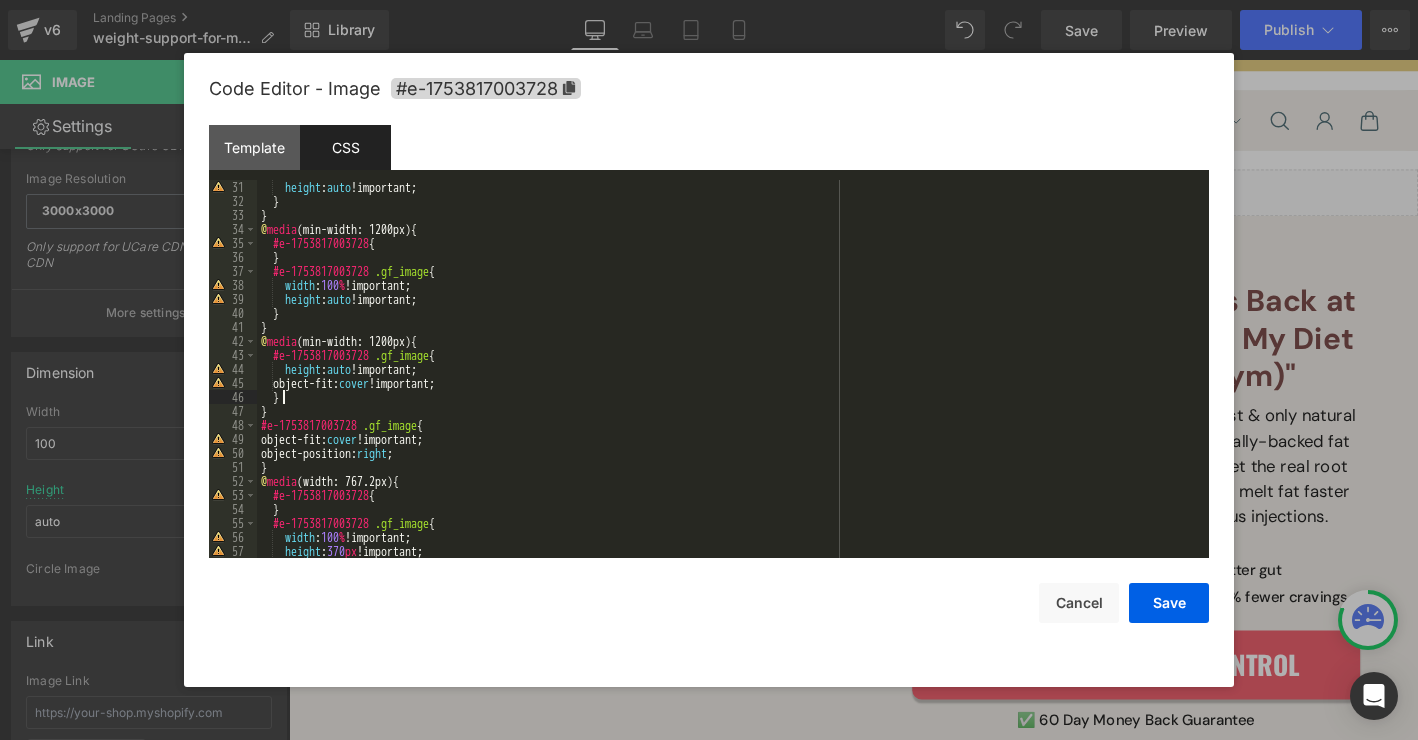 click on "height :  auto !important;    } } @ media  (min-width: 1200px) {    #e-1753817003728 {    }    #e-1753817003728   .gf_image {       width :  100 % !important;       height :  auto !important;    } } @ media  (min-width: 1200px) {    #e-1753817003728   .gf_image {       height :  auto  !important;      object-fit:  cover  !important;    } } #e-1753817003728   .gf_image {   object-fit:  cover  !important;   object-position:  right ; } @ media  (width: 767.2px) {    #e-1753817003728 {    }    #e-1753817003728   .gf_image {       width :  100 % !important;       height :  370 px !important;    }" at bounding box center [729, 383] 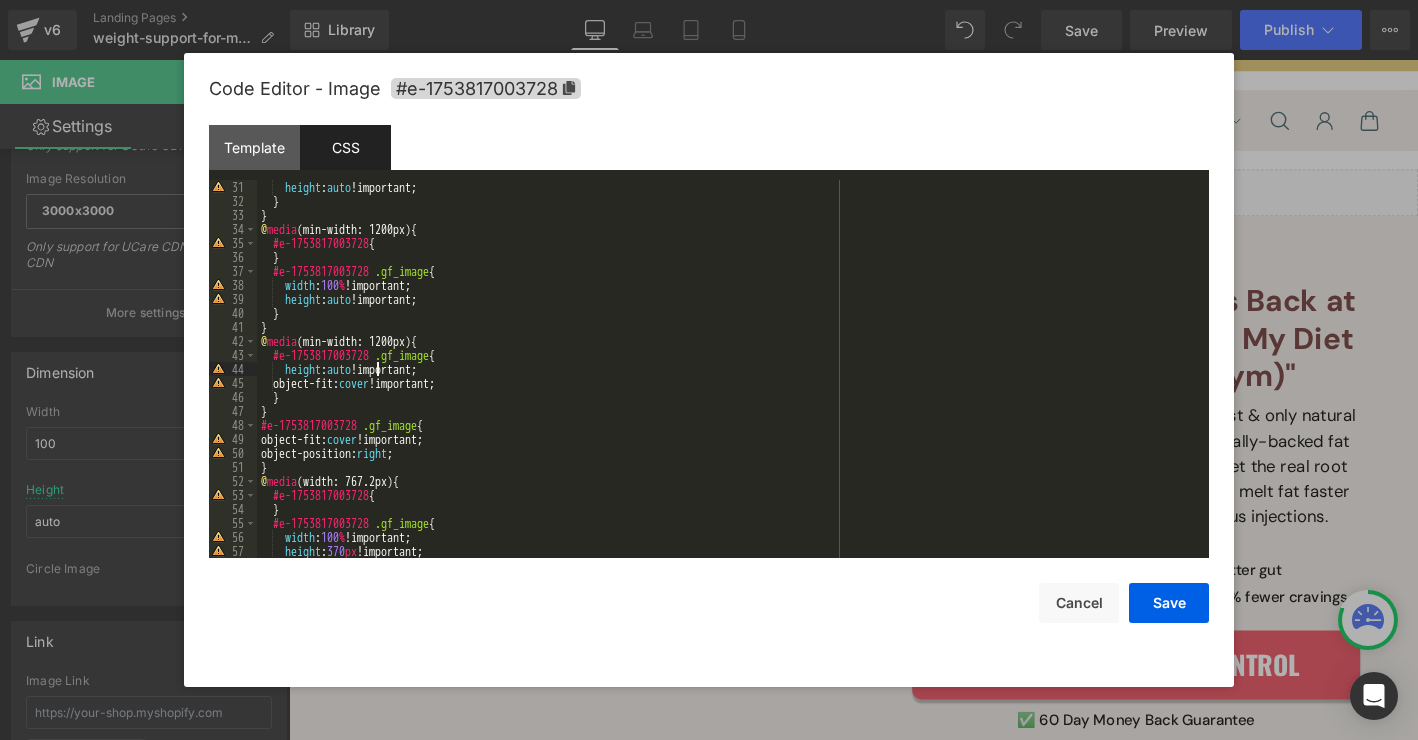 click on "height :  auto !important;    } } @ media  (min-width: 1200px) {    #e-1753817003728 {    }    #e-1753817003728   .gf_image {       width :  100 % !important;       height :  auto !important;    } } @ media  (min-width: 1200px) {    #e-1753817003728   .gf_image {       height :  auto  !important;      object-fit:  cover  !important;    } } #e-1753817003728   .gf_image {   object-fit:  cover  !important;   object-position:  right ; } @ media  (width: 767.2px) {    #e-1753817003728 {    }    #e-1753817003728   .gf_image {       width :  100 % !important;       height :  370 px !important;    }" at bounding box center (729, 383) 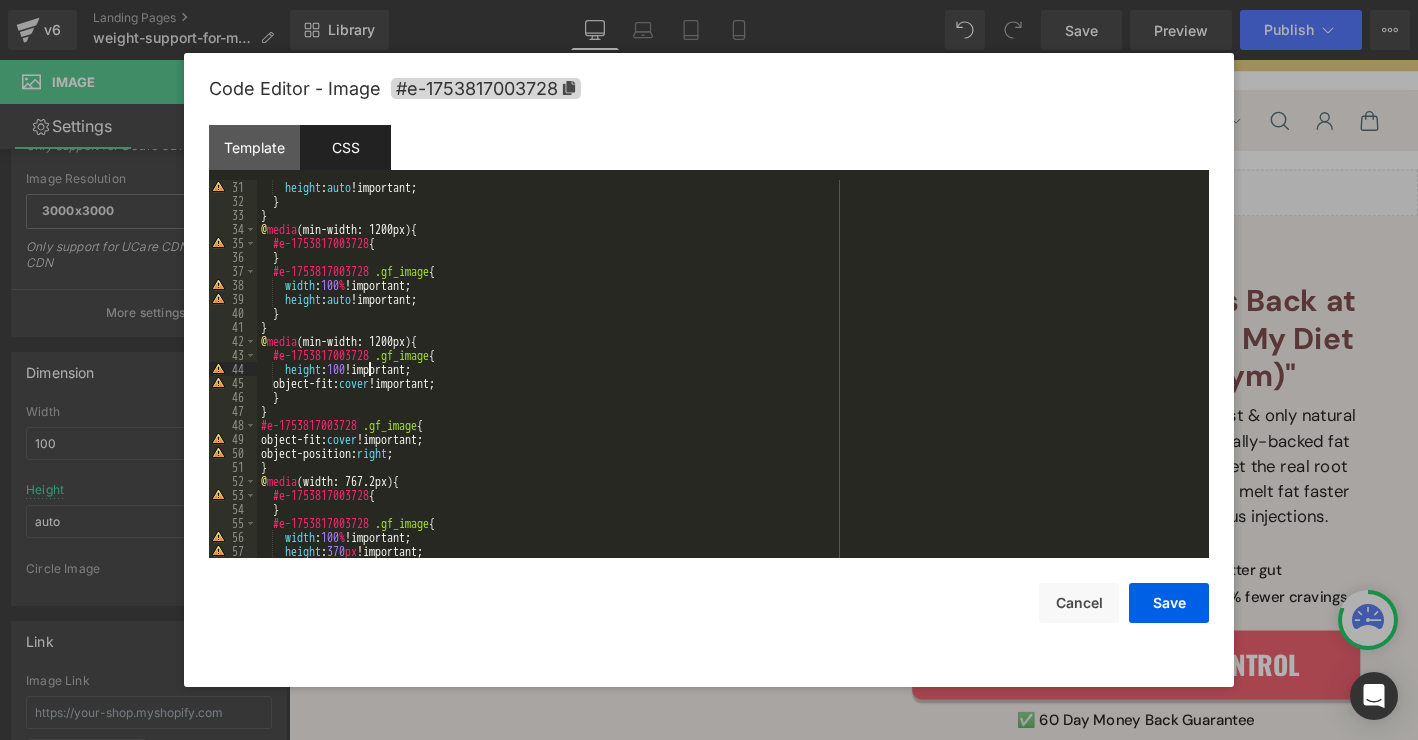 type 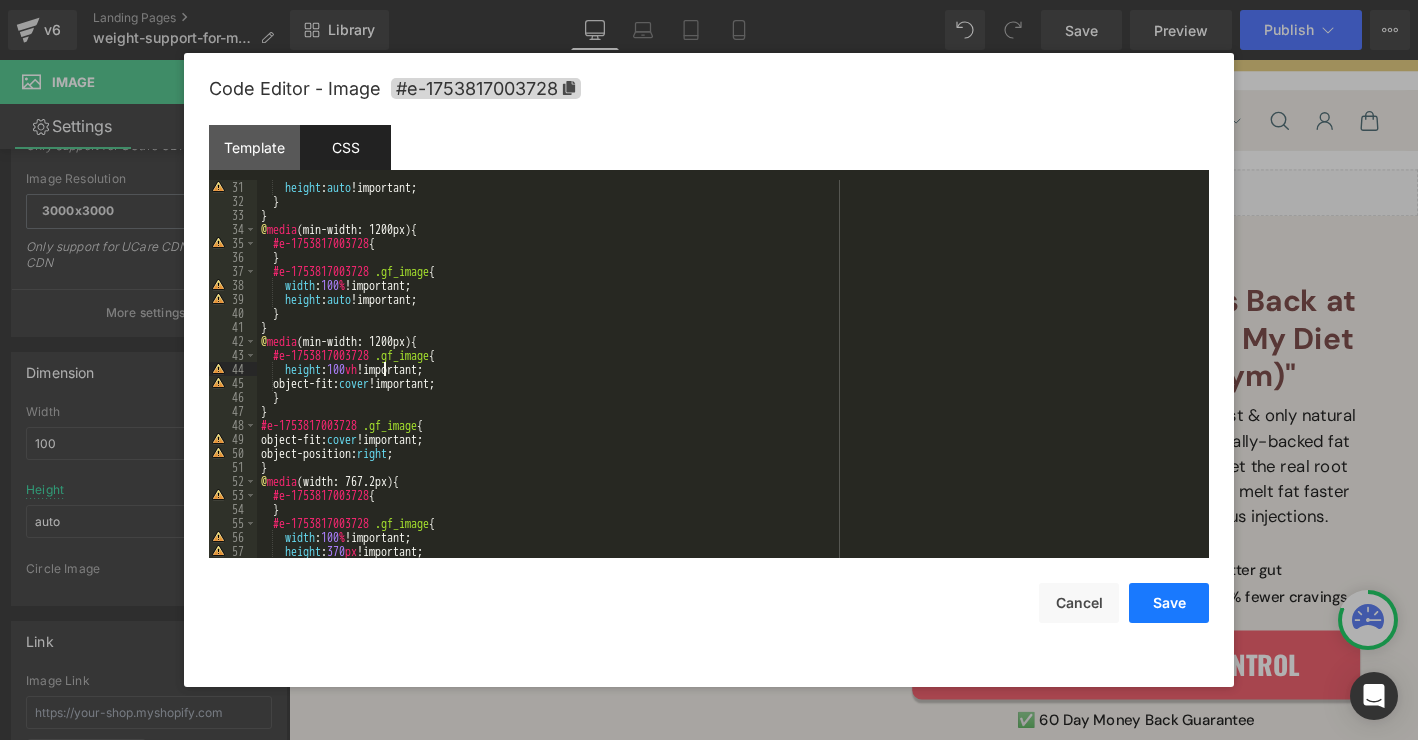 click on "Save" at bounding box center [1169, 603] 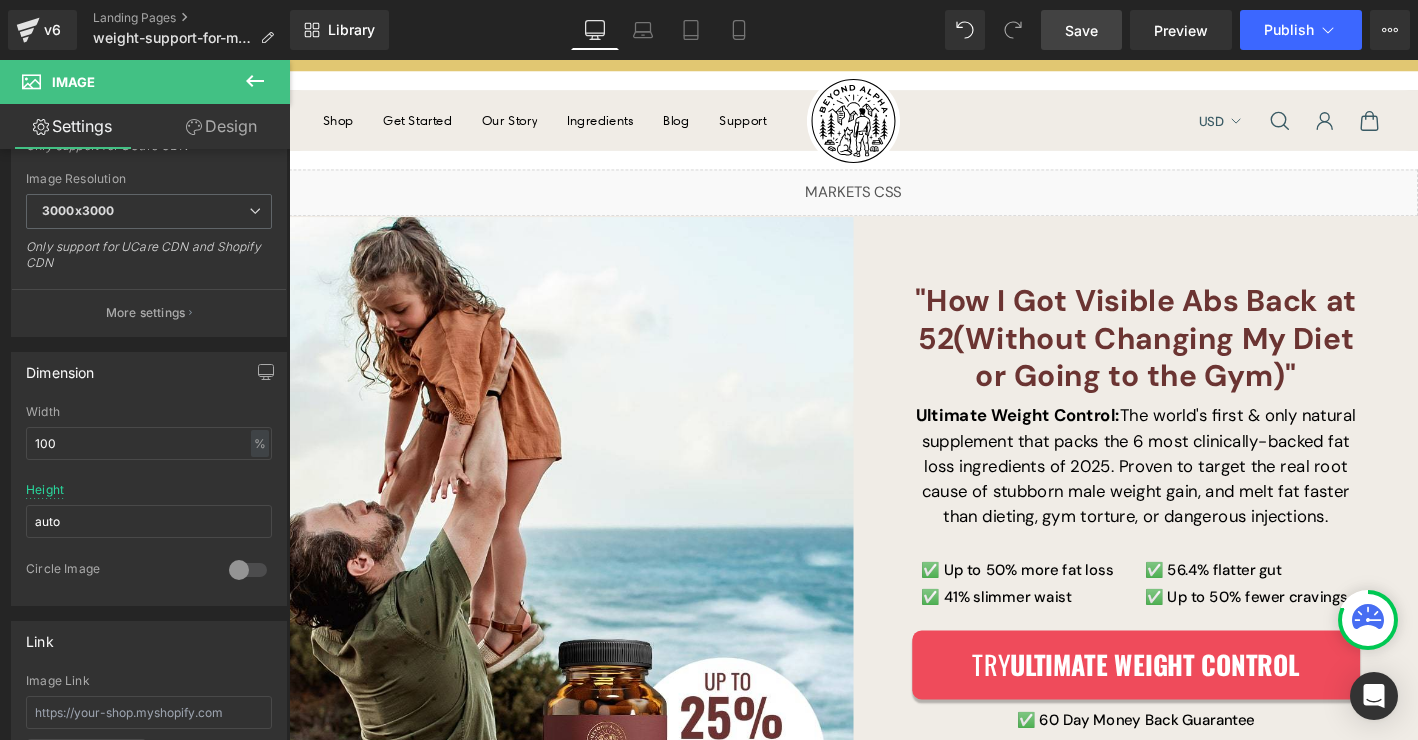 click on "Save" at bounding box center [1081, 30] 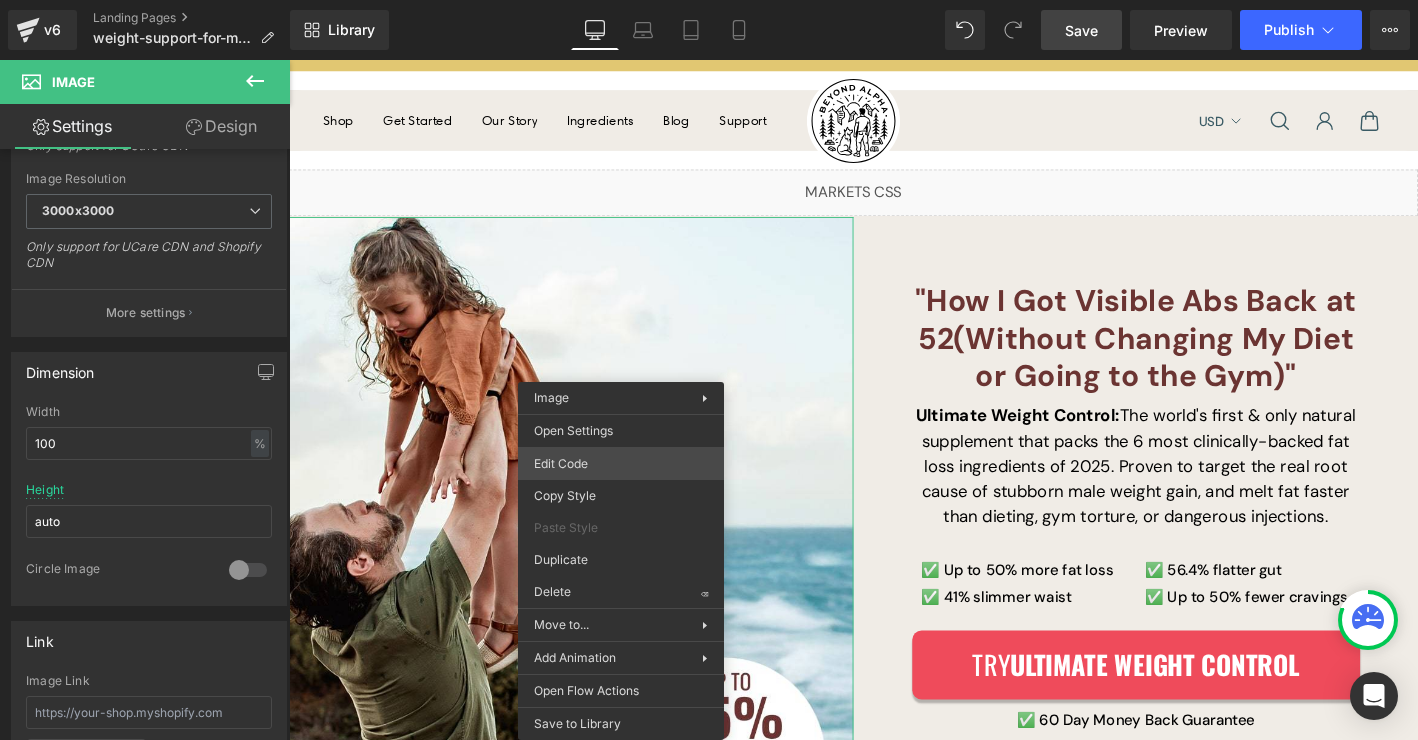 click on "Text Block  You are previewing how the   will restyle your page. You can not edit Elements in Preset Preview Mode.  v6 Landing Pages weight-support-for-men Library Desktop Desktop Laptop Tablet Mobile Save Preview Publish Scheduled View Live Page View with current Template Save Template to Library Schedule Publish  Optimize  Publish Settings Shortcuts  Your page can’t be published   You've reached the maximum number of published pages on your plan  (0/0).  You need to upgrade your plan or unpublish all your pages to get 1 publish slot.   Unpublish pages   Upgrade plan  Elements Global Style Base Row  rows, columns, layouts, div Heading  headings, titles, h1,h2,h3,h4,h5,h6 Text Block  texts, paragraphs, contents, blocks Image  images, photos, alts, uploads Icon  icons, symbols Button  button, call to action, cta Separator  separators, dividers, horizontal lines Liquid  liquid, custom code, html, javascript, css, reviews, apps, applications, embeded, iframe Banner Parallax  Hero Banner  Stack Tabs  Carousel" at bounding box center (709, 0) 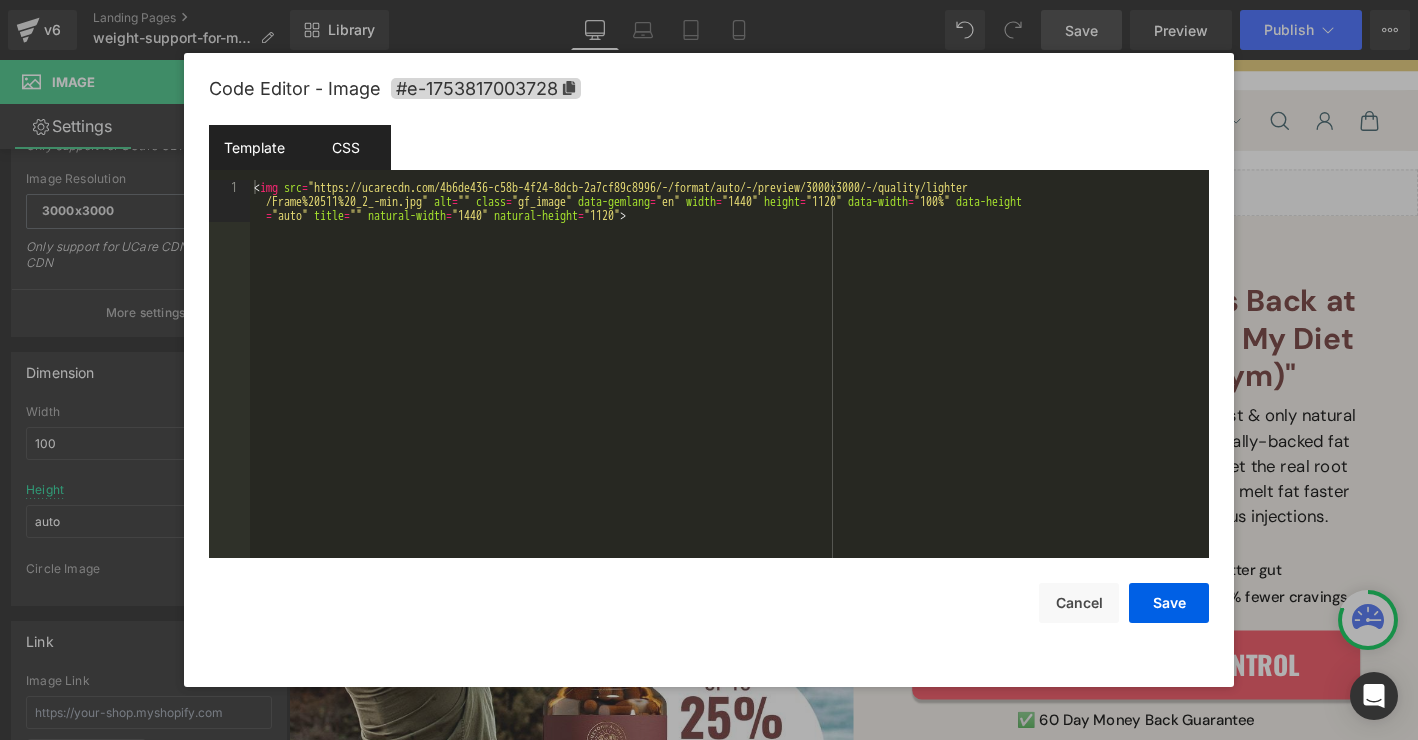 click on "CSS" at bounding box center (345, 147) 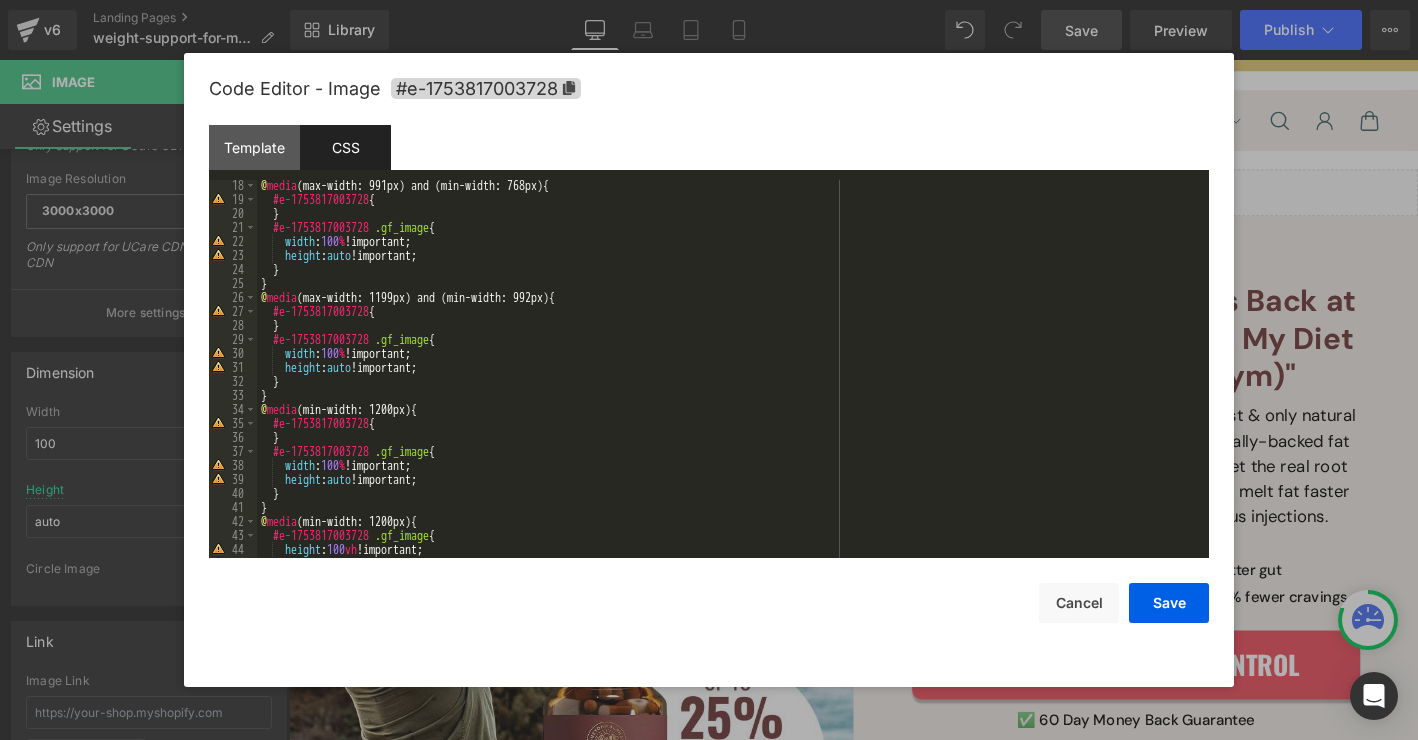 scroll, scrollTop: 420, scrollLeft: 0, axis: vertical 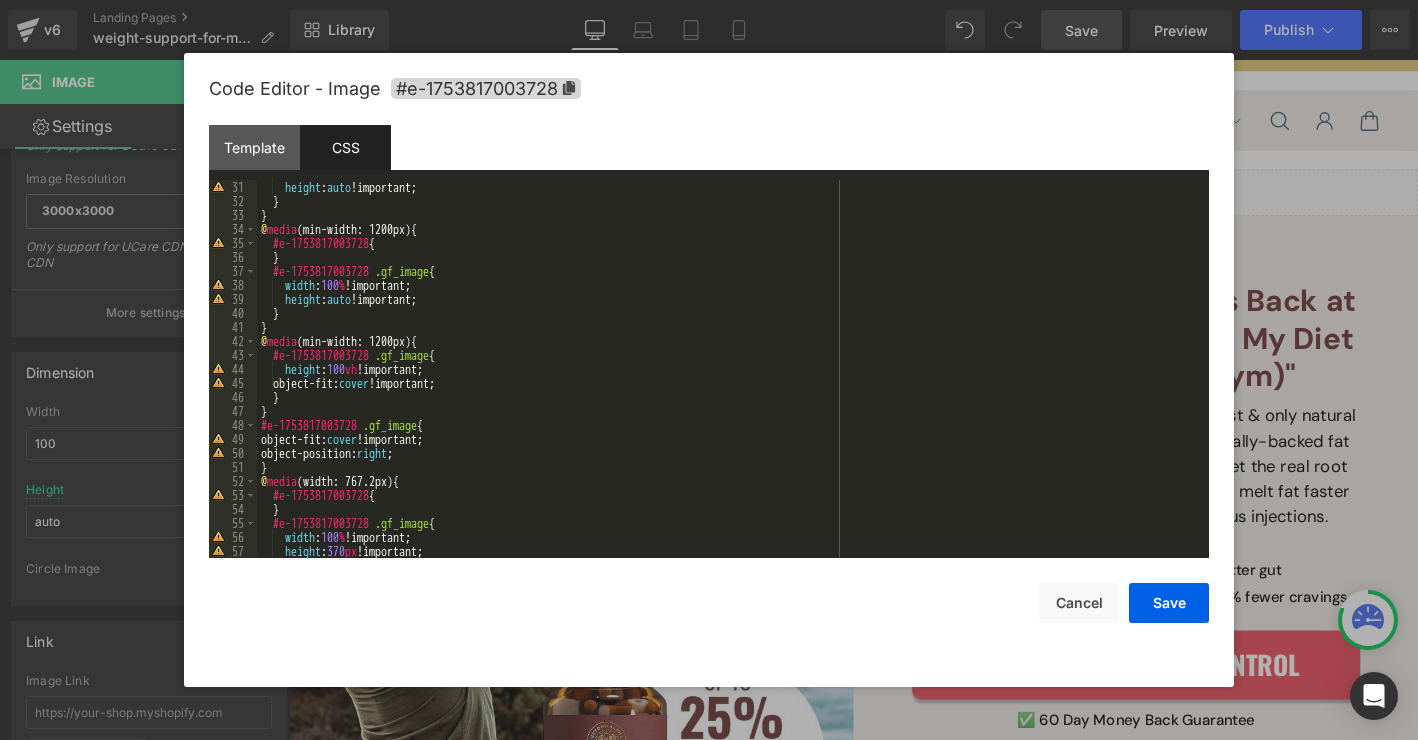 click on "height :  auto !important;    } } @ media  (min-width: 1200px) {    #e-1753817003728 {    }    #e-1753817003728   .gf_image {       width :  100 % !important;       height :  auto !important;    } } @ media  (min-width: 1200px) {    #e-1753817003728   .gf_image {       height :  100 vh  !important;      object-fit:  cover  !important;    } } #e-1753817003728   .gf_image {   object-fit:  cover  !important;   object-position:  right ; } @ media  (width: 767.2px) {    #e-1753817003728 {    }    #e-1753817003728   .gf_image {       width :  100 % !important;       height :  370 px !important;    }" at bounding box center [729, 383] 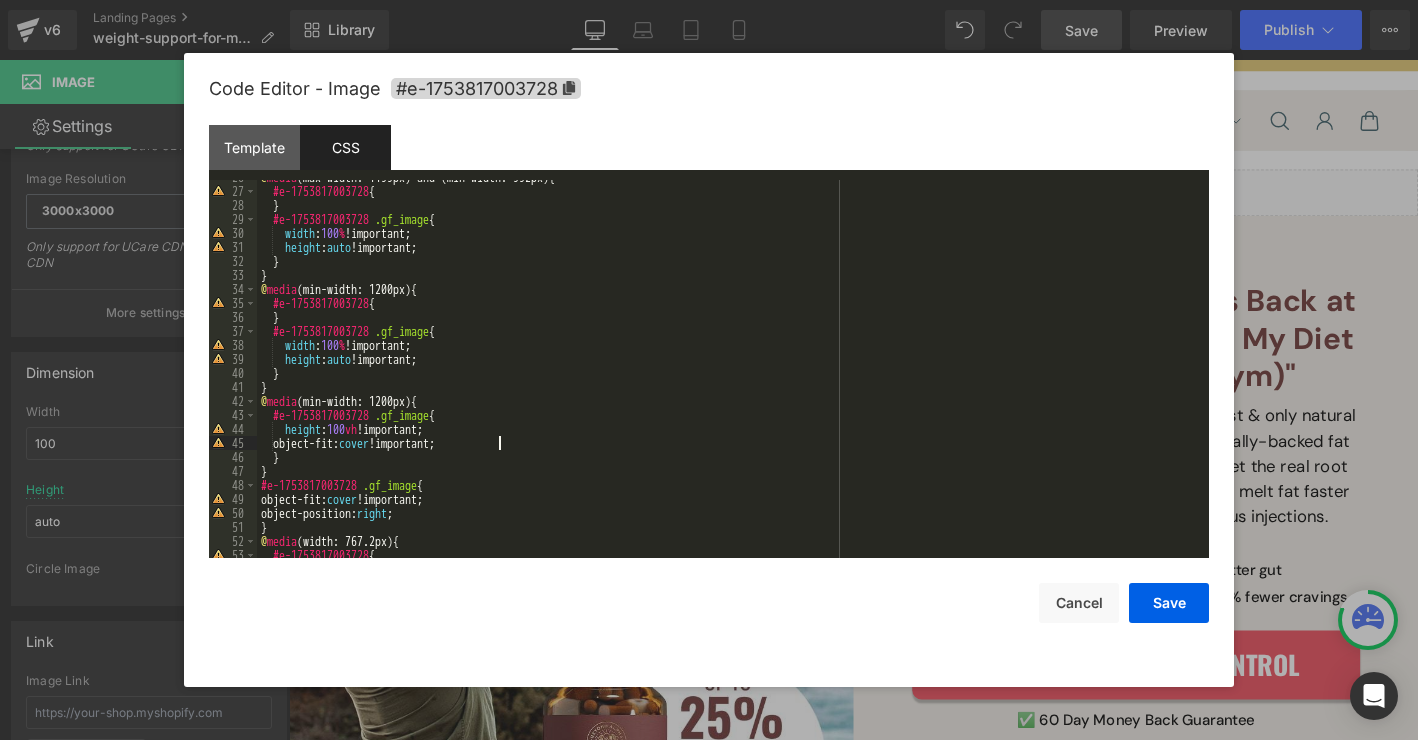 scroll, scrollTop: 300, scrollLeft: 0, axis: vertical 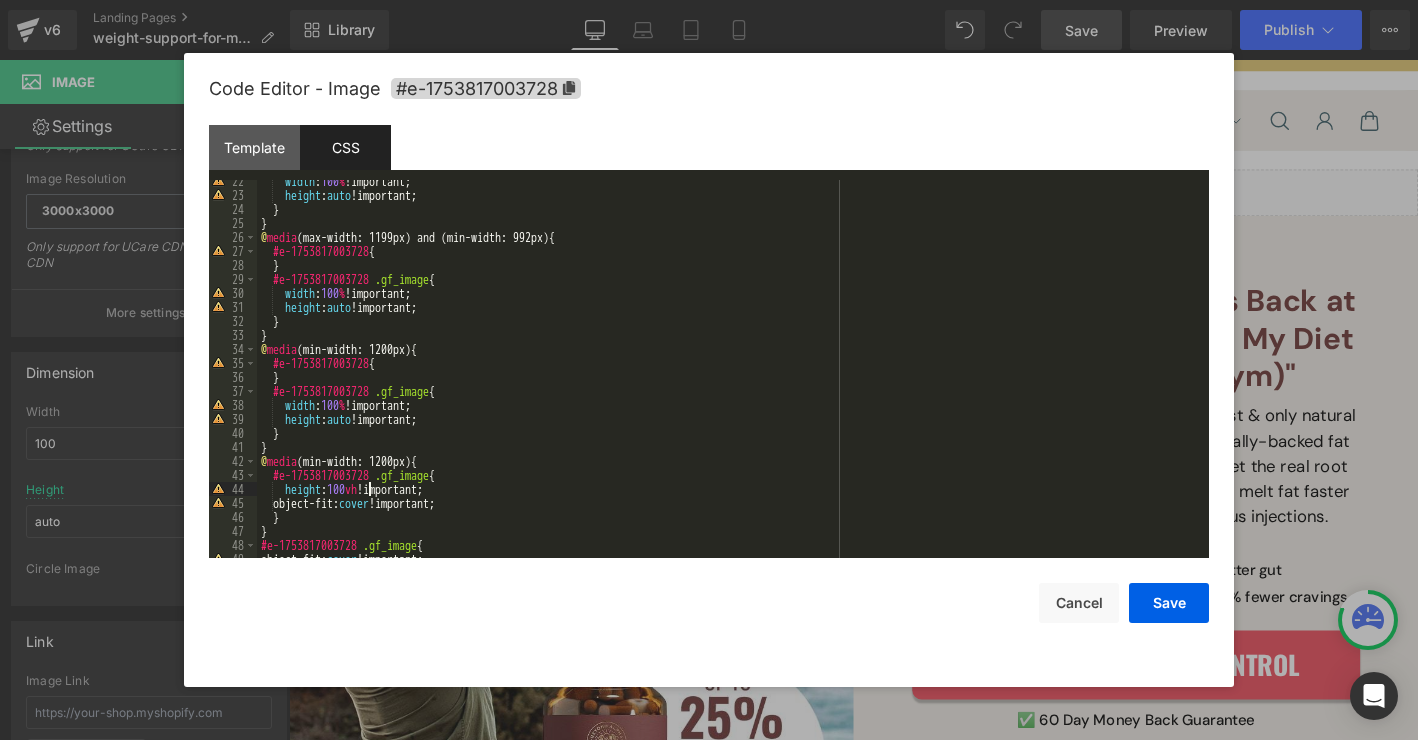 click on "width :  100 % !important;       height :  auto !important;    } } @ media  (max-width: 1199px) and (min-width: 992px) {    #e-1753817003728 {    }    #e-1753817003728   .gf_image {       width :  100 % !important;       height :  auto !important;    } } @ media  (min-width: 1200px) {    #e-1753817003728 {    }    #e-1753817003728   .gf_image {       width :  100 % !important;       height :  auto !important;    } } @ media  (min-width: 1200px) {    #e-1753817003728   .gf_image {       height :  100 vh  !important;      object-fit:  cover  !important;    } } #e-1753817003728   .gf_image {   object-fit:  cover  !important;" at bounding box center [729, 377] 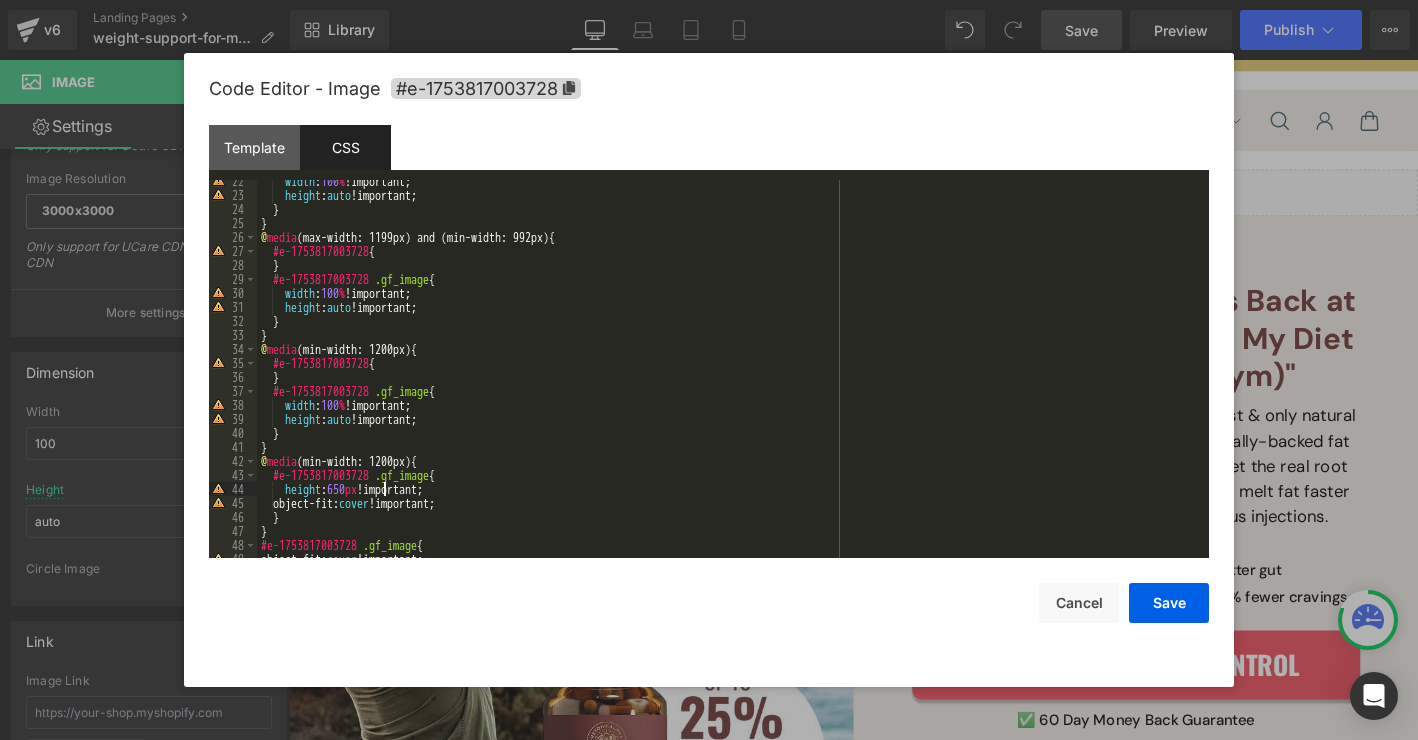 type 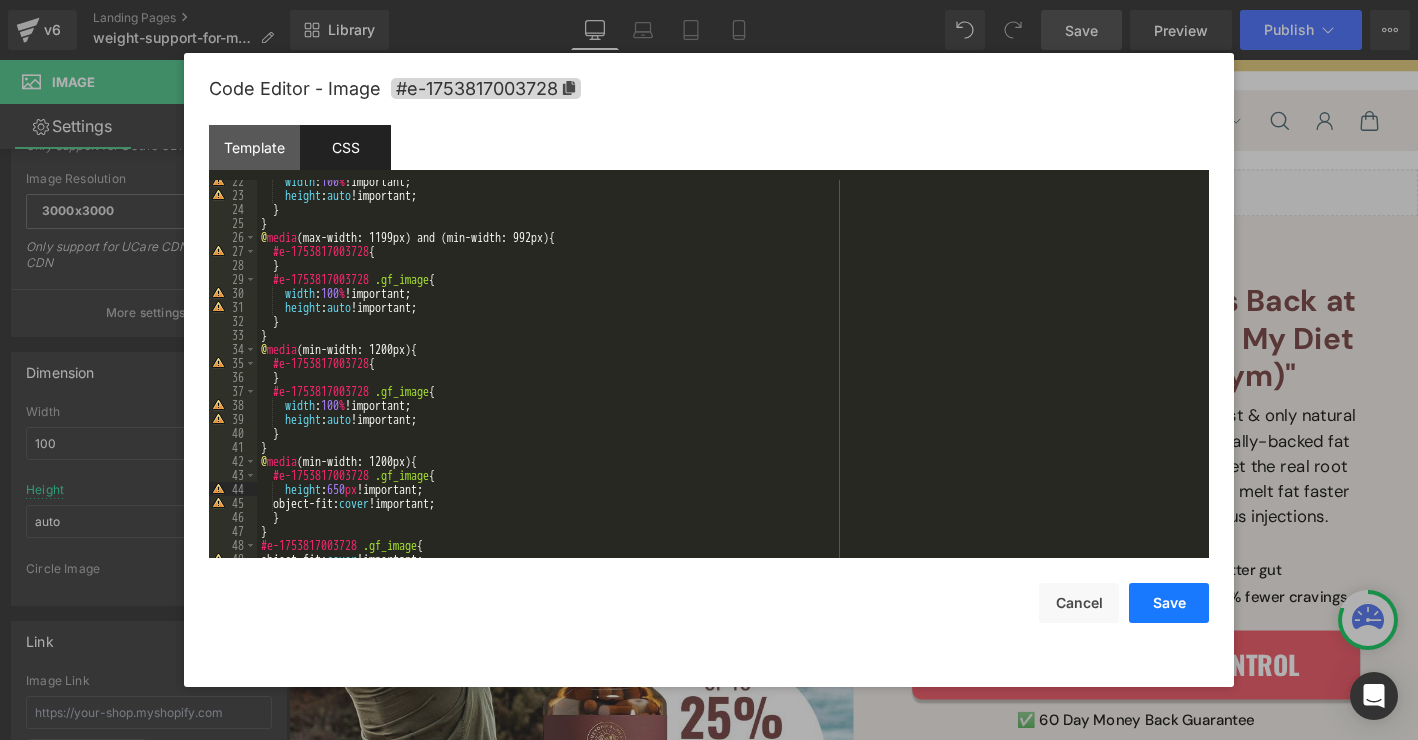 click on "Save" at bounding box center (1169, 603) 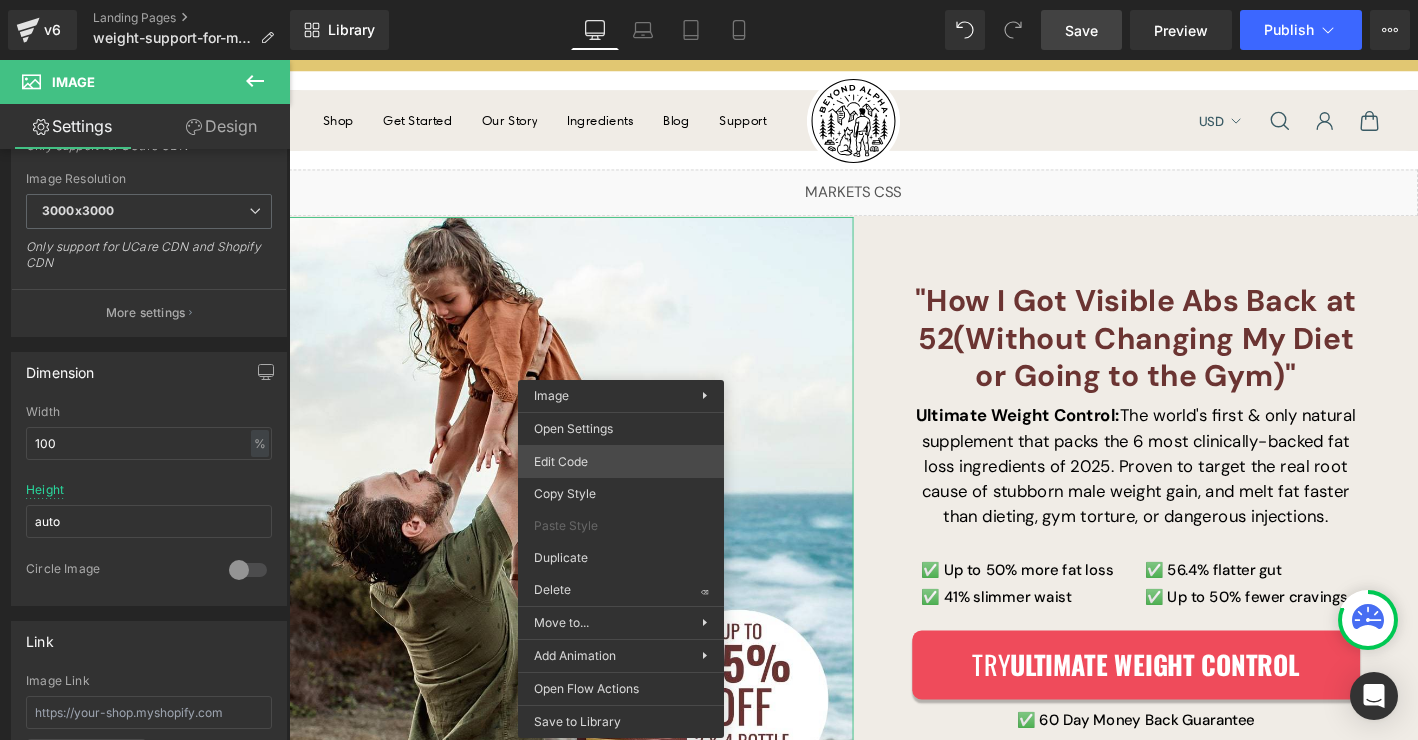 click on "Text Block  You are previewing how the   will restyle your page. You can not edit Elements in Preset Preview Mode.  v6 Landing Pages weight-support-for-men Library Desktop Desktop Laptop Tablet Mobile Save Preview Publish Scheduled View Live Page View with current Template Save Template to Library Schedule Publish  Optimize  Publish Settings Shortcuts  Your page can’t be published   You've reached the maximum number of published pages on your plan  (0/0).  You need to upgrade your plan or unpublish all your pages to get 1 publish slot.   Unpublish pages   Upgrade plan  Elements Global Style Base Row  rows, columns, layouts, div Heading  headings, titles, h1,h2,h3,h4,h5,h6 Text Block  texts, paragraphs, contents, blocks Image  images, photos, alts, uploads Icon  icons, symbols Button  button, call to action, cta Separator  separators, dividers, horizontal lines Liquid  liquid, custom code, html, javascript, css, reviews, apps, applications, embeded, iframe Banner Parallax  Hero Banner  Stack Tabs  Carousel" at bounding box center [709, 0] 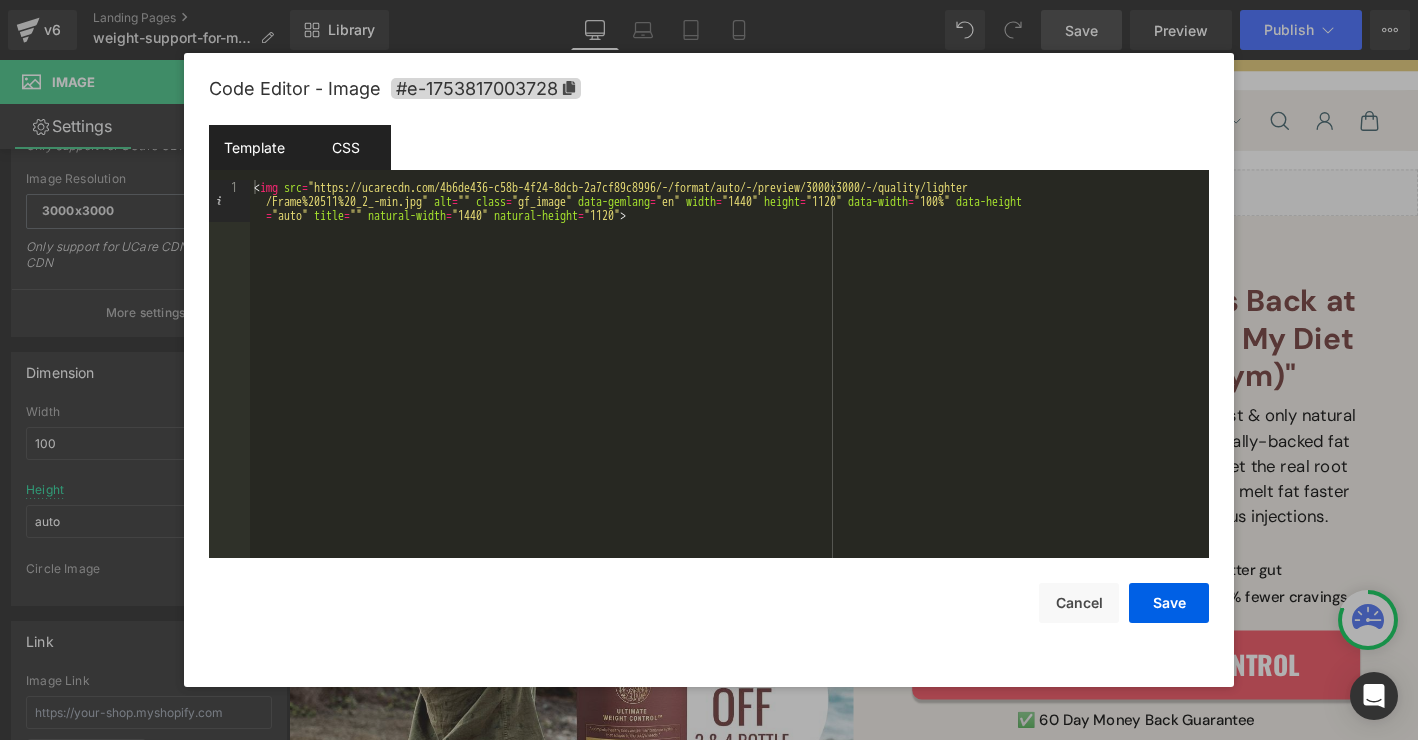 click on "CSS" at bounding box center (345, 147) 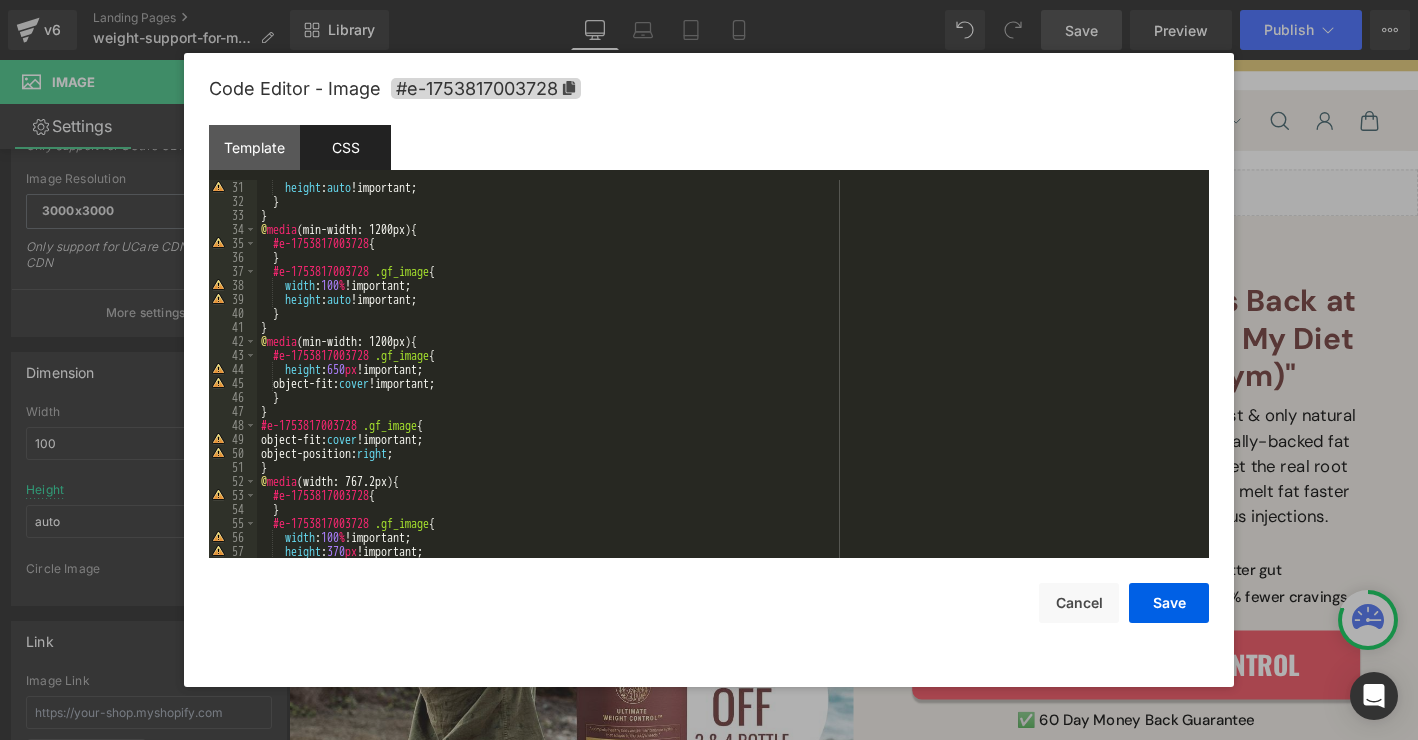 scroll, scrollTop: 420, scrollLeft: 0, axis: vertical 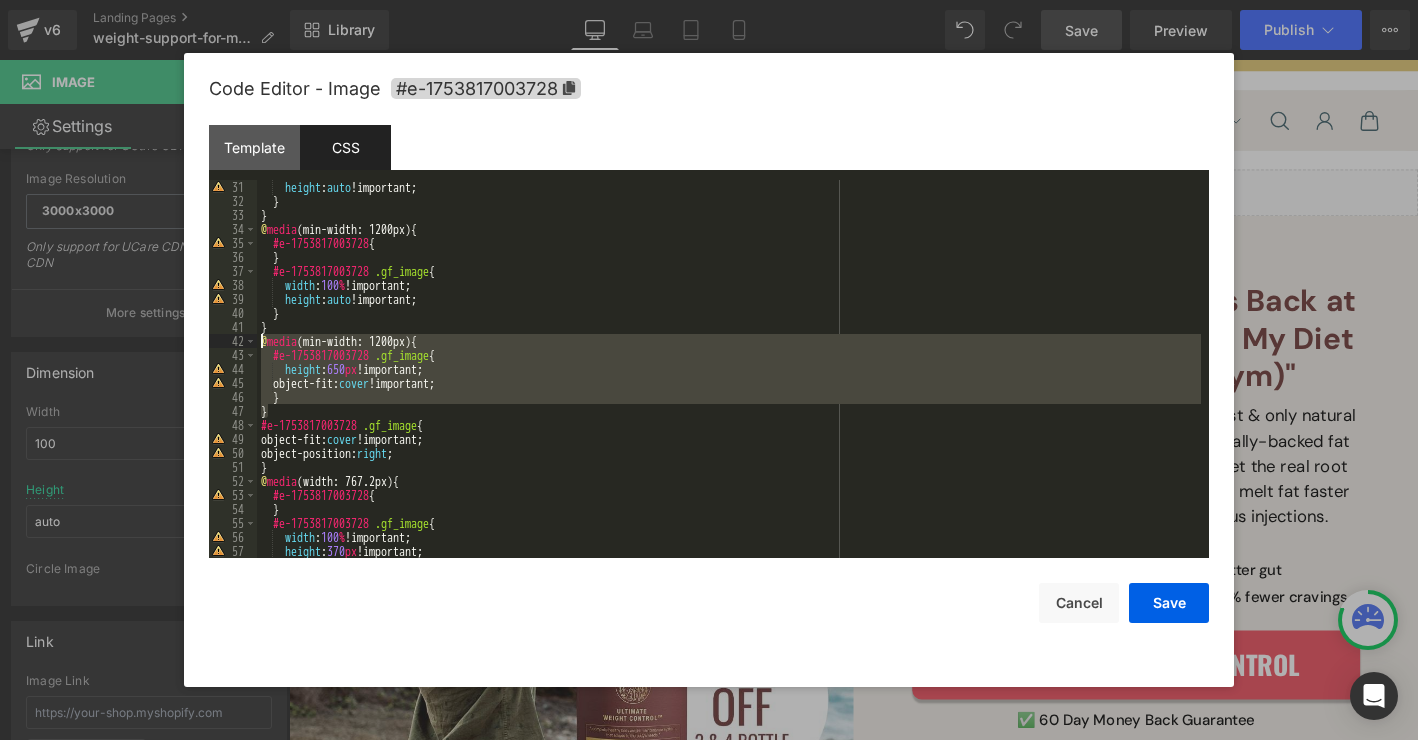 drag, startPoint x: 306, startPoint y: 410, endPoint x: 259, endPoint y: 345, distance: 80.21222 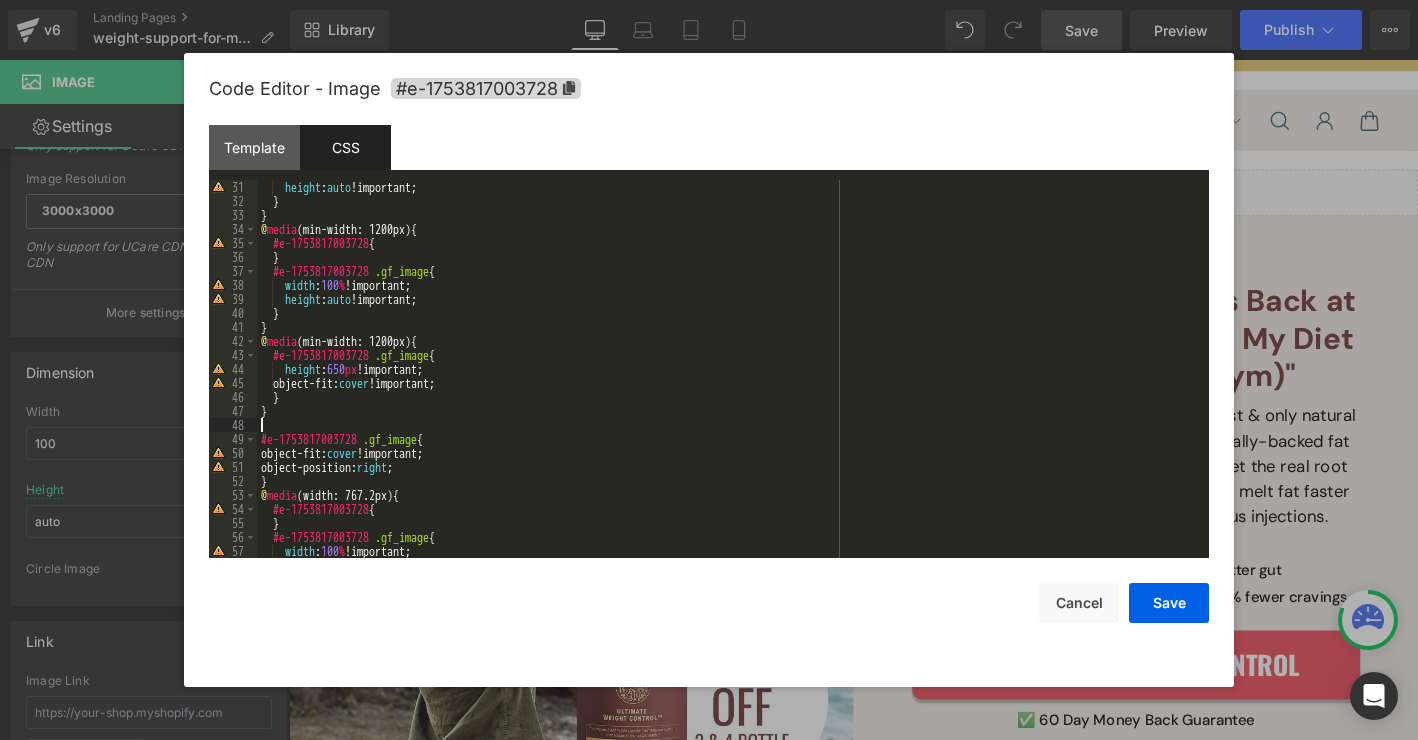 paste 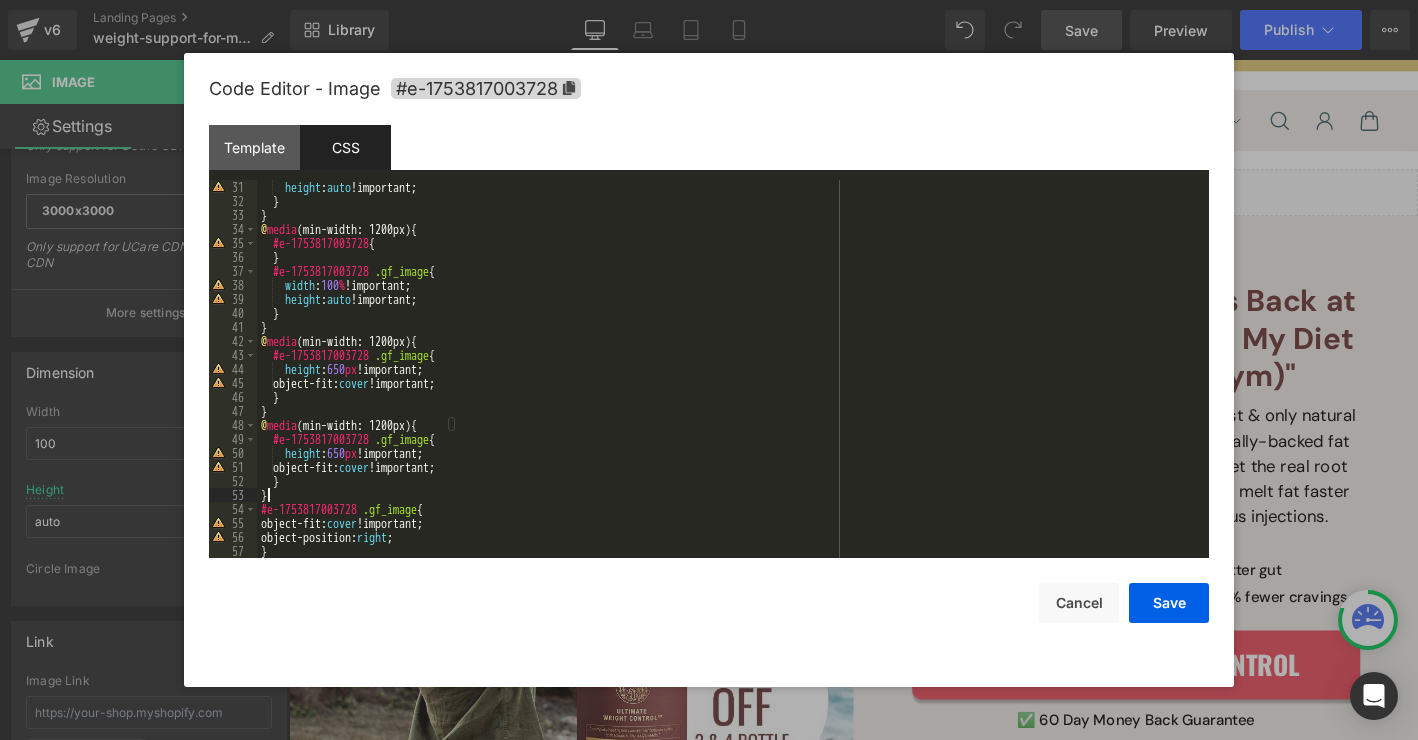click on "height :  auto !important;    } } @ media  (min-width: 1200px) {    #e-1753817003728 {    }    #e-1753817003728   .gf_image {       width :  100 % !important;       height :  auto !important;    } } @ media  (min-width: 1200px) {    #e-1753817003728   .gf_image {       height :  650 px  !important;      object-fit:  cover  !important;    } } @ media  (min-width: 1200px) {    #e-1753817003728   .gf_image {       height :  650 px  !important;      object-fit:  cover  !important;    } } #e-1753817003728   .gf_image {   object-fit:  cover  !important;   object-position:  right ; } @ media  (width: 767.2px) {" at bounding box center (729, 383) 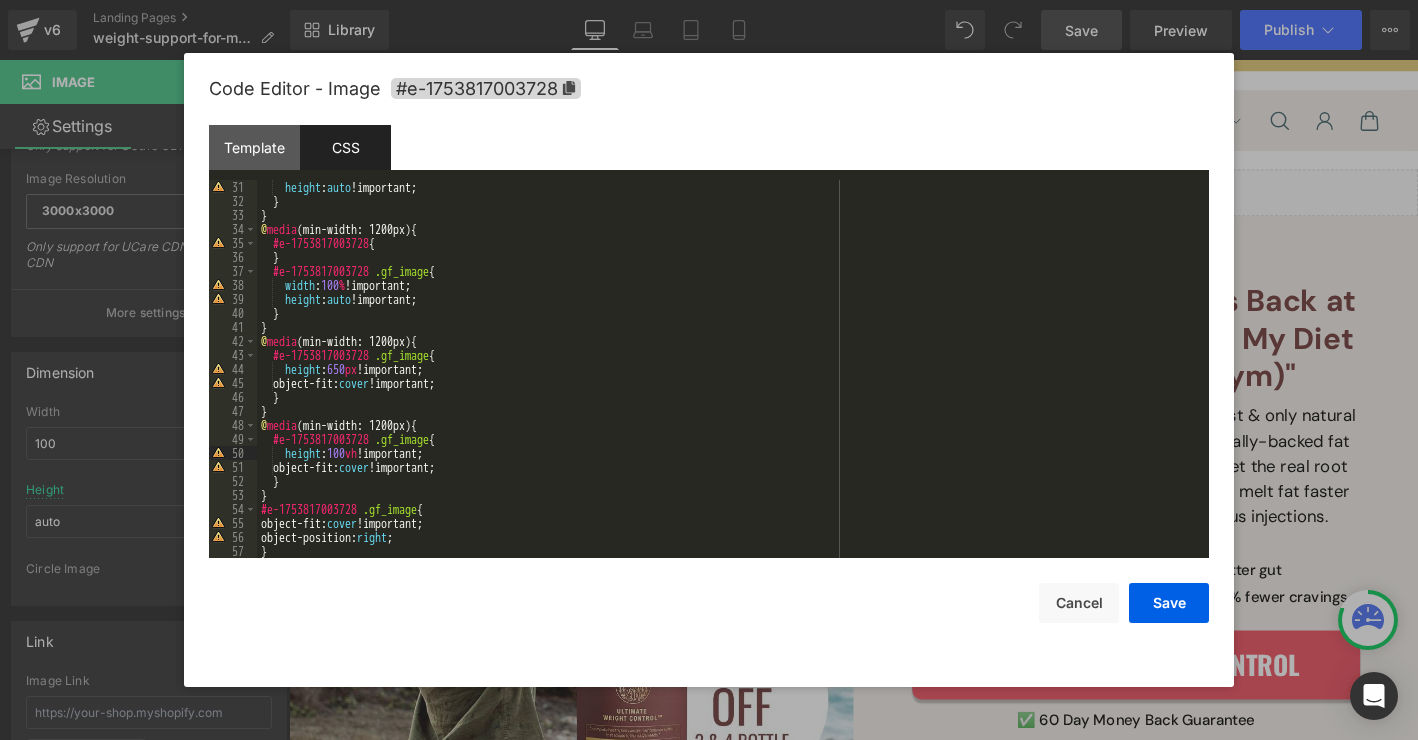 click on "height :  auto !important;    } } @ media  (min-width: 1200px) {    #e-1753817003728 {    }    #e-1753817003728   .gf_image {       width :  100 % !important;       height :  auto !important;    } } @ media  (min-width: 1200px) {    #e-1753817003728   .gf_image {       height :  650 px  !important;      object-fit:  cover  !important;    } } @ media  (min-width: 1200px) {    #e-1753817003728   .gf_image {       height :  100 vh  !important;      object-fit:  cover  !important;    } } #e-1753817003728   .gf_image {   object-fit:  cover  !important;   object-position:  right ; } @ media  (width: 767.2px) {" at bounding box center [729, 383] 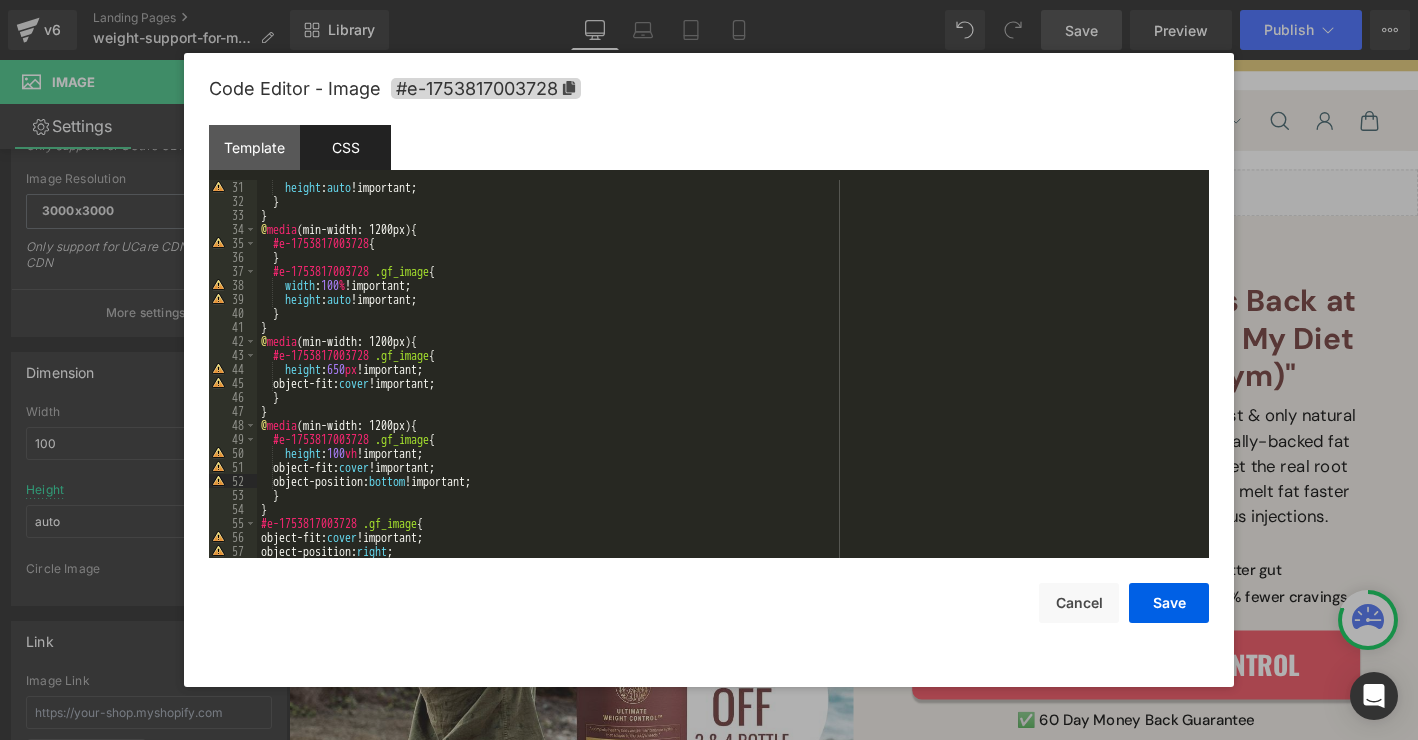 click on "height :  auto !important;    } } @ media  (min-width: 1200px) {    #e-1753817003728 {    }    #e-1753817003728   .gf_image {       width :  100 % !important;       height :  auto !important;    } } @ media  (min-width: 1200px) {    #e-1753817003728   .gf_image {       height :  650 px  !important;      object-fit:  cover  !important;    } } @ media  (min-width: 1200px) {    #e-1753817003728   .gf_image {       height :  100 vh  !important;      object-fit:  cover  !important;      object-position:  bottom  !important;    } } #e-1753817003728   .gf_image {   object-fit:  cover  !important;   object-position:  right ; }" at bounding box center [729, 383] 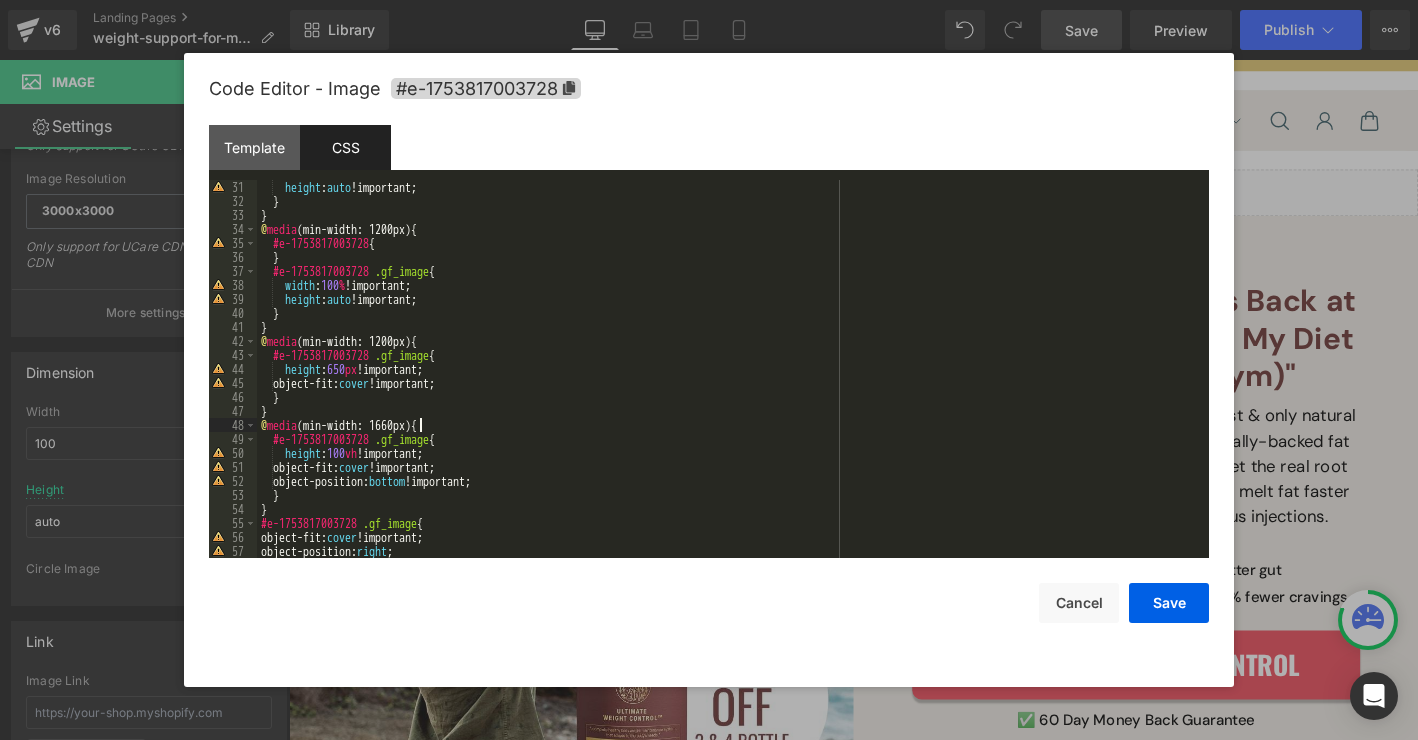type 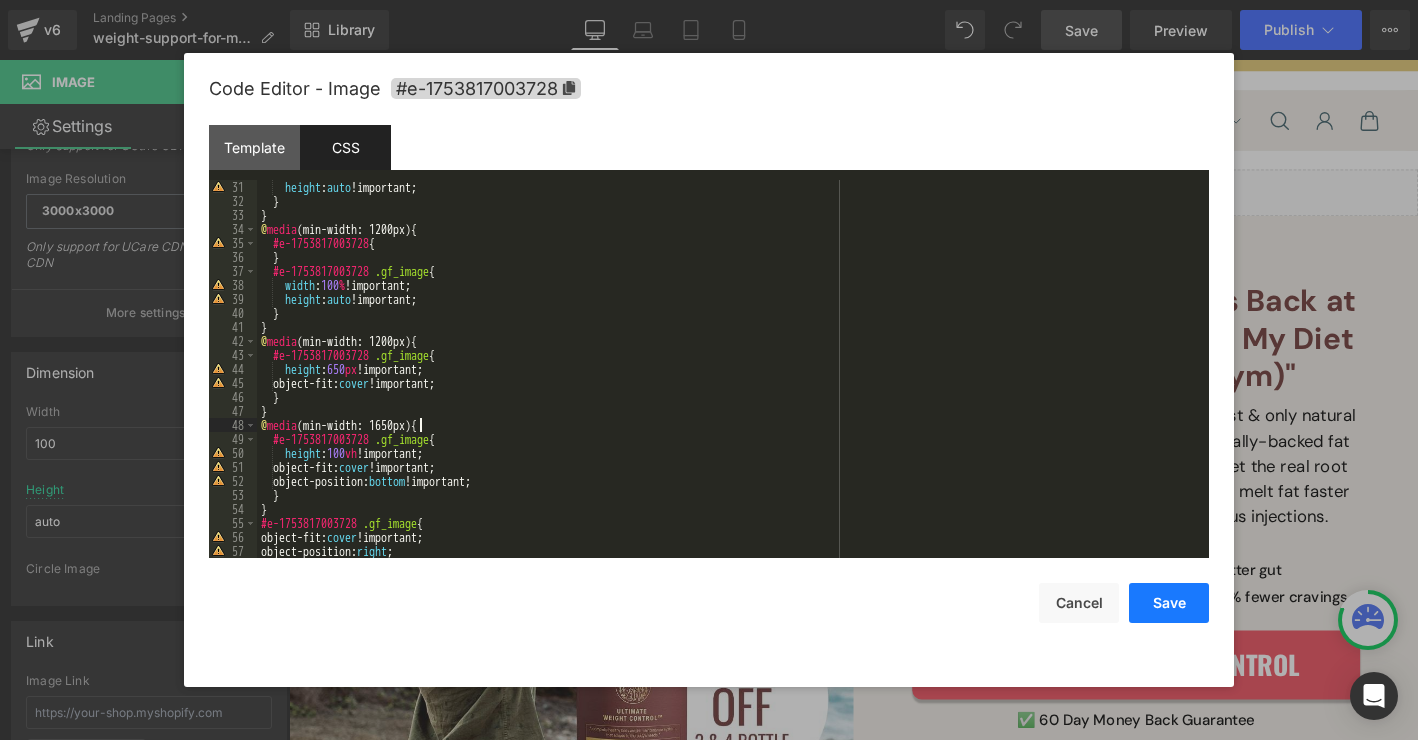 click on "Save" at bounding box center (1169, 603) 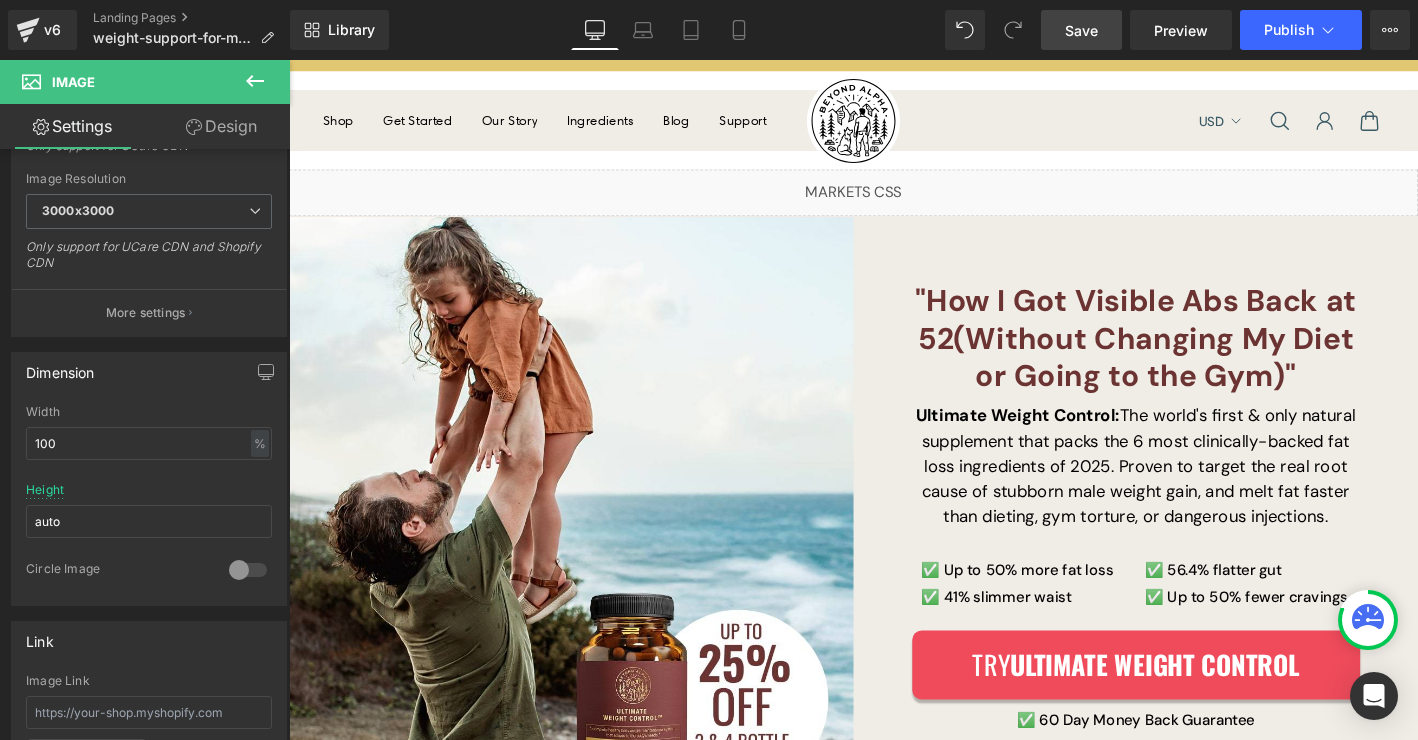 click on "Save" at bounding box center [1081, 30] 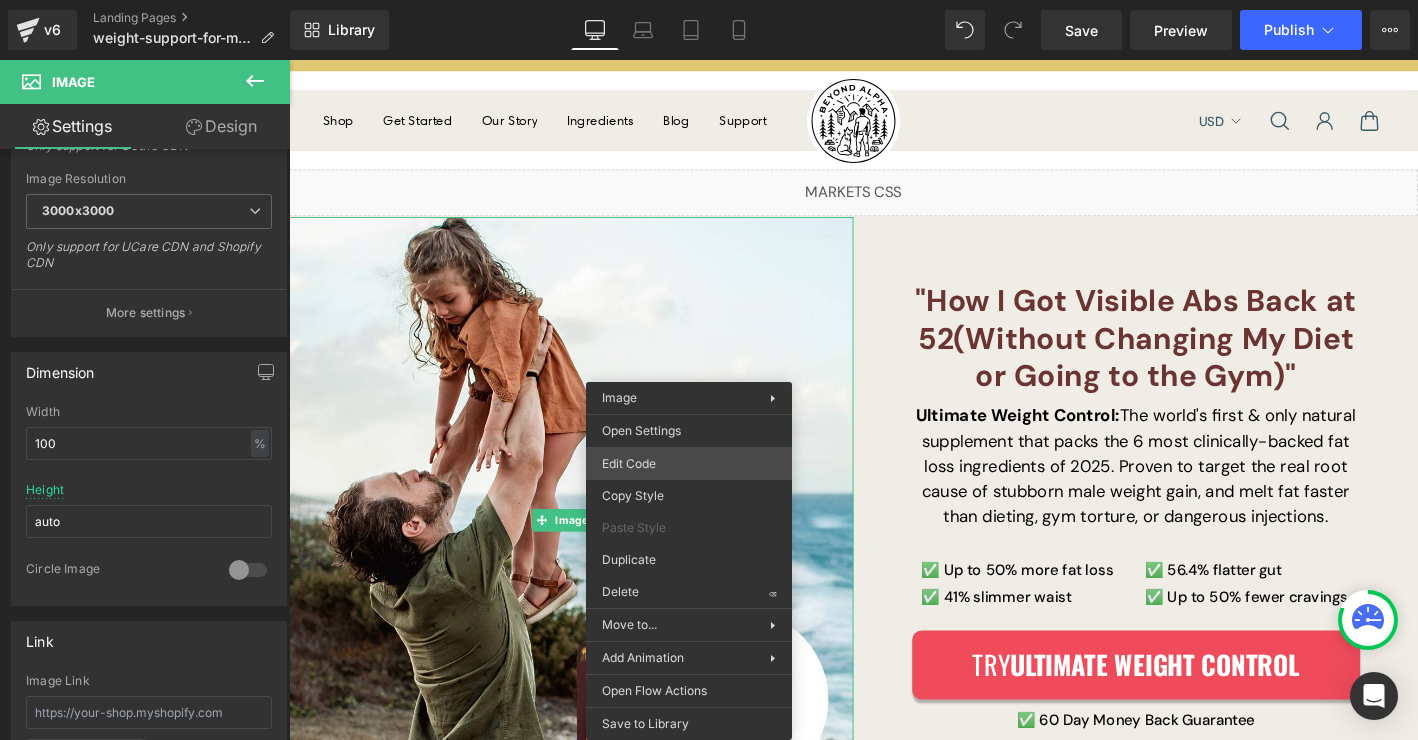 click on "Text Block  You are previewing how the   will restyle your page. You can not edit Elements in Preset Preview Mode.  v6 Landing Pages weight-support-for-men Library Desktop Desktop Laptop Tablet Mobile Save Preview Publish Scheduled View Live Page View with current Template Save Template to Library Schedule Publish  Optimize  Publish Settings Shortcuts  Your page can’t be published   You've reached the maximum number of published pages on your plan  (0/0).  You need to upgrade your plan or unpublish all your pages to get 1 publish slot.   Unpublish pages   Upgrade plan  Elements Global Style Base Row  rows, columns, layouts, div Heading  headings, titles, h1,h2,h3,h4,h5,h6 Text Block  texts, paragraphs, contents, blocks Image  images, photos, alts, uploads Icon  icons, symbols Button  button, call to action, cta Separator  separators, dividers, horizontal lines Liquid  liquid, custom code, html, javascript, css, reviews, apps, applications, embeded, iframe Banner Parallax  Hero Banner  Stack Tabs  Carousel" at bounding box center [709, 0] 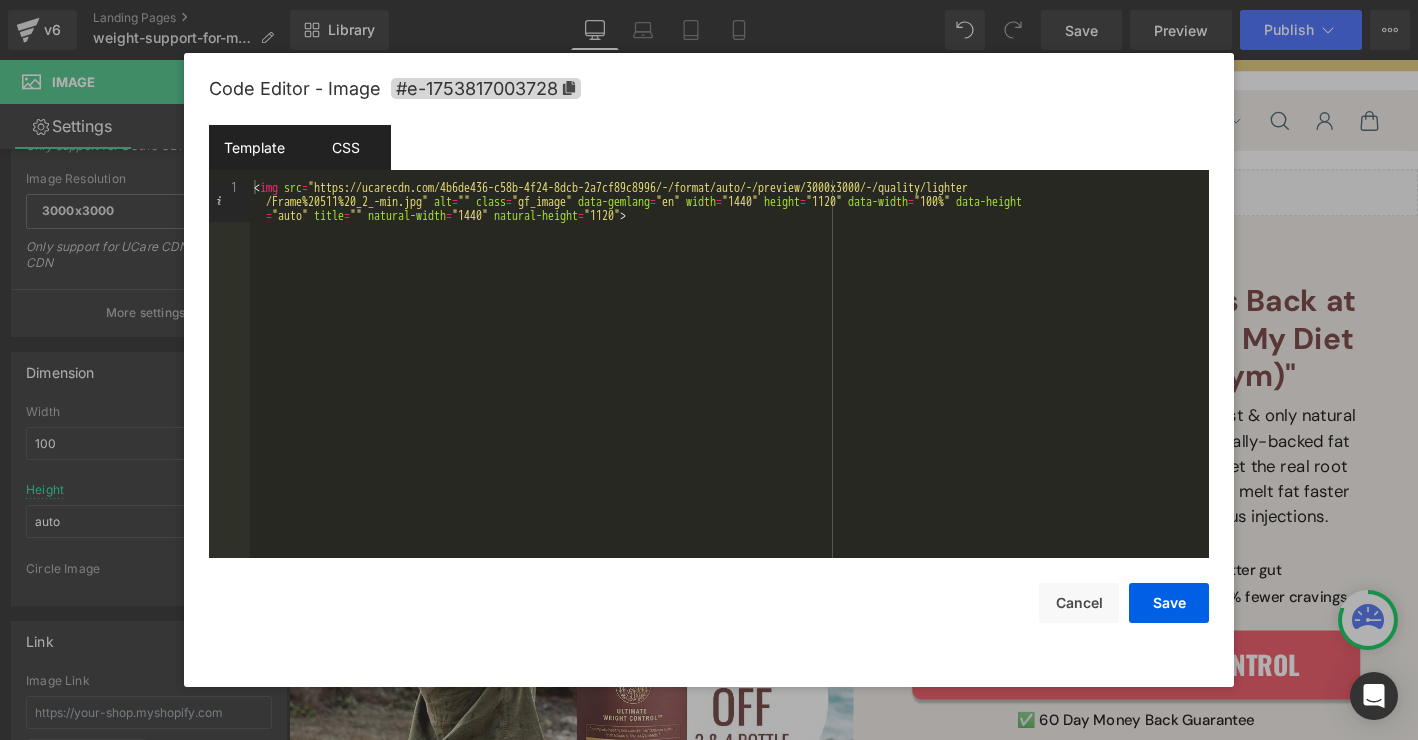 click on "CSS" at bounding box center (345, 147) 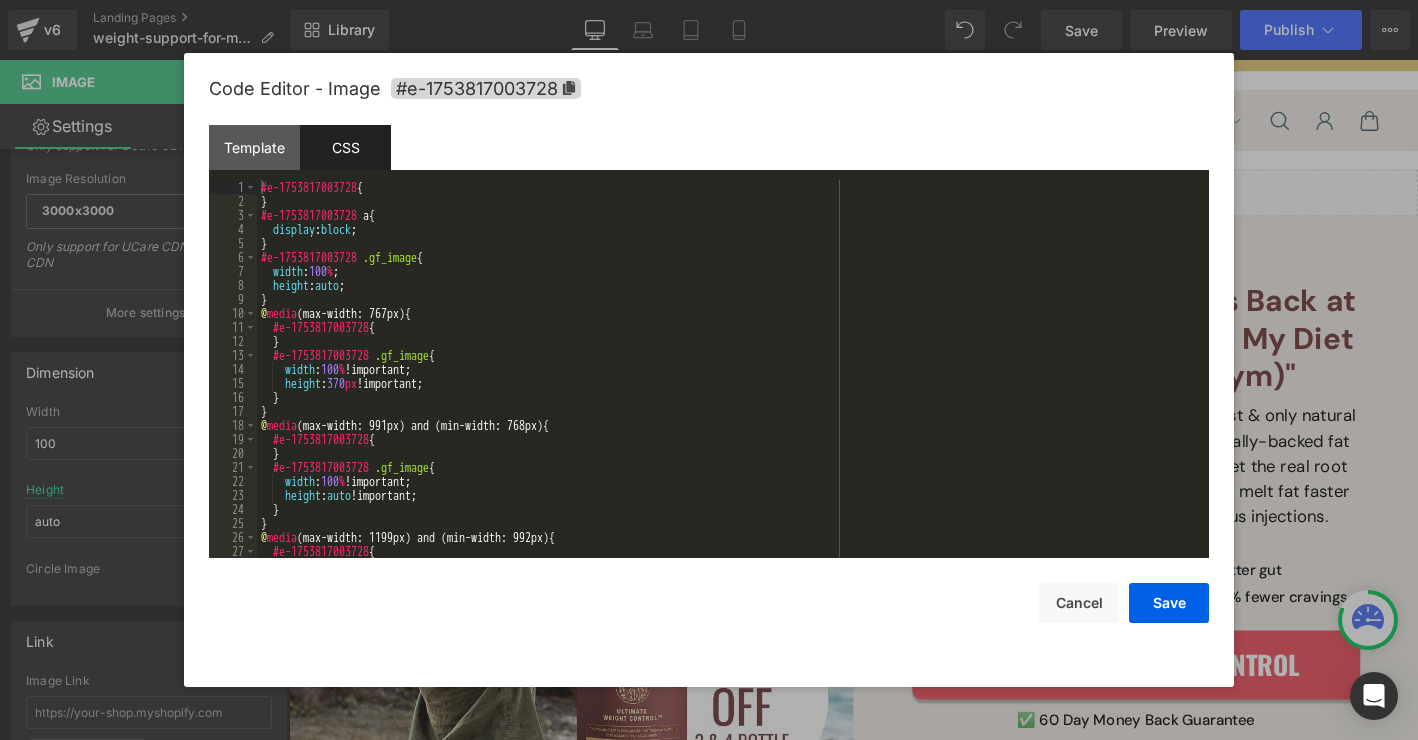 click on "#e-1753817003728 { } #e-1753817003728   a {    display :  block ; } #e-1753817003728   .gf_image {    width :  100 % ;    height :  auto ; } @ media  (max-width: 767px) {    #e-1753817003728 {    }    #e-1753817003728   .gf_image {       width :  100 % !important;       height :  370 px !important;    } } @ media  (max-width: 991px) and (min-width: 768px) {    #e-1753817003728 {    }    #e-1753817003728   .gf_image {       width :  100 % !important;       height :  auto !important;    } } @ media  (max-width: 1199px) and (min-width: 992px) {    #e-1753817003728 {    }" at bounding box center [729, 383] 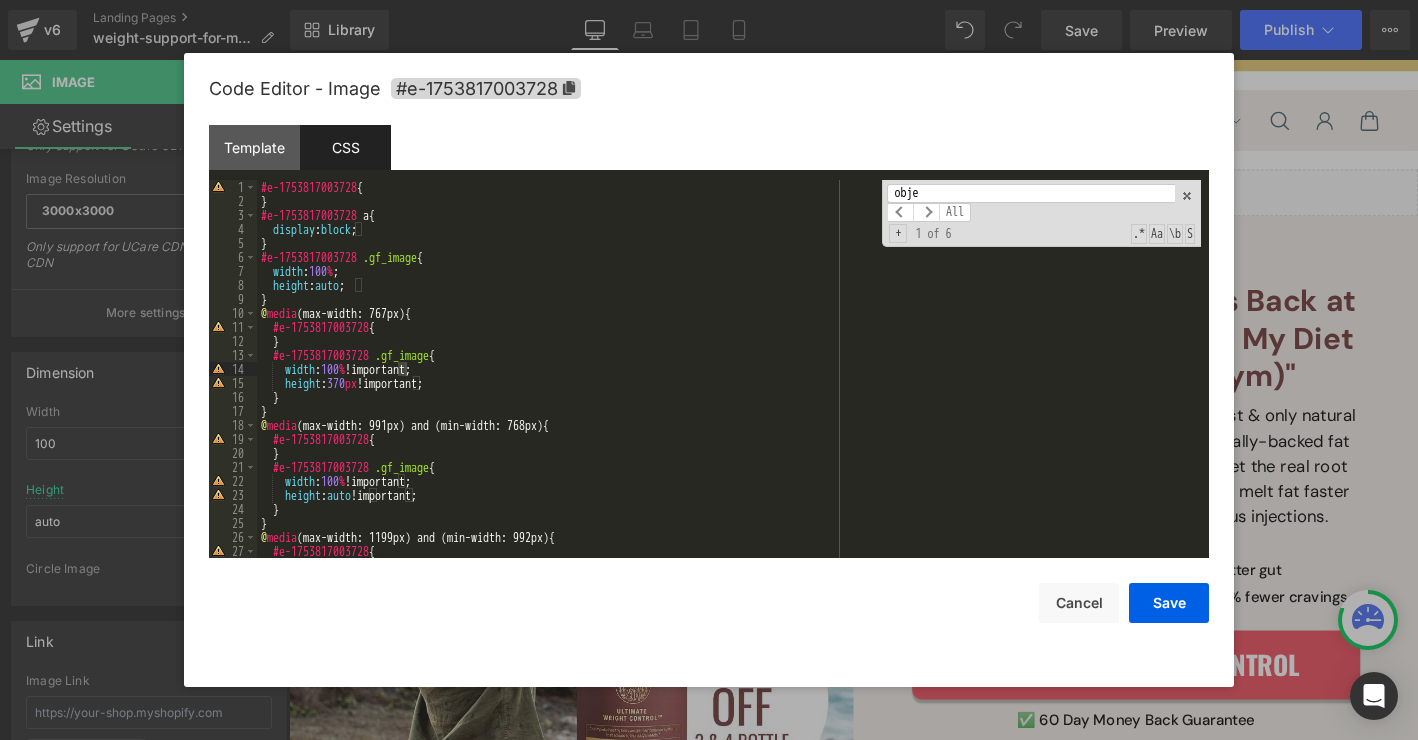 scroll, scrollTop: 441, scrollLeft: 0, axis: vertical 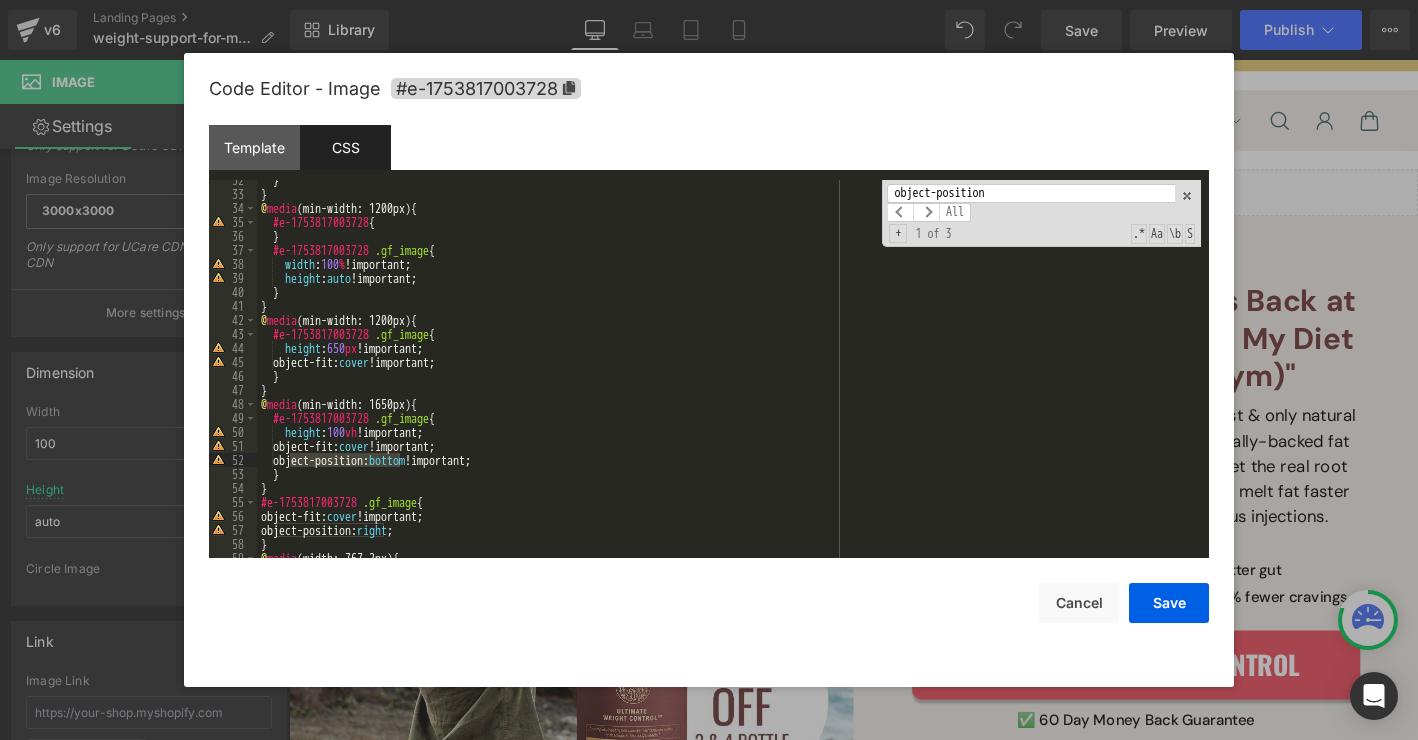 type on "object-position" 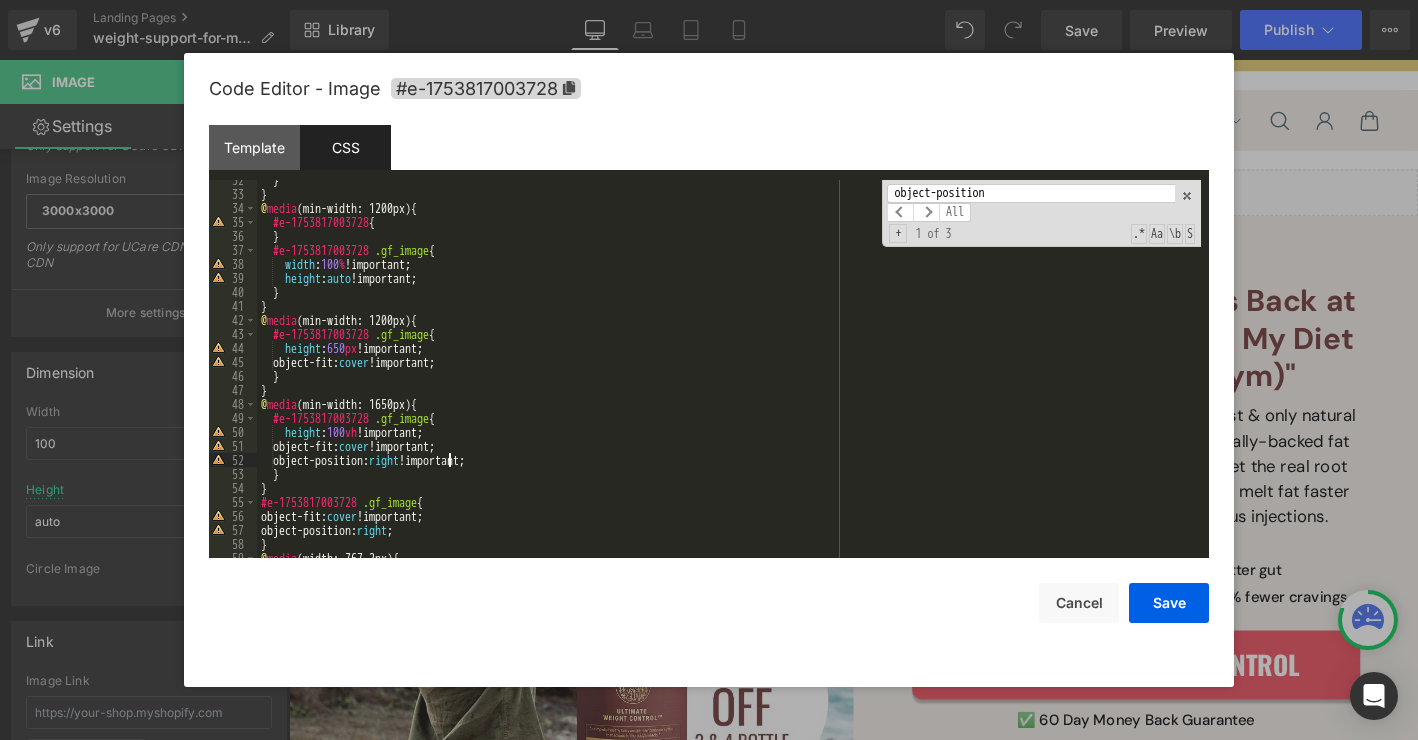 click on "} } @ media  (min-width: 1200px) {    #e-1753817003728 {    }    #e-1753817003728   .gf_image {       width :  100 % !important;       height :  auto !important;    } } @ media  (min-width: 1200px) {    #e-1753817003728   .gf_image {       height :  650 px  !important;      object-fit:  cover  !important;    } } @ media  (min-width: 1650px) {    #e-1753817003728   .gf_image {       height :  100 vh  !important;      object-fit:  cover  !important;      object-position:  right  !important;    } } #e-1753817003728   .gf_image {   object-fit:  cover  !important;   object-position:  right ; } @ media  (width: 767.2px) {" at bounding box center (729, 376) 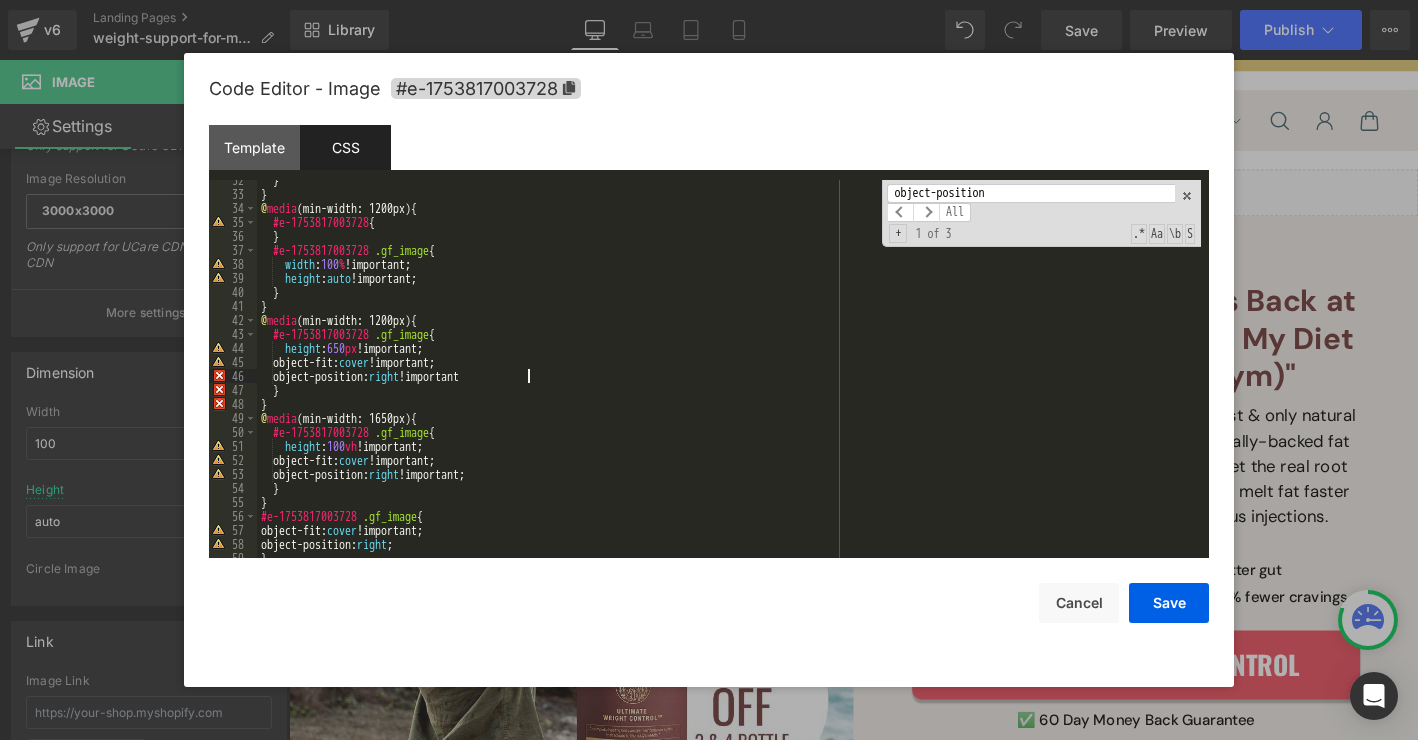 type 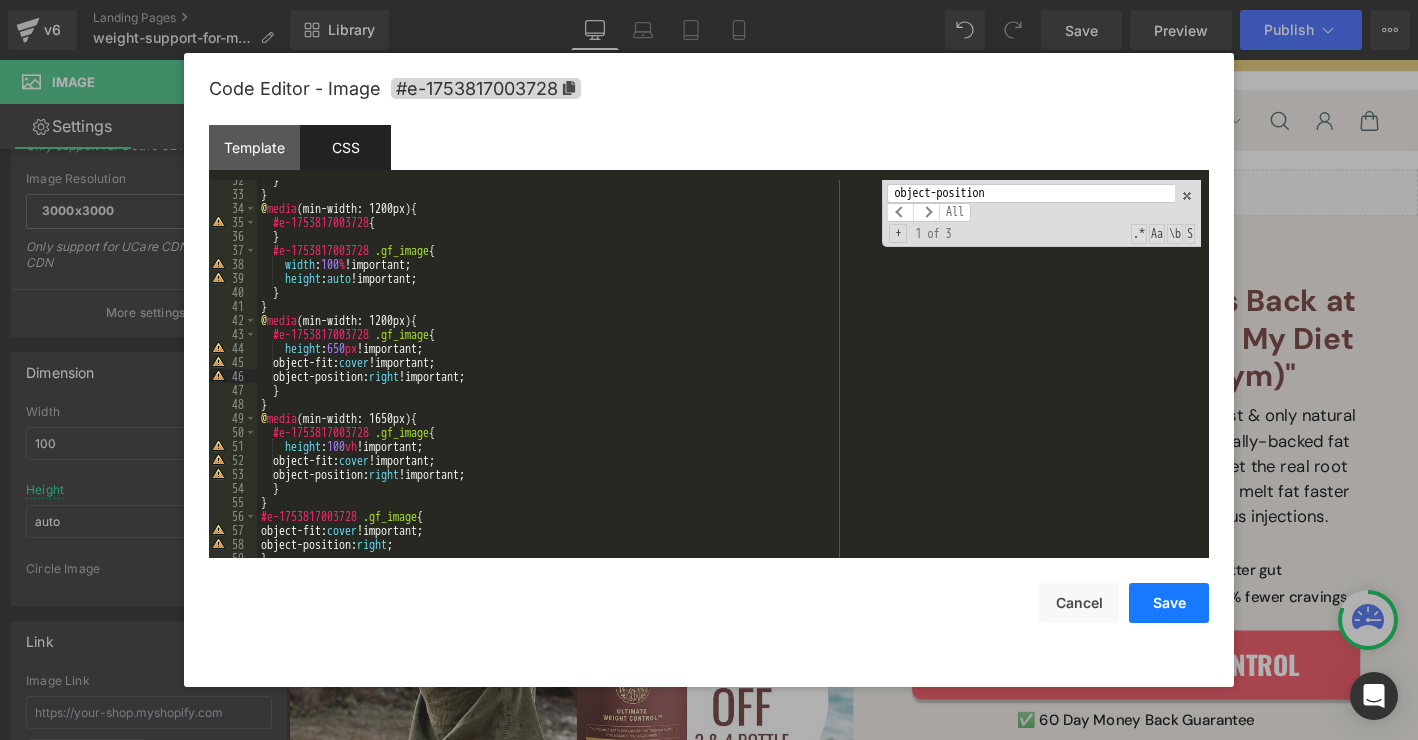 click on "Save" at bounding box center [1169, 603] 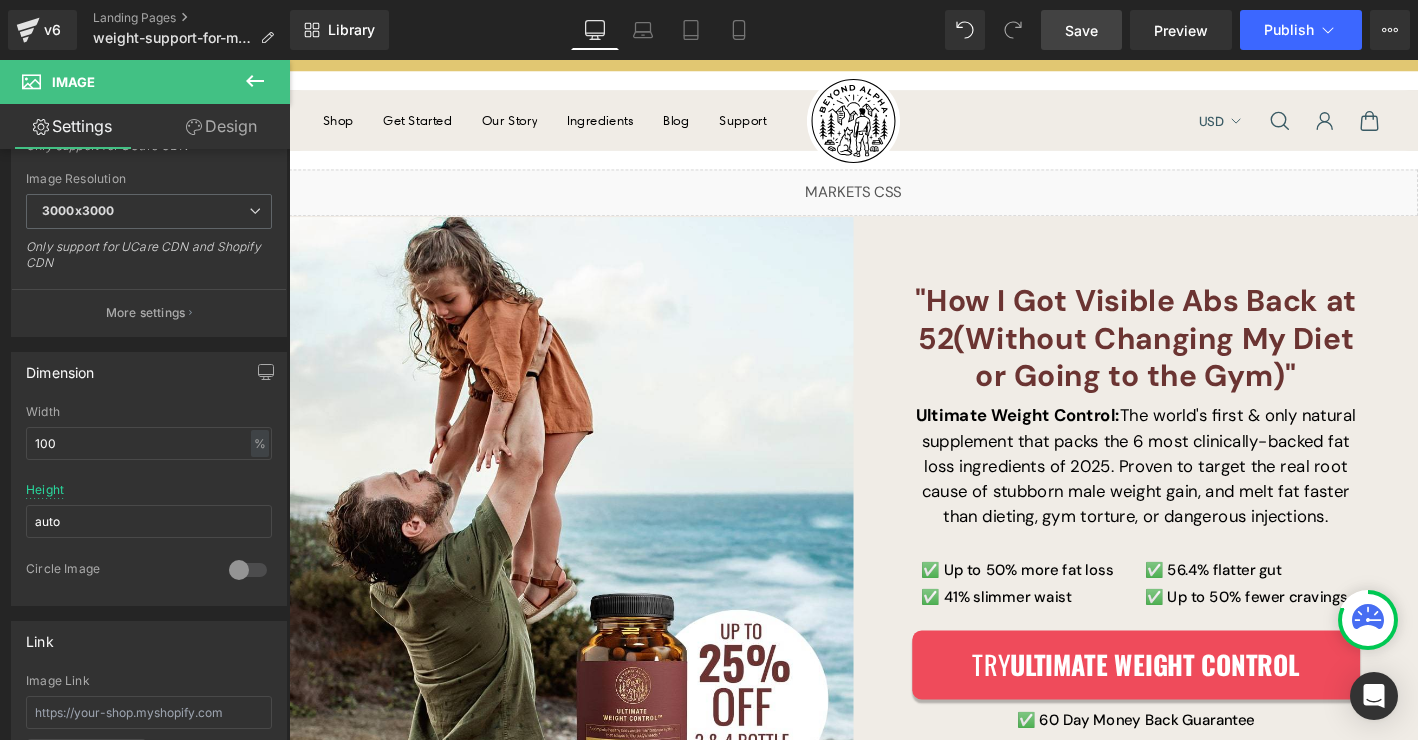 click on "Save" at bounding box center [1081, 30] 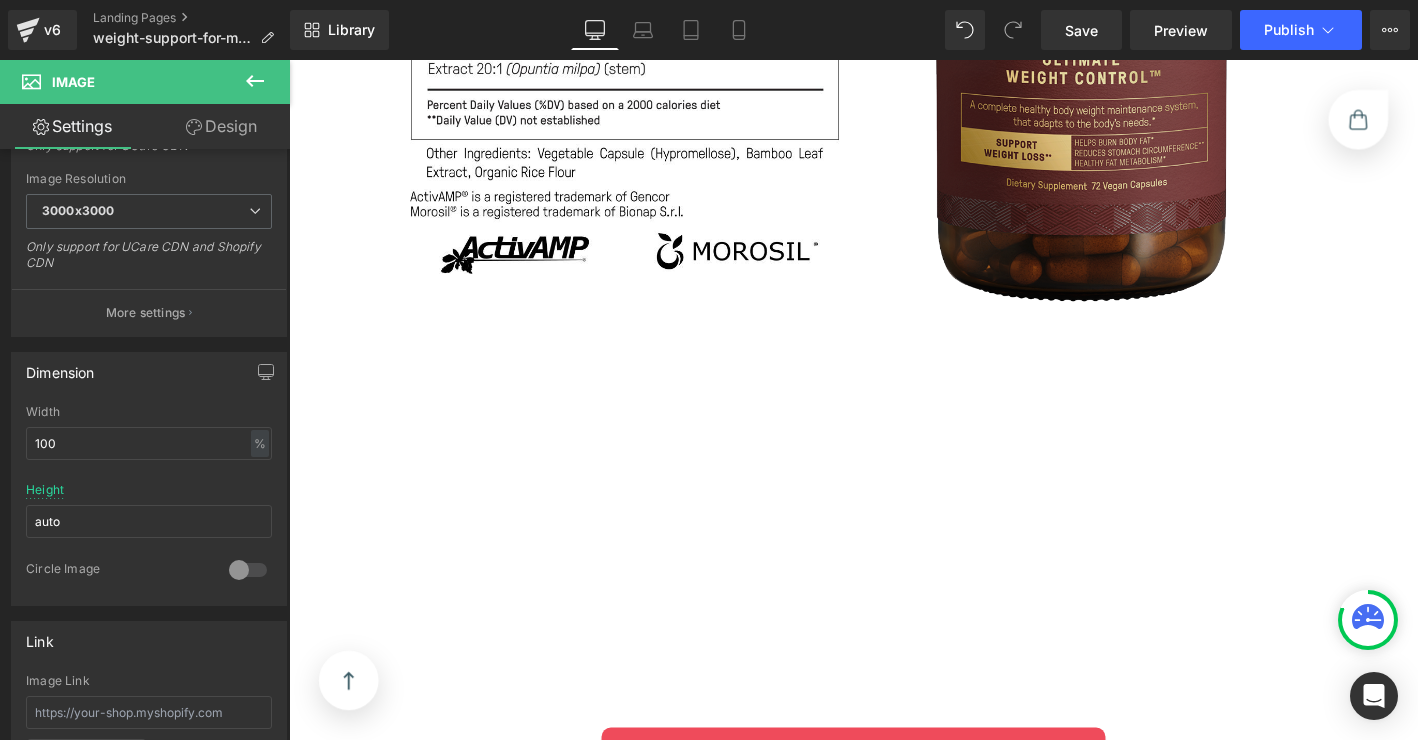 scroll, scrollTop: 14692, scrollLeft: 0, axis: vertical 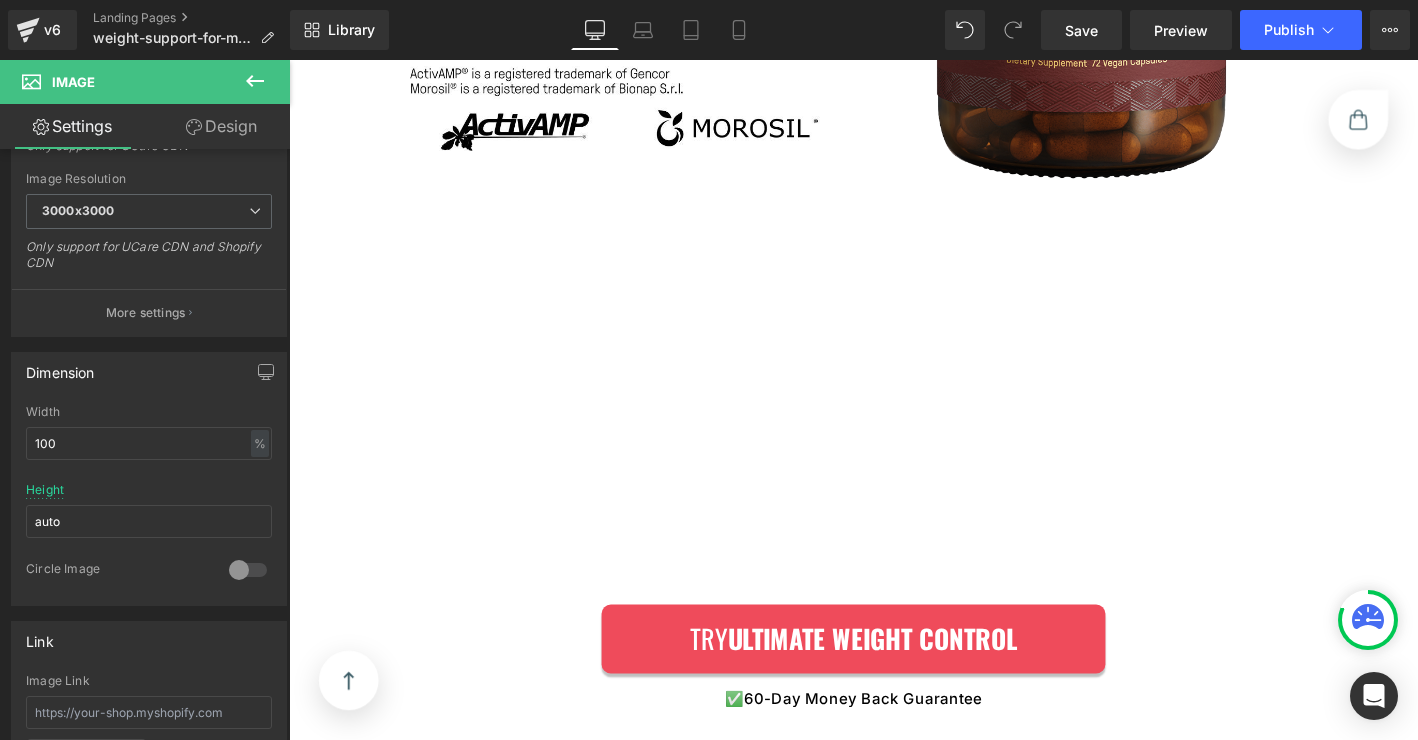 click on "Image         Row" at bounding box center [1139, 96] 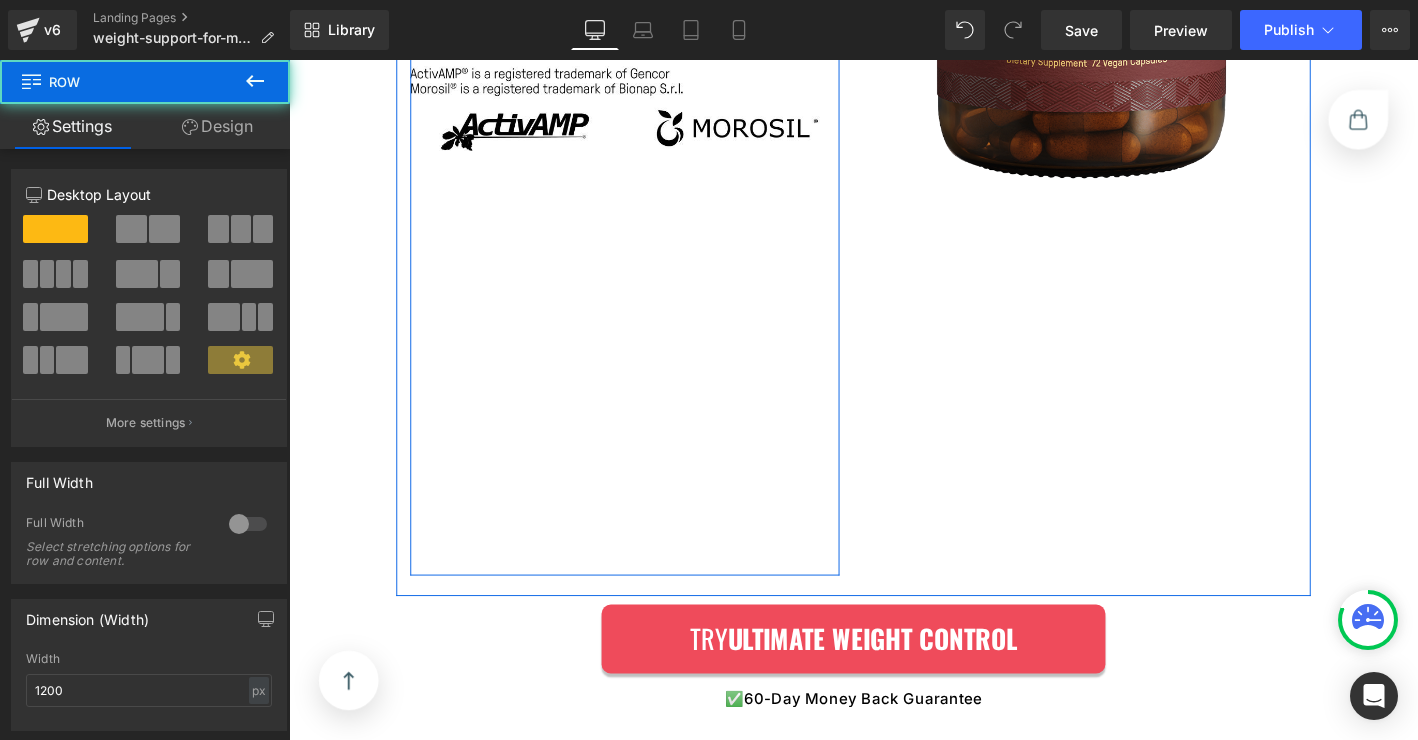 click on "Image         Row" at bounding box center [649, 96] 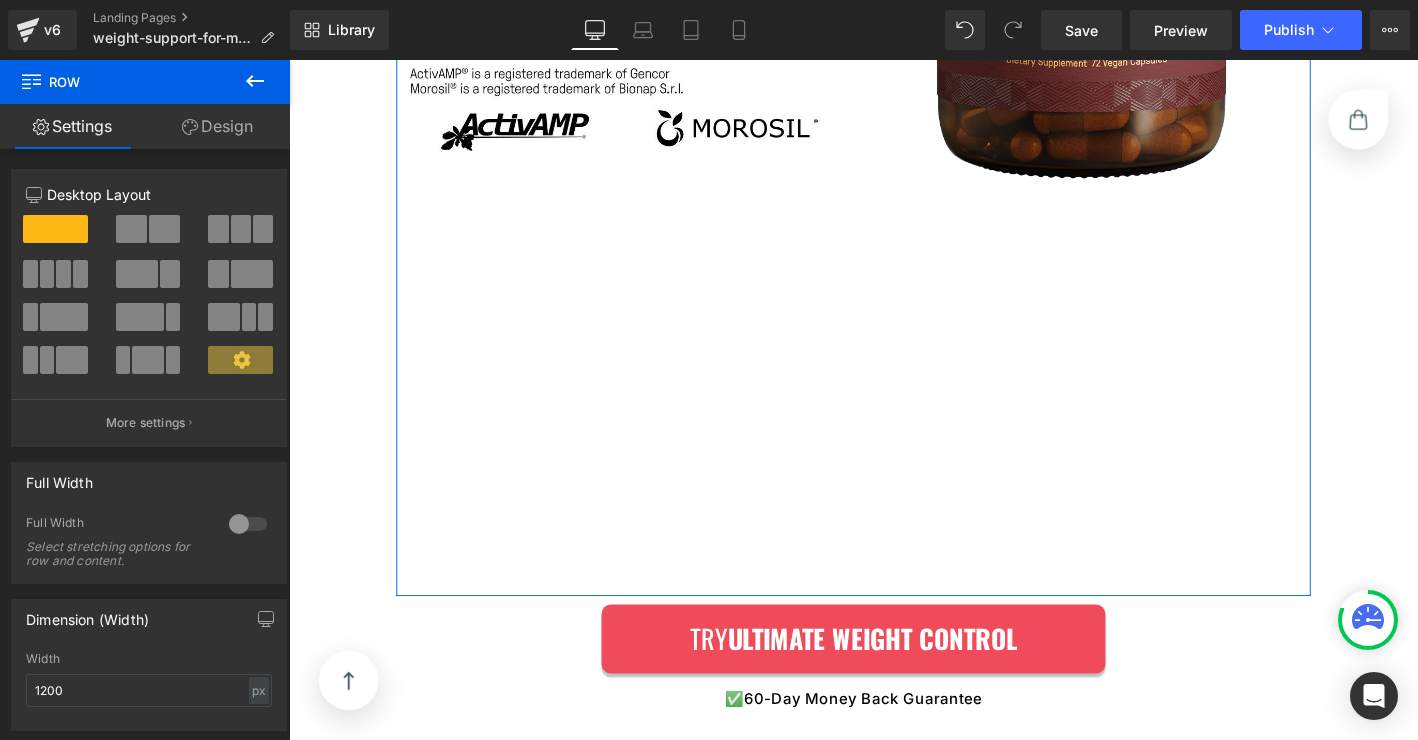 click on "Image         Row" at bounding box center [649, 96] 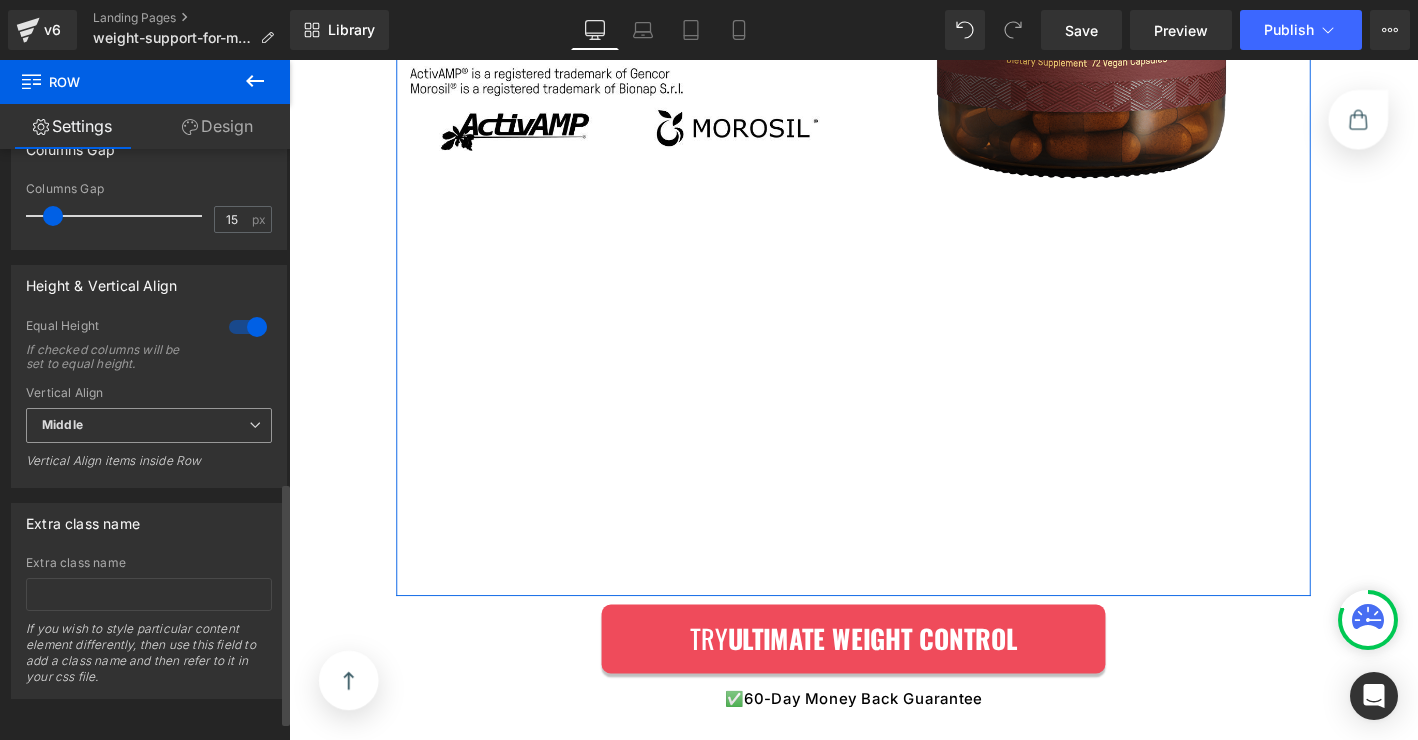 scroll, scrollTop: 652, scrollLeft: 0, axis: vertical 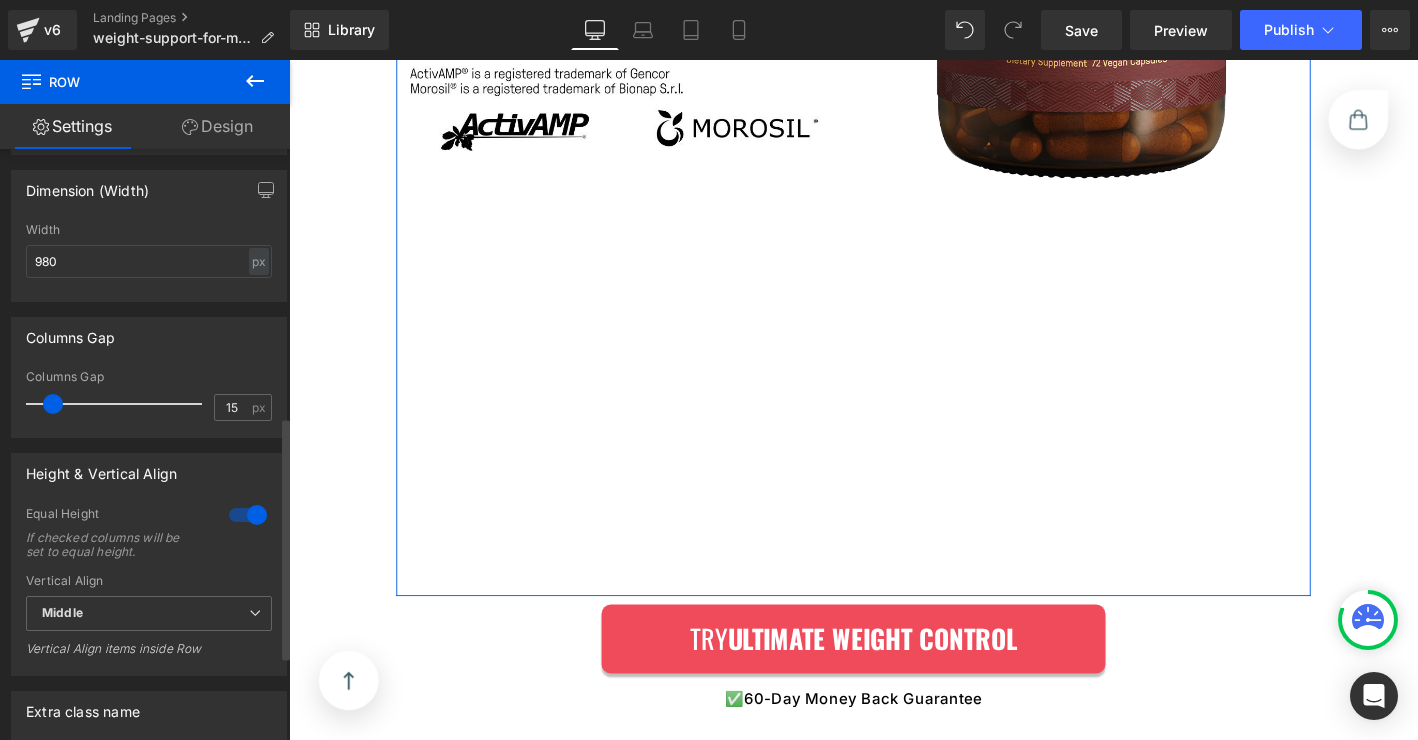 click at bounding box center (248, 515) 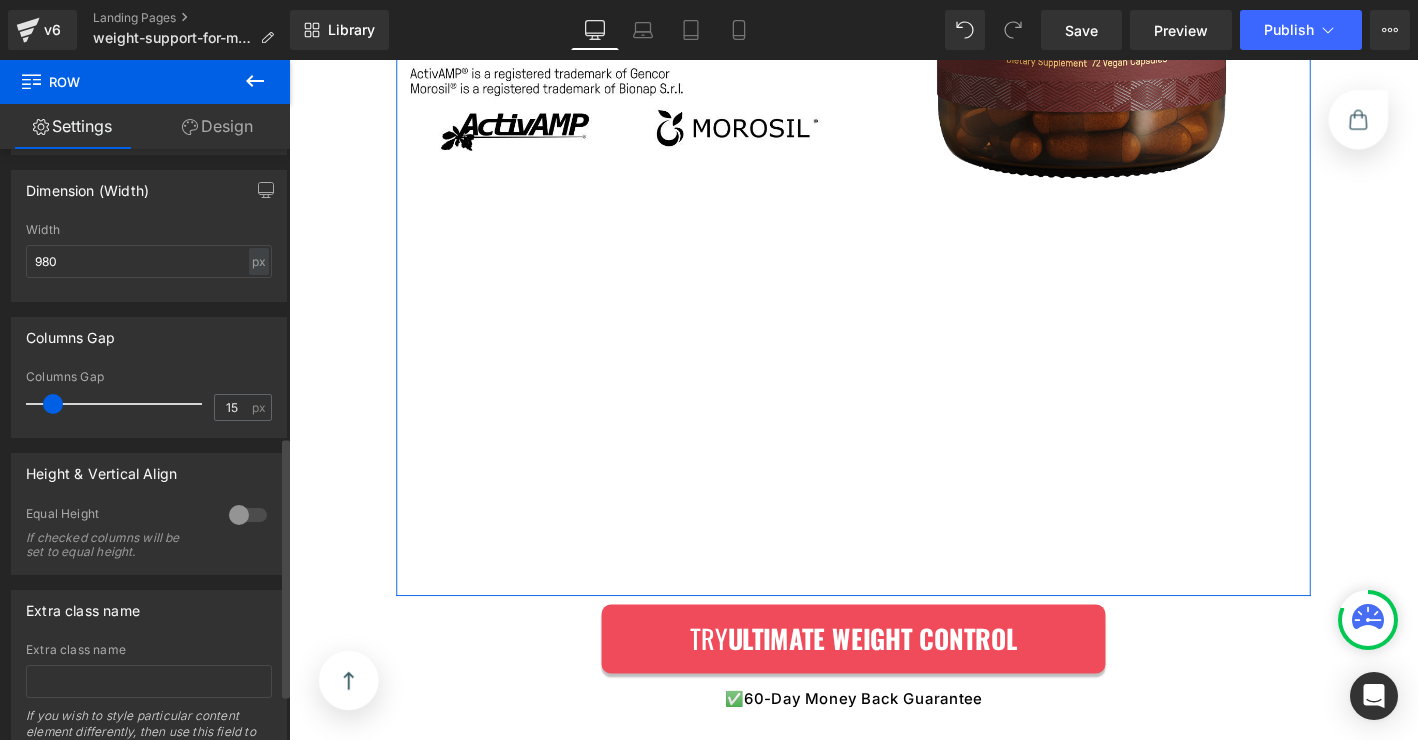 click at bounding box center [248, 515] 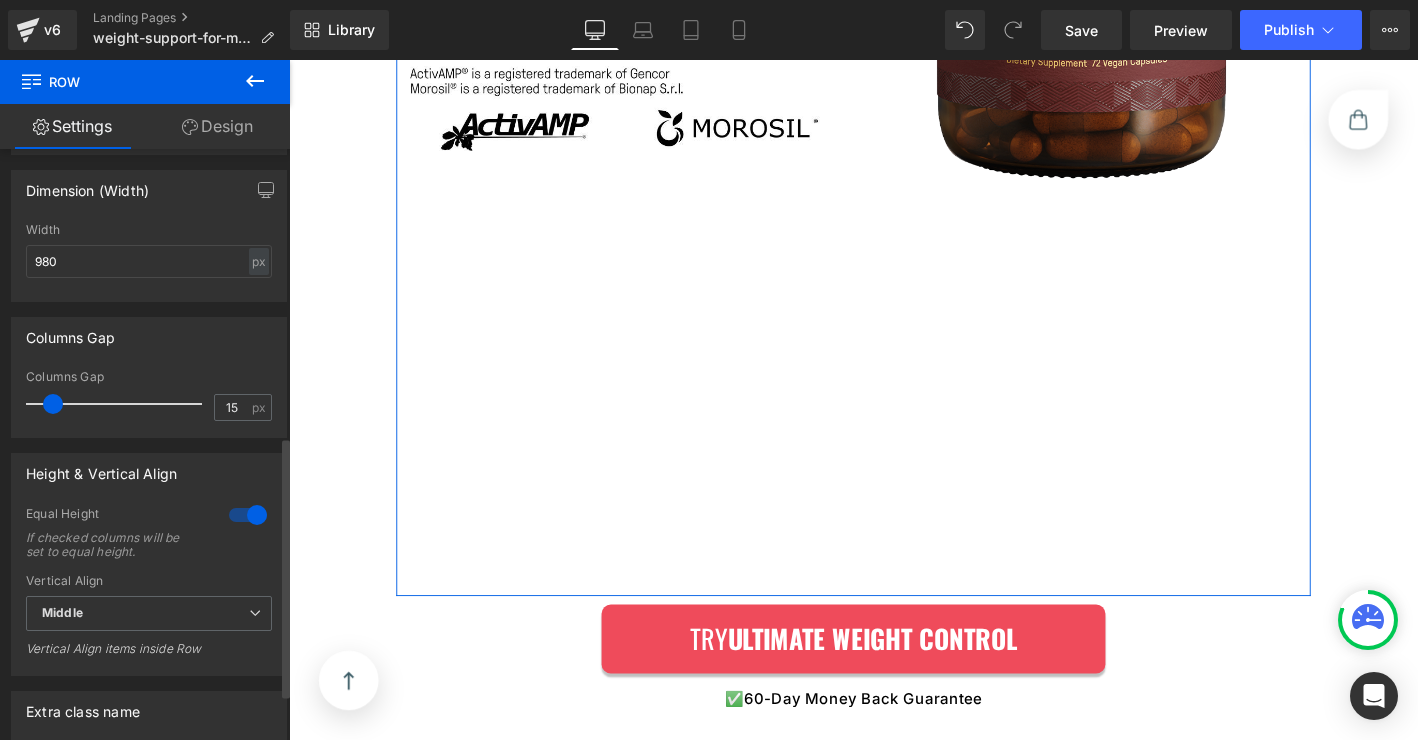 click at bounding box center [248, 515] 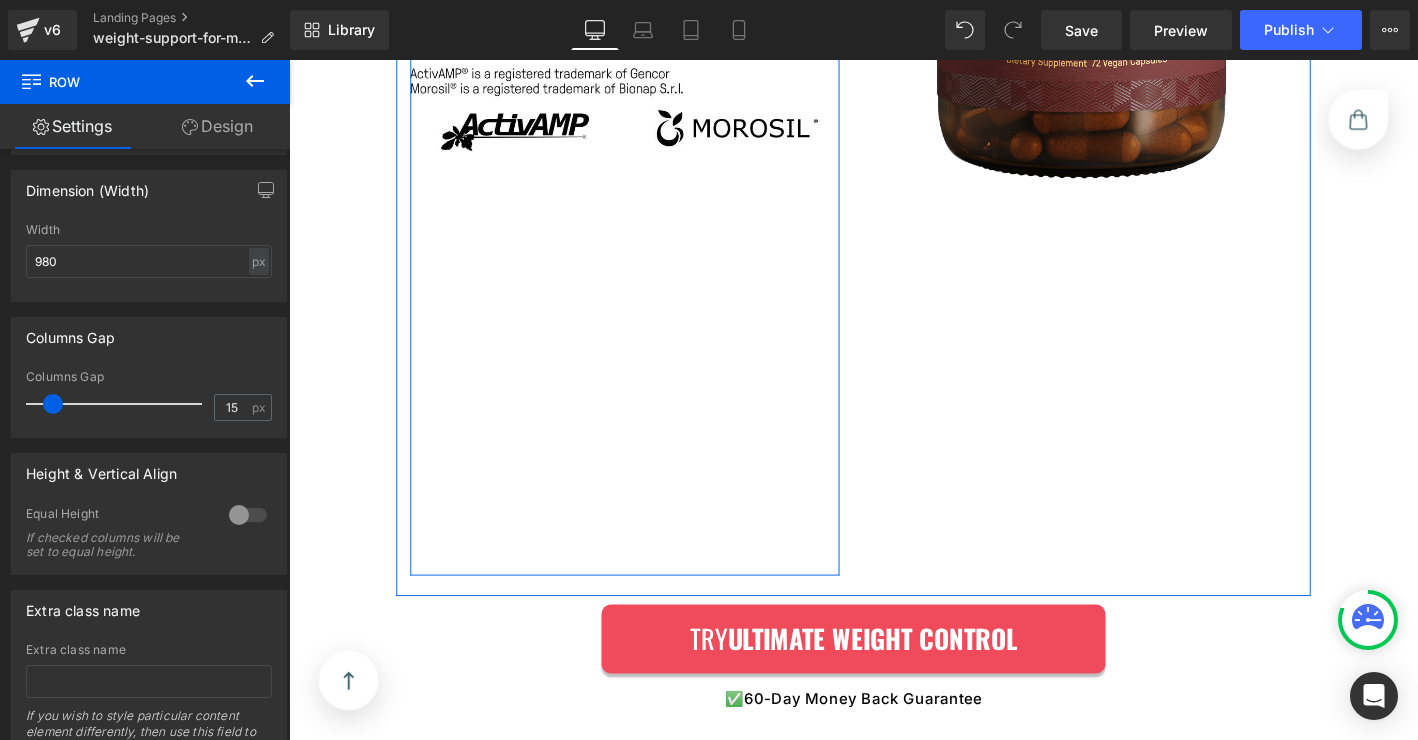 click on "Image         Row" at bounding box center (649, 96) 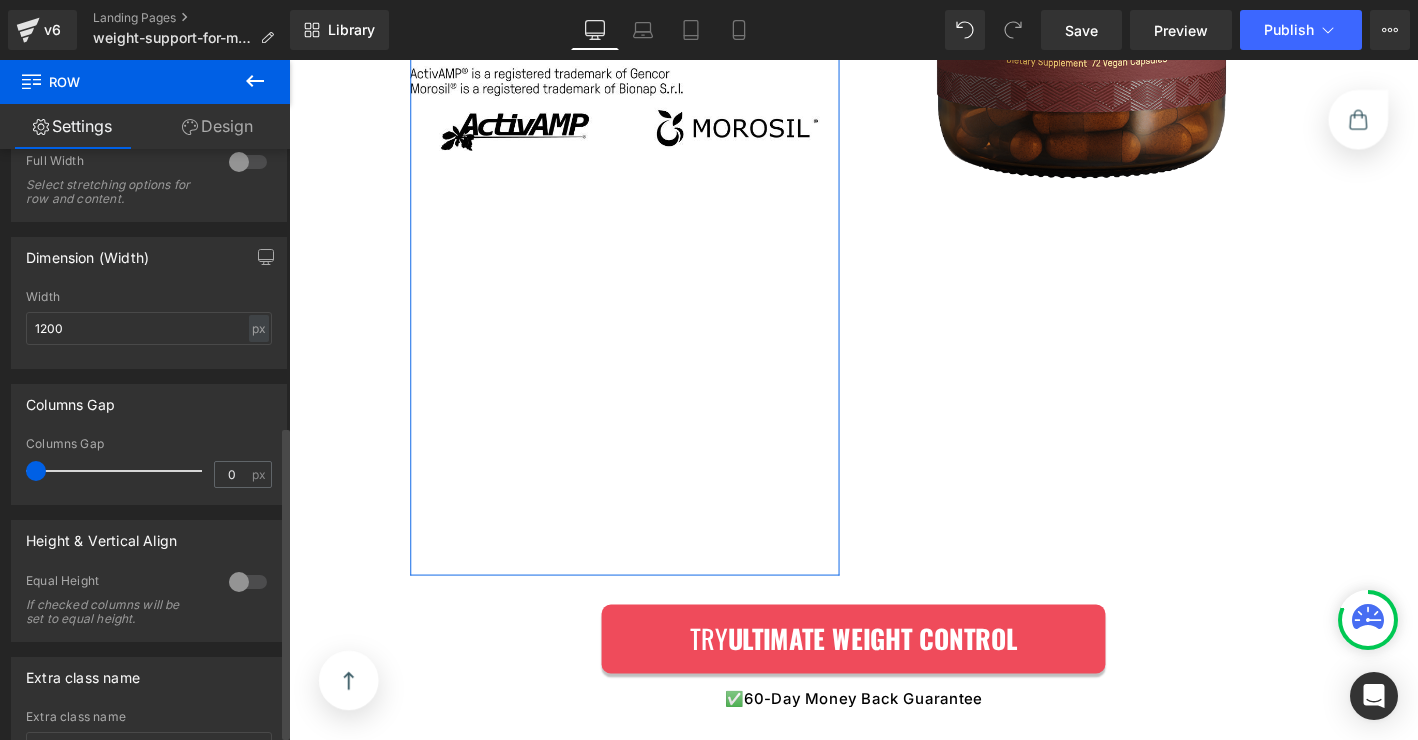 scroll, scrollTop: 531, scrollLeft: 0, axis: vertical 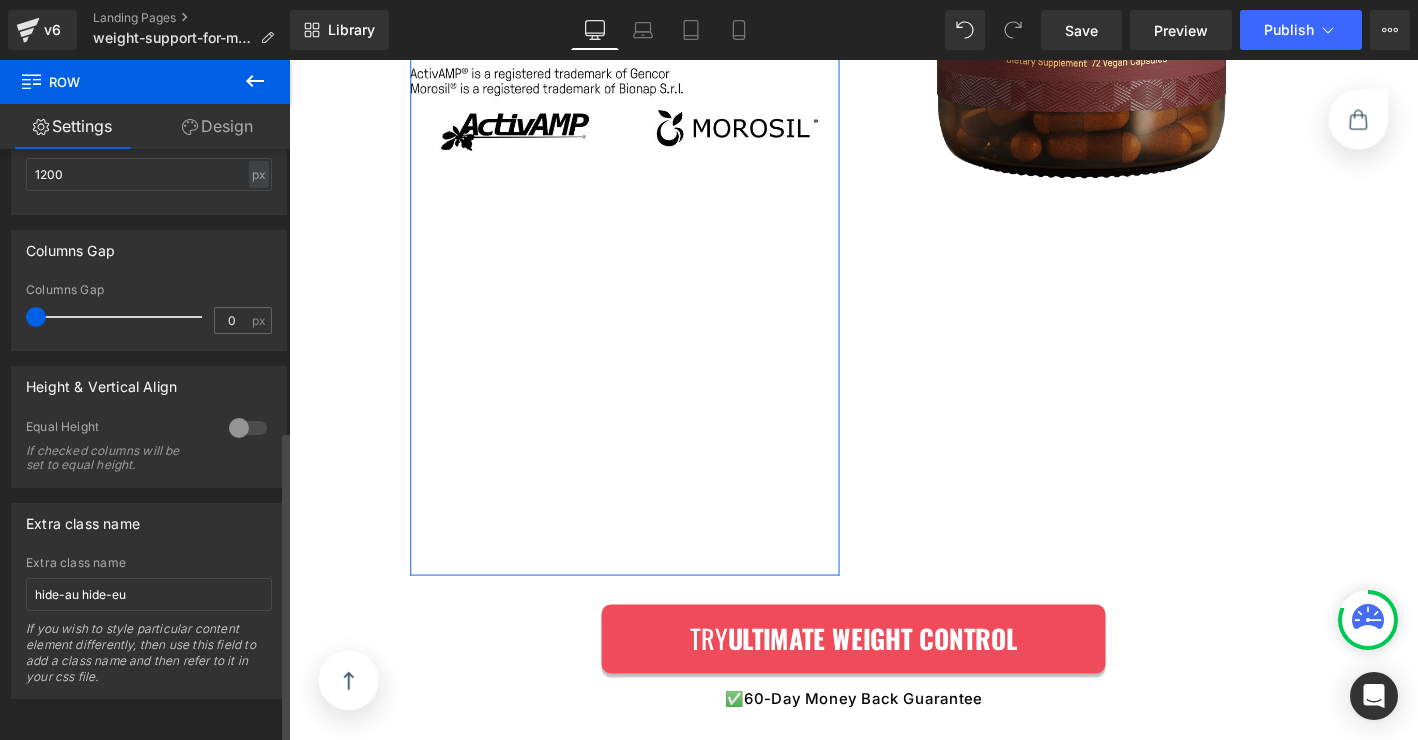 click at bounding box center (248, 428) 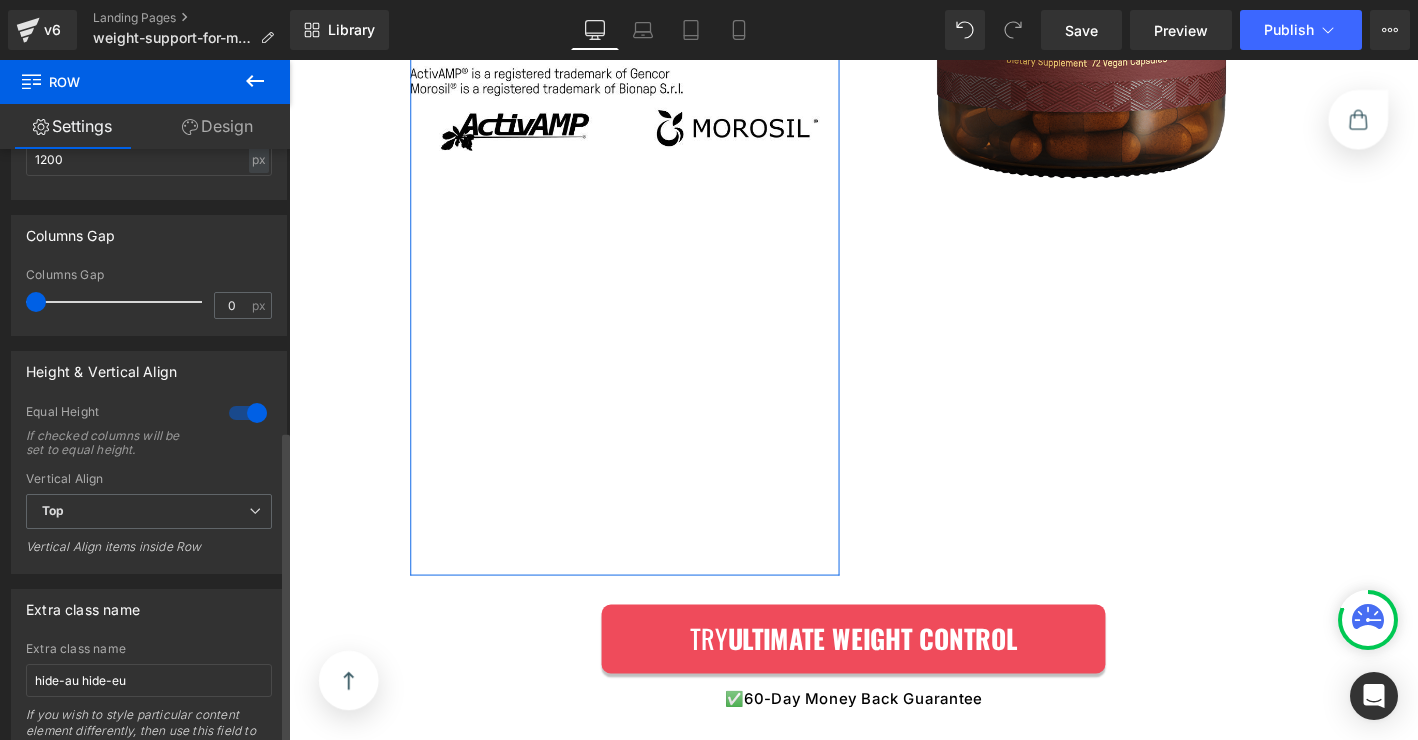 click at bounding box center (248, 413) 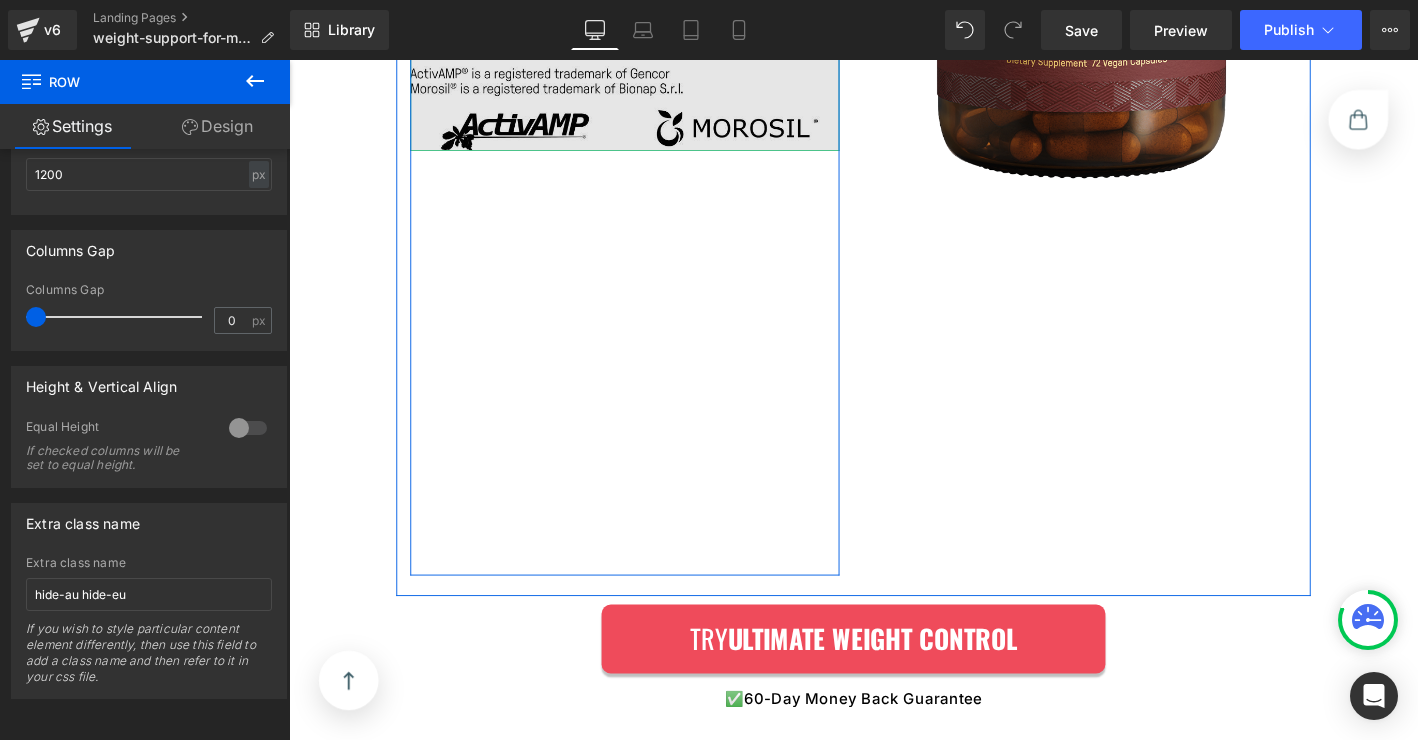 click at bounding box center [649, -121] 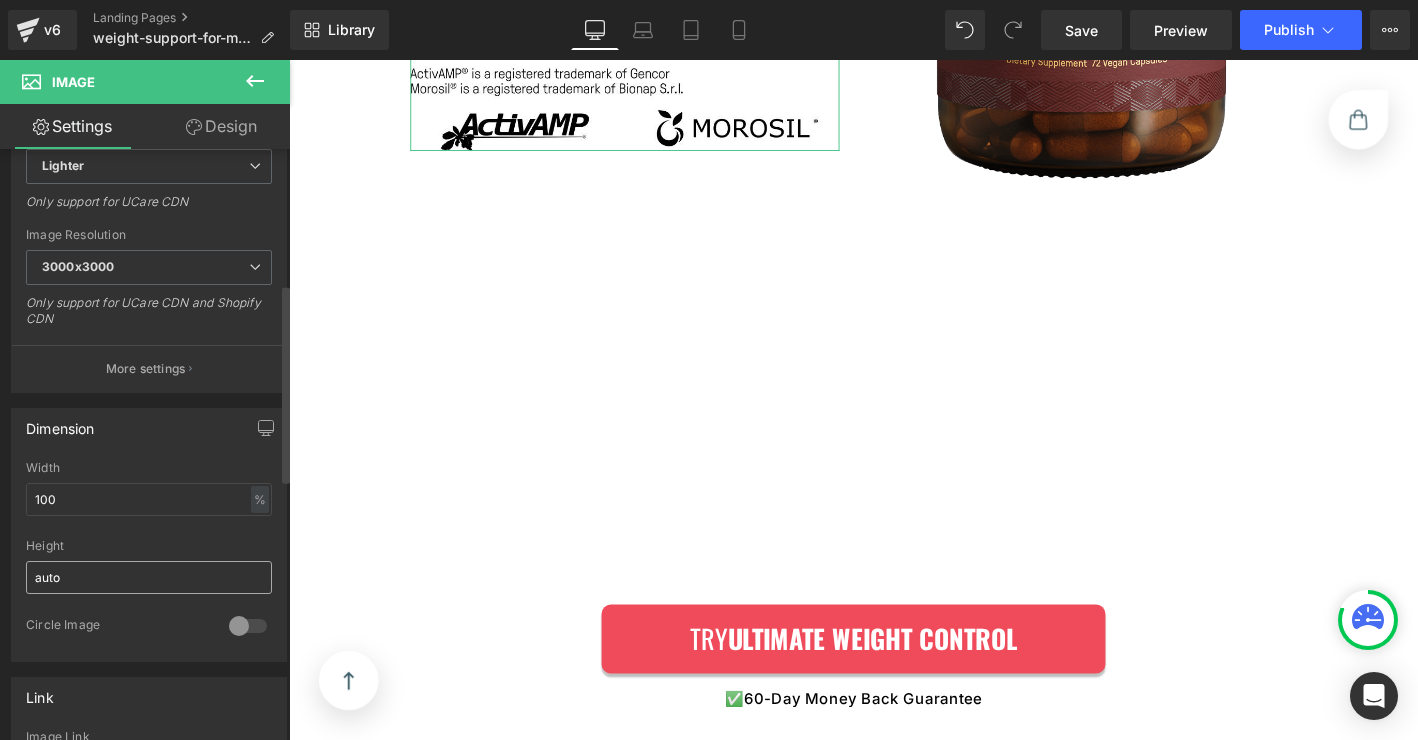 scroll, scrollTop: 402, scrollLeft: 0, axis: vertical 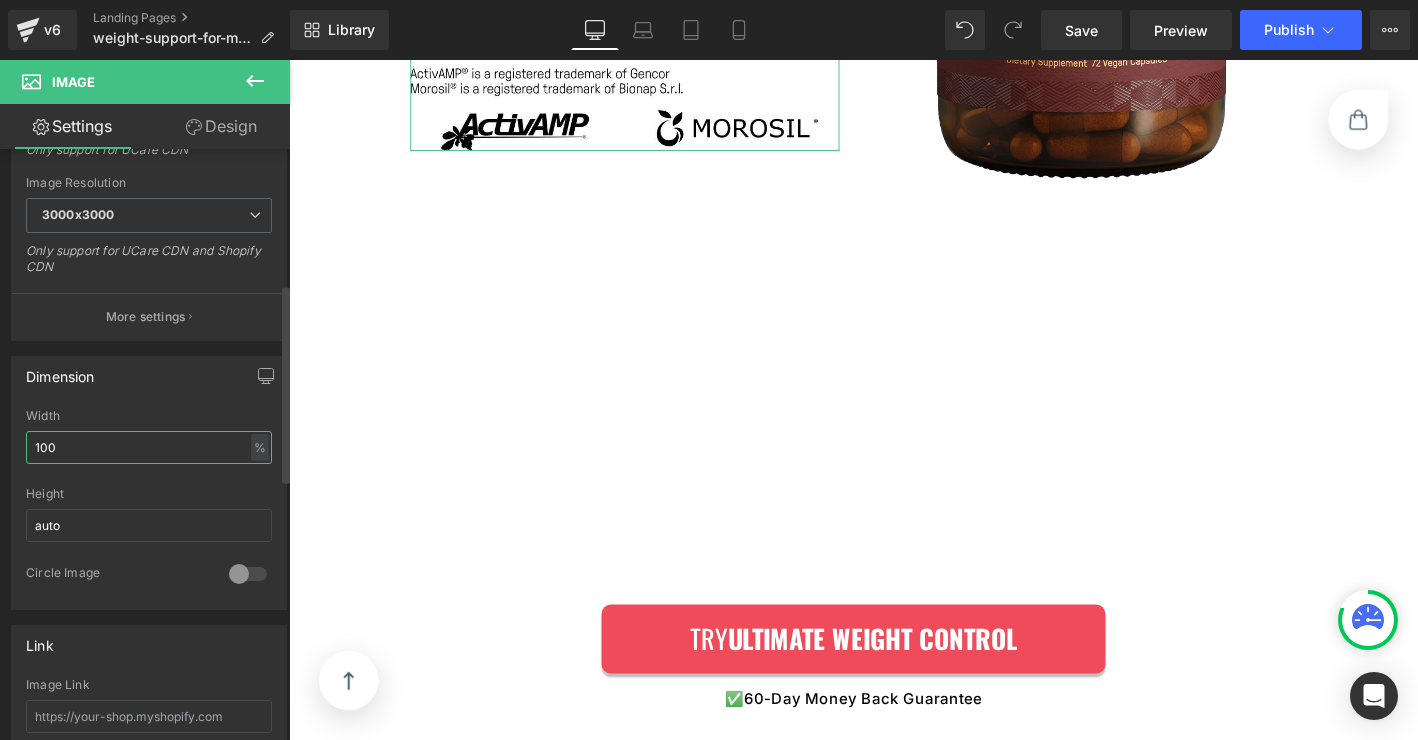click on "100" at bounding box center (149, 447) 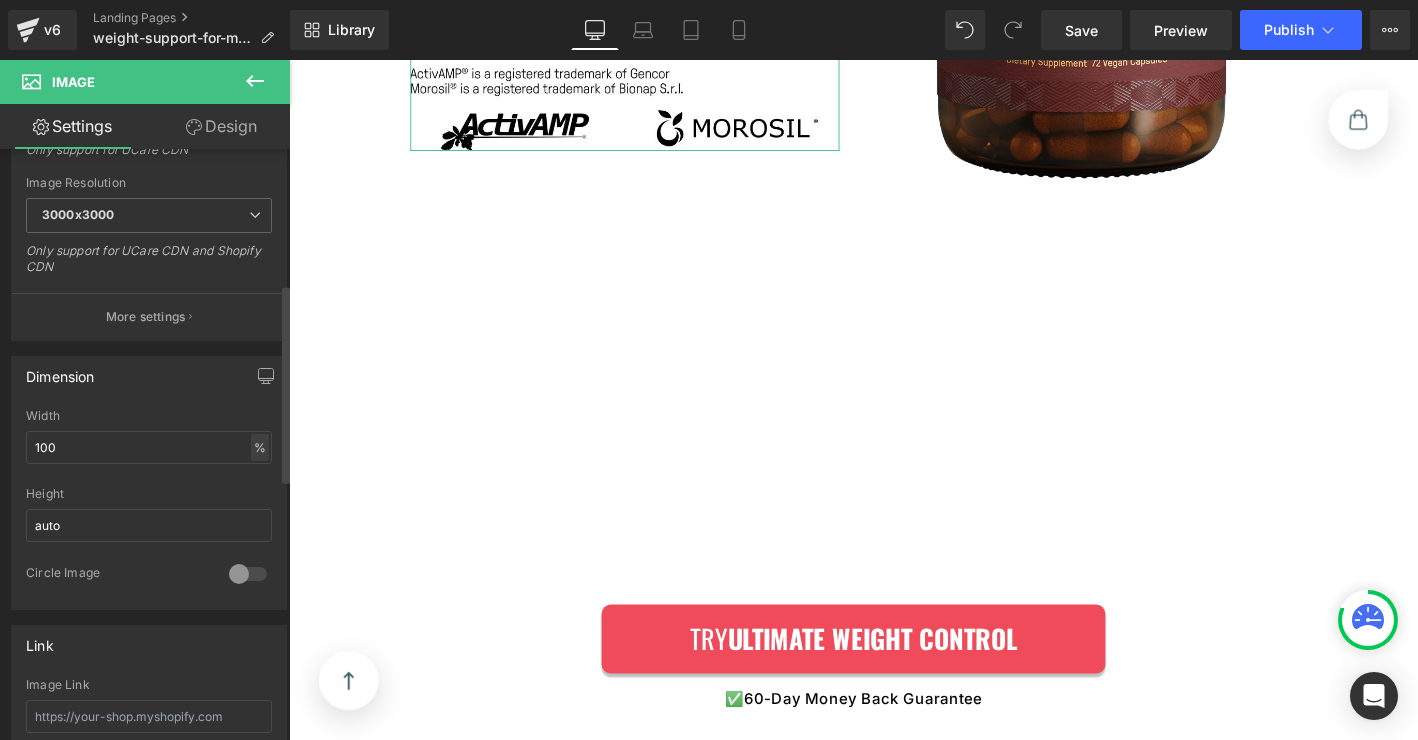 click on "%" at bounding box center (260, 447) 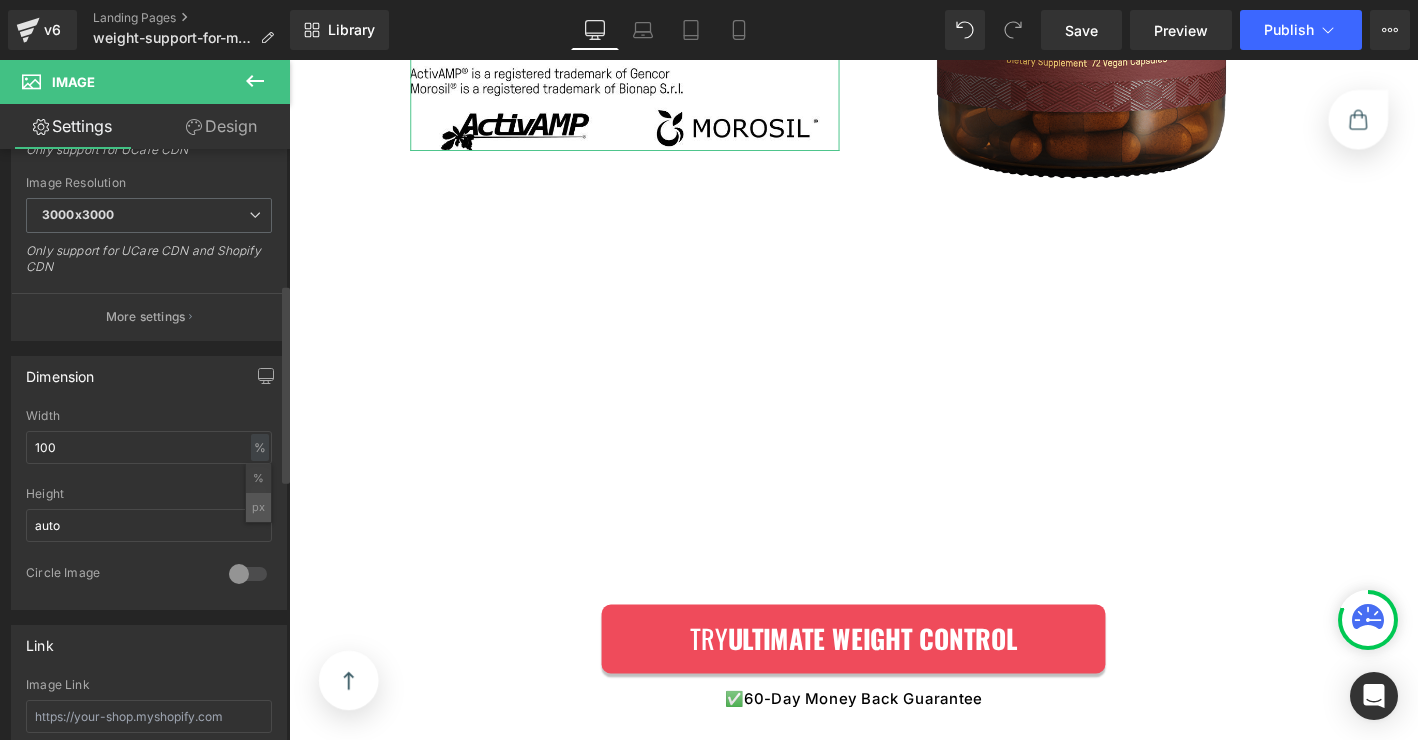 click on "px" at bounding box center (258, 507) 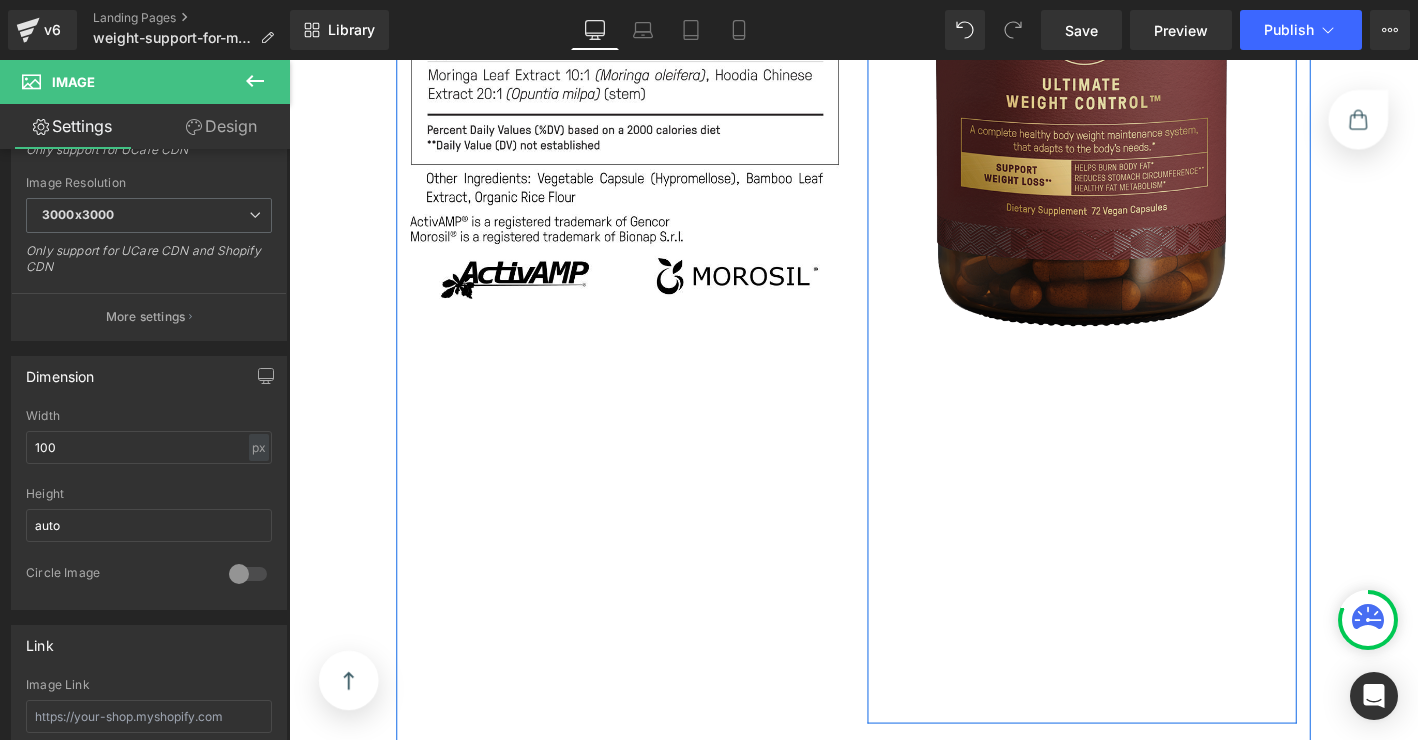 scroll, scrollTop: 14488, scrollLeft: 0, axis: vertical 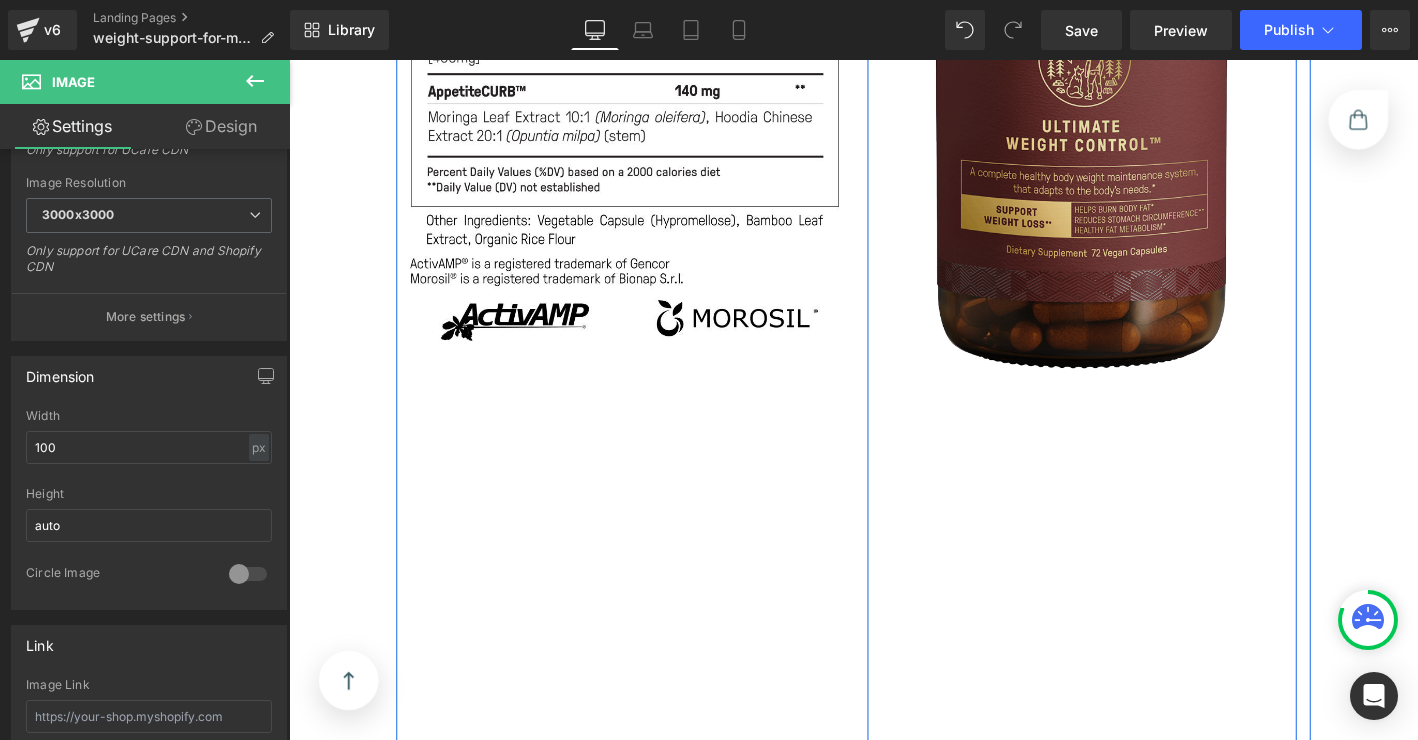 click at bounding box center [1139, 98] 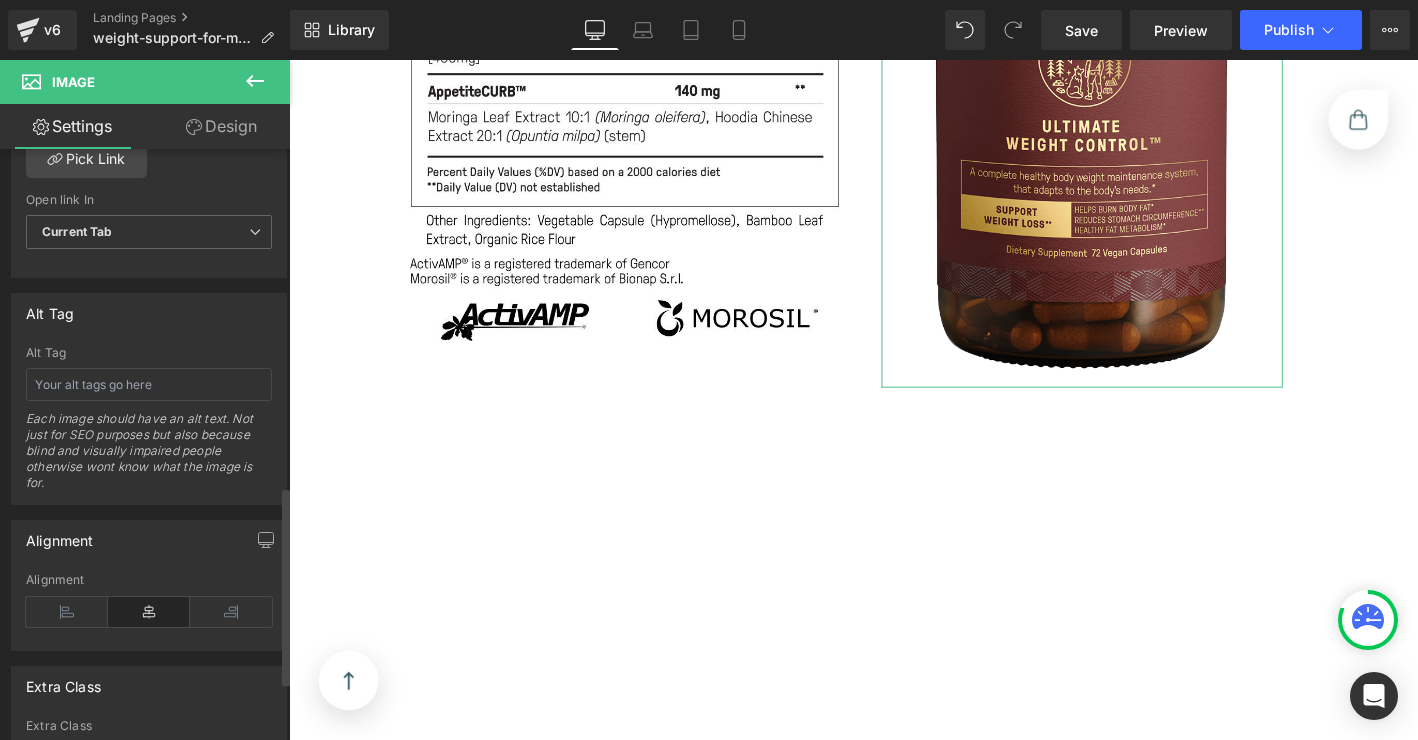 scroll, scrollTop: 1183, scrollLeft: 0, axis: vertical 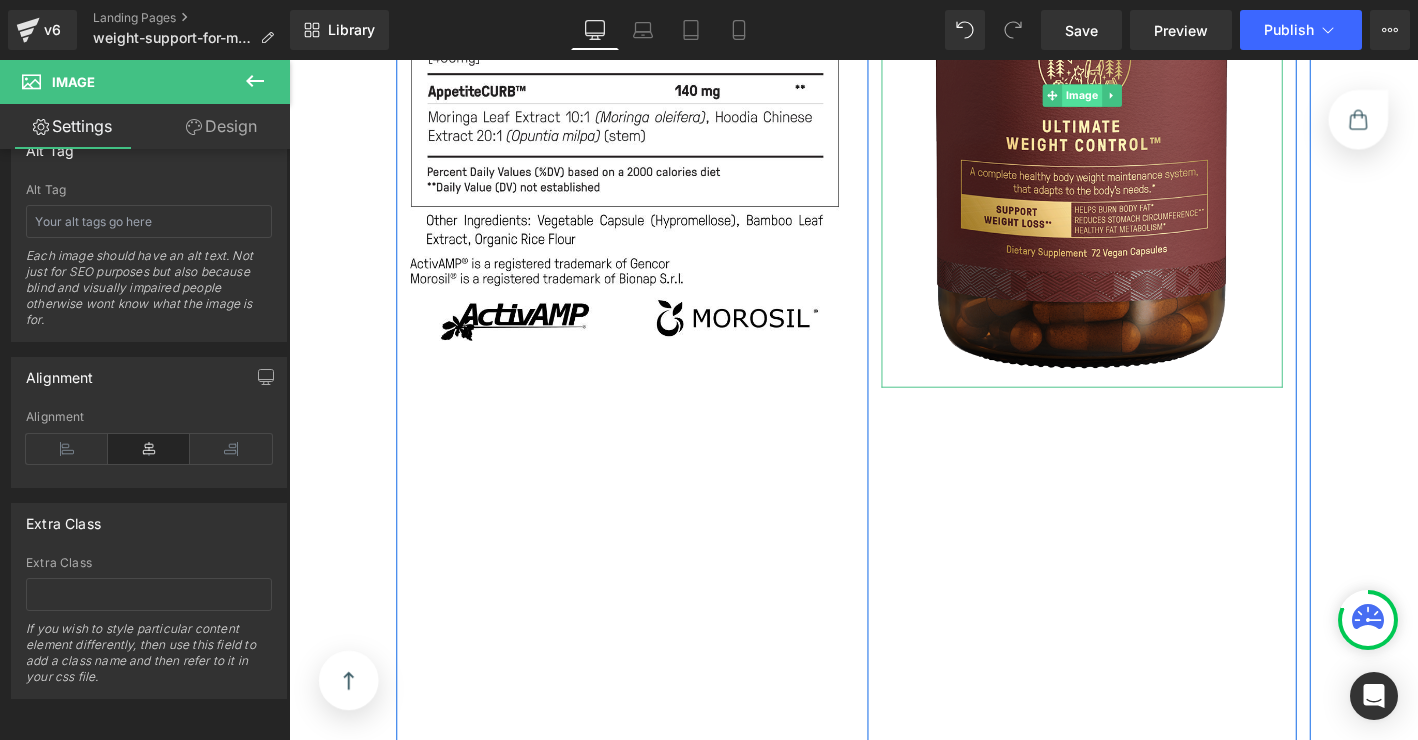 click on "Image" at bounding box center [1139, 98] 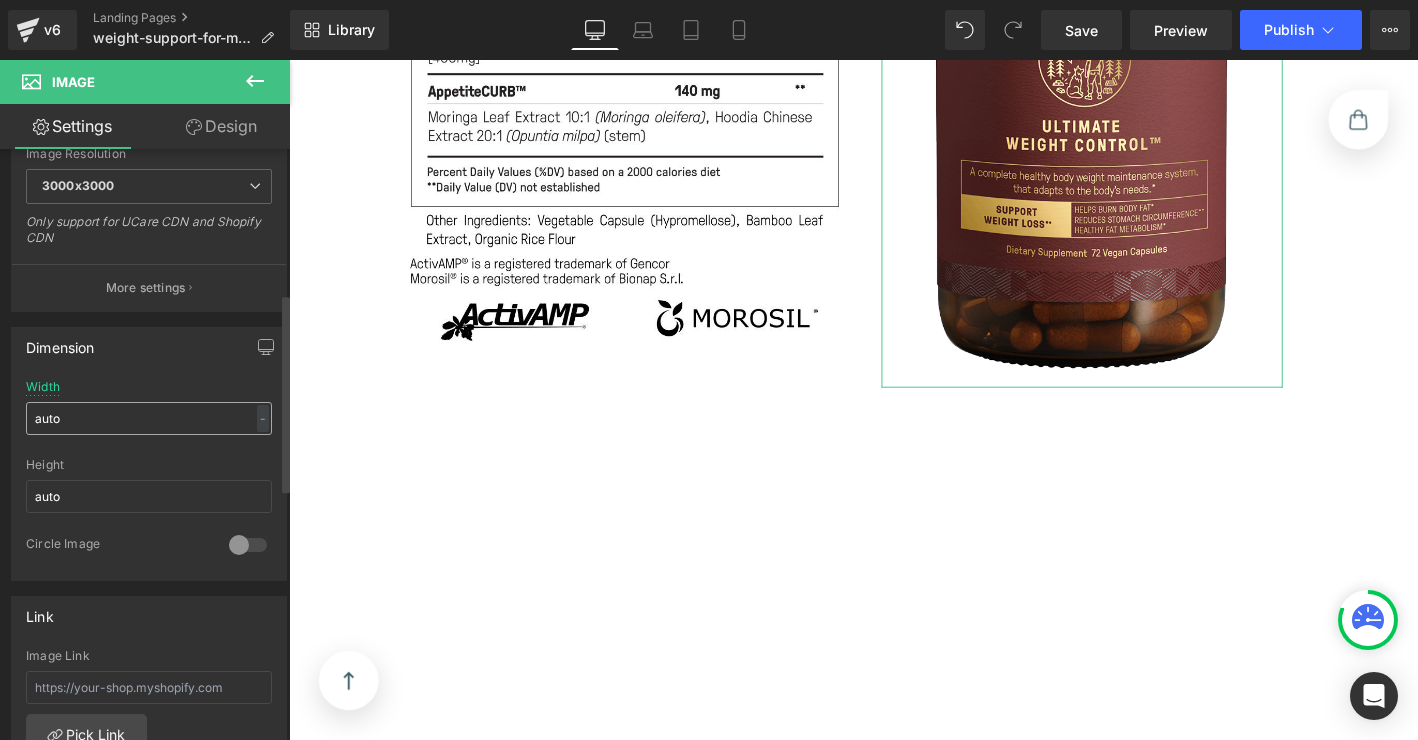 scroll, scrollTop: 431, scrollLeft: 0, axis: vertical 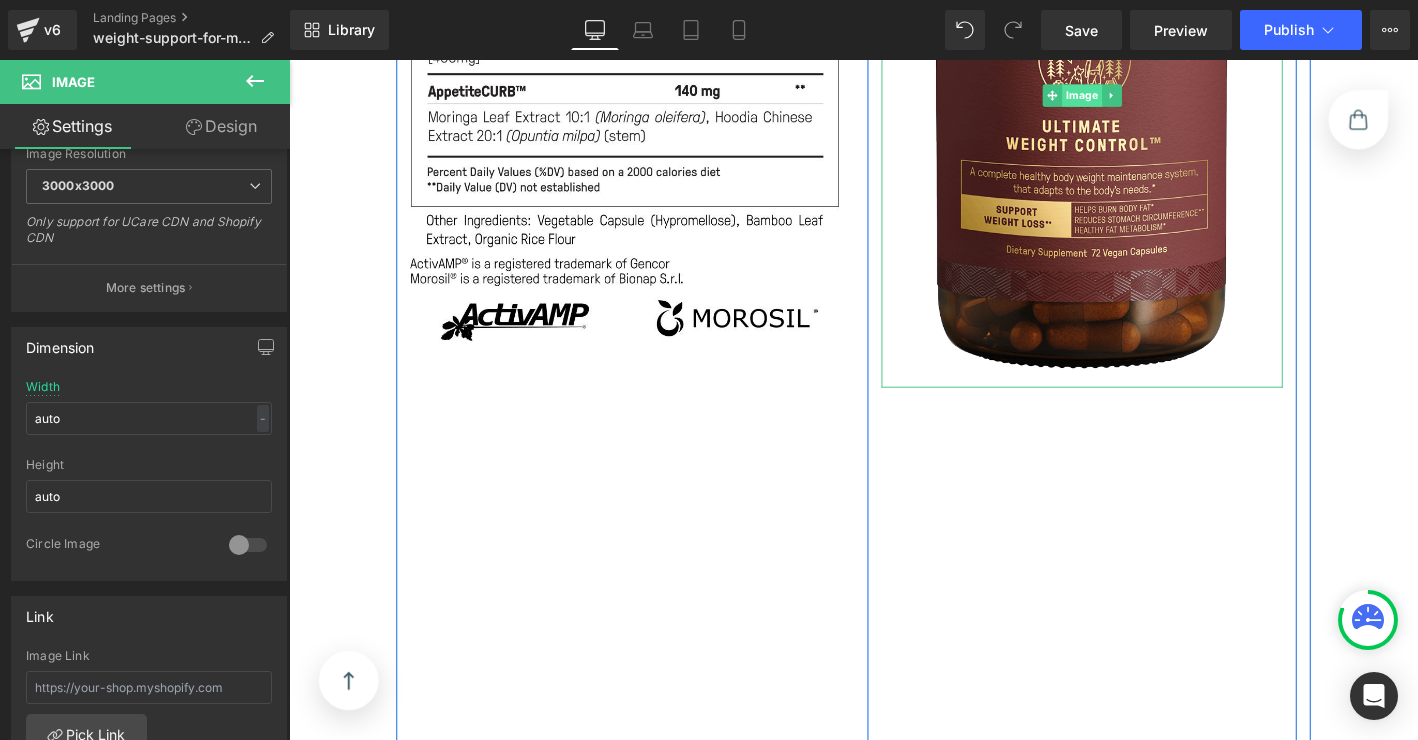 click on "Image" at bounding box center [1129, 98] 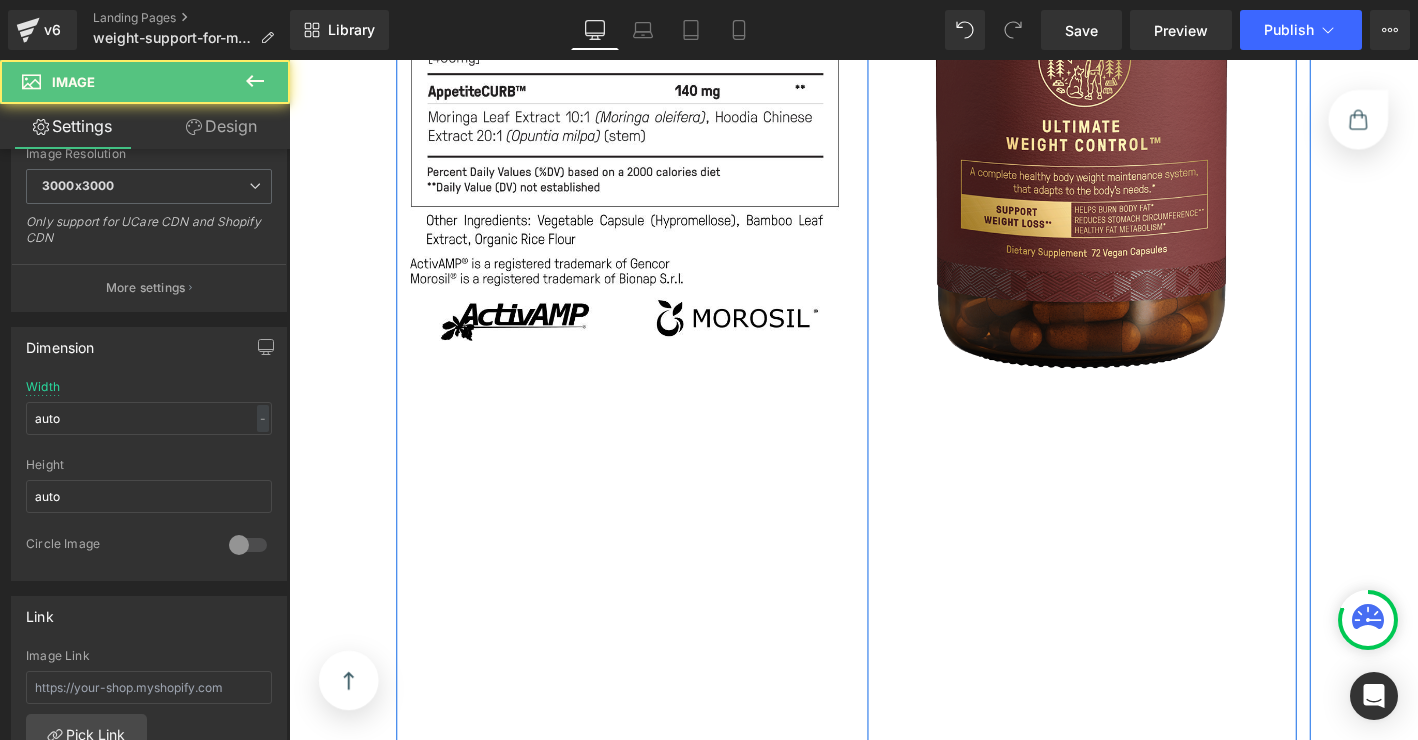 click on "Image         Row" at bounding box center (1139, 300) 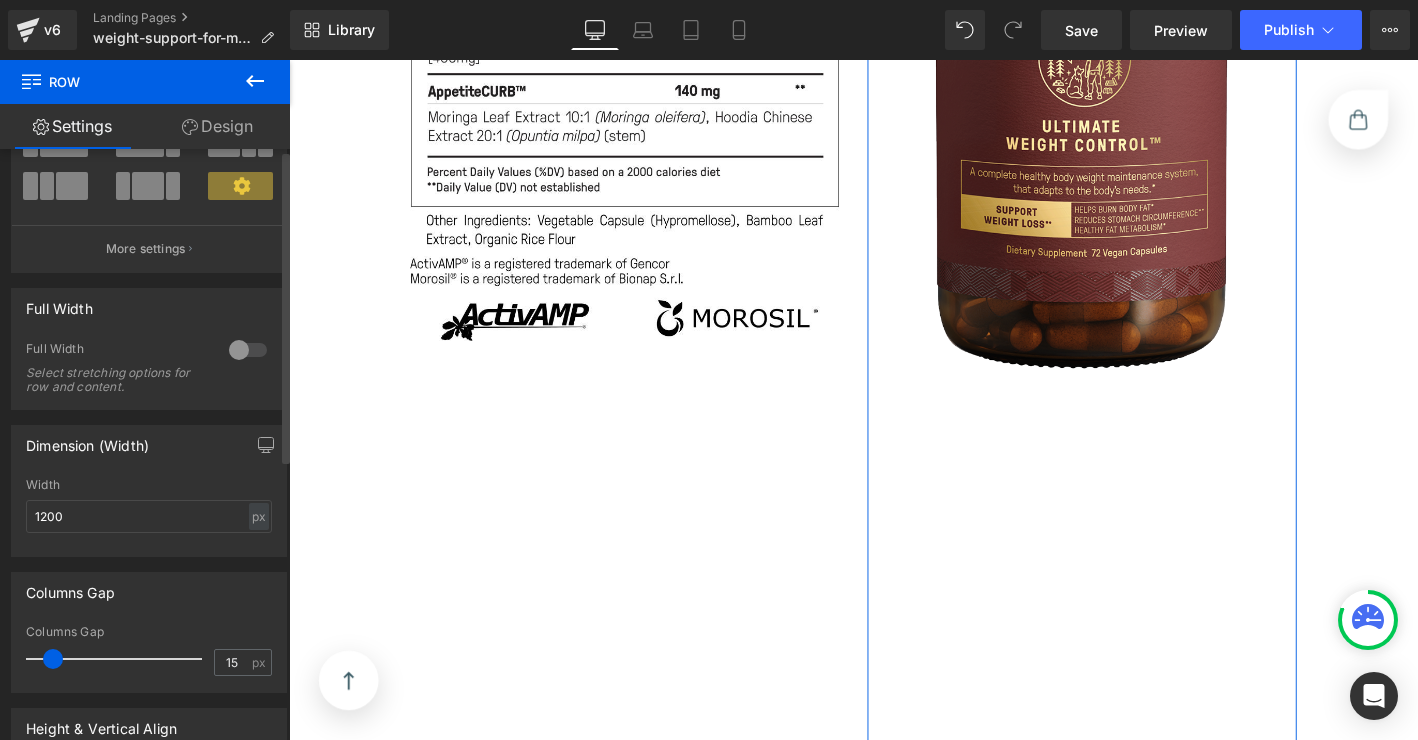 scroll, scrollTop: 531, scrollLeft: 0, axis: vertical 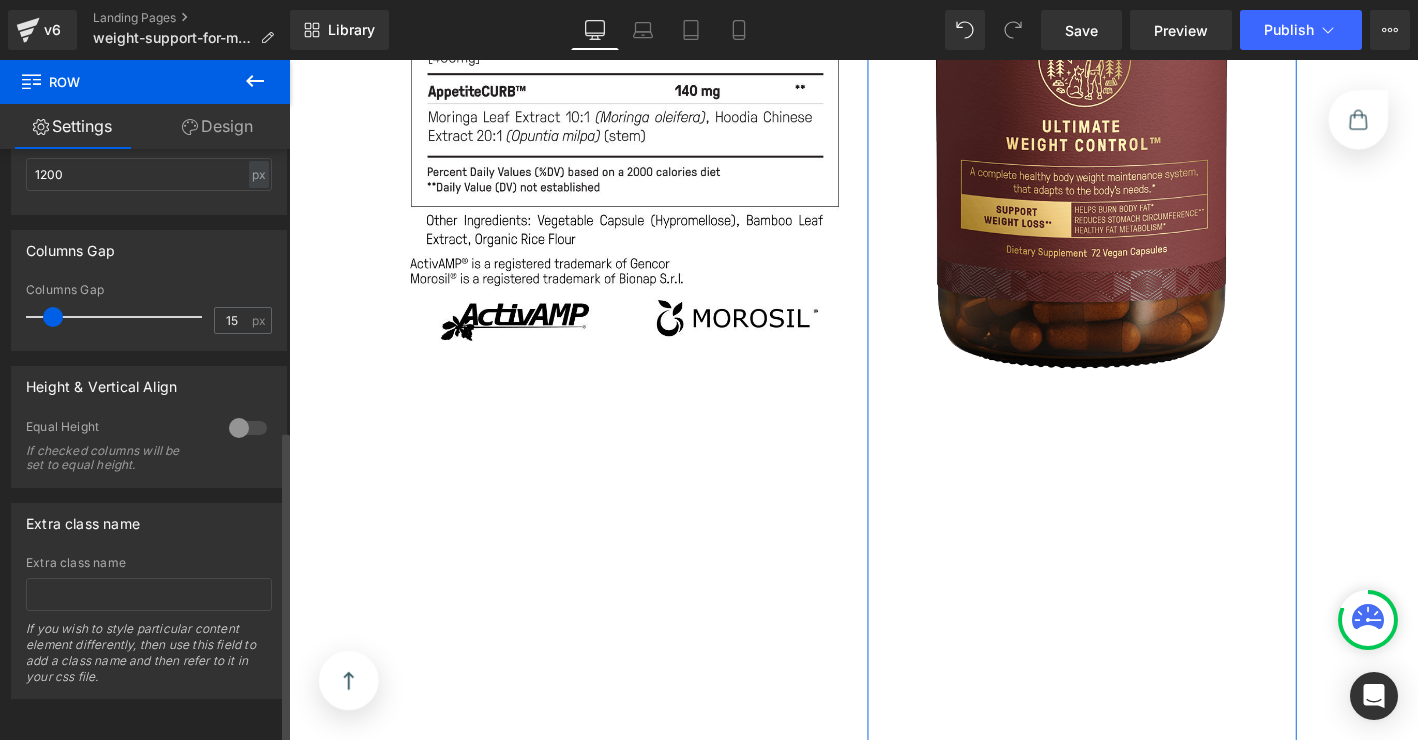 click at bounding box center [248, 428] 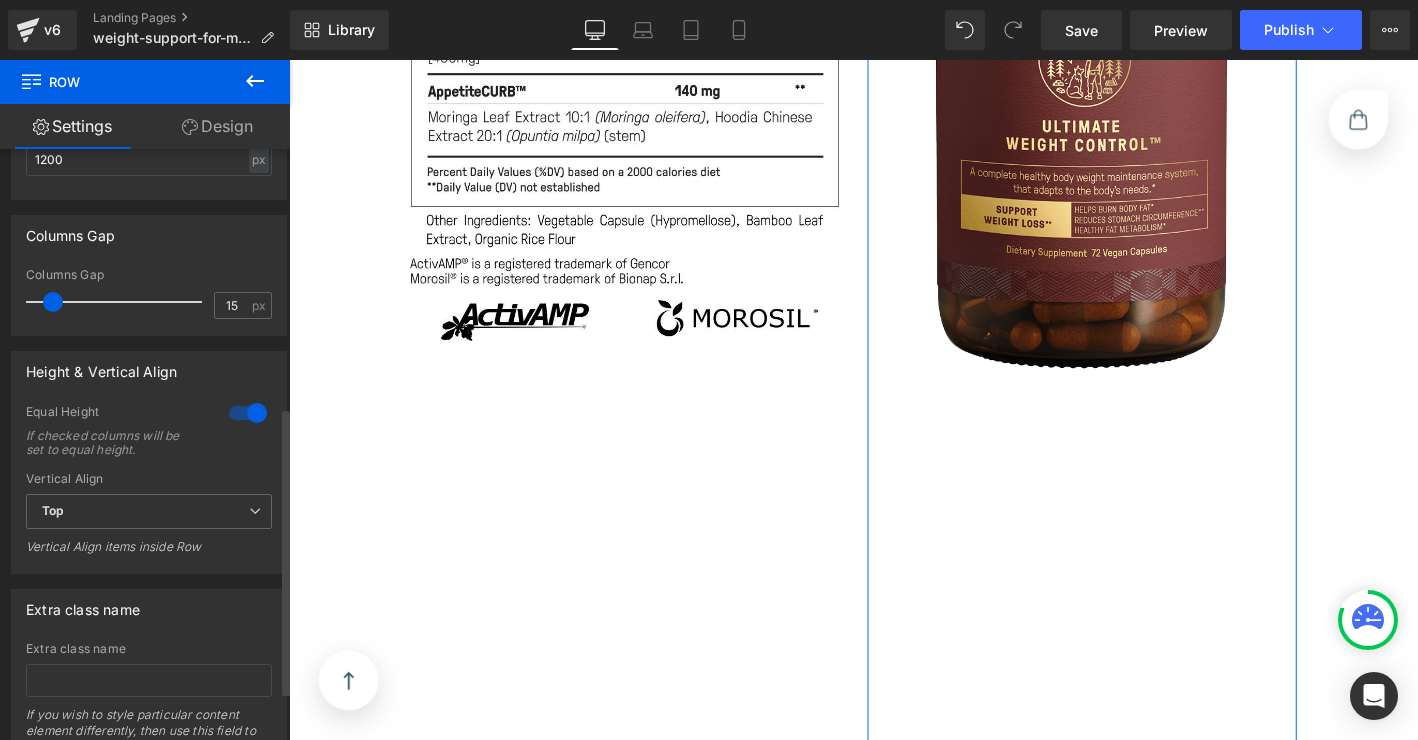 click at bounding box center [248, 413] 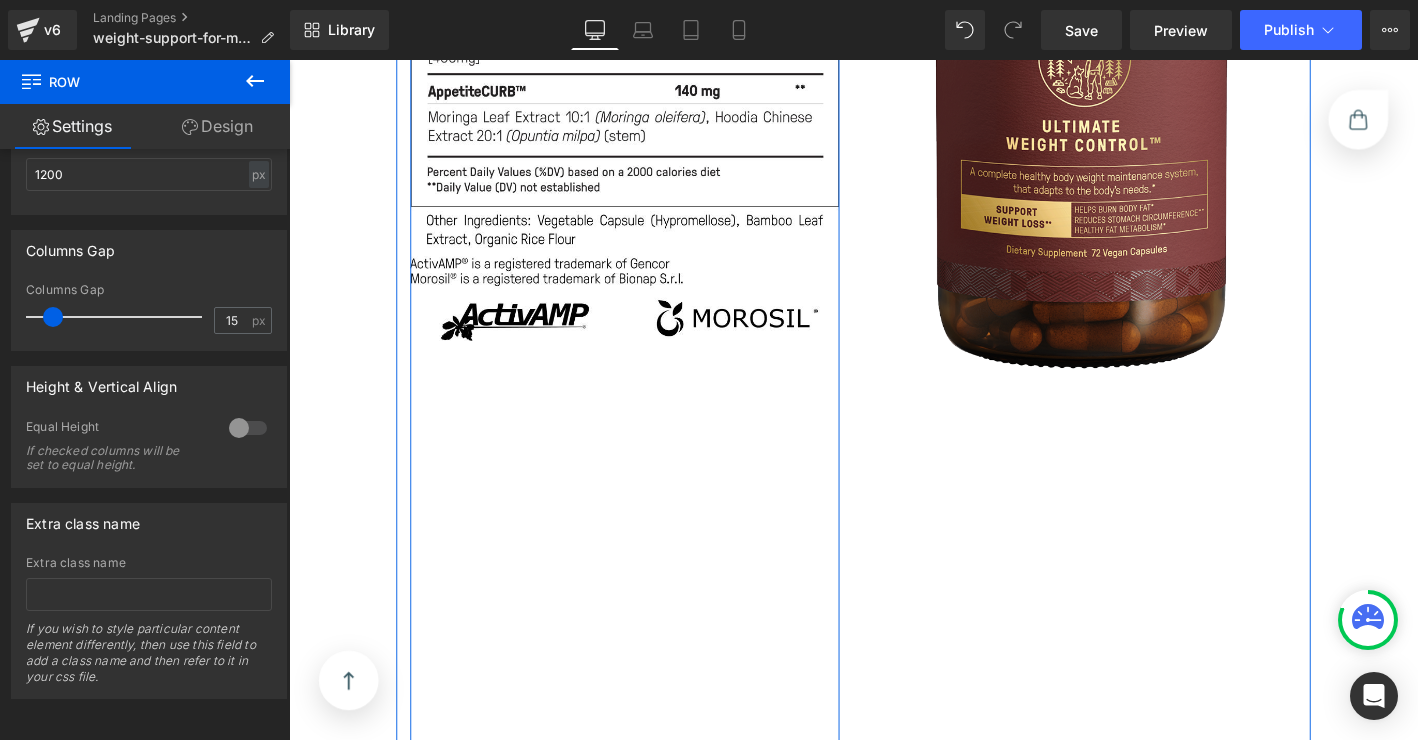 click on "Image         Row" at bounding box center (649, 300) 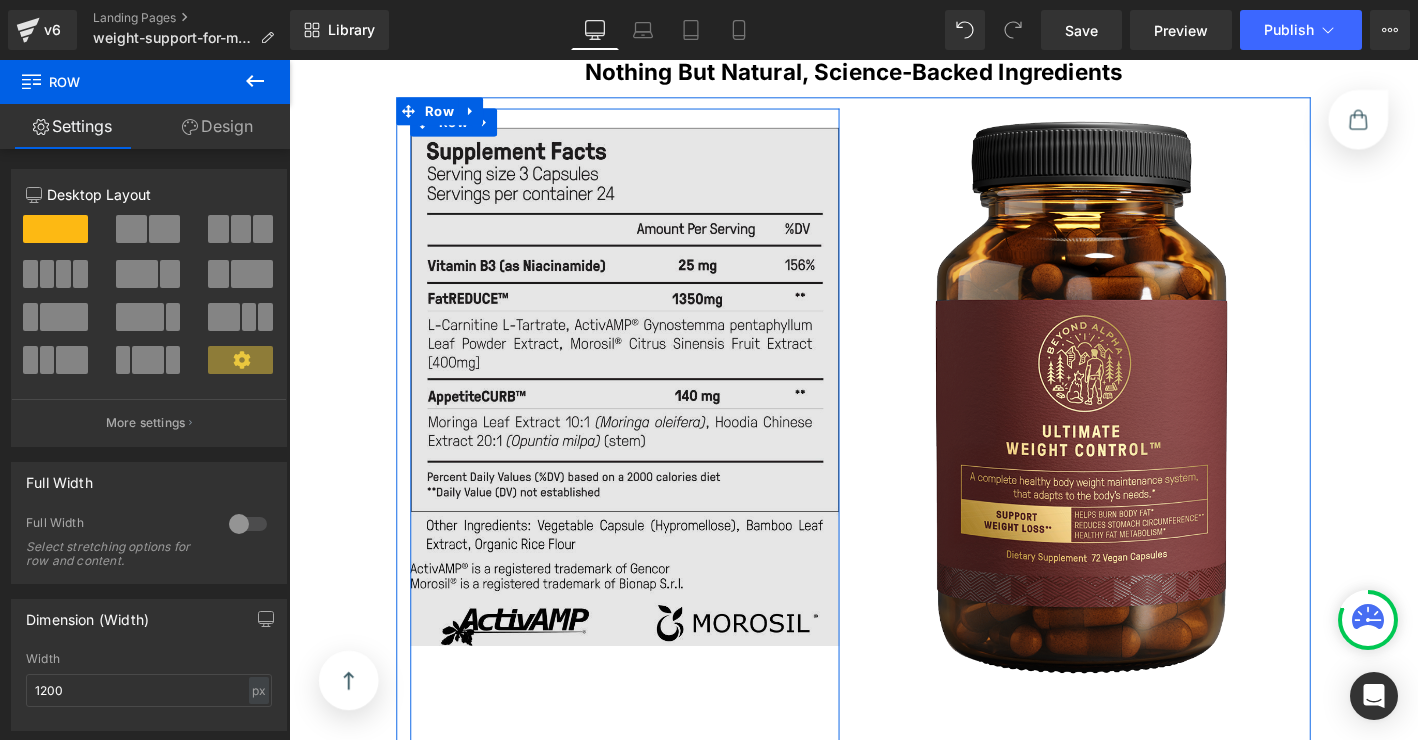 scroll, scrollTop: 14138, scrollLeft: 0, axis: vertical 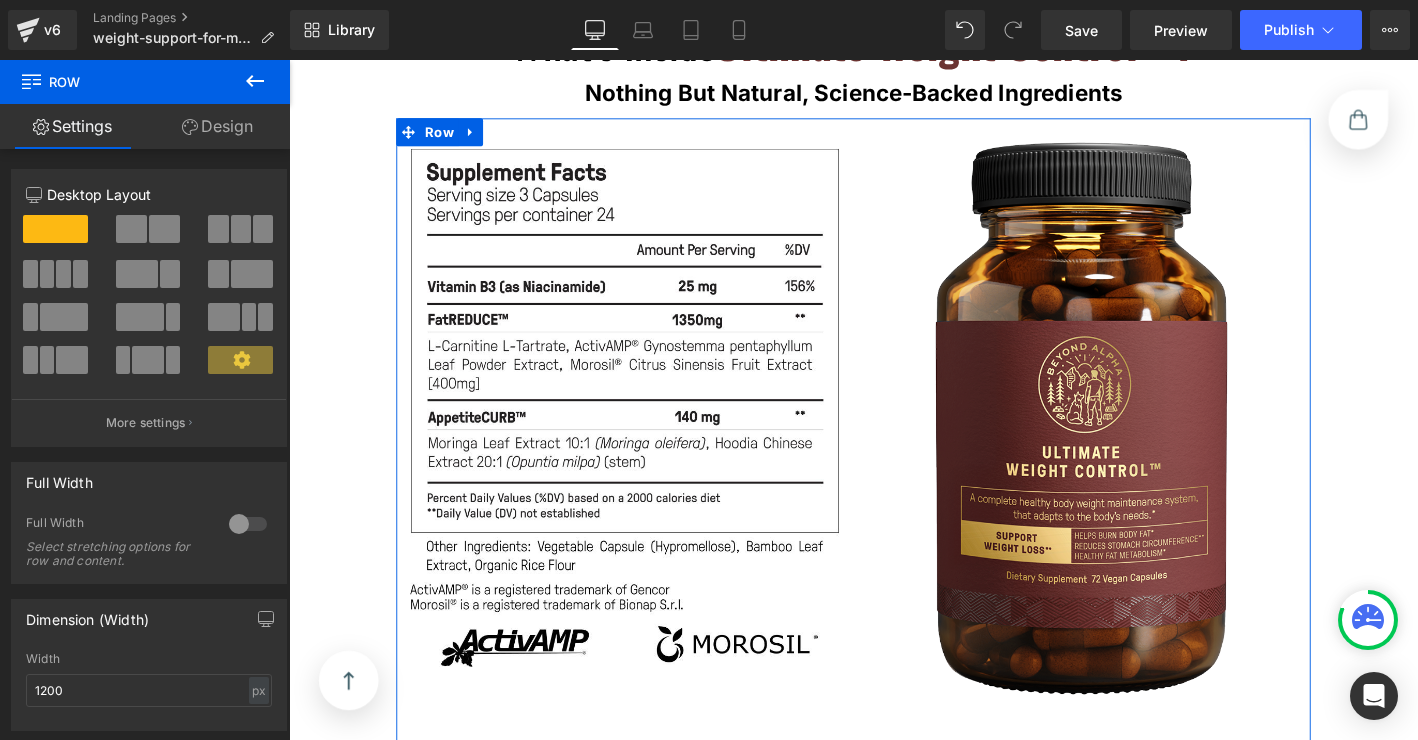 click on "Image         Row         Image         Row         Row" at bounding box center [894, 655] 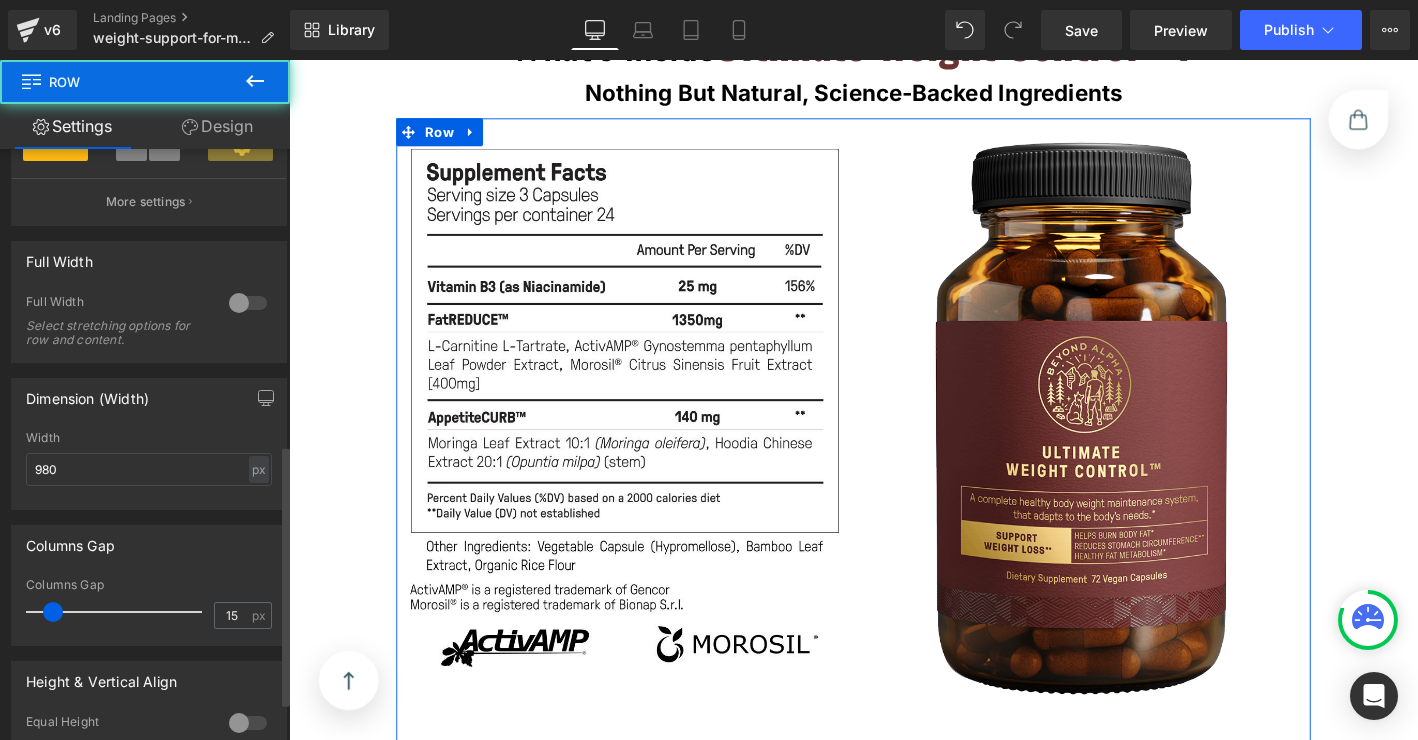scroll, scrollTop: 675, scrollLeft: 0, axis: vertical 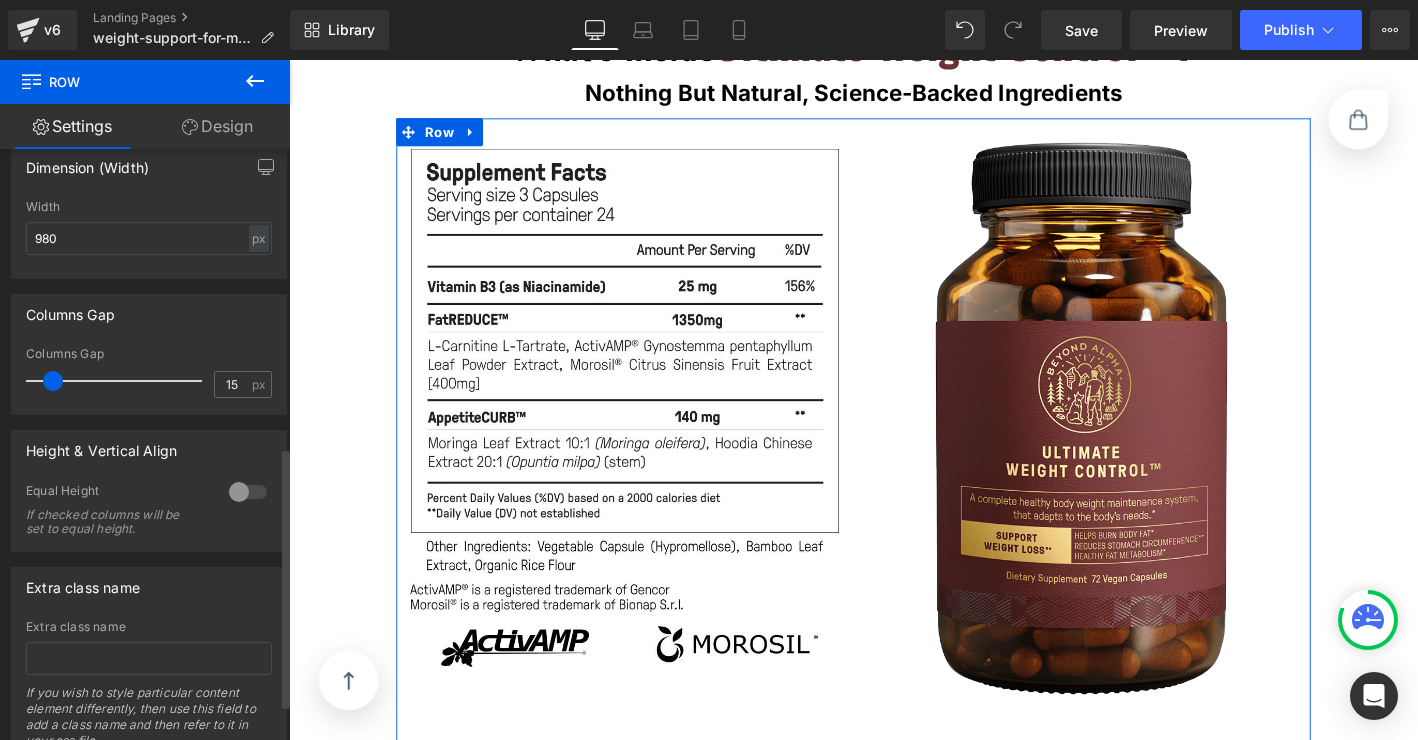 click at bounding box center [248, 492] 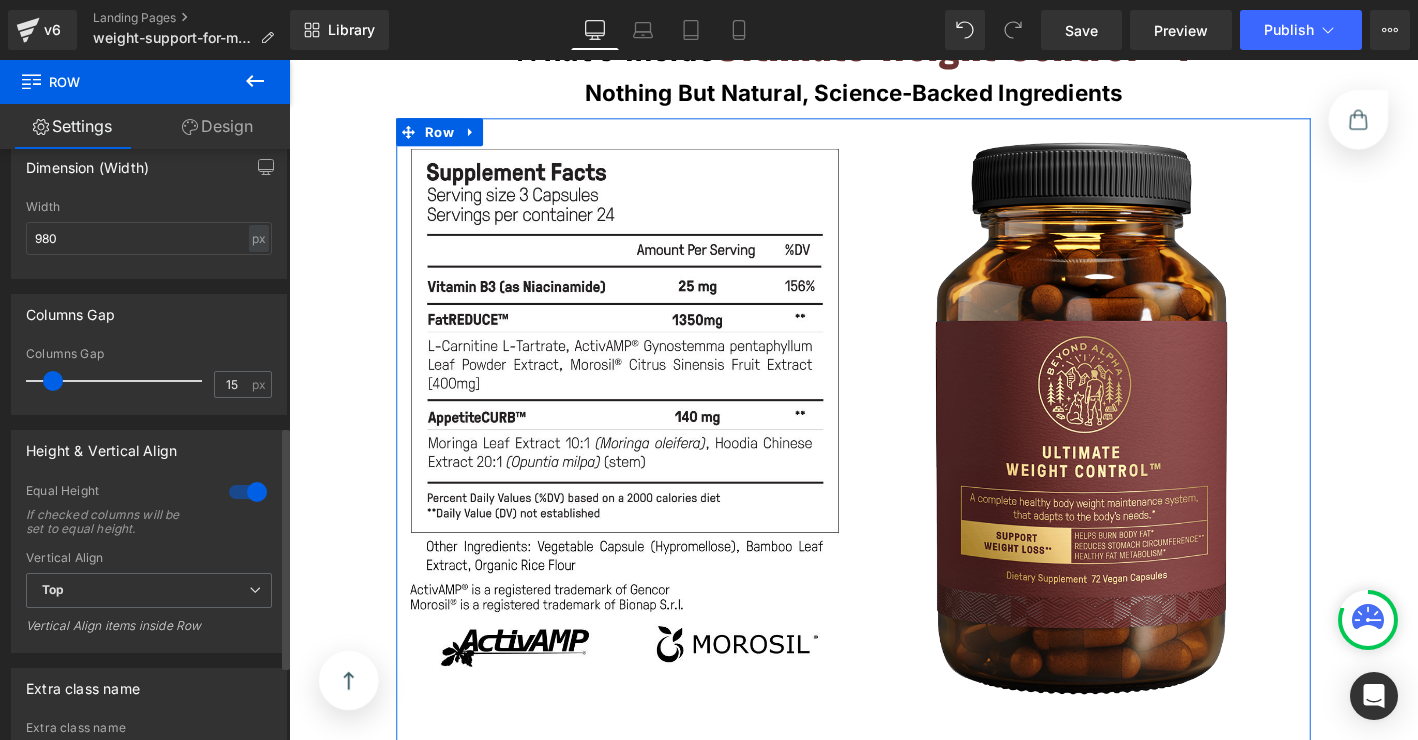 click at bounding box center [248, 492] 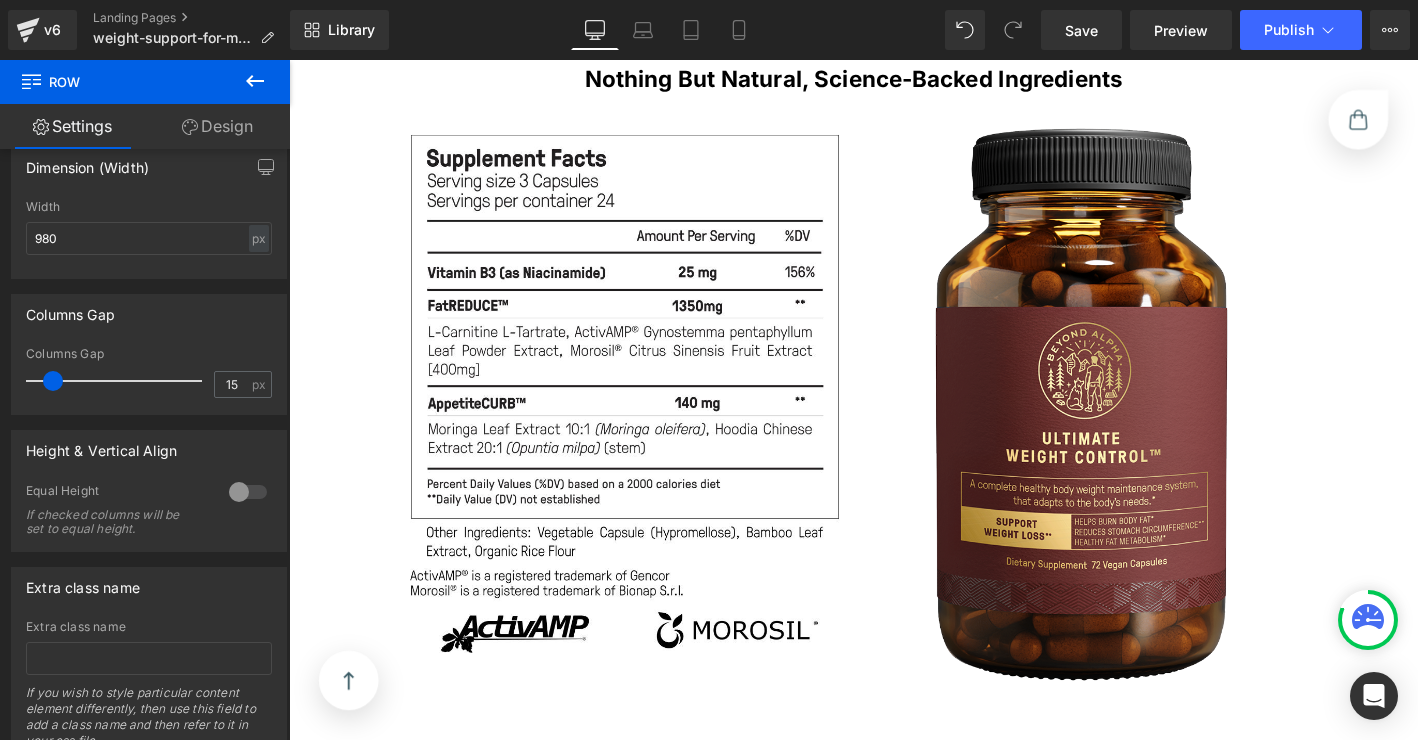scroll, scrollTop: 14556, scrollLeft: 0, axis: vertical 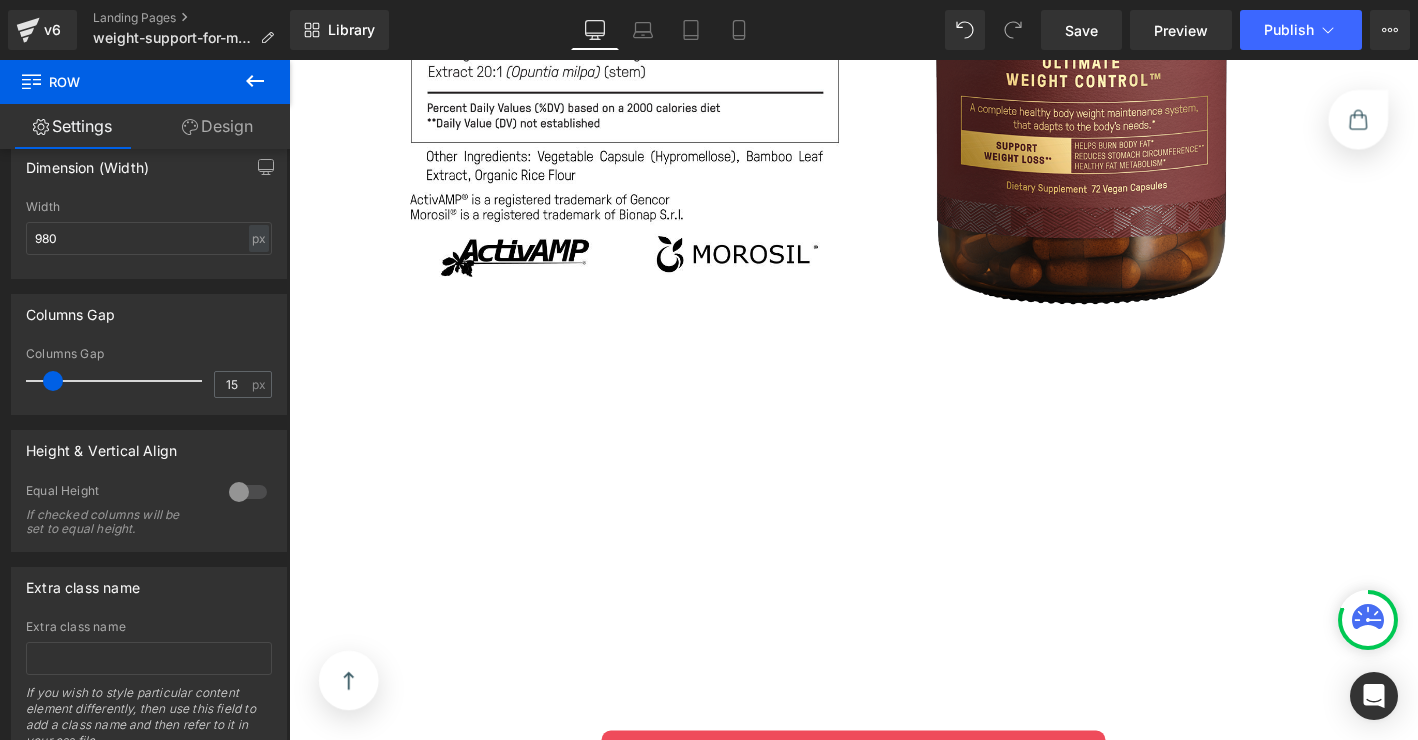 click on "Image         Row" at bounding box center (649, 232) 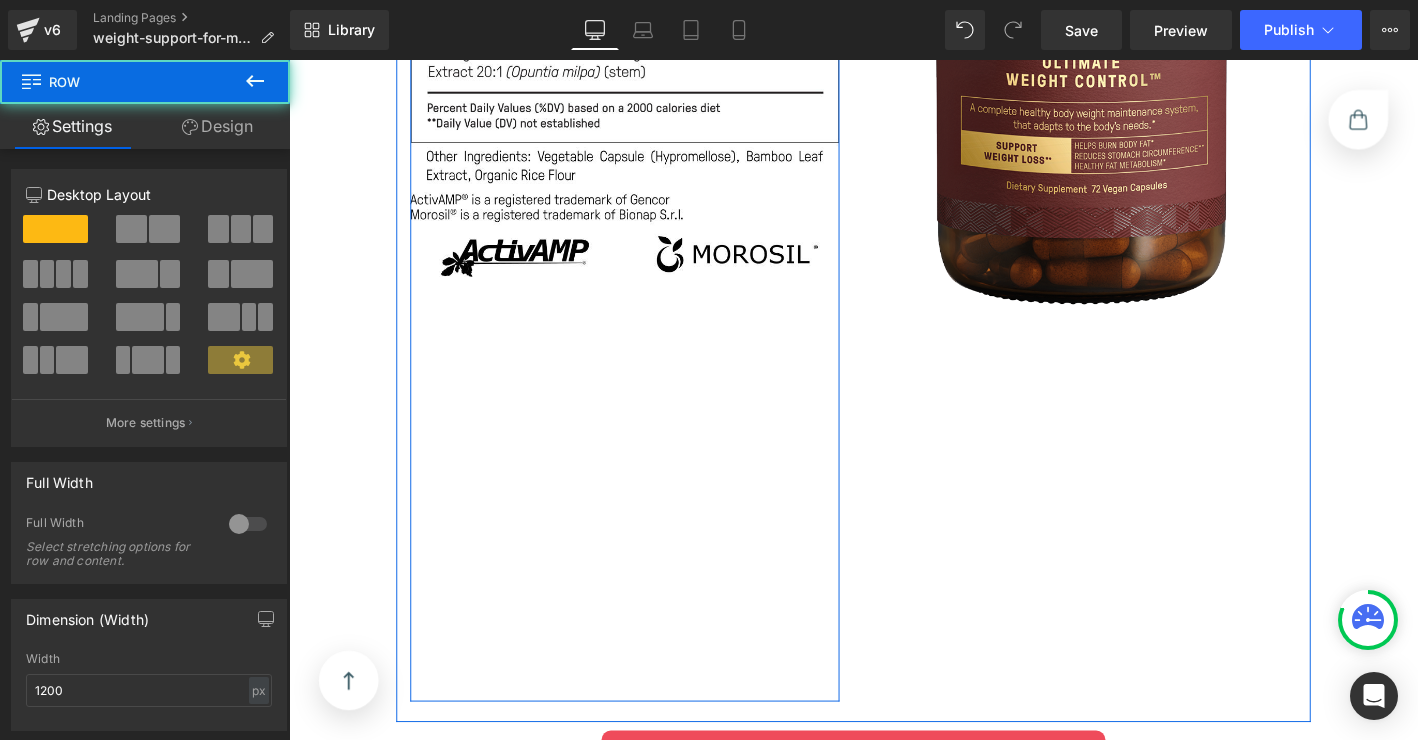 click on "Image         Row" at bounding box center [649, 232] 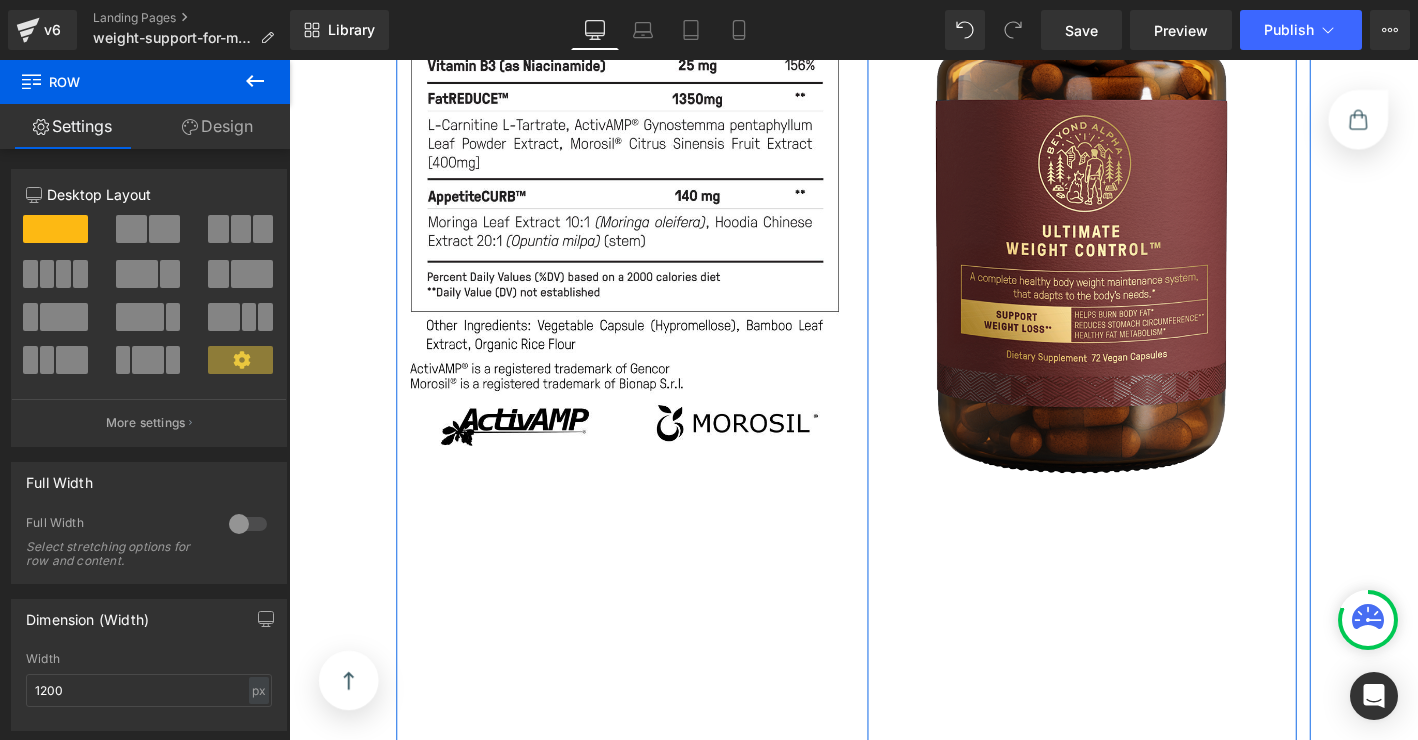 scroll, scrollTop: 14354, scrollLeft: 0, axis: vertical 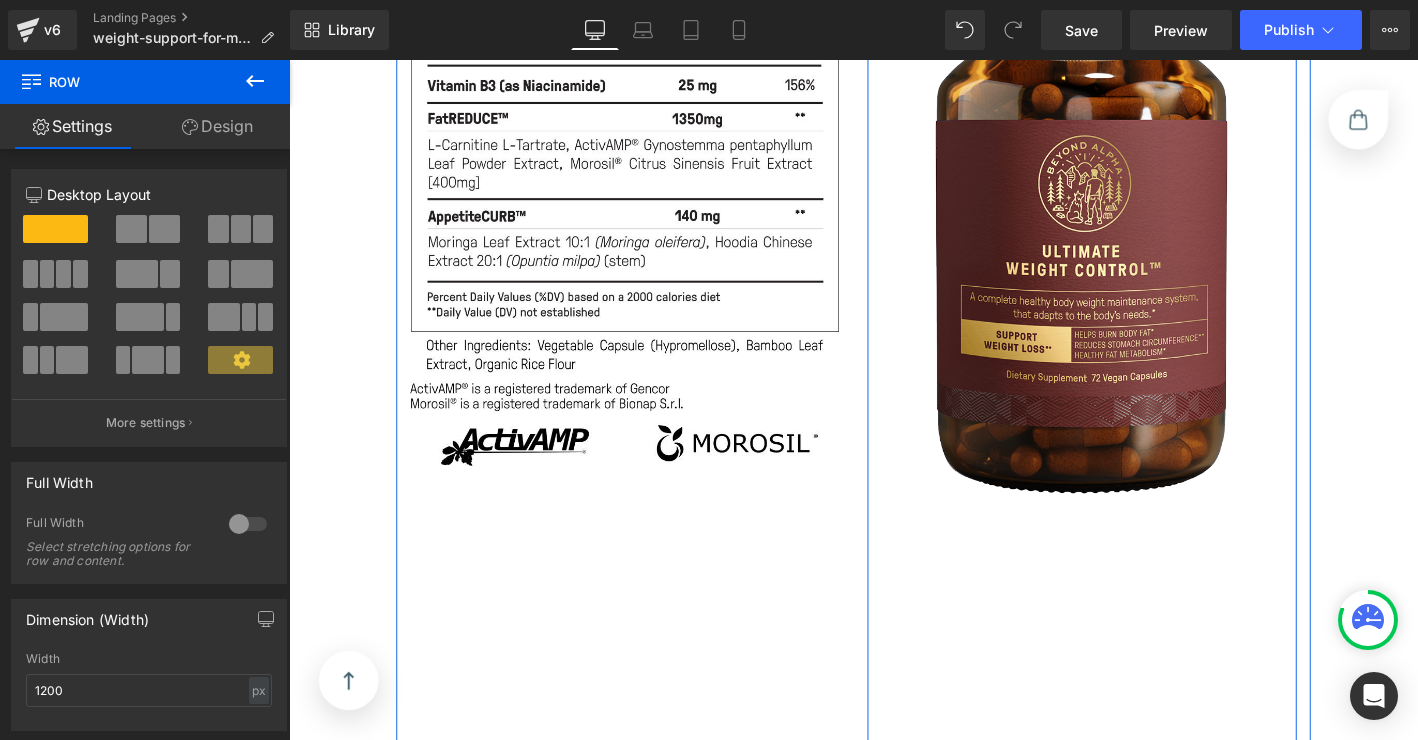 click on "Image         Row" at bounding box center [1139, 434] 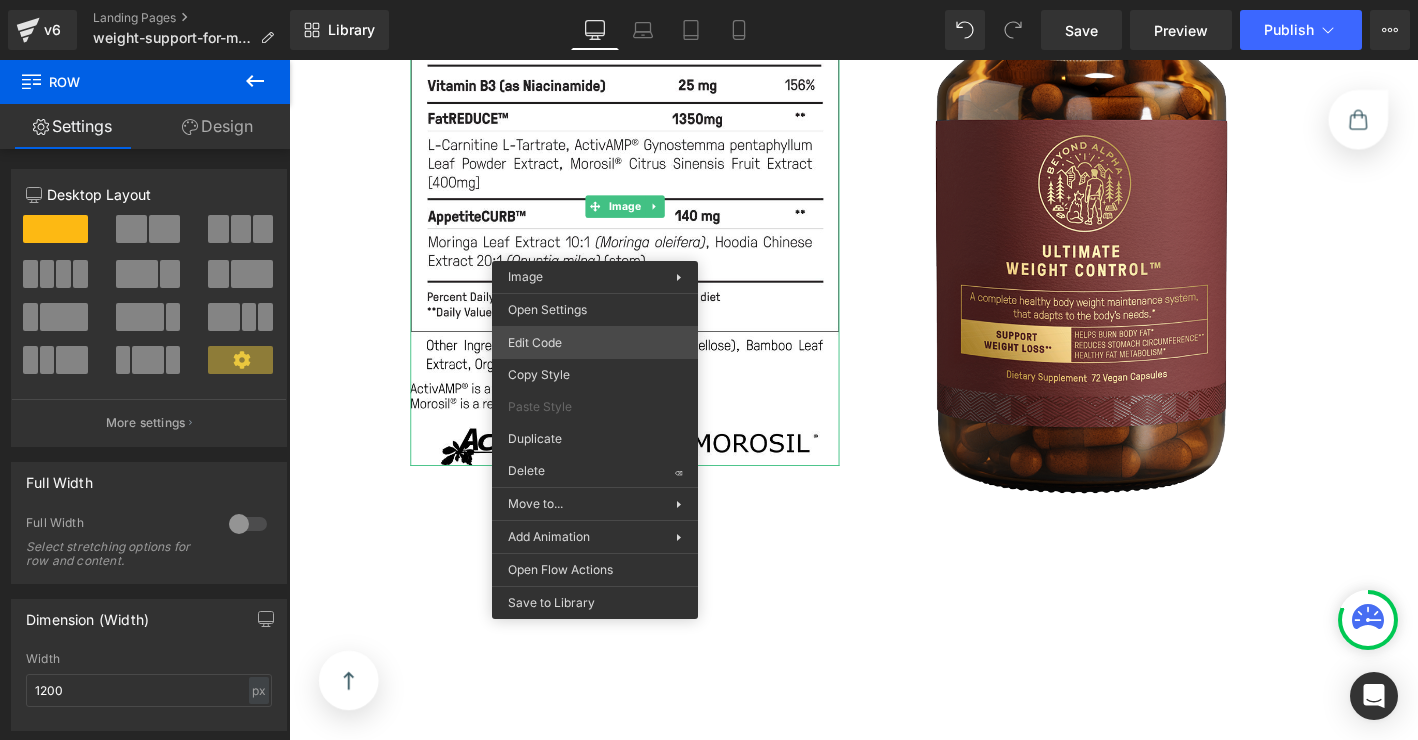 click on "Image  You are previewing how the   will restyle your page. You can not edit Elements in Preset Preview Mode.  v6 Landing Pages weight-support-for-men Library Desktop Desktop Laptop Tablet Mobile Save Preview Publish Scheduled View Live Page View with current Template Save Template to Library Schedule Publish  Optimize  Publish Settings Shortcuts  Your page can’t be published   You've reached the maximum number of published pages on your plan  (0/0).  You need to upgrade your plan or unpublish all your pages to get 1 publish slot.   Unpublish pages   Upgrade plan  Elements Global Style Base Row  rows, columns, layouts, div Heading  headings, titles, h1,h2,h3,h4,h5,h6 Text Block  texts, paragraphs, contents, blocks Image  images, photos, alts, uploads Icon  icons, symbols Button  button, call to action, cta Separator  separators, dividers, horizontal lines Liquid  liquid, custom code, html, javascript, css, reviews, apps, applications, embeded, iframe Banner Parallax  Hero Banner  Stack Tabs  Carousel  List" at bounding box center (709, 0) 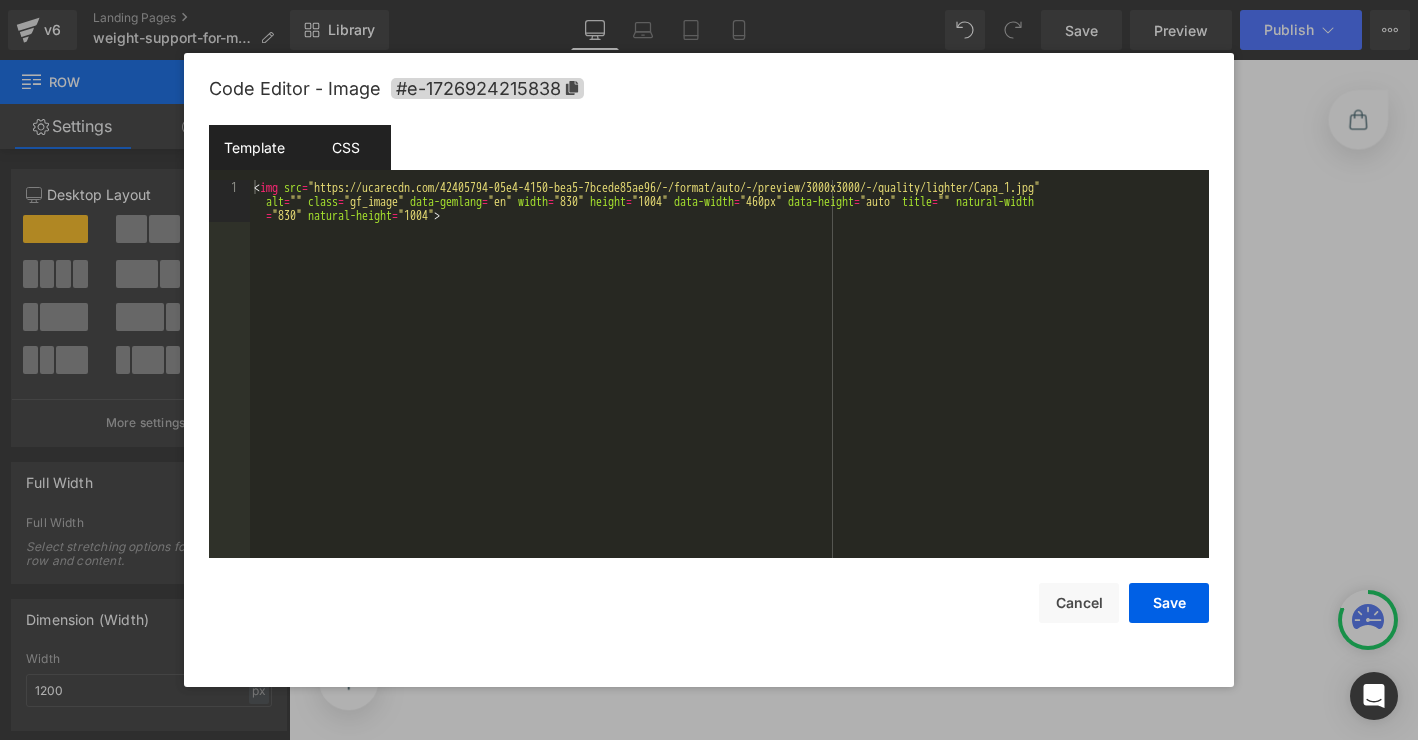click on "CSS" at bounding box center (345, 147) 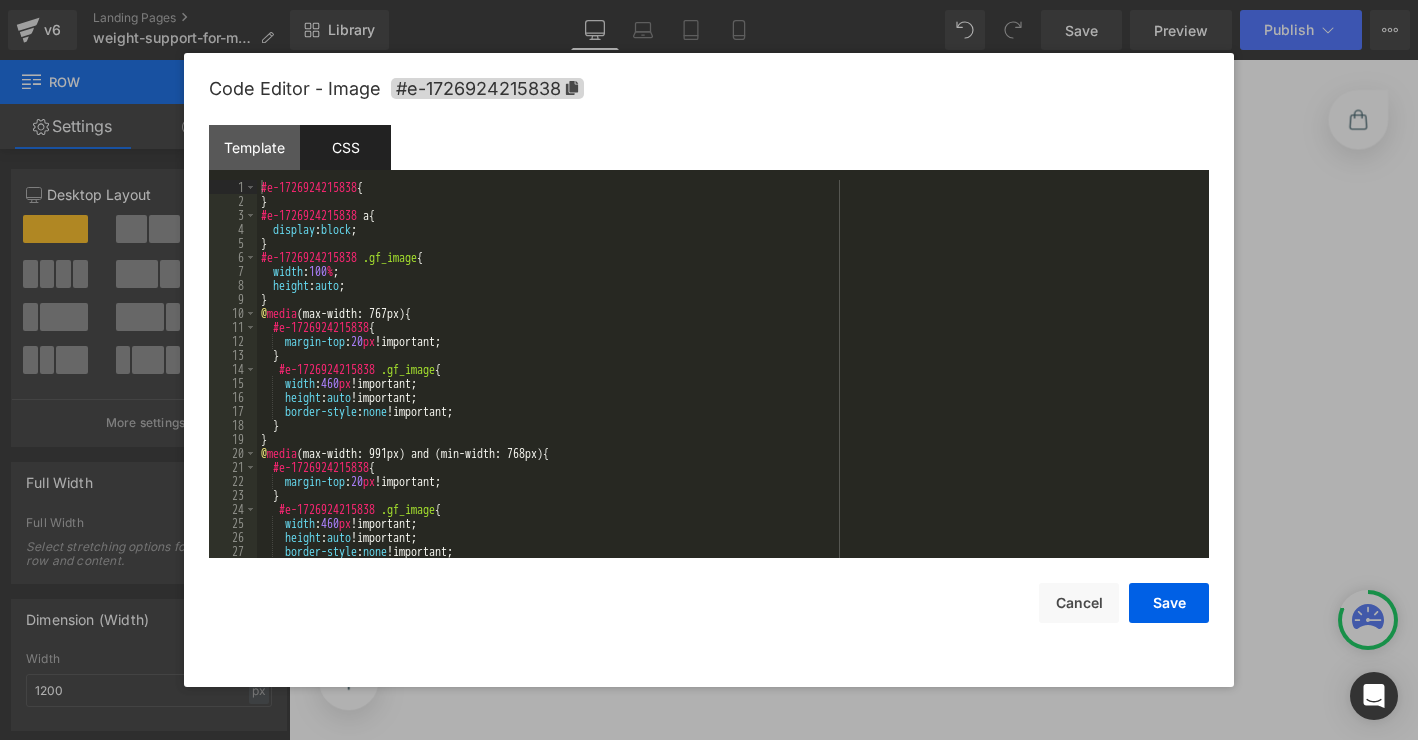 click on "#e-1726924215838 { } #e-1726924215838   a {    display :  block ; } #e-1726924215838   .gf_image {    width :  100 % ;    height :  auto ; } @ media  (max-width: 767px) {    #e-1726924215838 {       margin-top :  20 px !important;    }     #e-1726924215838   .gf_image {       width :  460 px !important;       height :  auto !important;       border-style :  none !important;    } } @ media  (max-width: 991px) and (min-width: 768px) {    #e-1726924215838 {       margin-top :  20 px !important;    }     #e-1726924215838   .gf_image {       width :  460 px !important;       height :  auto !important;       border-style :  none !important;    }" at bounding box center (729, 383) 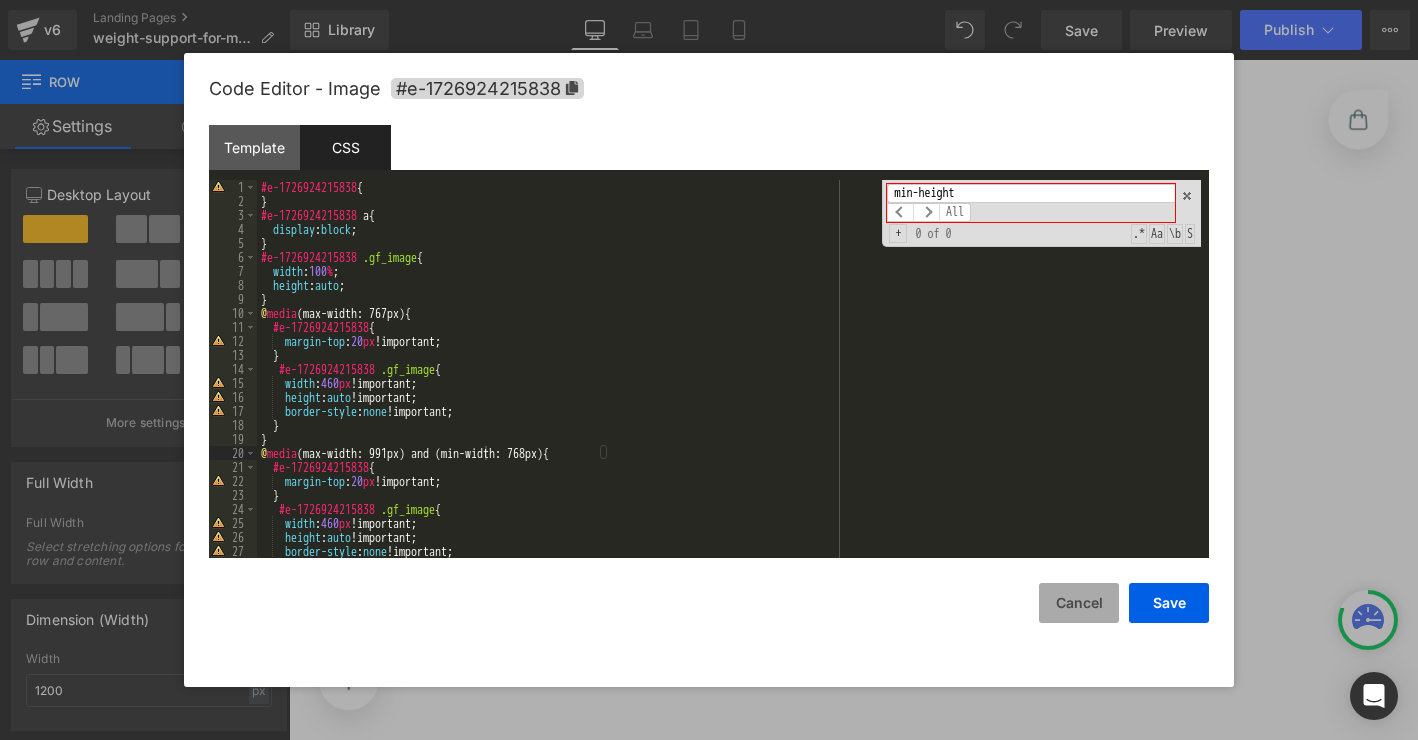 type on "min-height" 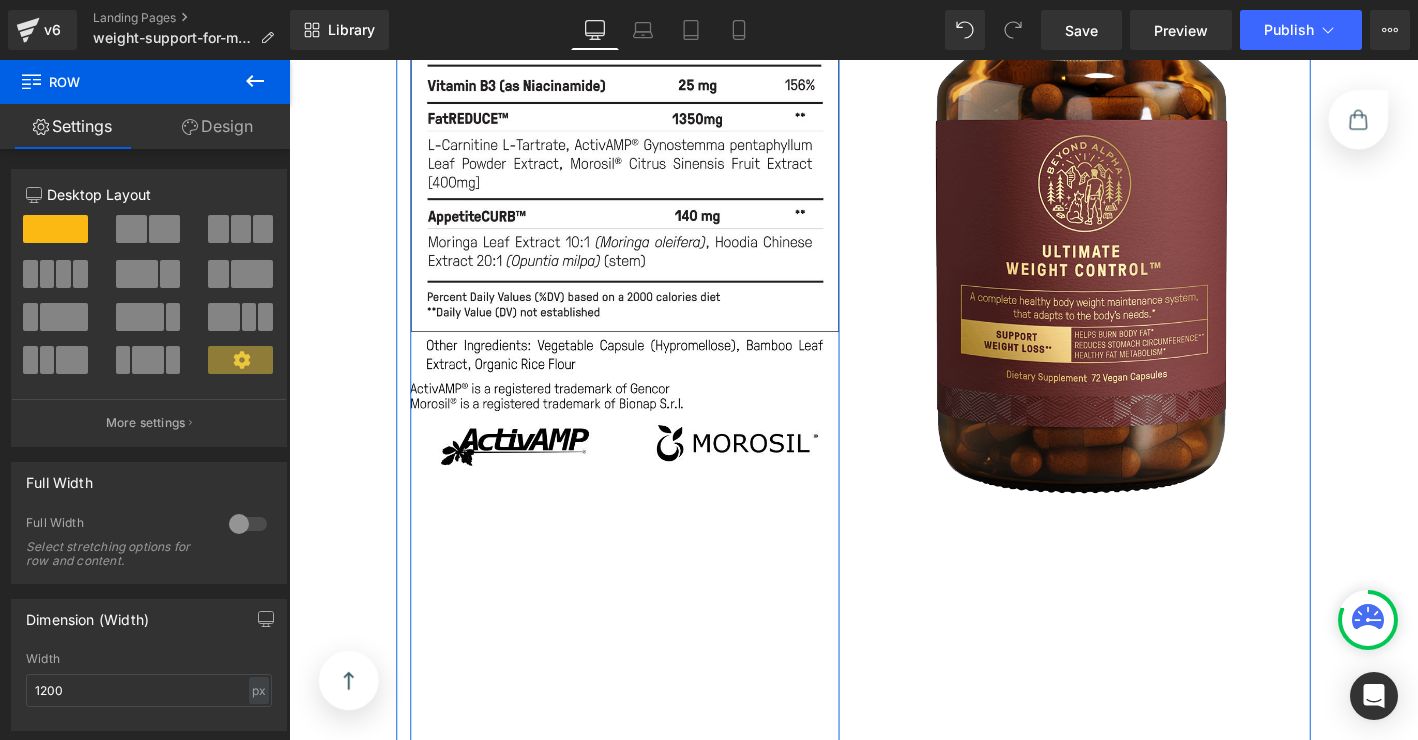 click on "Image         Row" at bounding box center (649, 434) 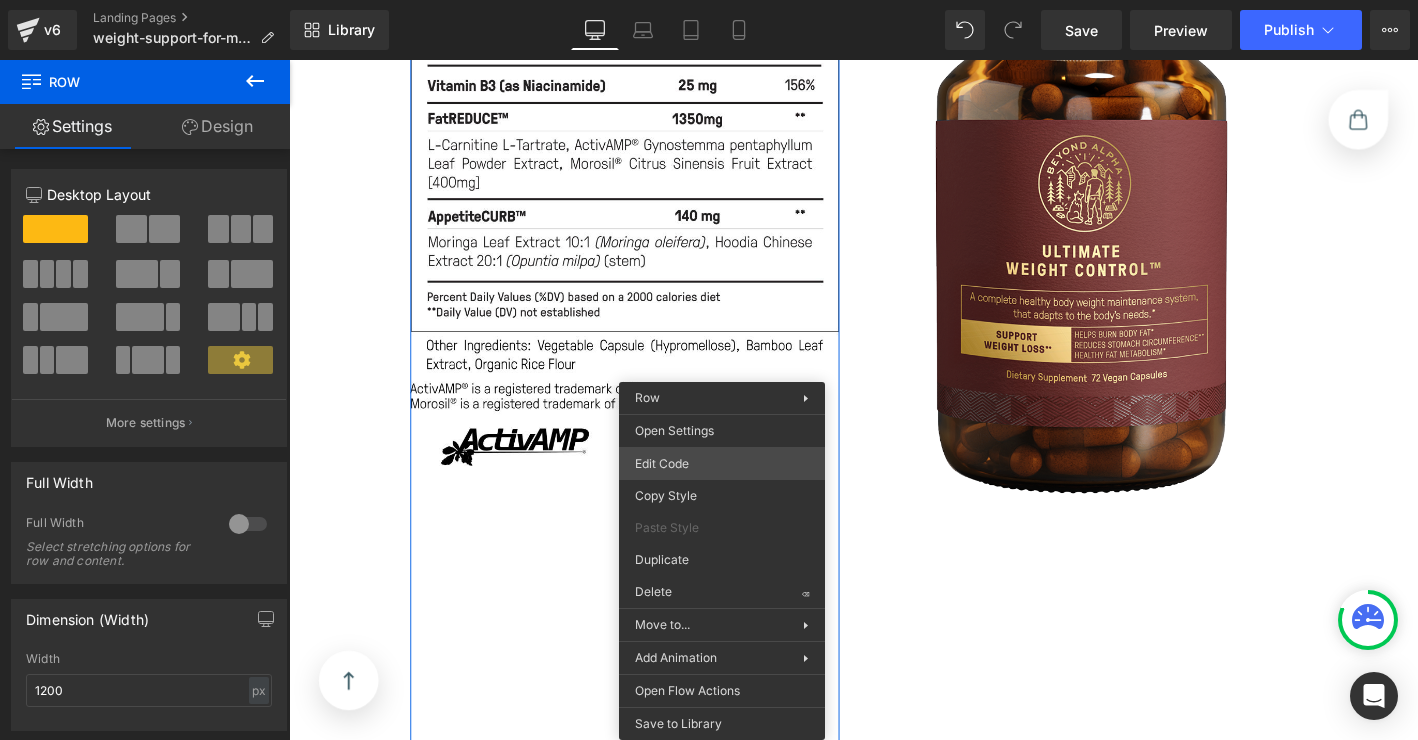 click on "Image  You are previewing how the   will restyle your page. You can not edit Elements in Preset Preview Mode.  v6 Landing Pages weight-support-for-men Library Desktop Desktop Laptop Tablet Mobile Save Preview Publish Scheduled View Live Page View with current Template Save Template to Library Schedule Publish  Optimize  Publish Settings Shortcuts  Your page can’t be published   You've reached the maximum number of published pages on your plan  (0/0).  You need to upgrade your plan or unpublish all your pages to get 1 publish slot.   Unpublish pages   Upgrade plan  Elements Global Style Base Row  rows, columns, layouts, div Heading  headings, titles, h1,h2,h3,h4,h5,h6 Text Block  texts, paragraphs, contents, blocks Image  images, photos, alts, uploads Icon  icons, symbols Button  button, call to action, cta Separator  separators, dividers, horizontal lines Liquid  liquid, custom code, html, javascript, css, reviews, apps, applications, embeded, iframe Banner Parallax  Hero Banner  Stack Tabs  Carousel  List" at bounding box center [709, 0] 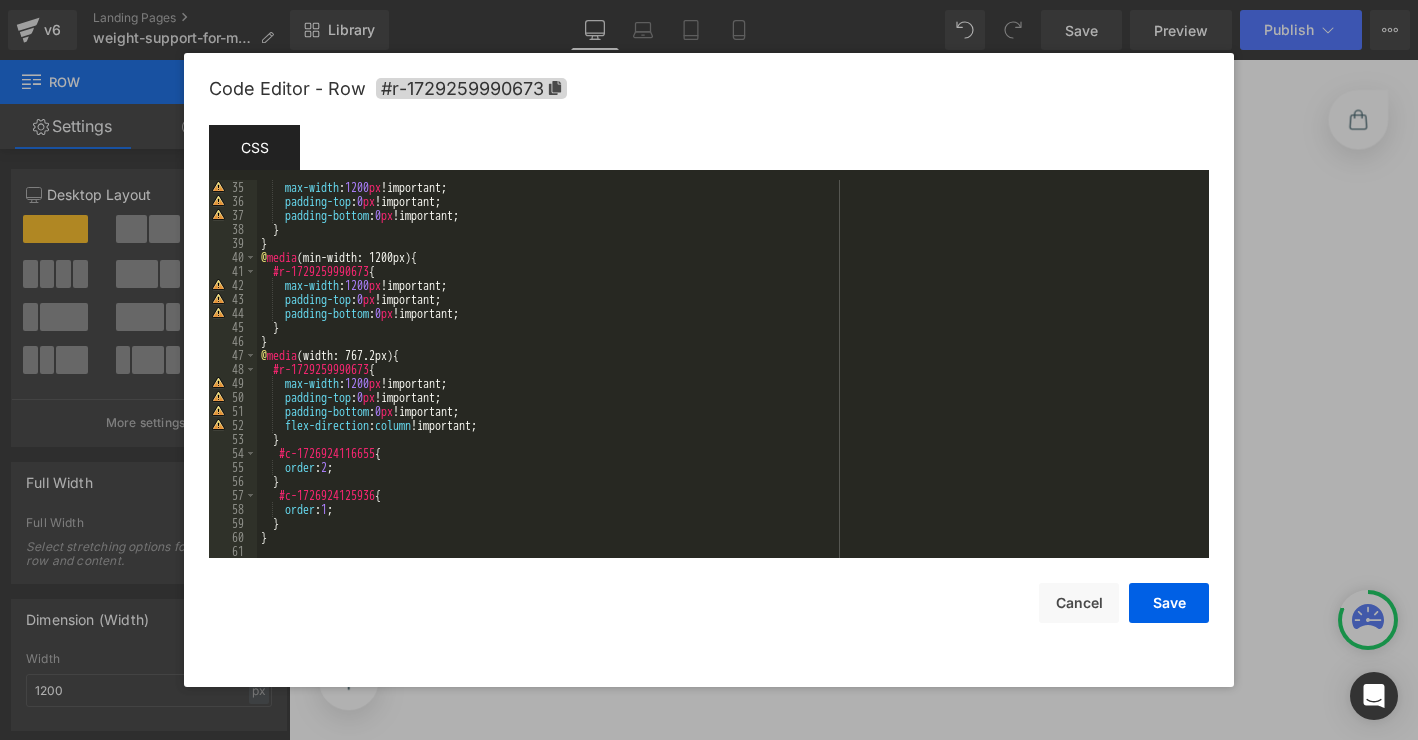 scroll, scrollTop: 0, scrollLeft: 0, axis: both 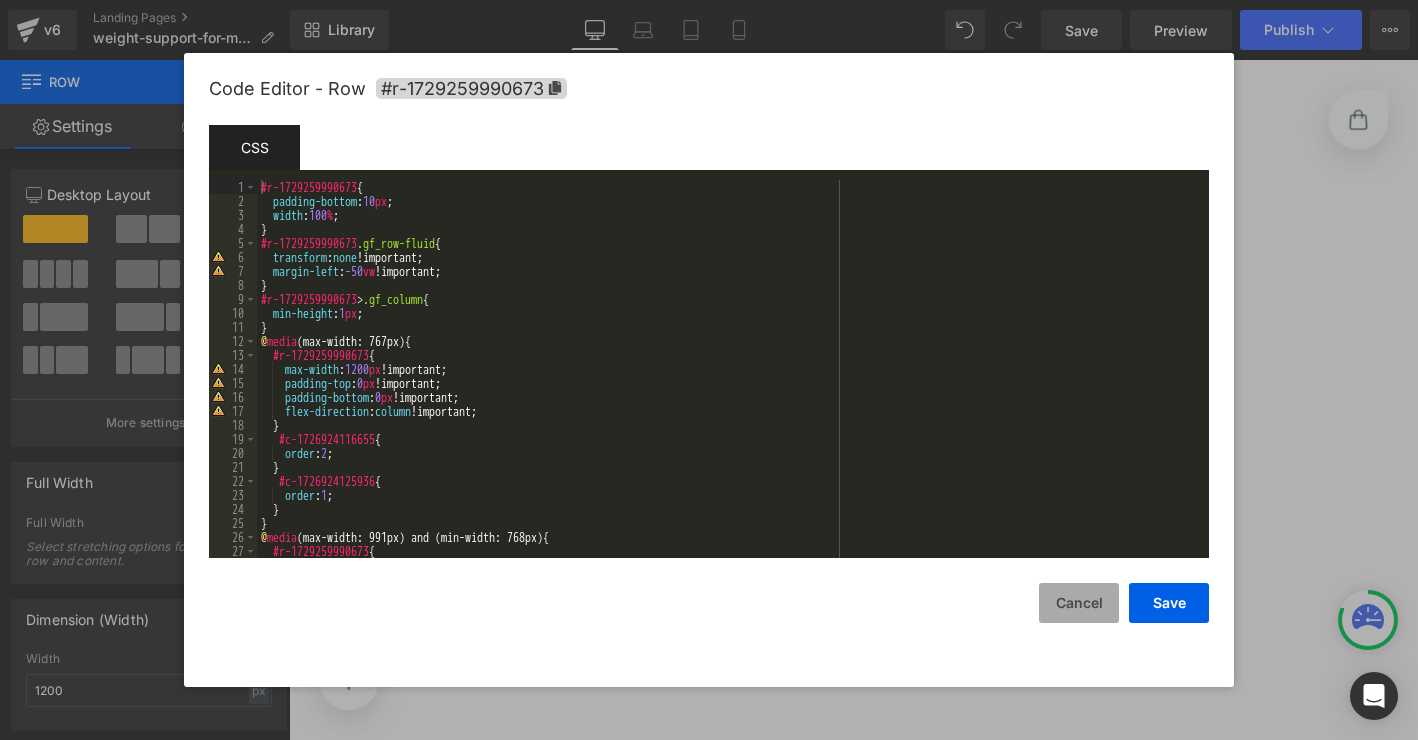 click on "Cancel" at bounding box center (1079, 603) 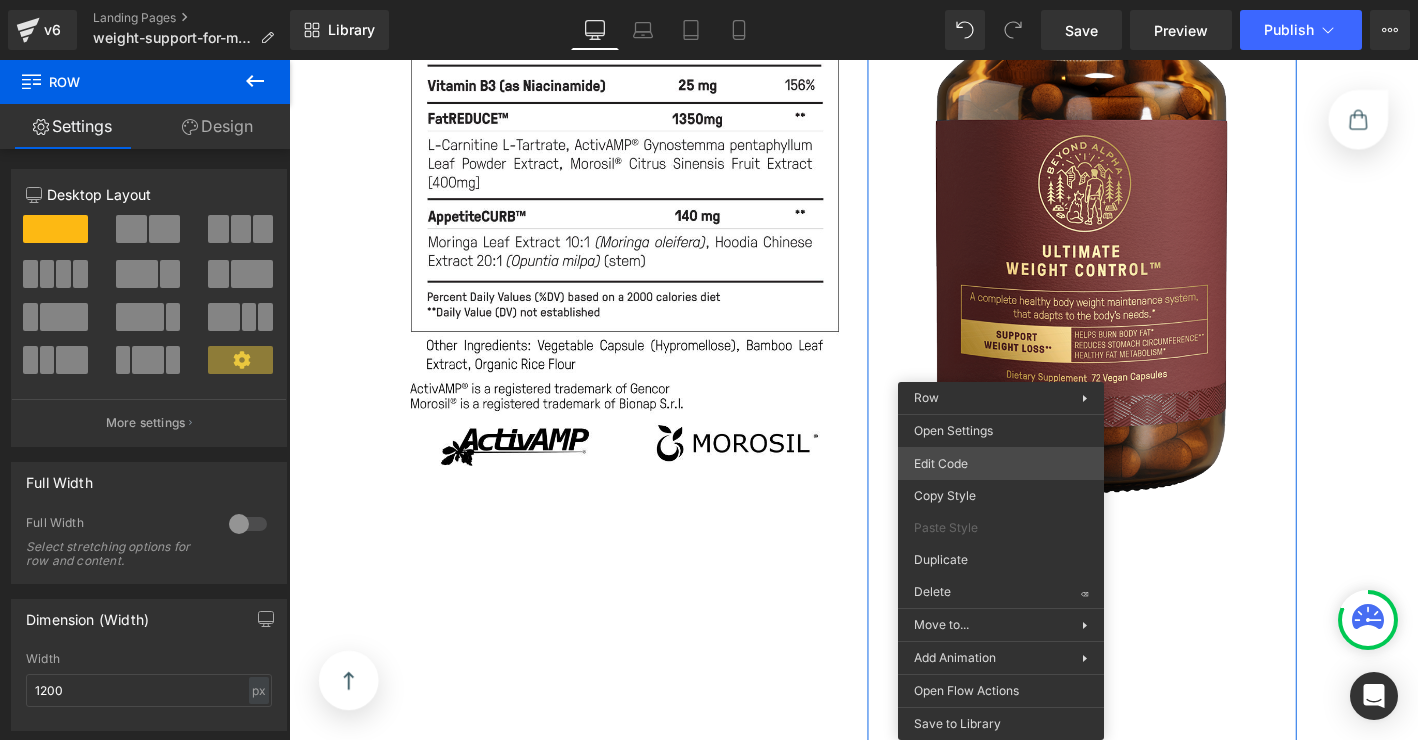 click on "Image  You are previewing how the   will restyle your page. You can not edit Elements in Preset Preview Mode.  v6 Landing Pages weight-support-for-men Library Desktop Desktop Laptop Tablet Mobile Save Preview Publish Scheduled View Live Page View with current Template Save Template to Library Schedule Publish  Optimize  Publish Settings Shortcuts  Your page can’t be published   You've reached the maximum number of published pages on your plan  (0/0).  You need to upgrade your plan or unpublish all your pages to get 1 publish slot.   Unpublish pages   Upgrade plan  Elements Global Style Base Row  rows, columns, layouts, div Heading  headings, titles, h1,h2,h3,h4,h5,h6 Text Block  texts, paragraphs, contents, blocks Image  images, photos, alts, uploads Icon  icons, symbols Button  button, call to action, cta Separator  separators, dividers, horizontal lines Liquid  liquid, custom code, html, javascript, css, reviews, apps, applications, embeded, iframe Banner Parallax  Hero Banner  Stack Tabs  Carousel  List" at bounding box center [709, 0] 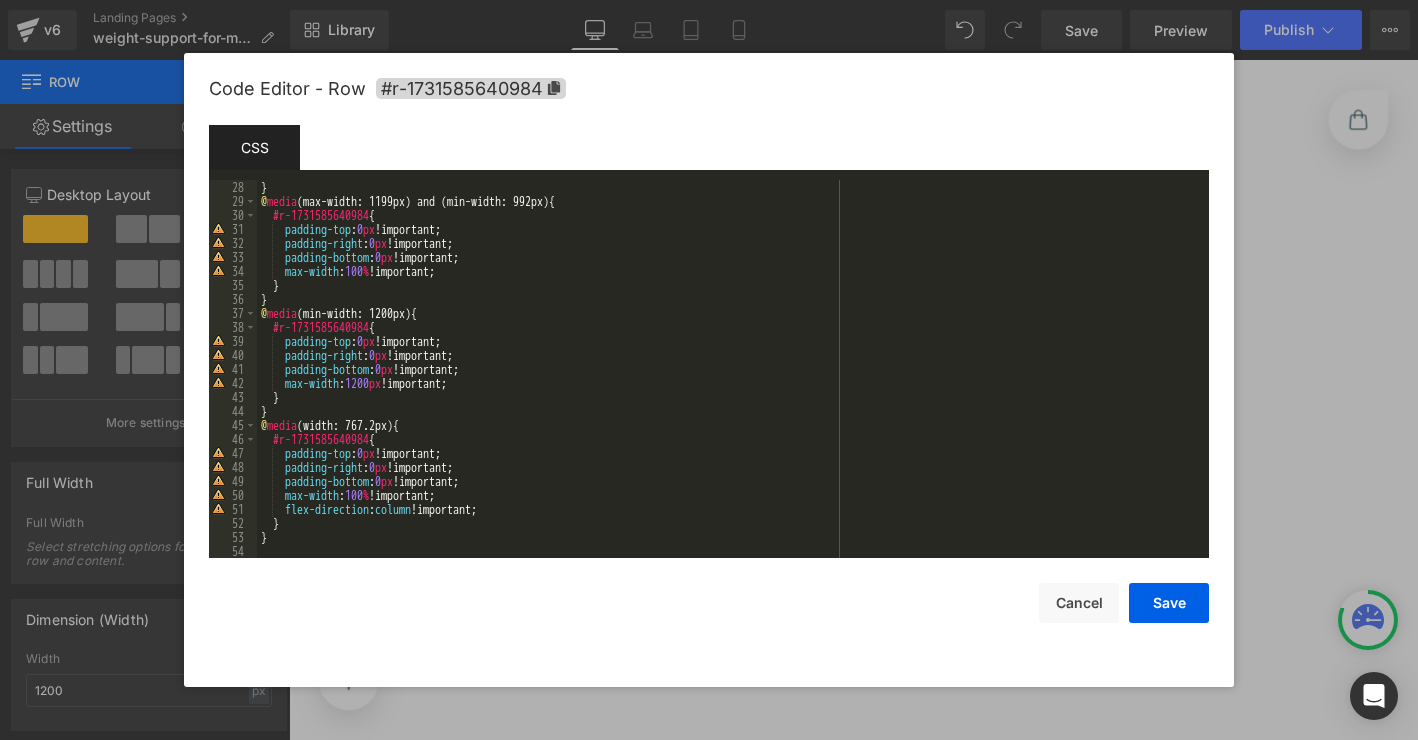 scroll, scrollTop: 0, scrollLeft: 0, axis: both 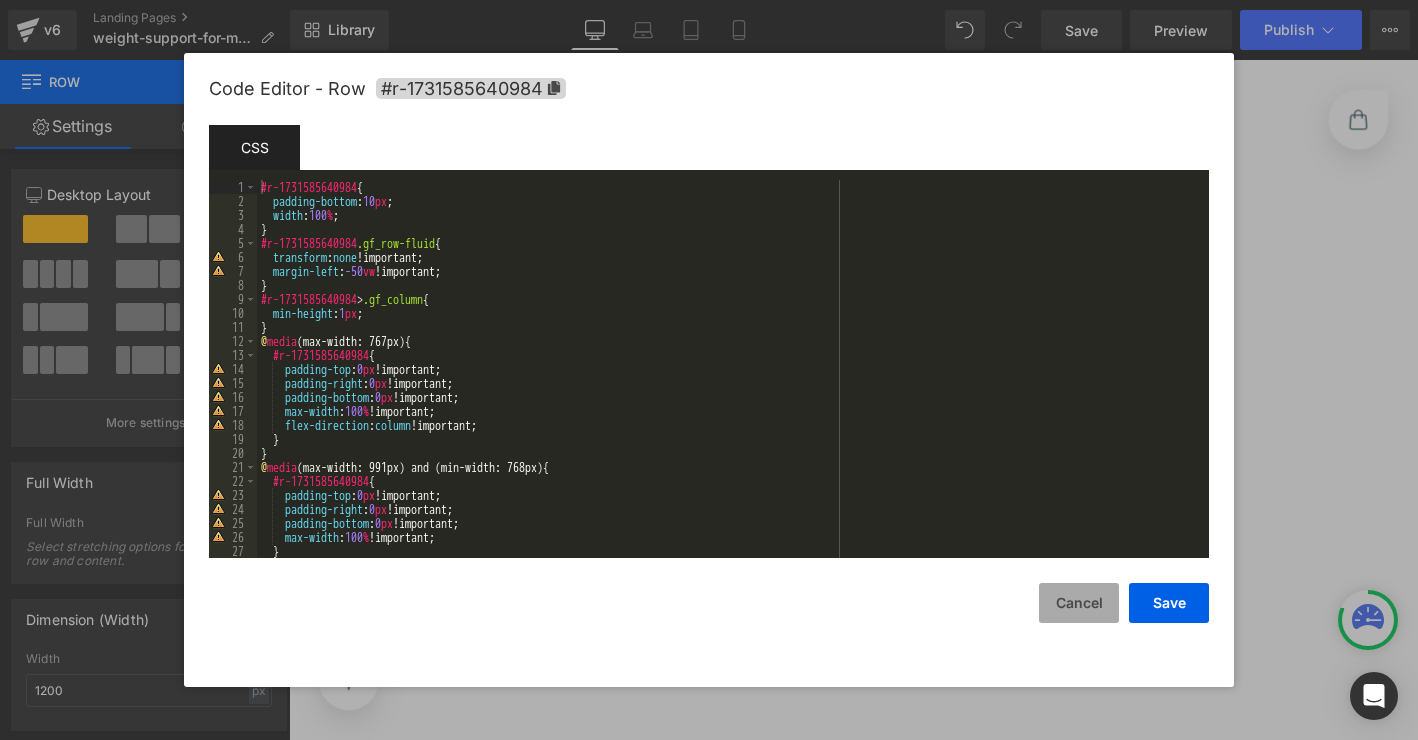 click on "Cancel" at bounding box center (1079, 603) 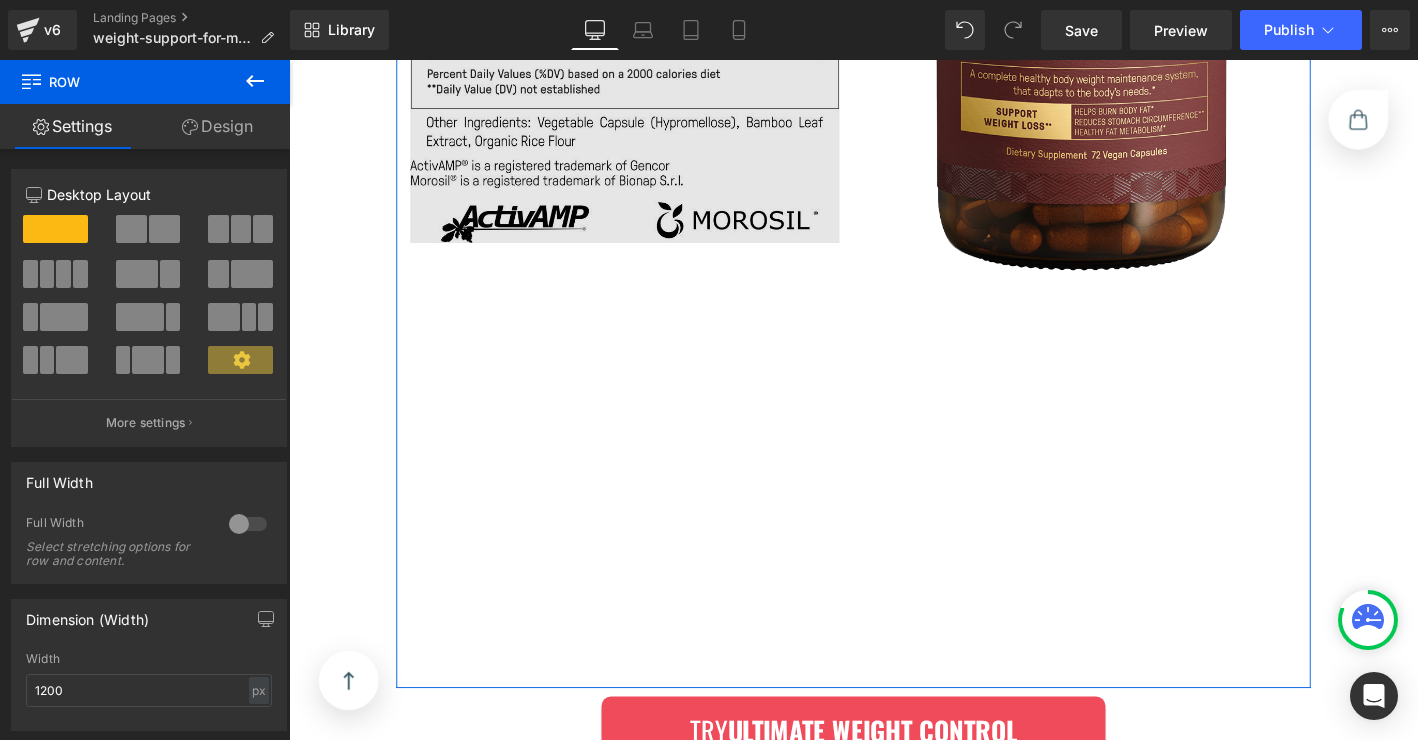scroll, scrollTop: 14334, scrollLeft: 0, axis: vertical 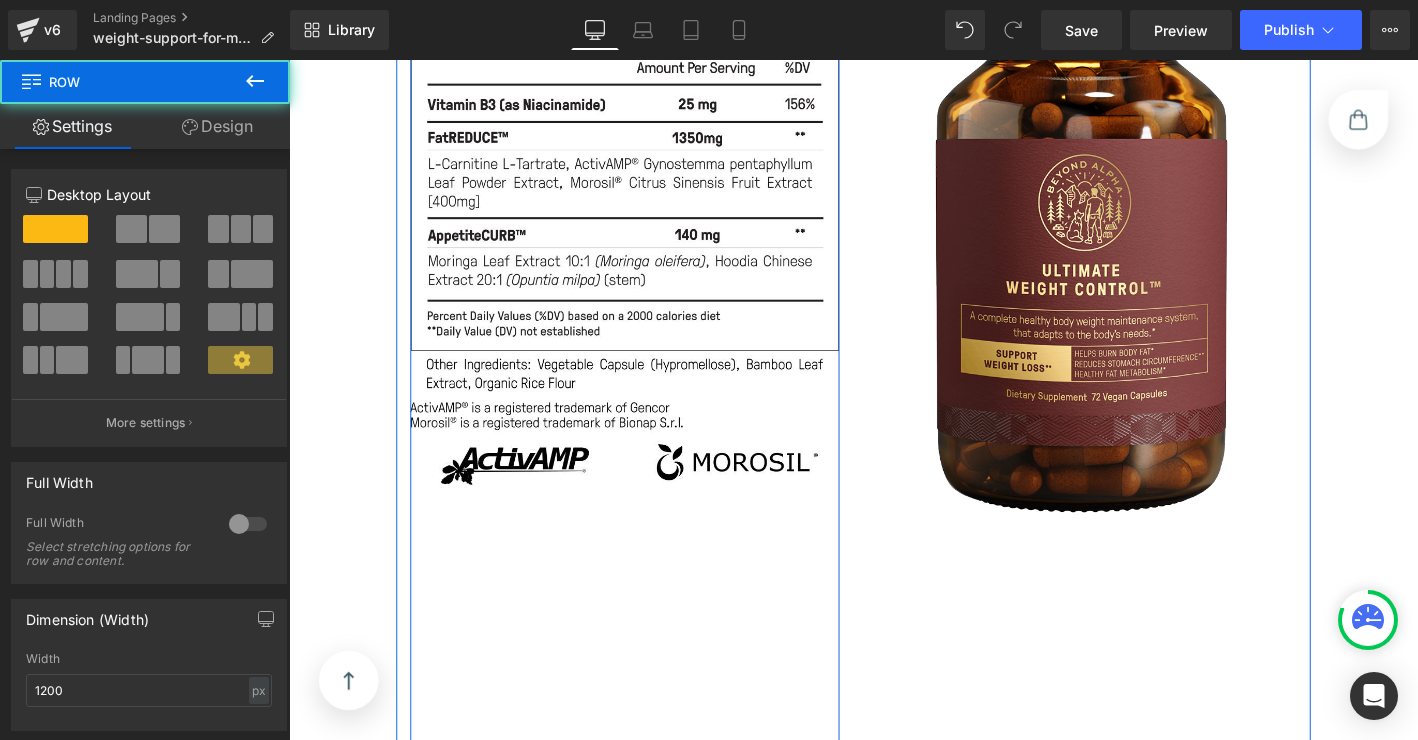 click on "Image         Row" at bounding box center [649, 454] 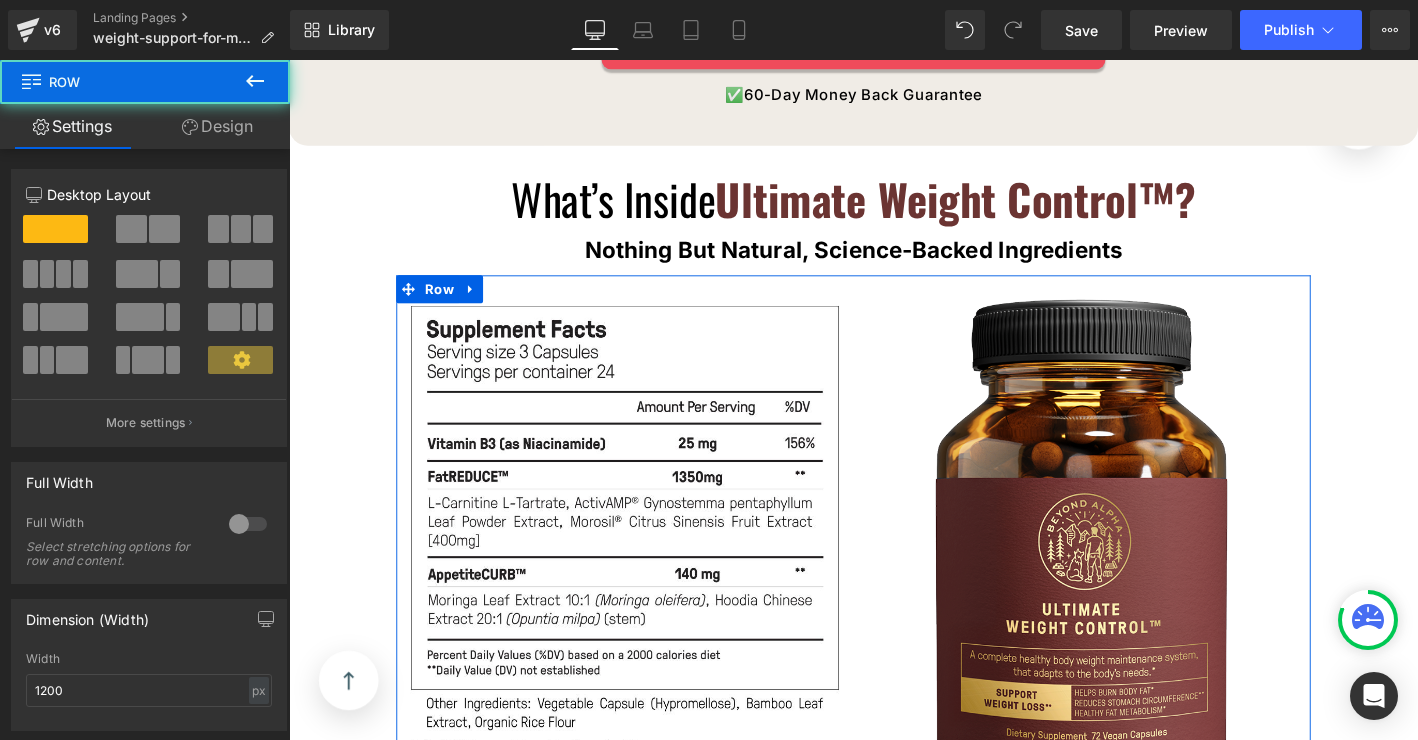 scroll, scrollTop: 13901, scrollLeft: 0, axis: vertical 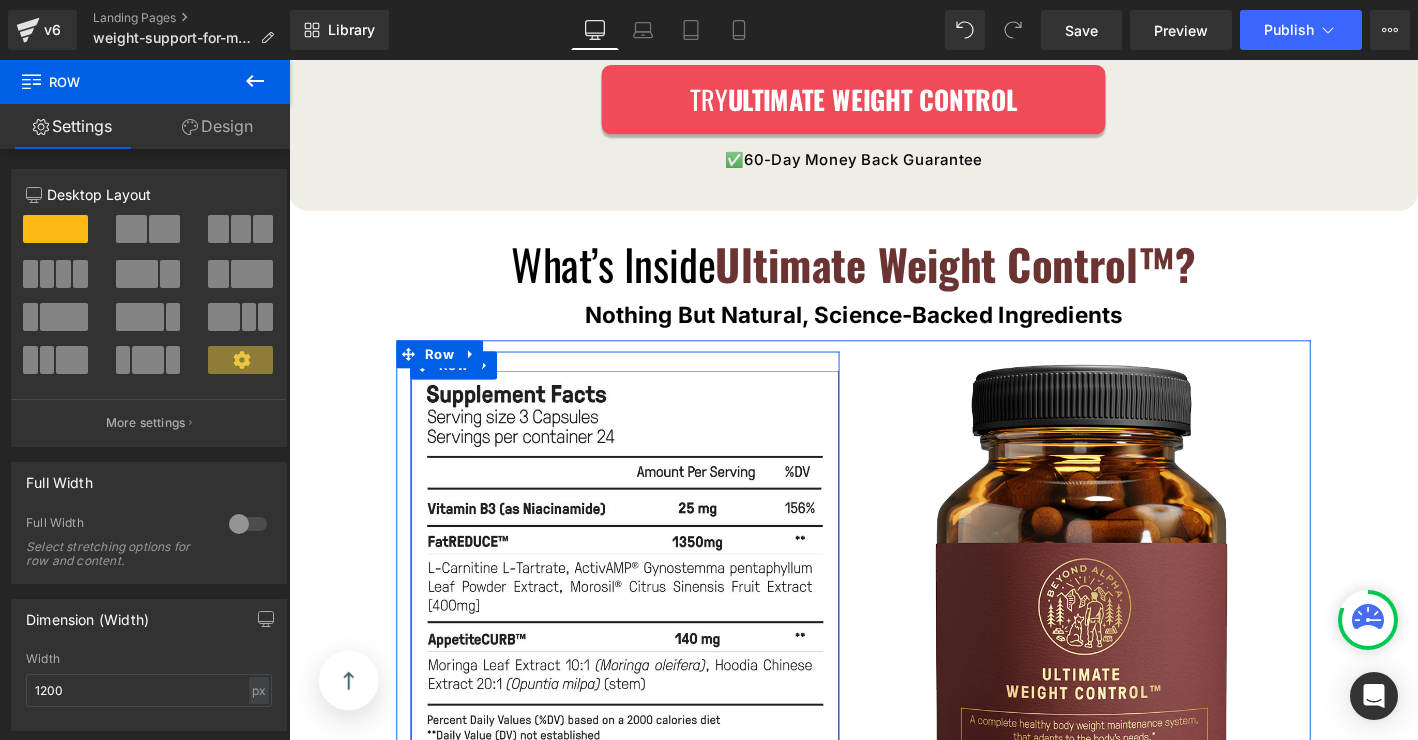 click on "Image" at bounding box center (649, 660) 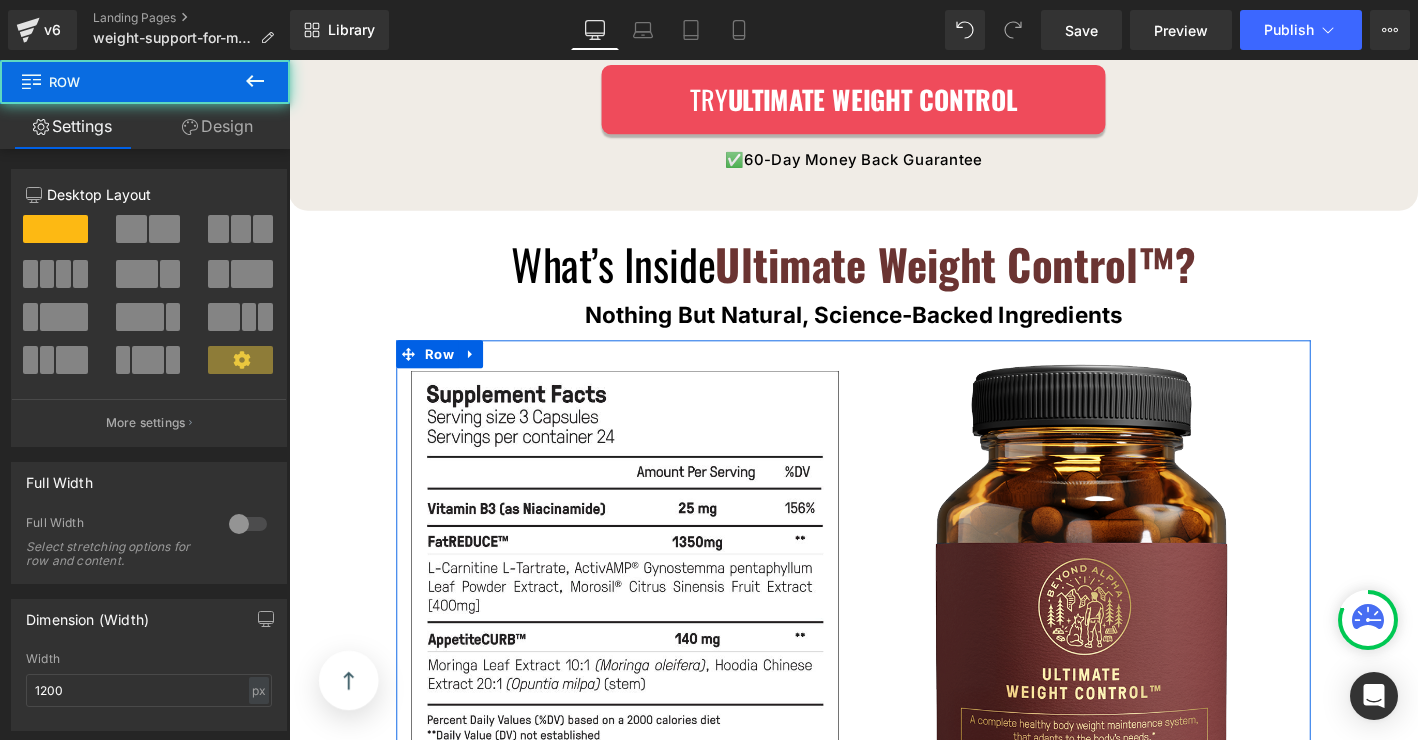 click on "Image         Row         Image         Row         Row" at bounding box center [894, 892] 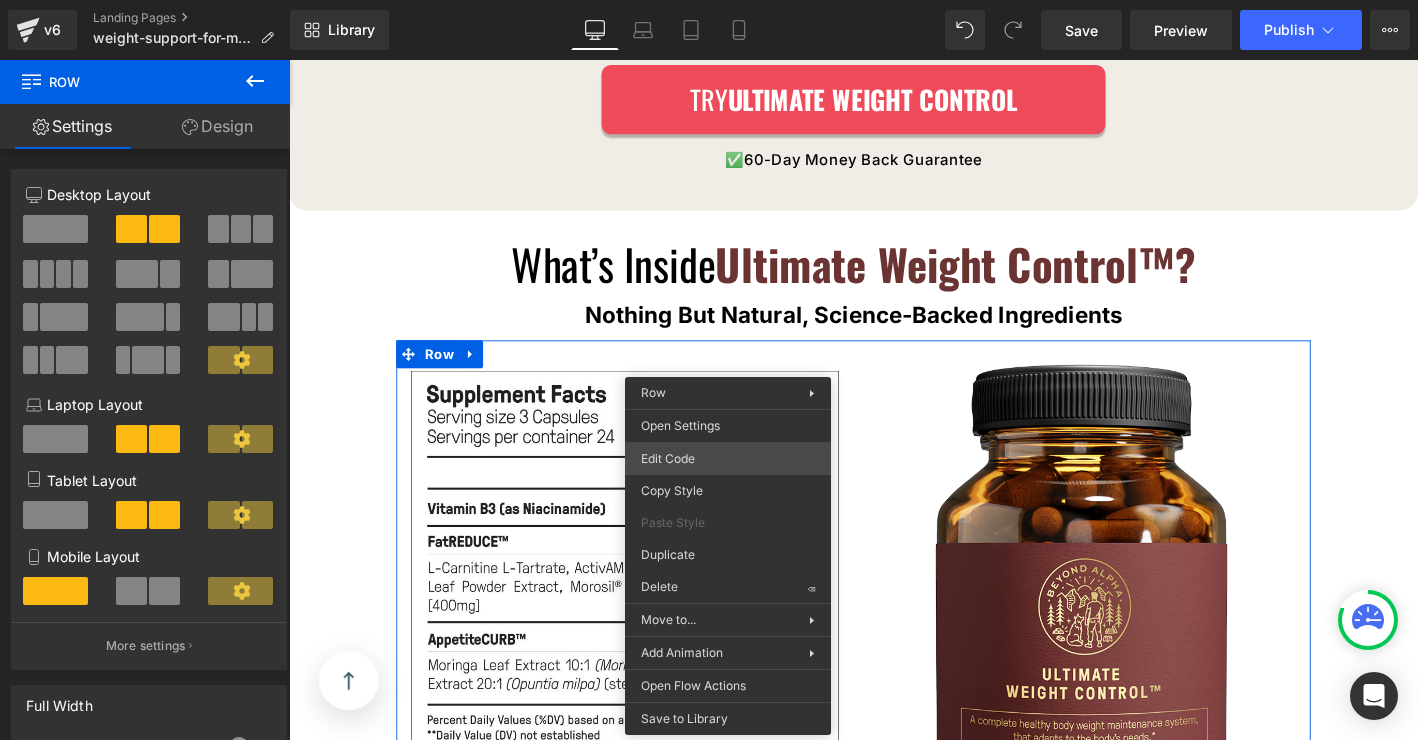 click on "Image  You are previewing how the   will restyle your page. You can not edit Elements in Preset Preview Mode.  v6 Landing Pages weight-support-for-men Library Desktop Desktop Laptop Tablet Mobile Save Preview Publish Scheduled View Live Page View with current Template Save Template to Library Schedule Publish  Optimize  Publish Settings Shortcuts  Your page can’t be published   You've reached the maximum number of published pages on your plan  (0/0).  You need to upgrade your plan or unpublish all your pages to get 1 publish slot.   Unpublish pages   Upgrade plan  Elements Global Style Base Row  rows, columns, layouts, div Heading  headings, titles, h1,h2,h3,h4,h5,h6 Text Block  texts, paragraphs, contents, blocks Image  images, photos, alts, uploads Icon  icons, symbols Button  button, call to action, cta Separator  separators, dividers, horizontal lines Liquid  liquid, custom code, html, javascript, css, reviews, apps, applications, embeded, iframe Banner Parallax  Hero Banner  Stack Tabs  Carousel  List" at bounding box center (709, 0) 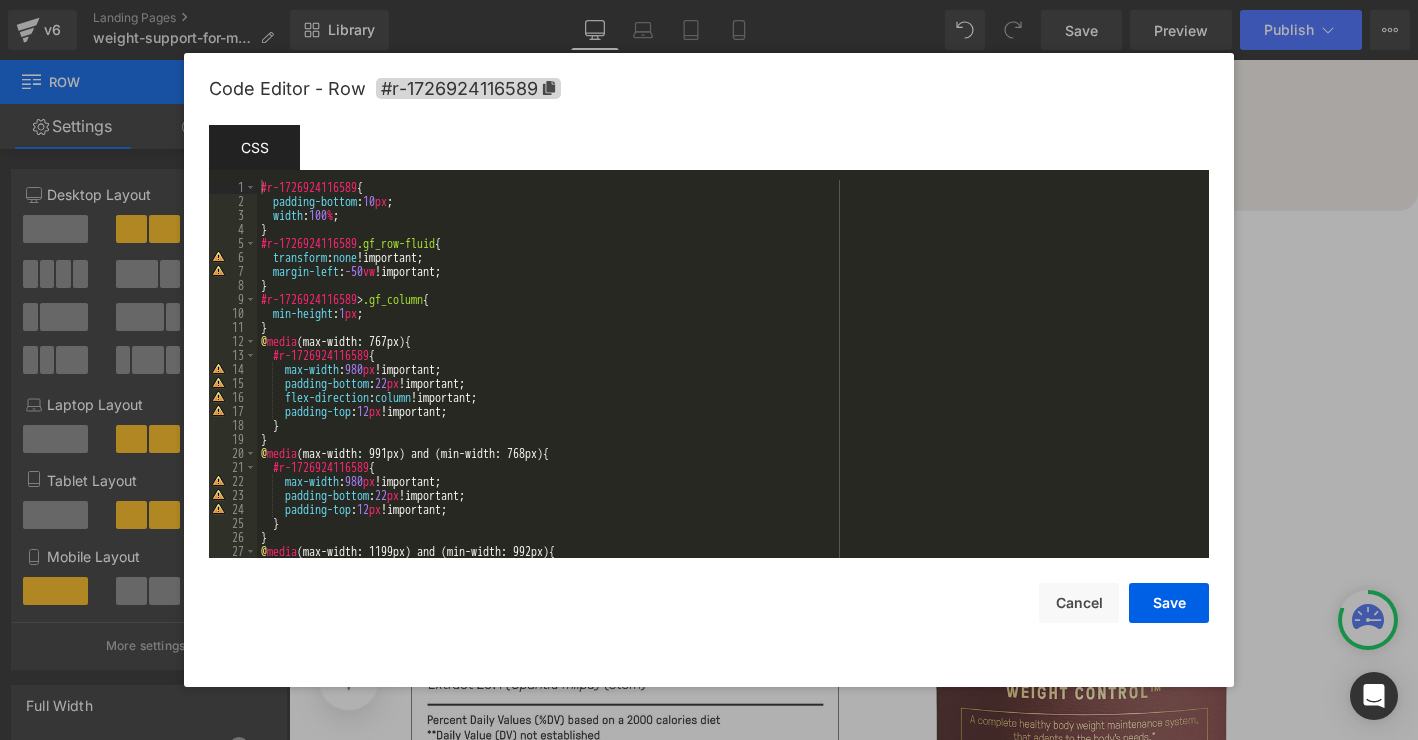 scroll, scrollTop: 0, scrollLeft: 0, axis: both 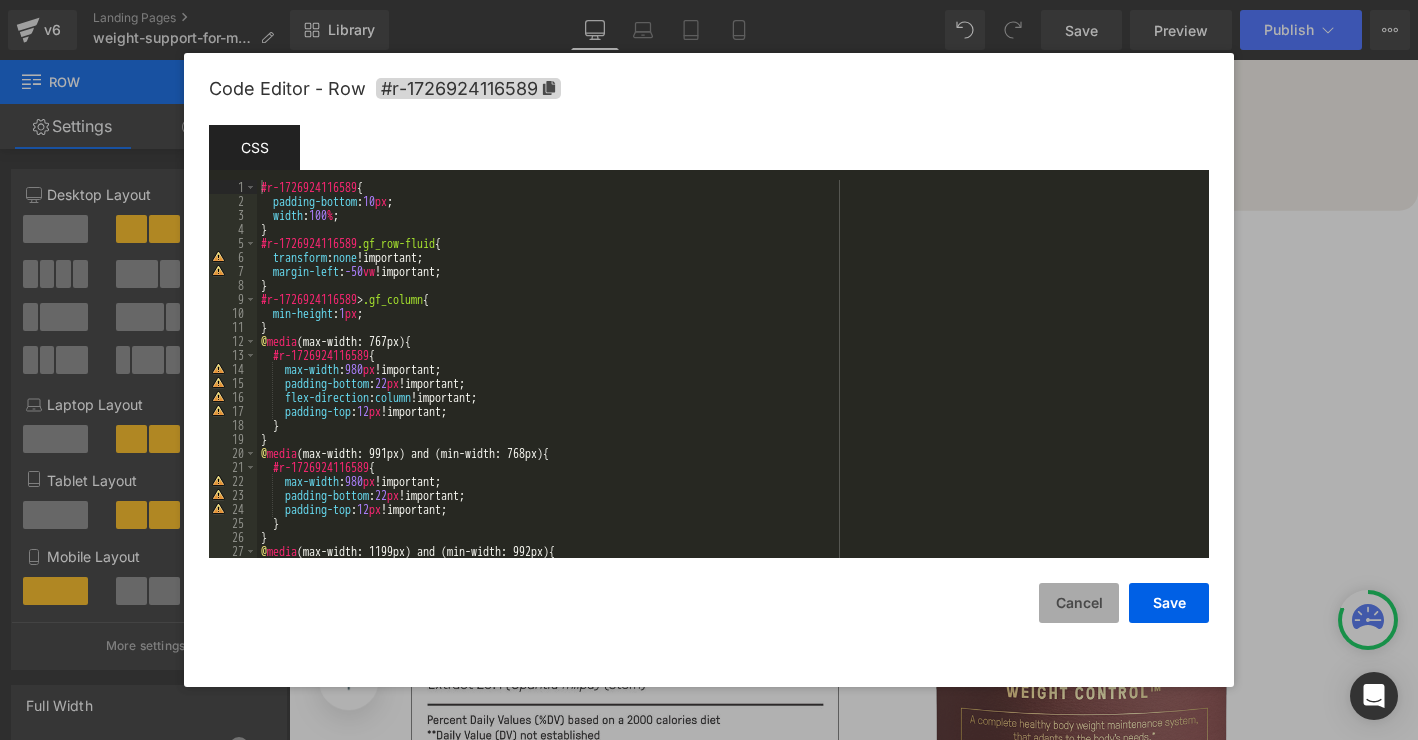 click on "Cancel" at bounding box center (1079, 603) 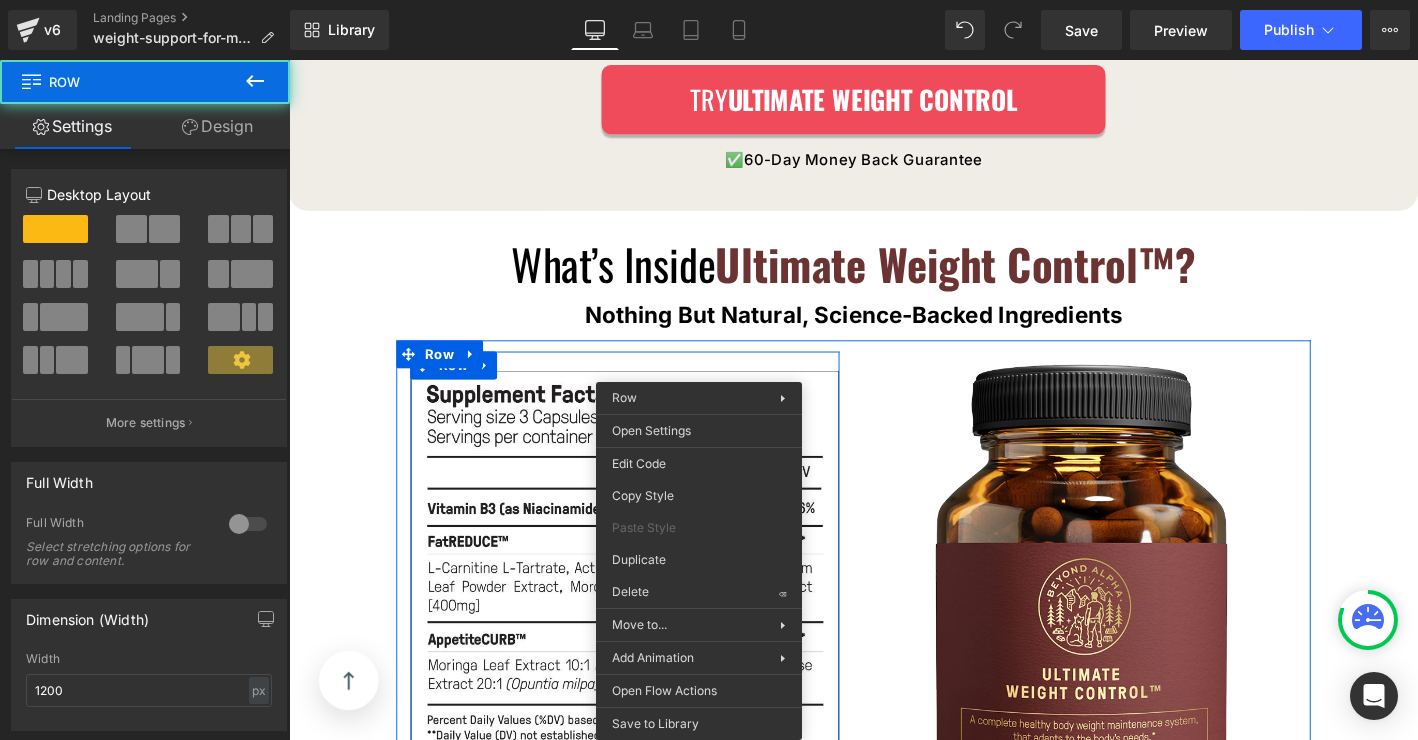 click on "Image         Row         Image         Row         Row" at bounding box center [894, 892] 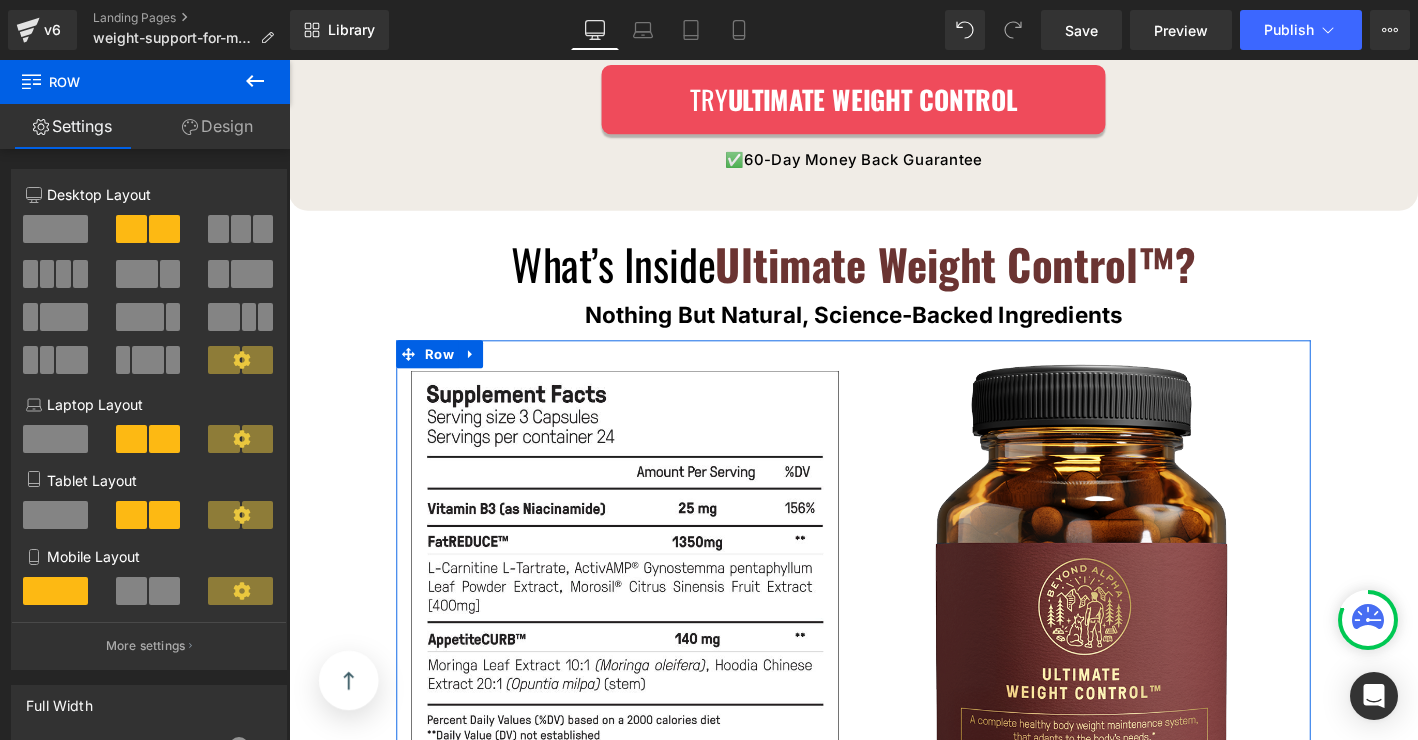 click on "Image         Row         Image         Row         Row" at bounding box center [894, 892] 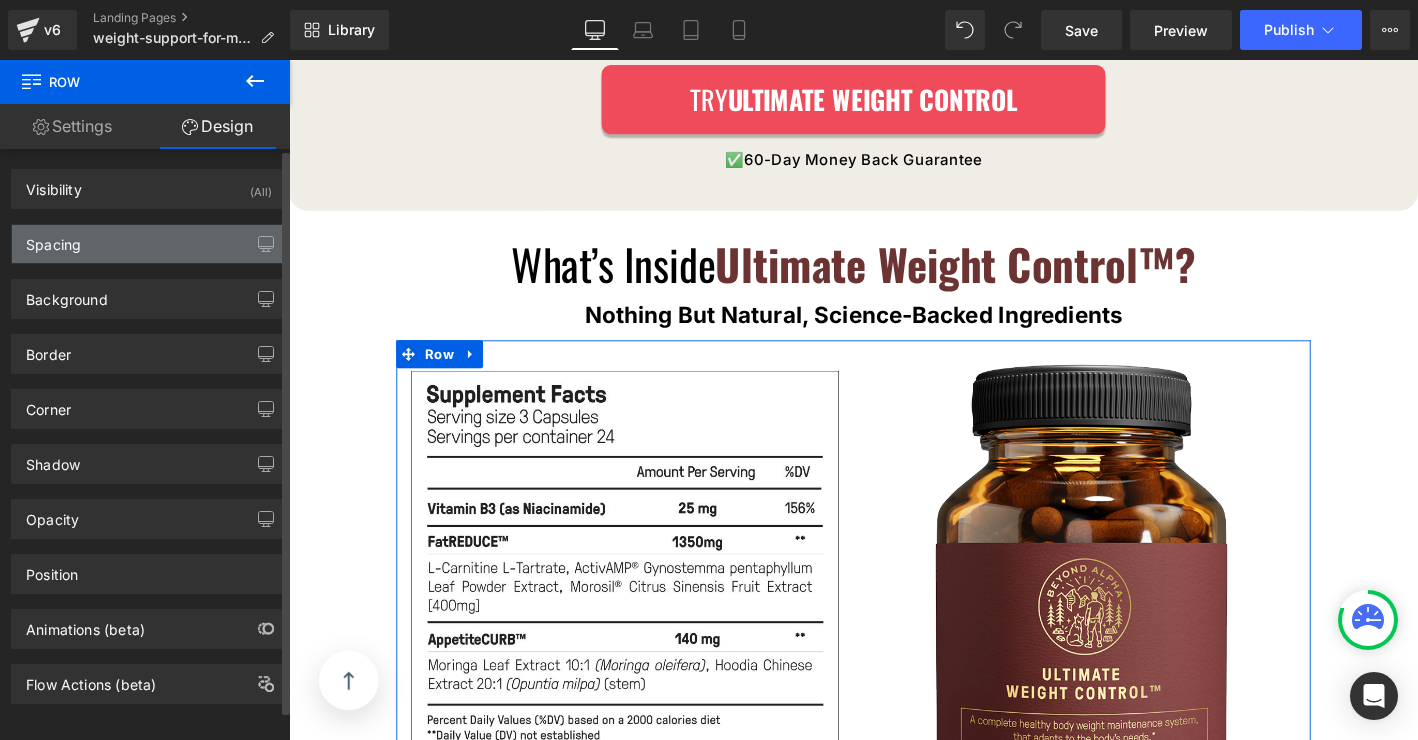 click on "Spacing" at bounding box center (149, 244) 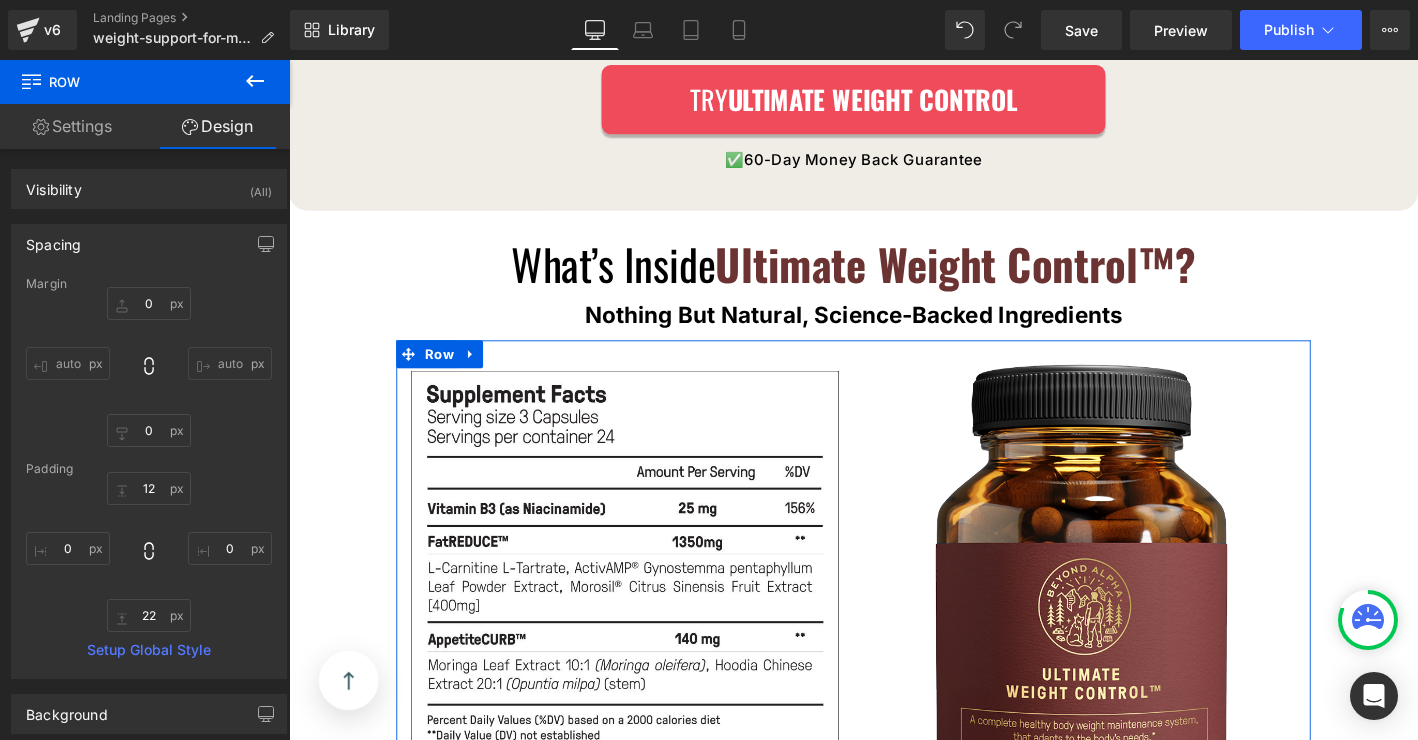 click on "Settings" at bounding box center (72, 126) 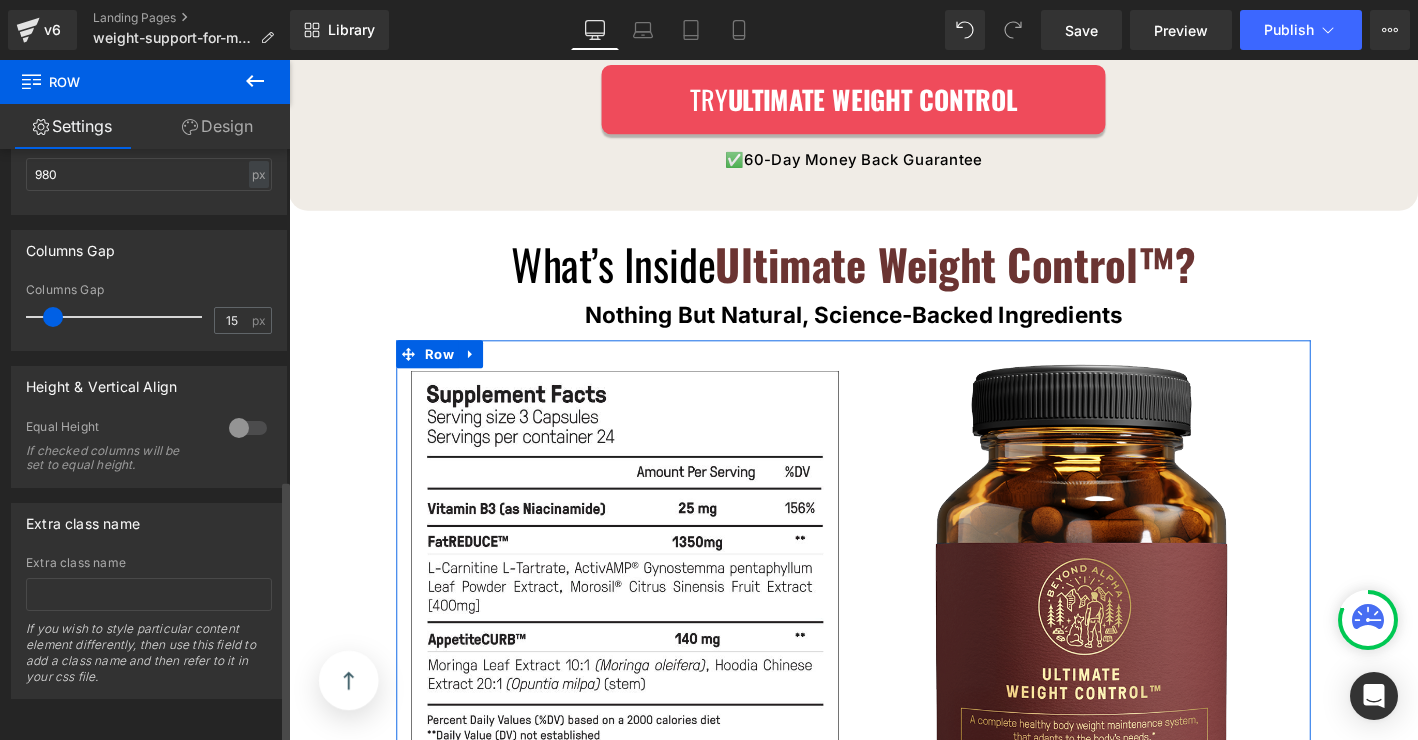 scroll, scrollTop: 757, scrollLeft: 0, axis: vertical 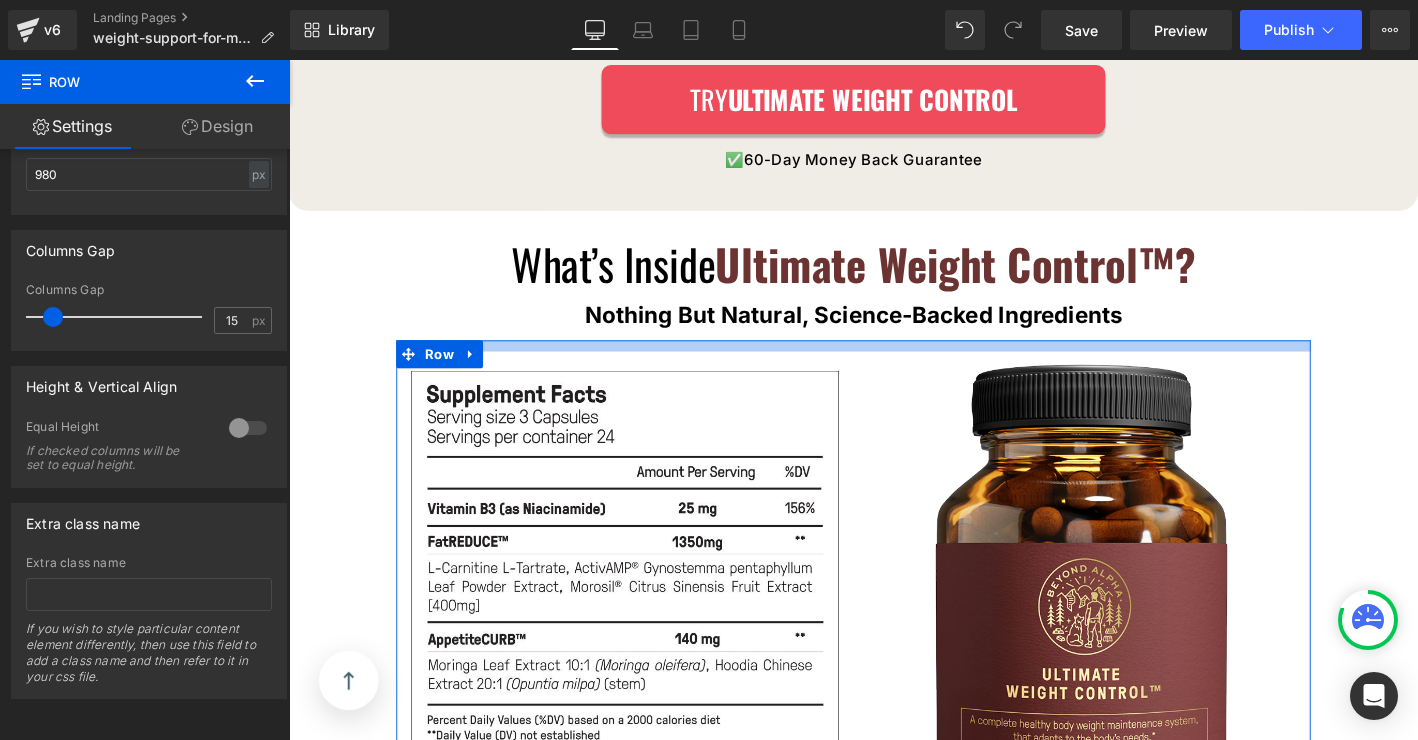 click at bounding box center (894, 366) 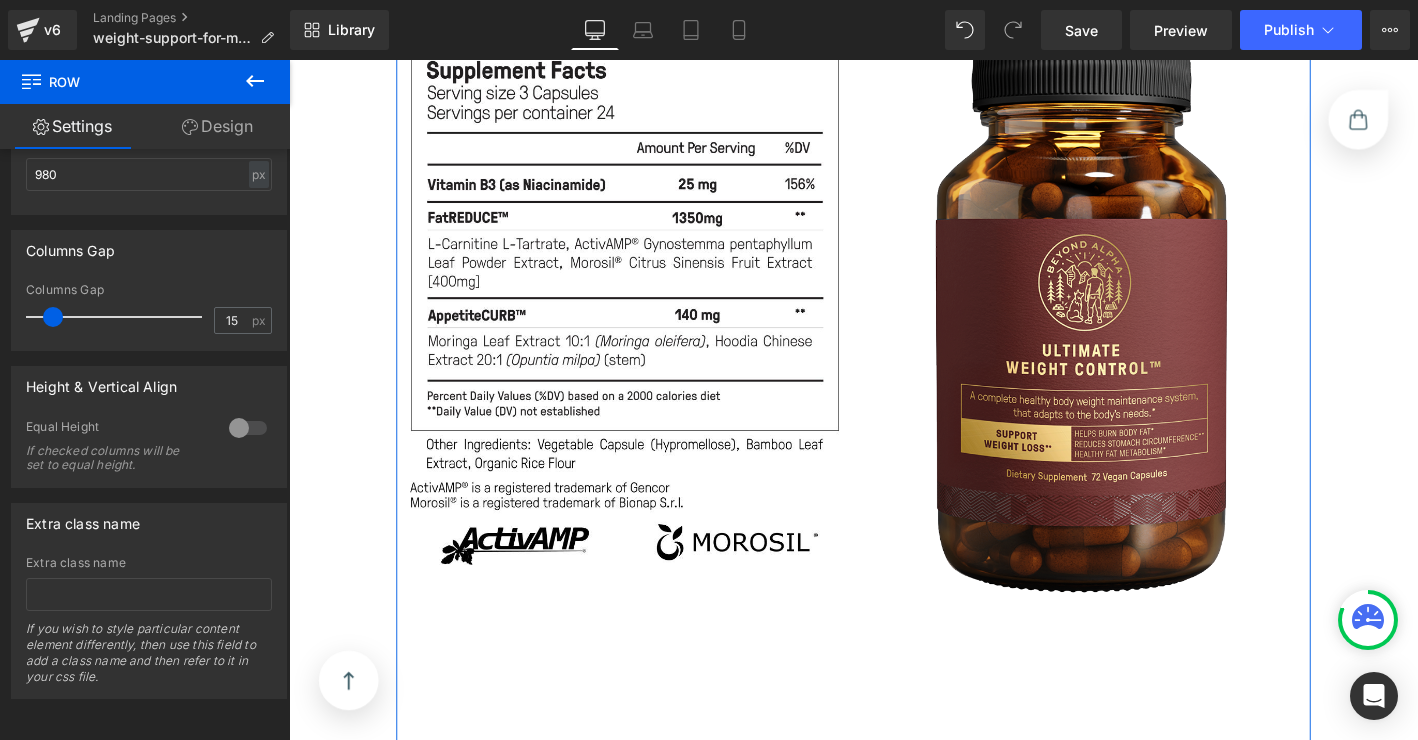scroll, scrollTop: 14331, scrollLeft: 0, axis: vertical 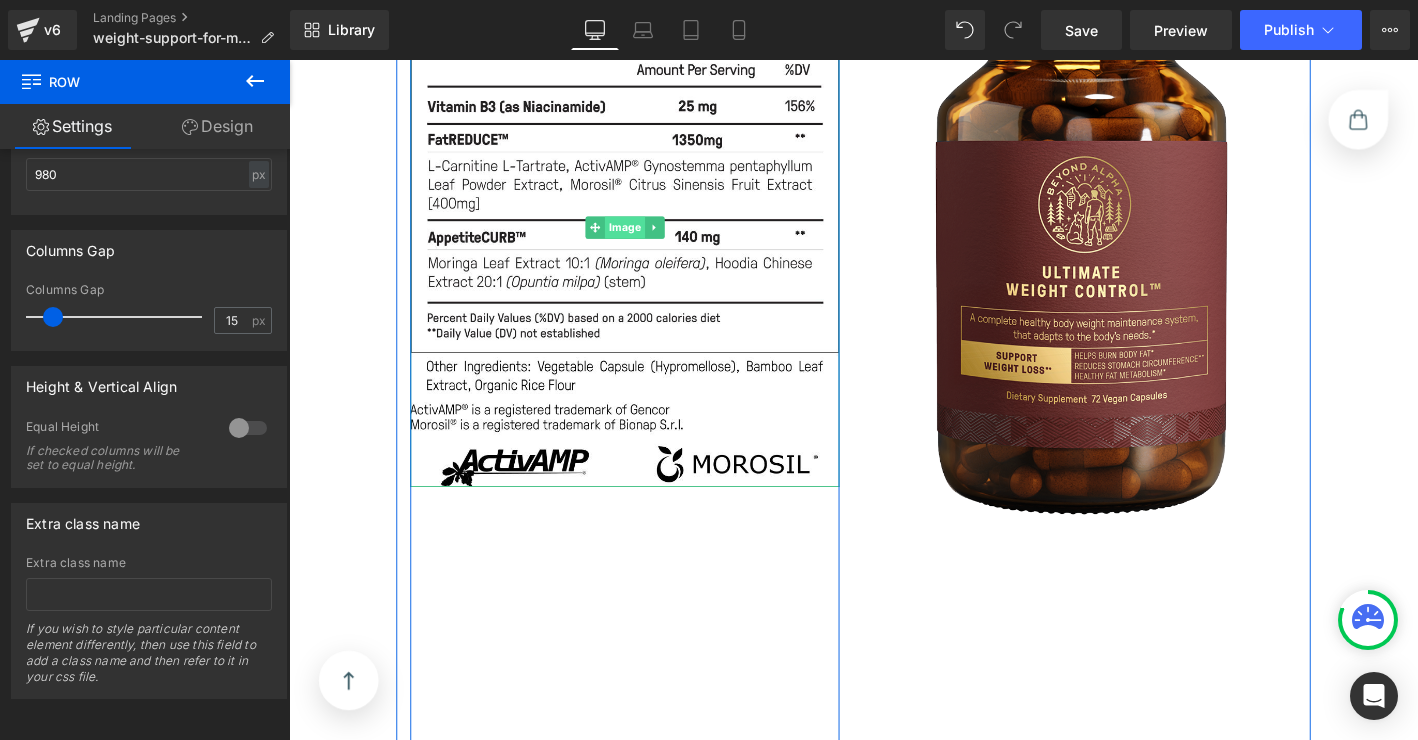 click on "Image" at bounding box center [649, 240] 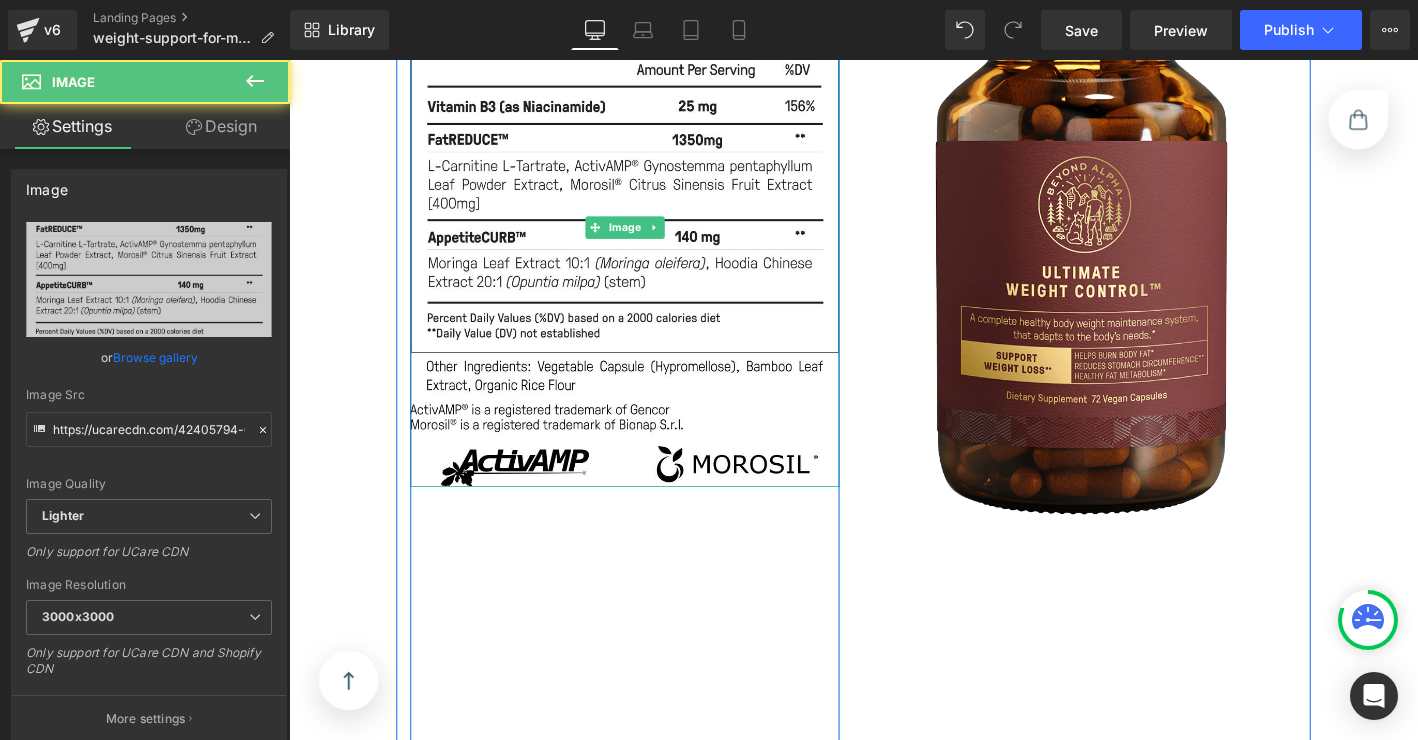 click on "Image         Row" at bounding box center [649, 457] 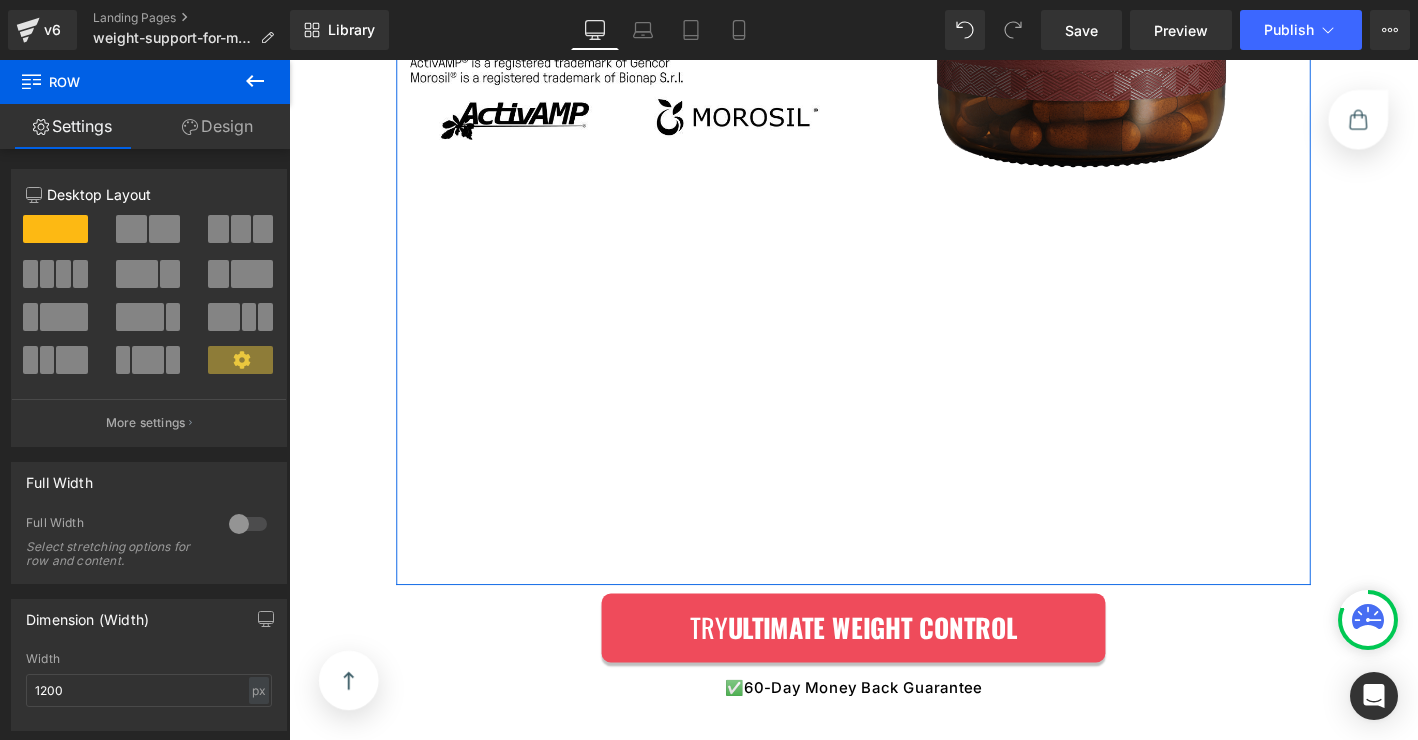 scroll, scrollTop: 14717, scrollLeft: 0, axis: vertical 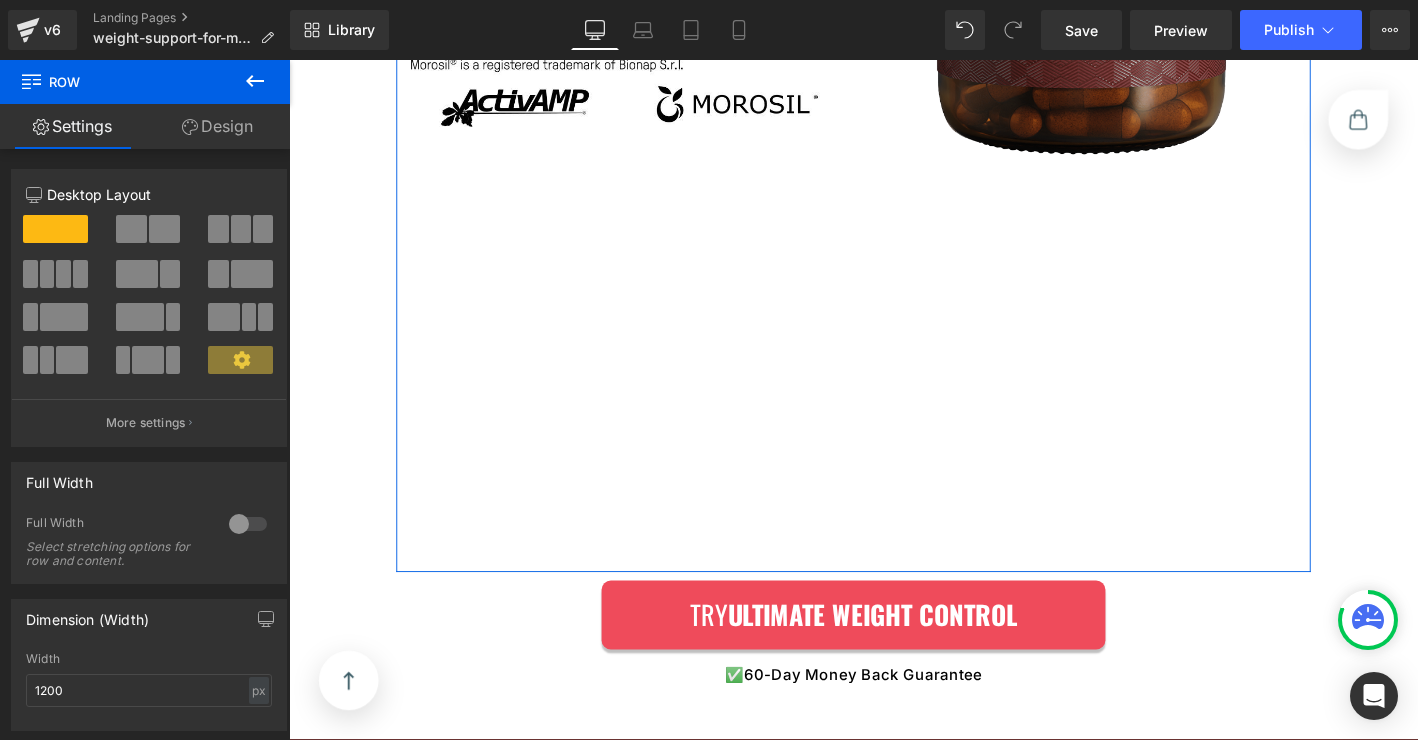 click on "Image         Row" at bounding box center [649, 71] 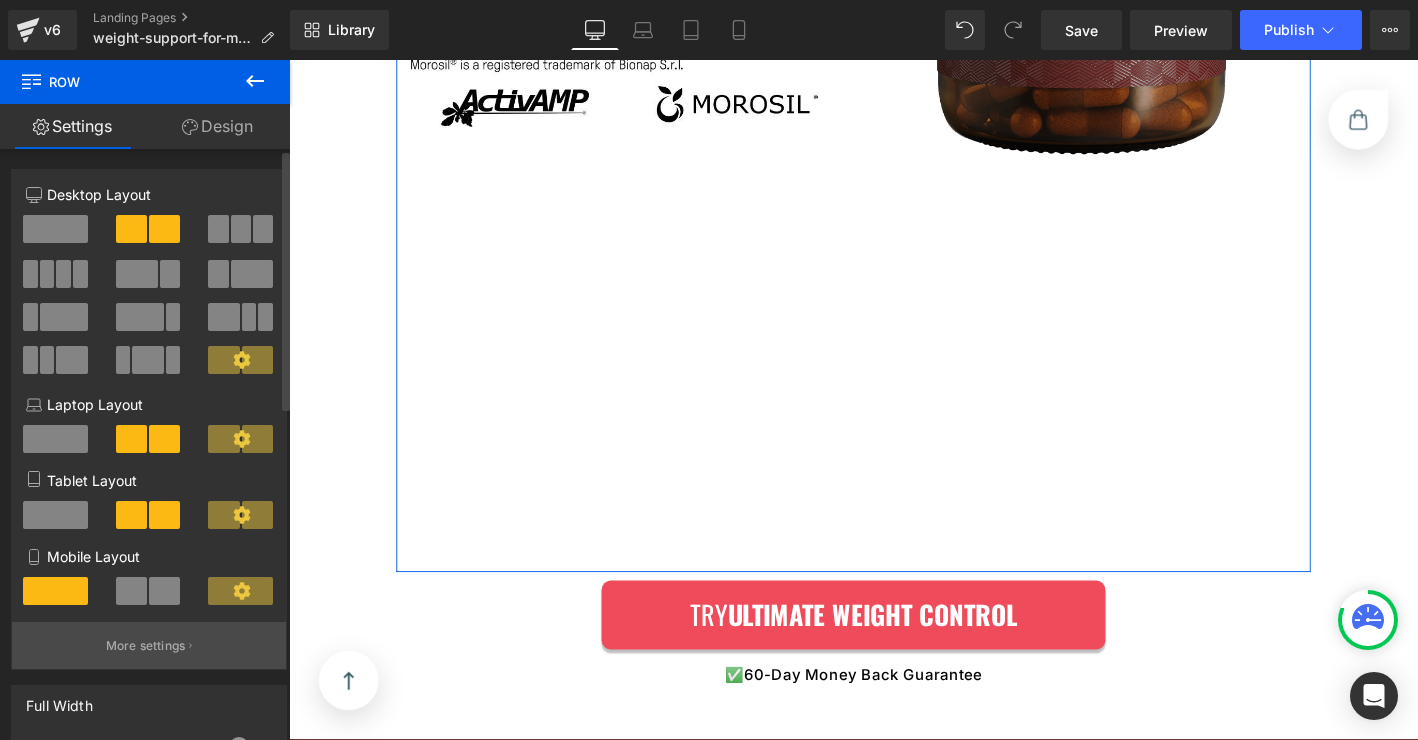 click on "More settings" at bounding box center [146, 646] 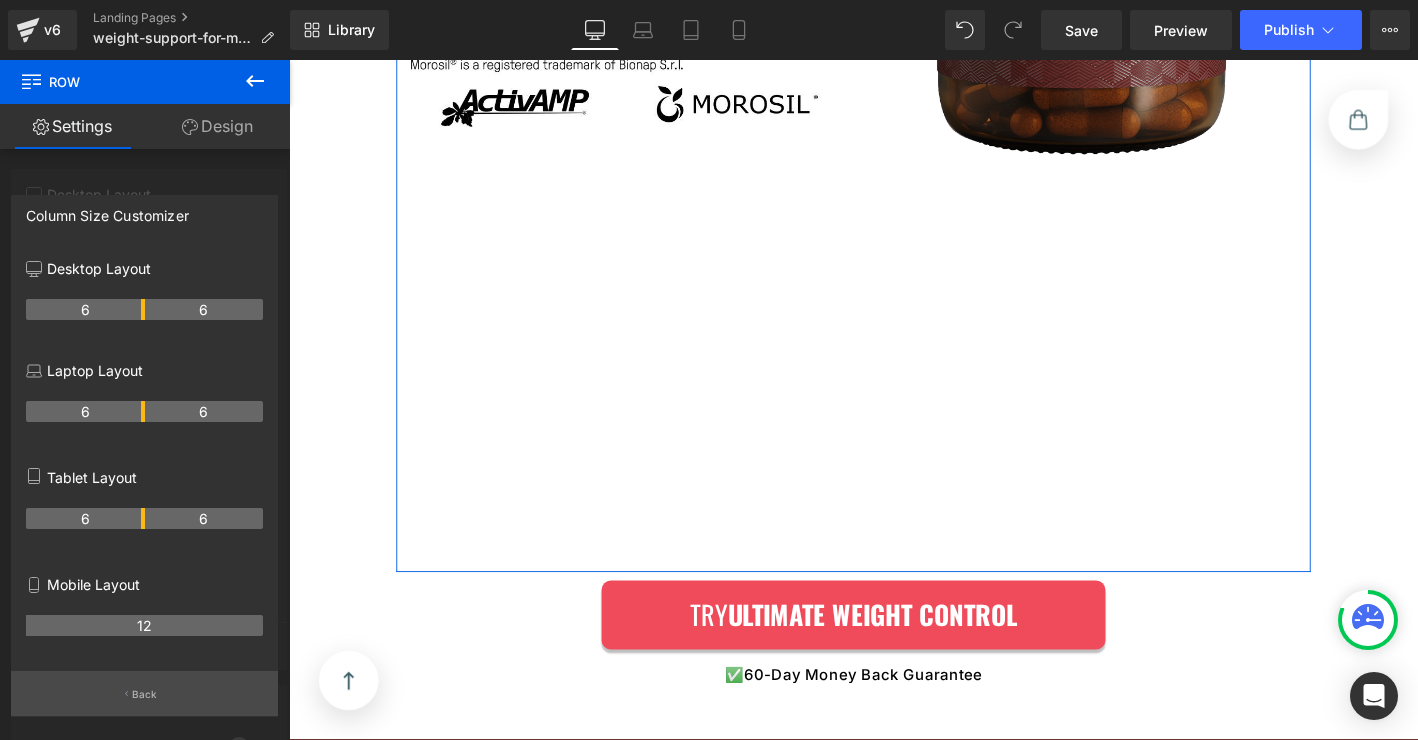 click on "Back" at bounding box center [144, 693] 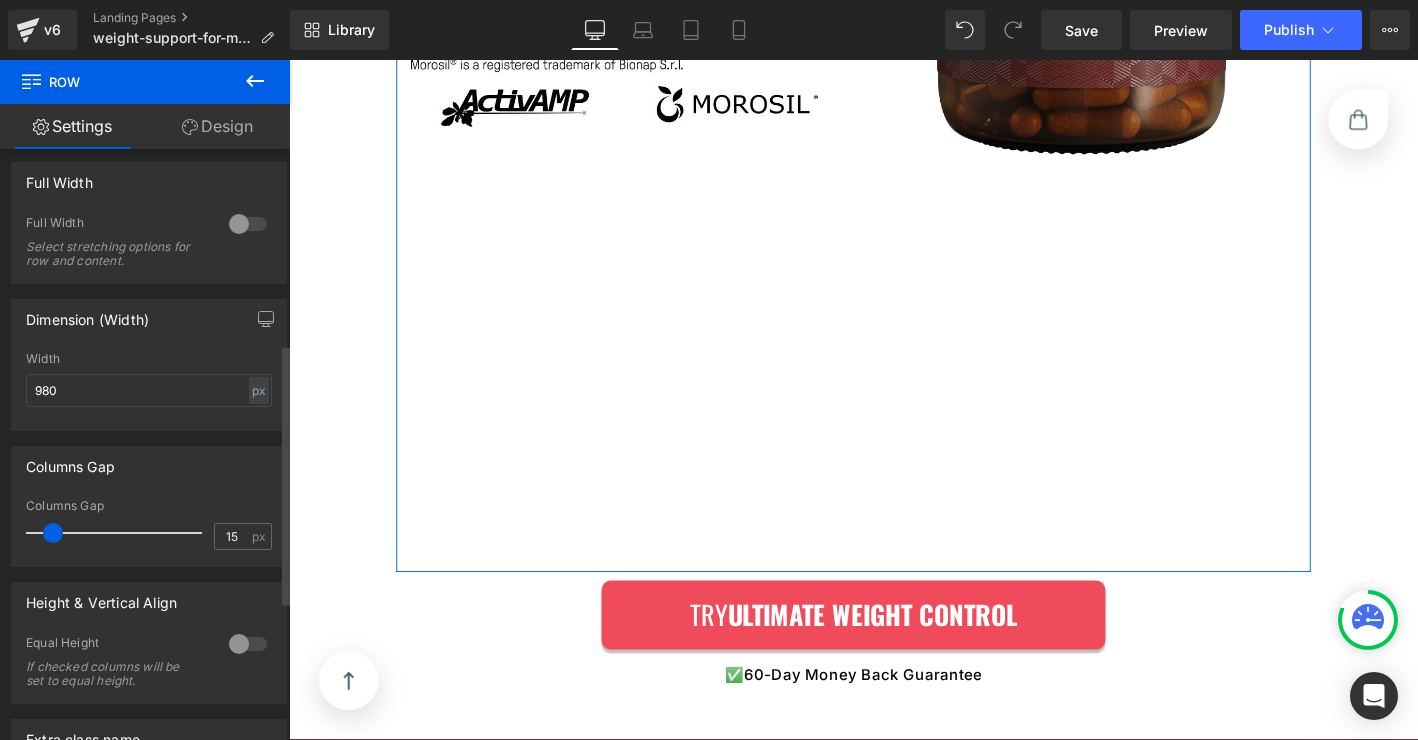 scroll, scrollTop: 604, scrollLeft: 0, axis: vertical 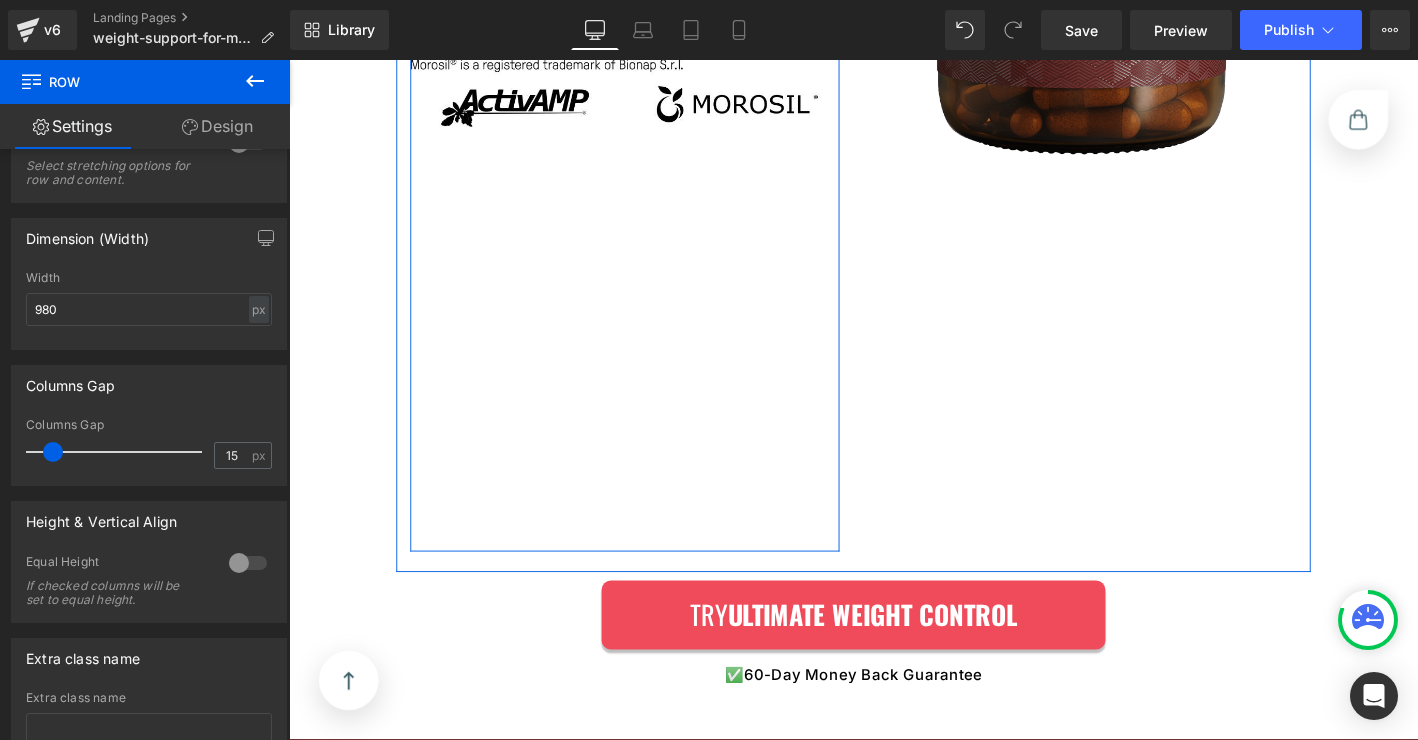 click on "Image         Row" at bounding box center (649, 71) 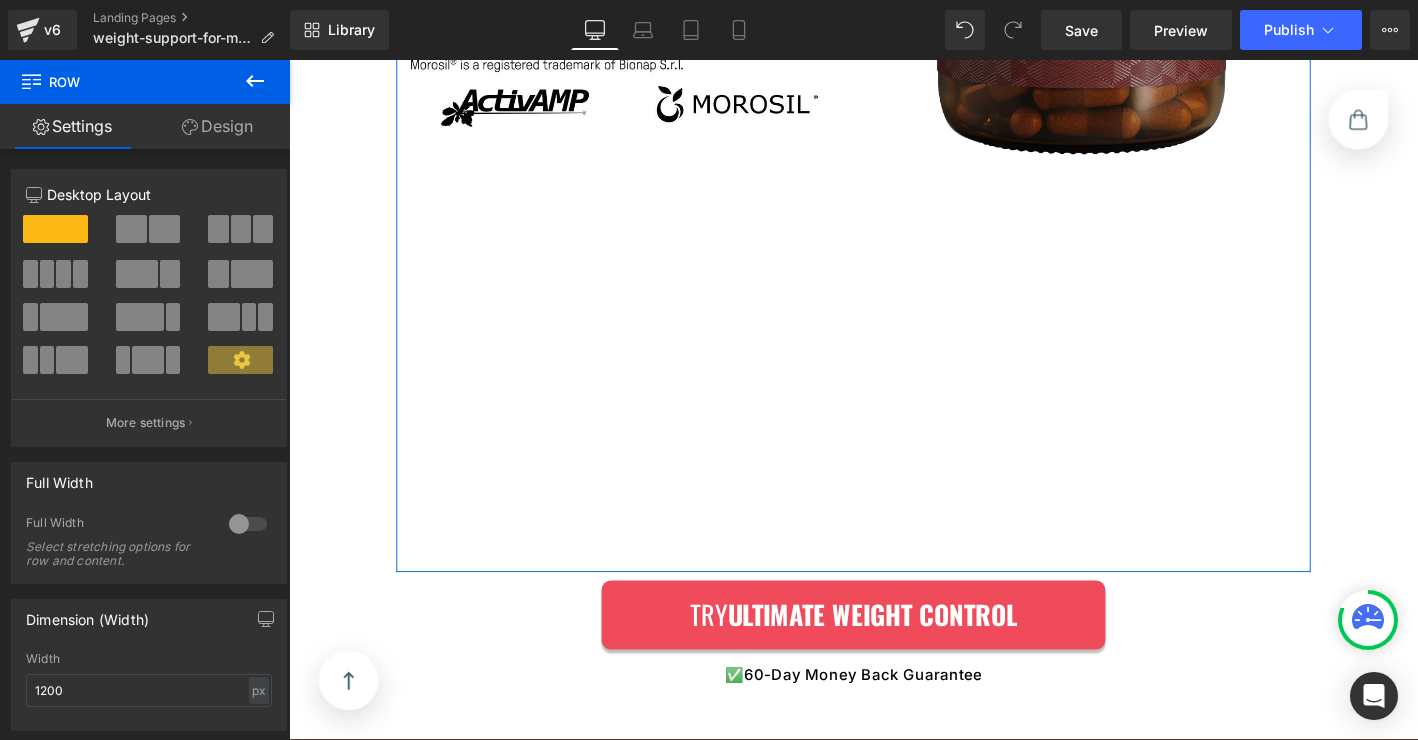 click on "Image         Row" at bounding box center [649, 71] 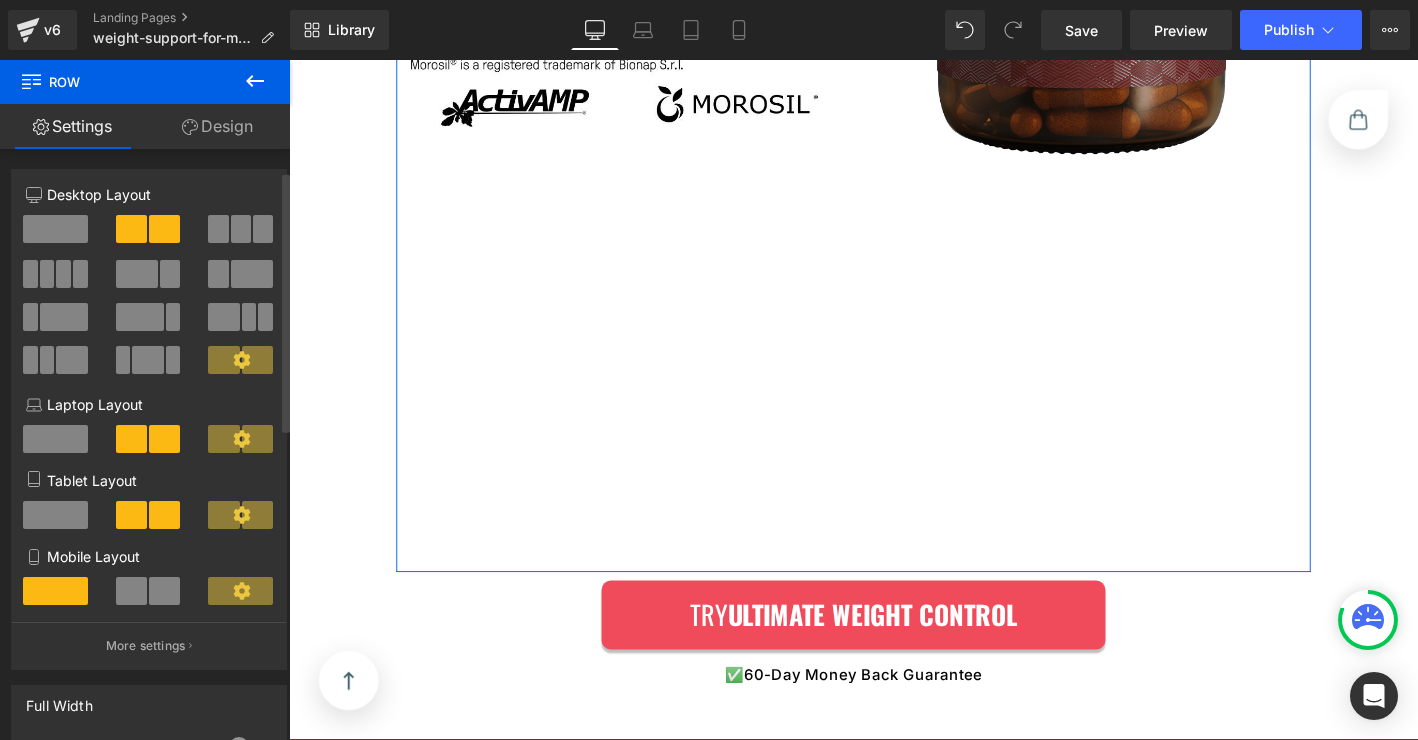 scroll, scrollTop: 668, scrollLeft: 0, axis: vertical 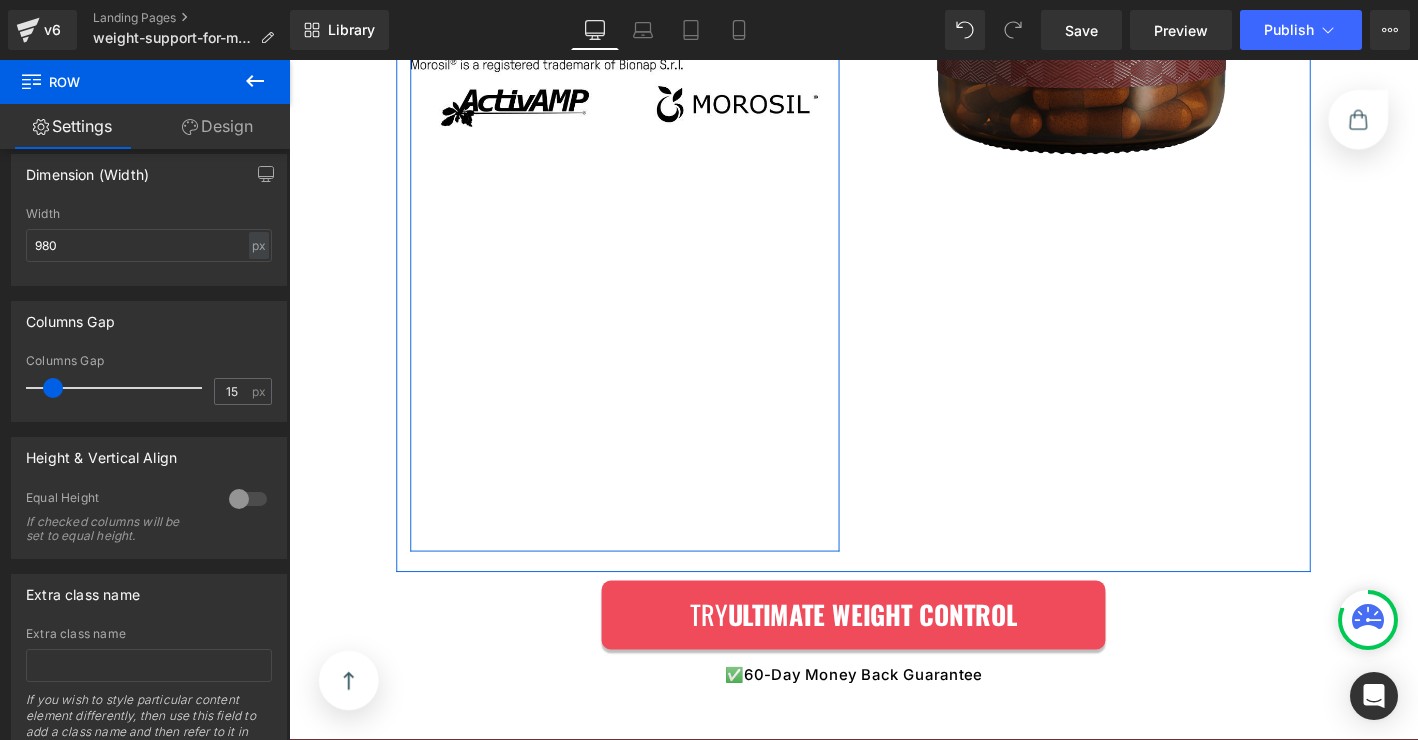 click on "Image         Row" at bounding box center (649, 71) 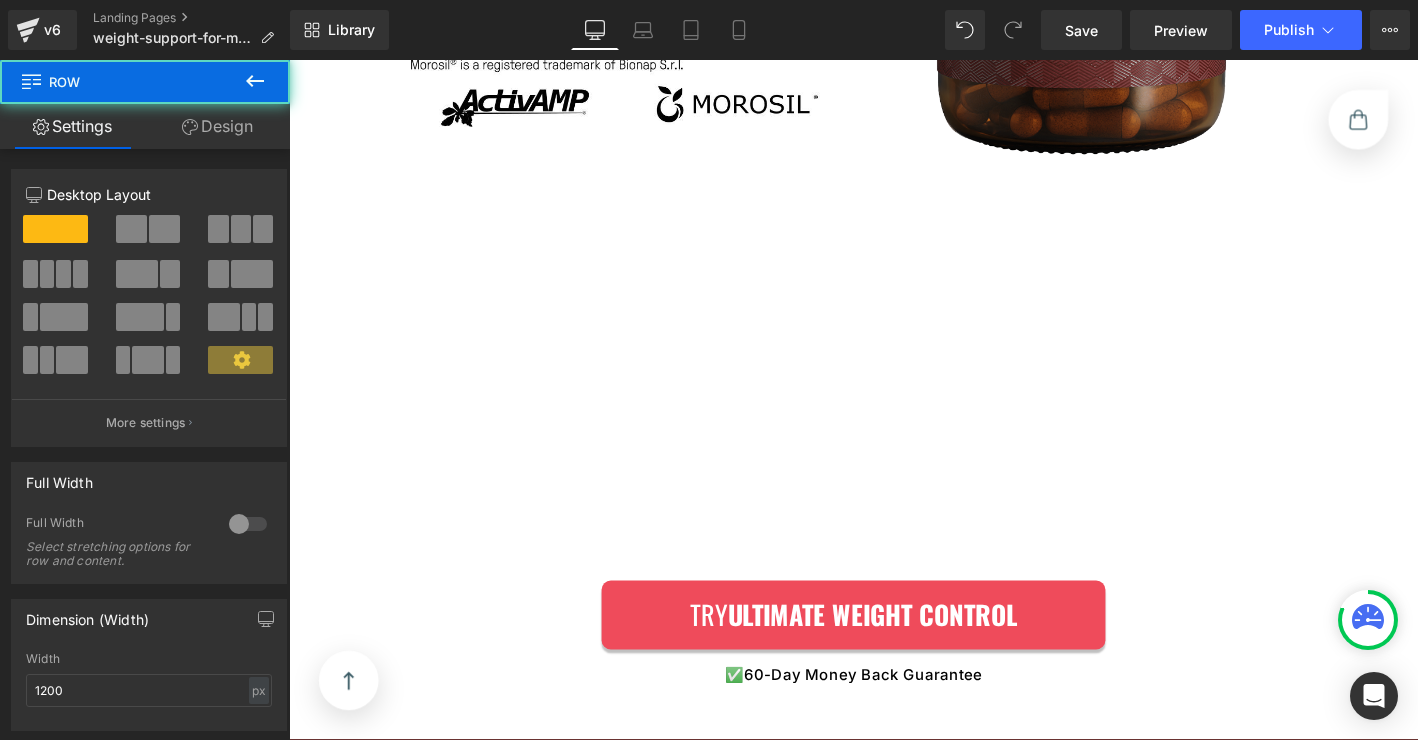 scroll, scrollTop: 14894, scrollLeft: 0, axis: vertical 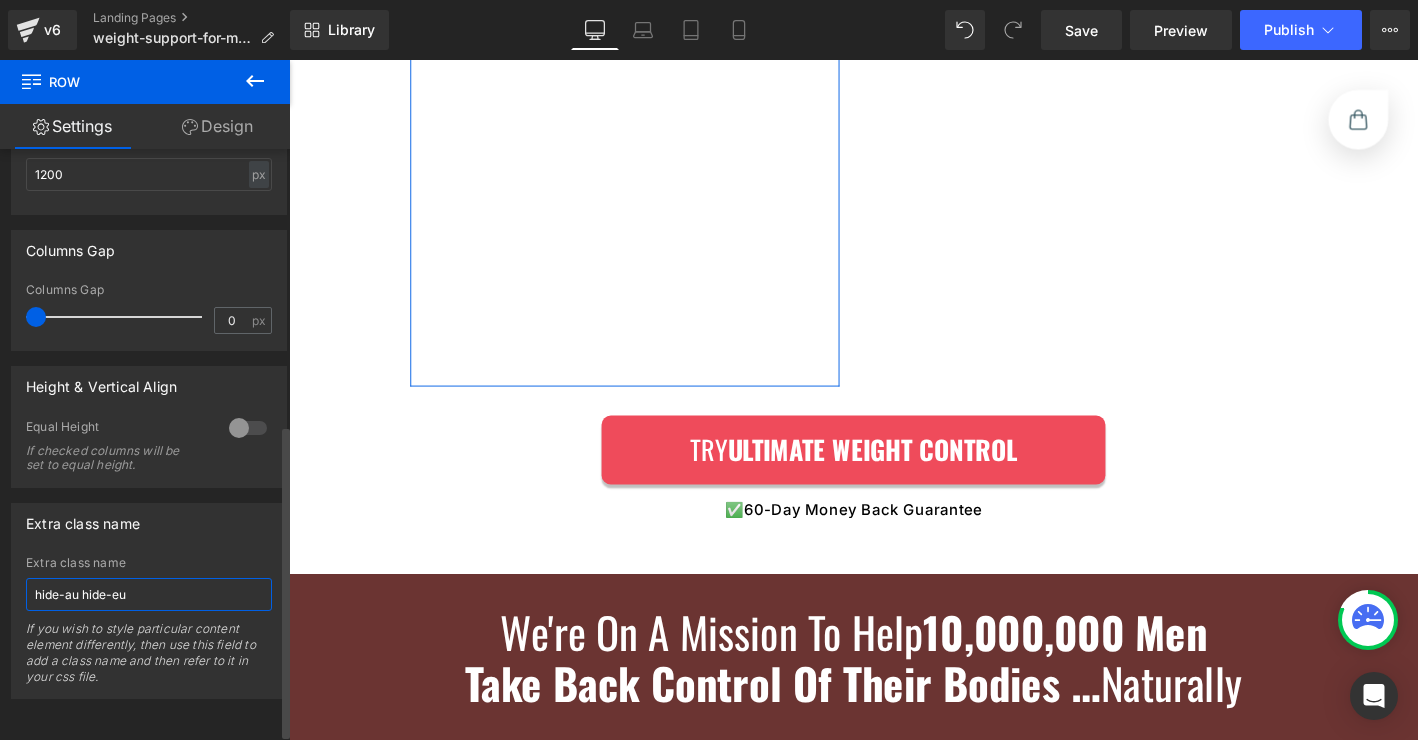 click on "hide-au hide-eu" at bounding box center [149, 594] 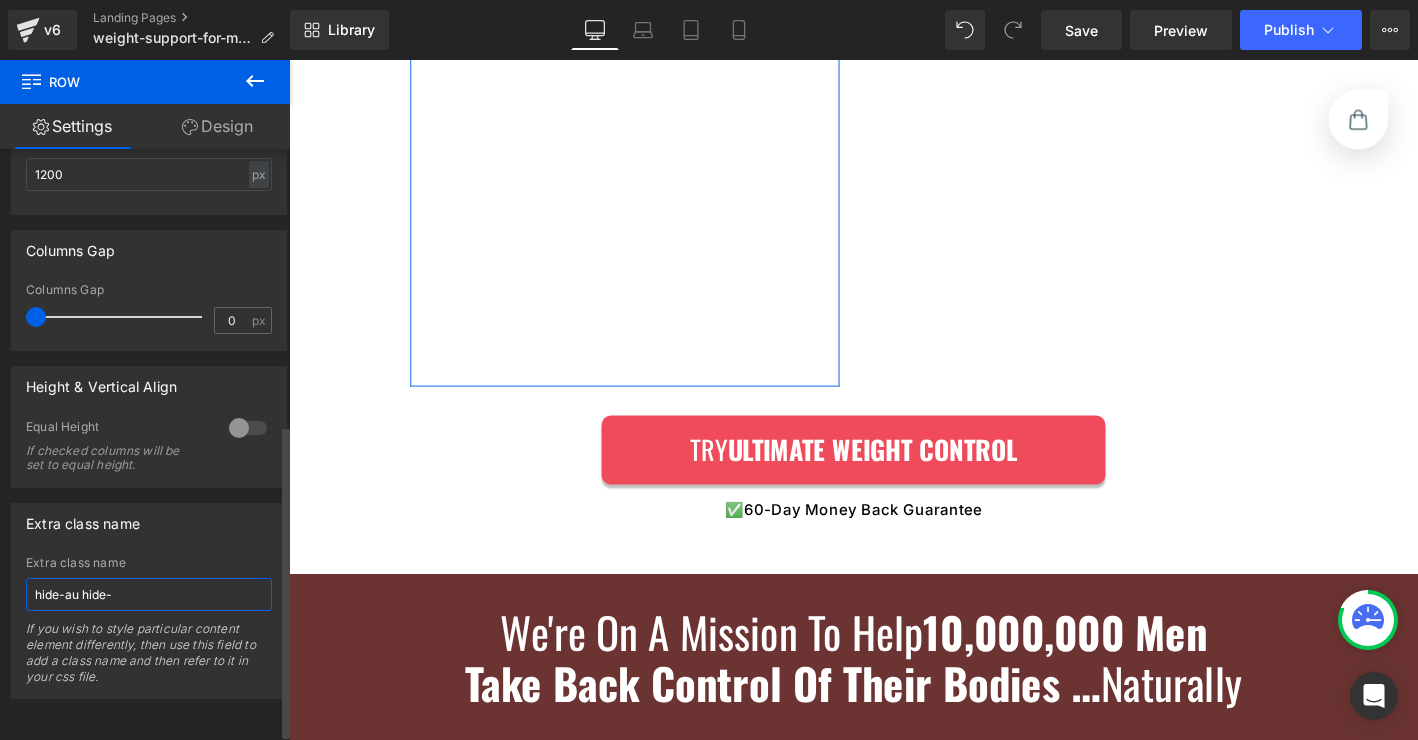 type on "hide-au hide- a" 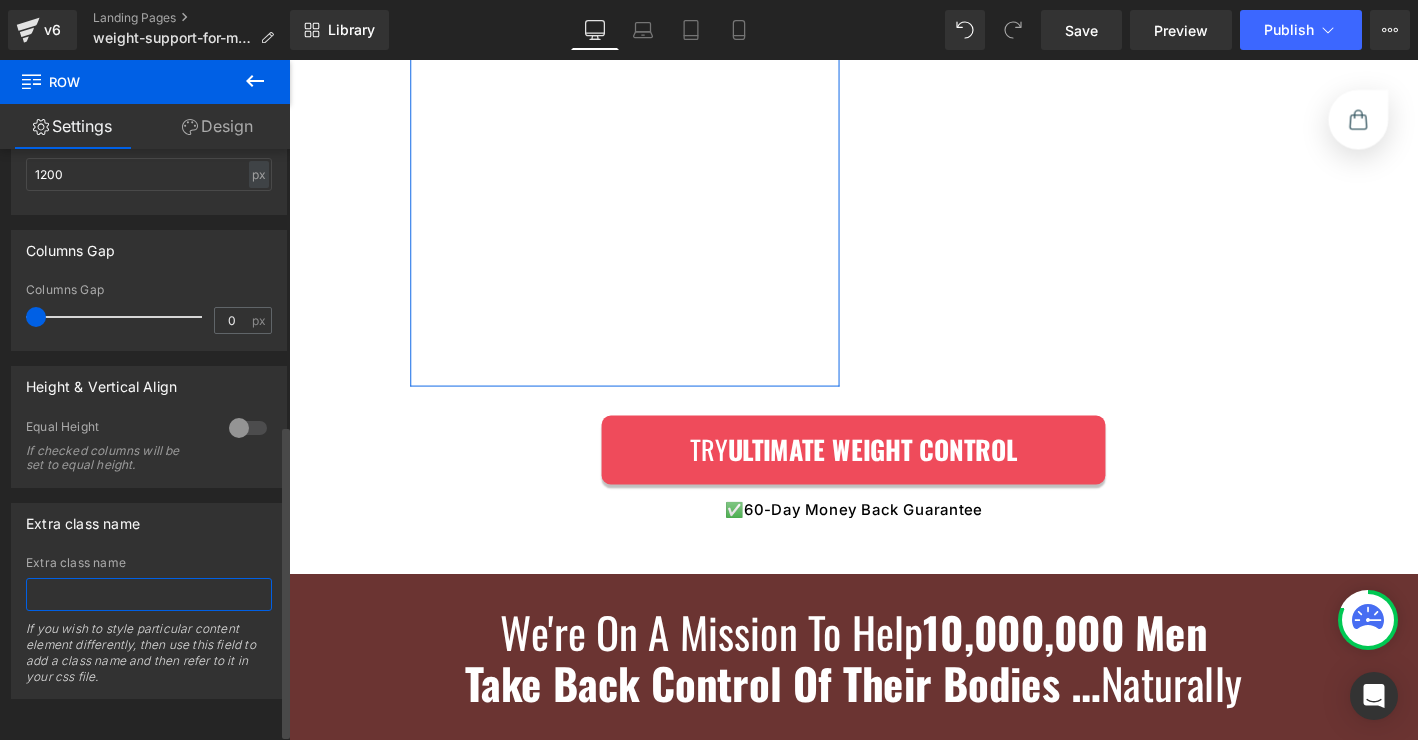 type 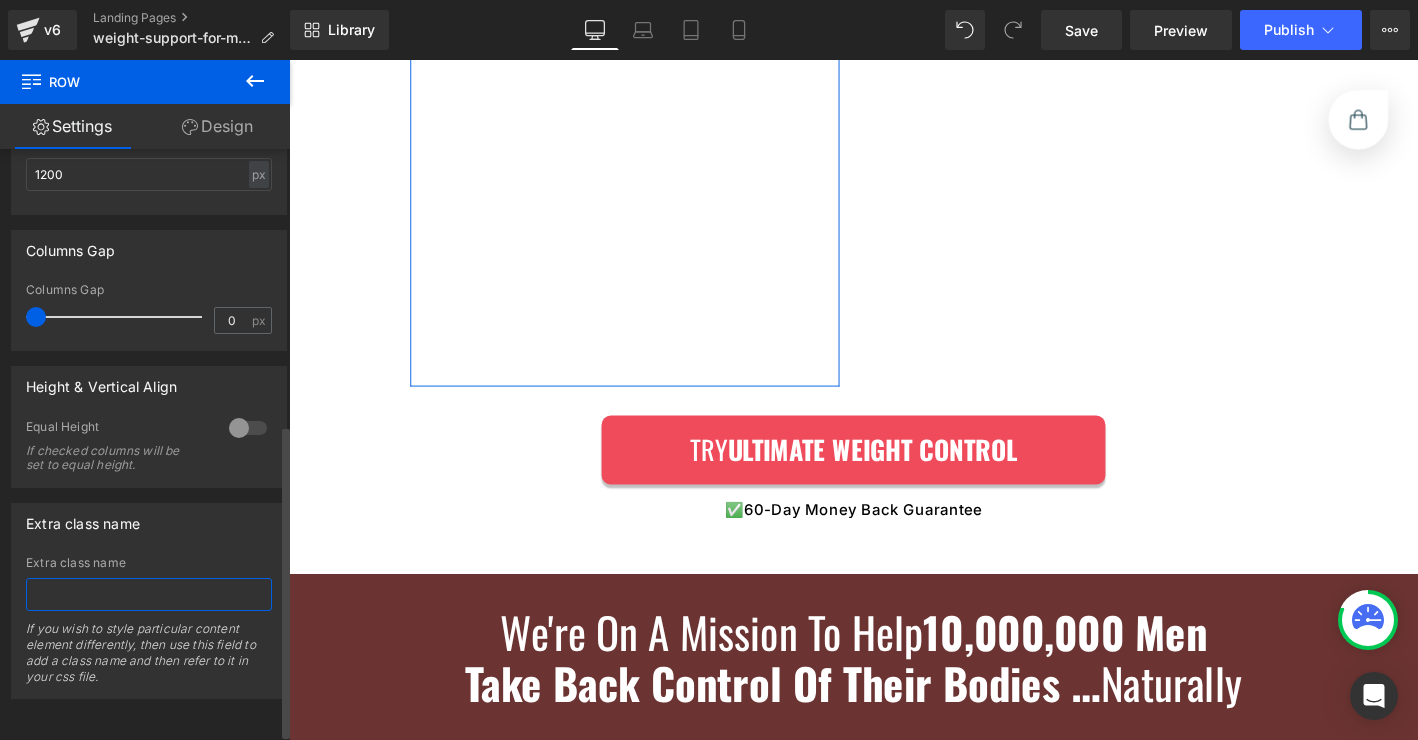 click on "Extra class name" at bounding box center (149, 523) 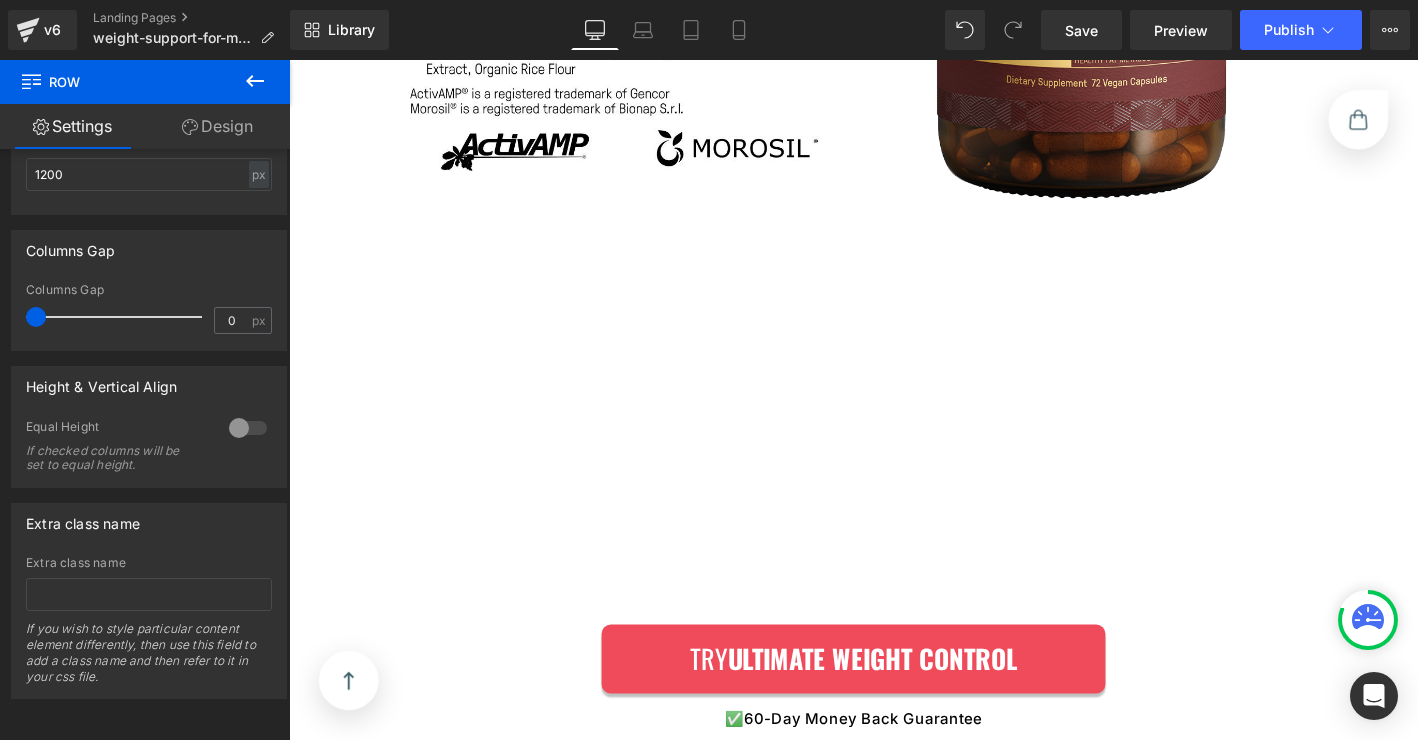 scroll, scrollTop: 14643, scrollLeft: 0, axis: vertical 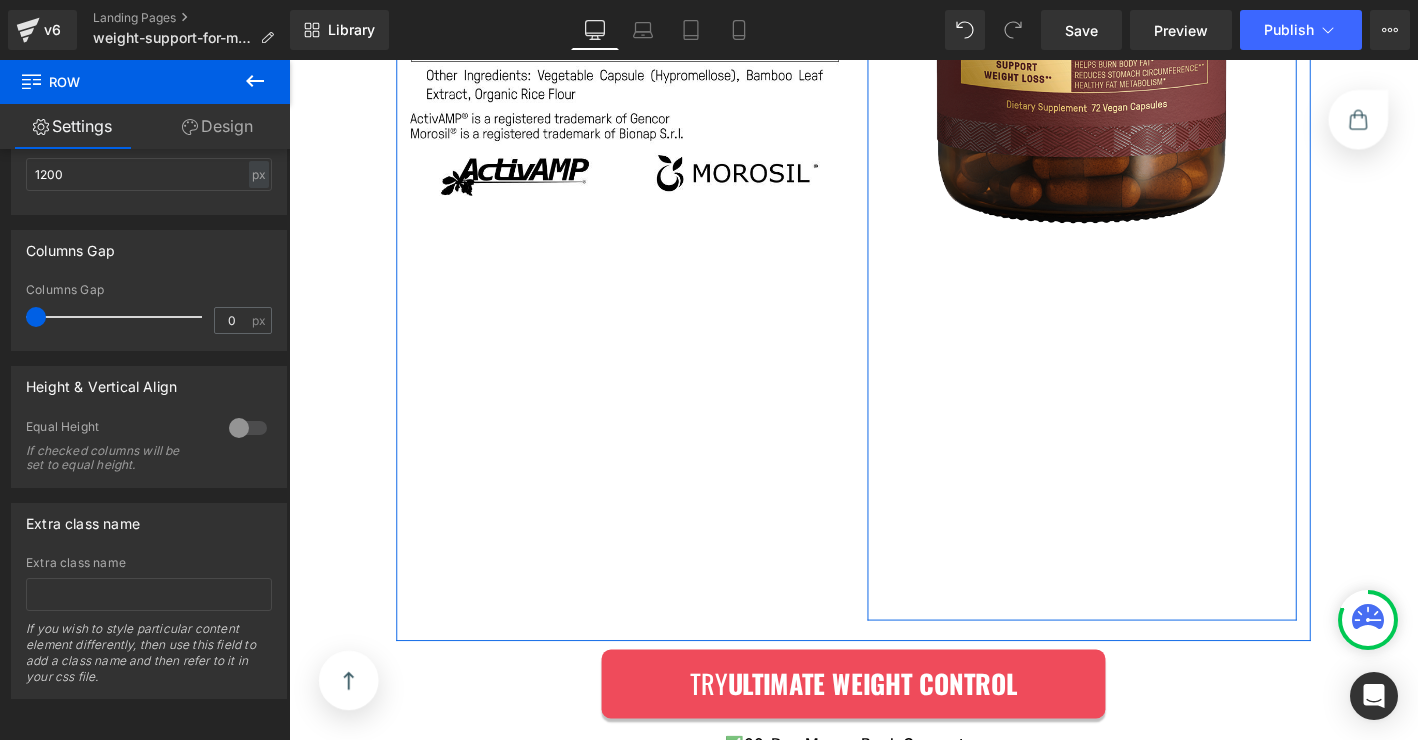 click on "Image         Row" at bounding box center (1139, 145) 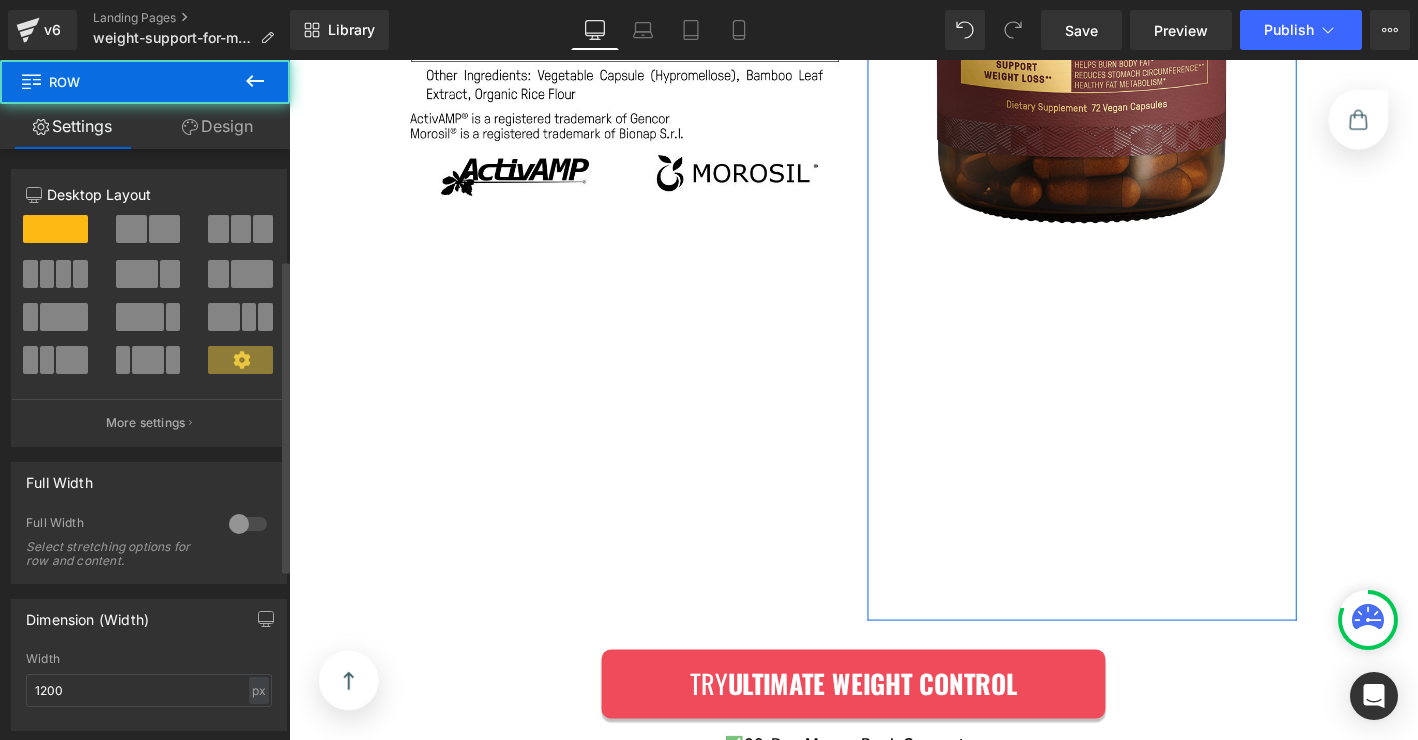 scroll, scrollTop: 531, scrollLeft: 0, axis: vertical 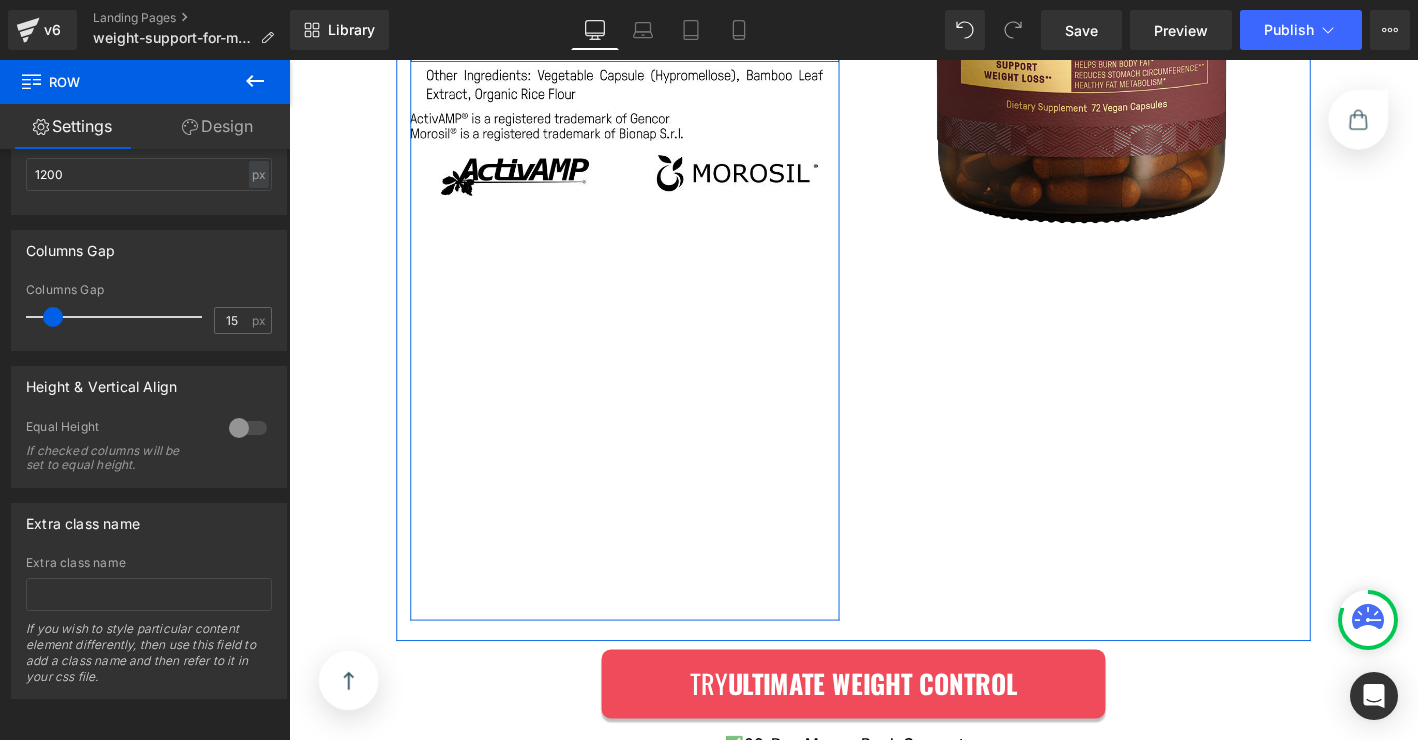 click on "Image         Row" at bounding box center (649, 145) 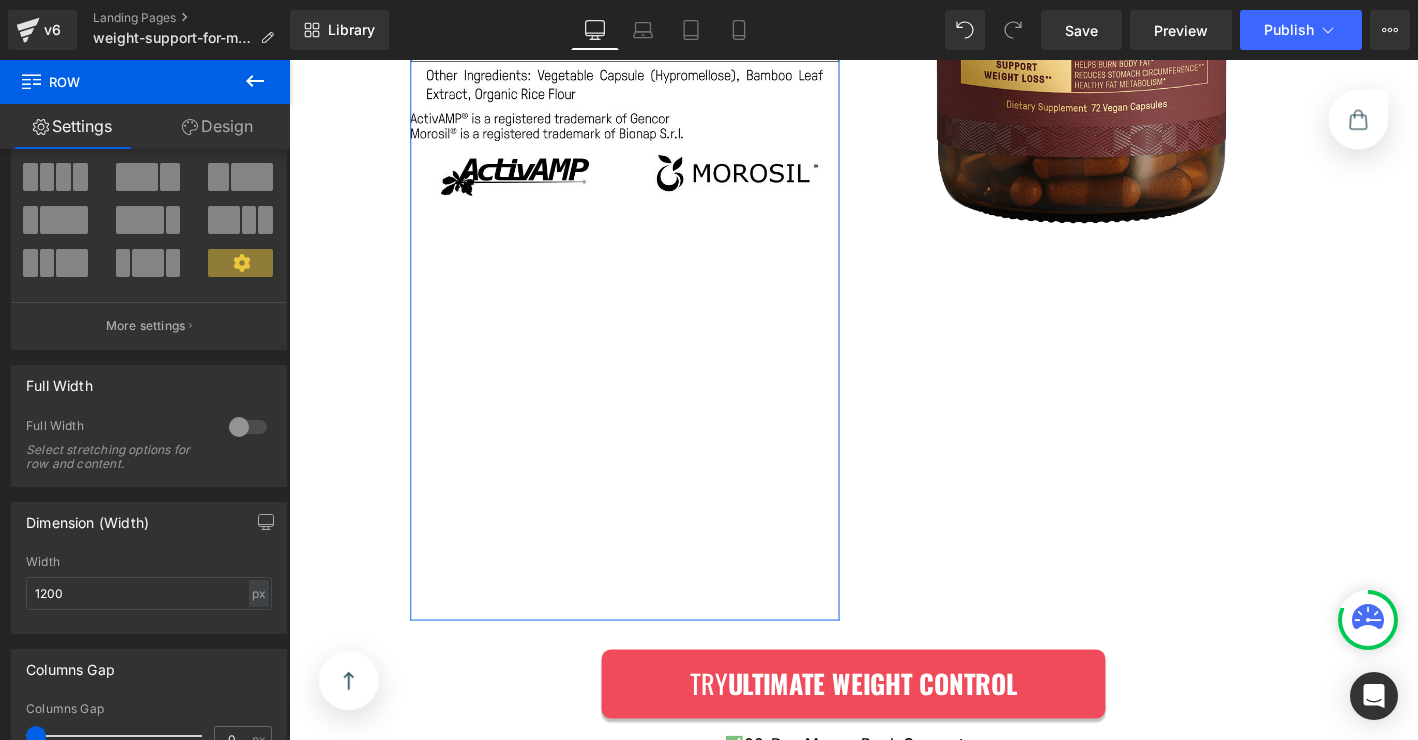 scroll, scrollTop: 0, scrollLeft: 0, axis: both 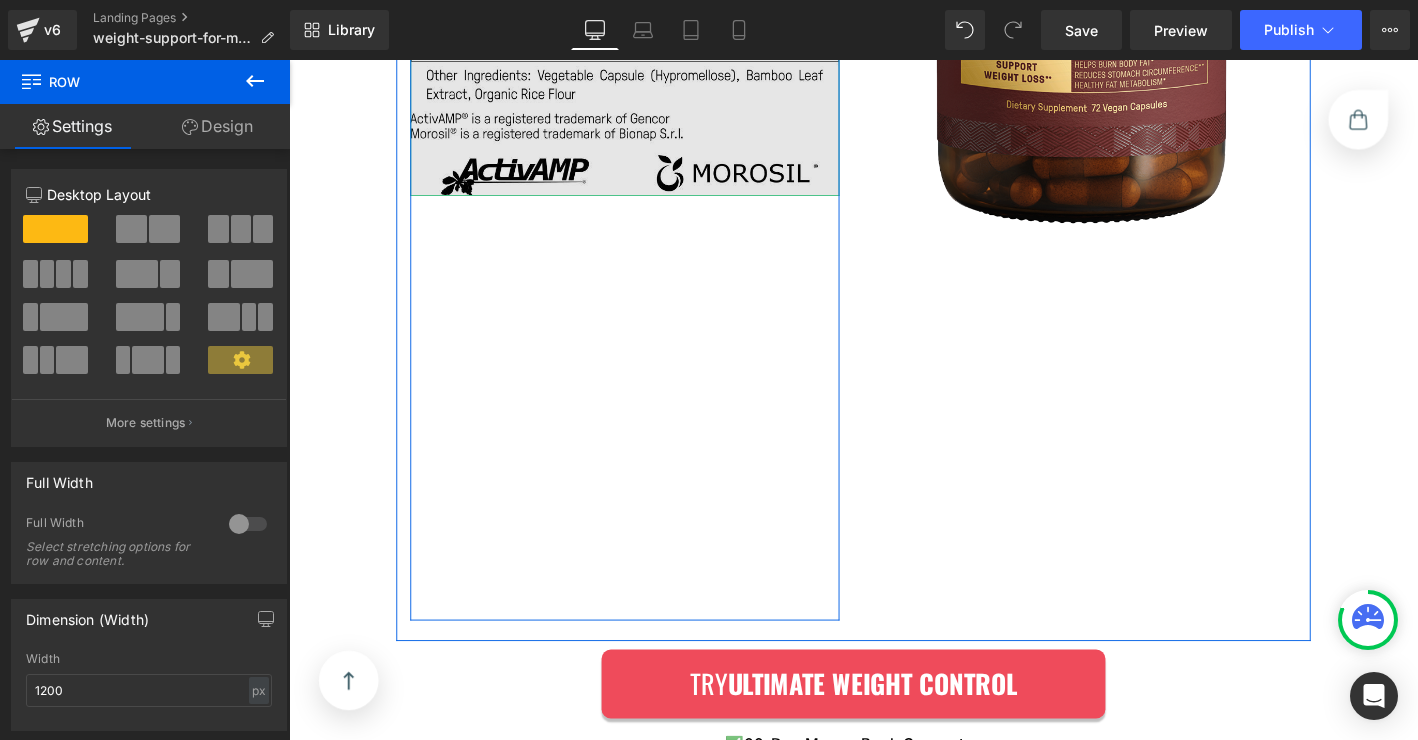 click at bounding box center (649, -72) 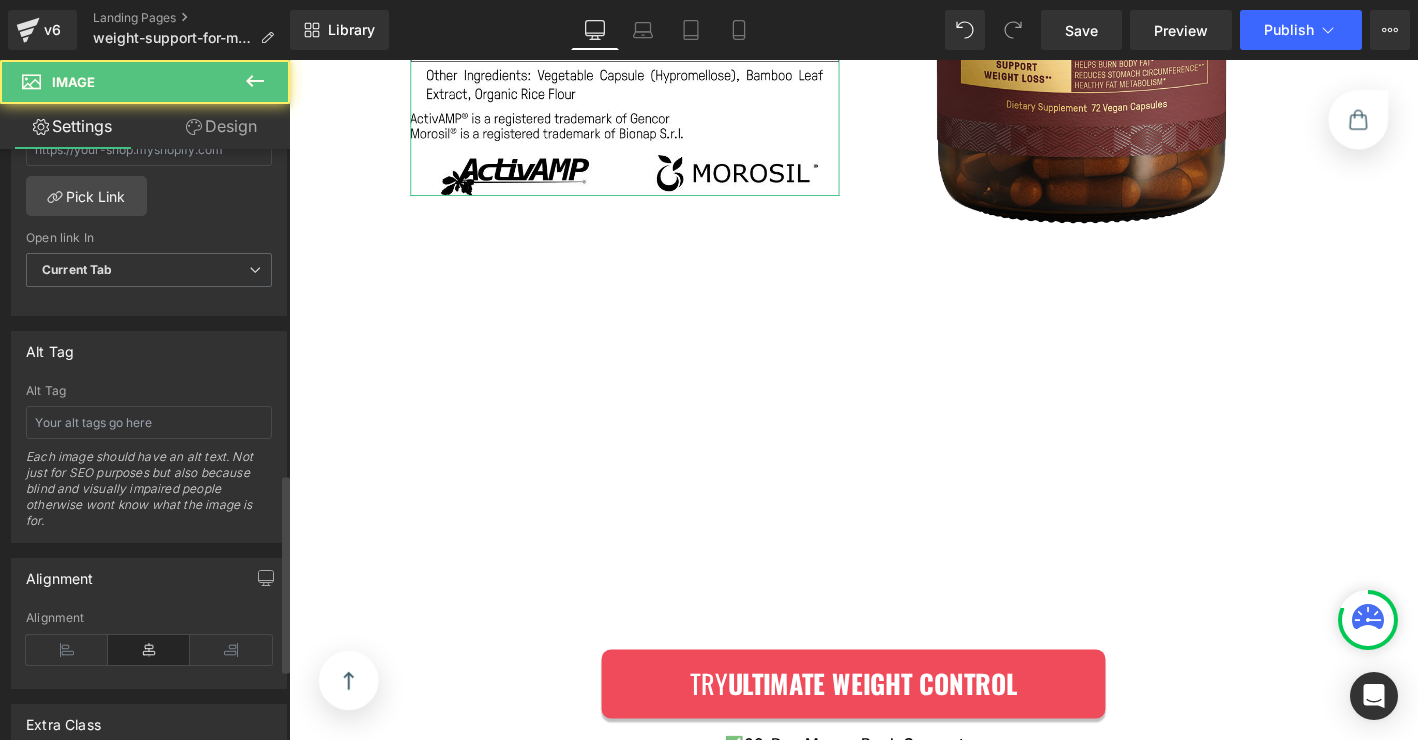scroll, scrollTop: 1183, scrollLeft: 0, axis: vertical 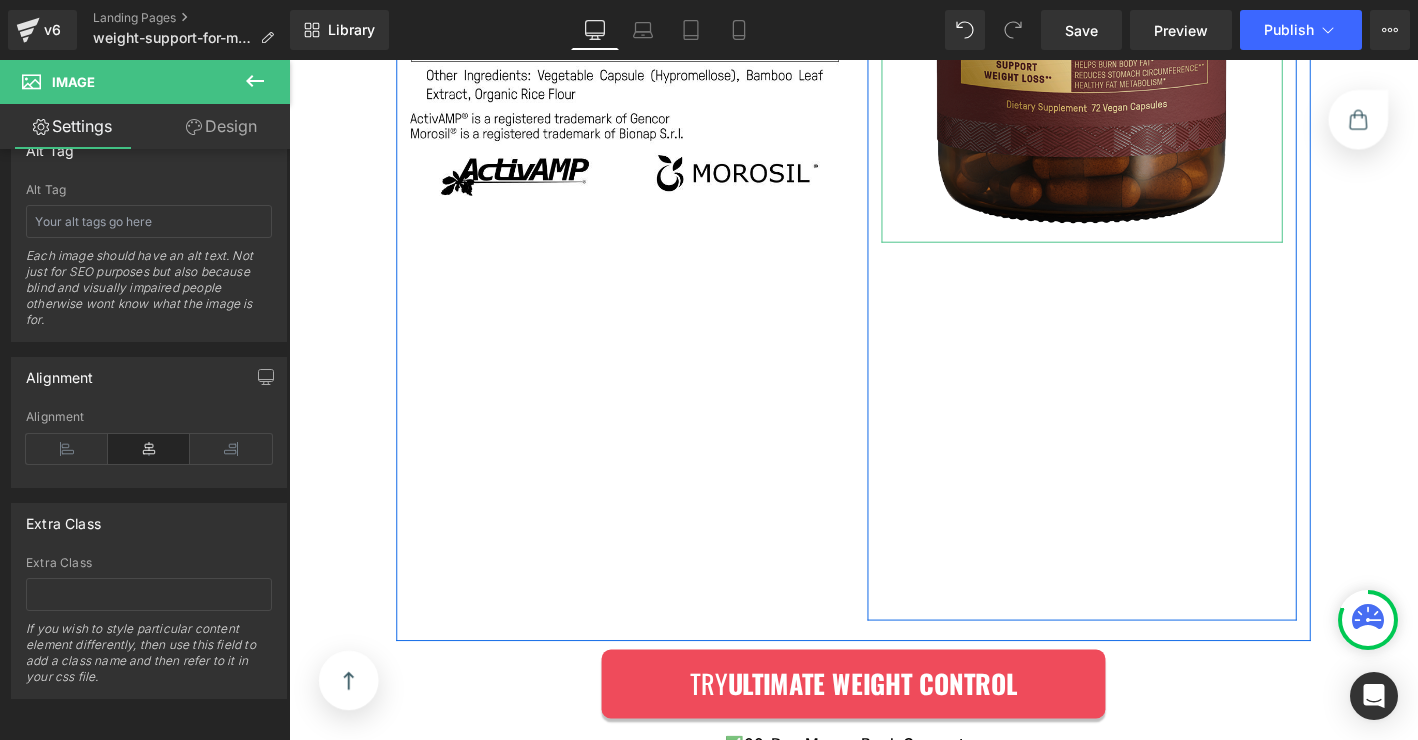 click at bounding box center [1139, -57] 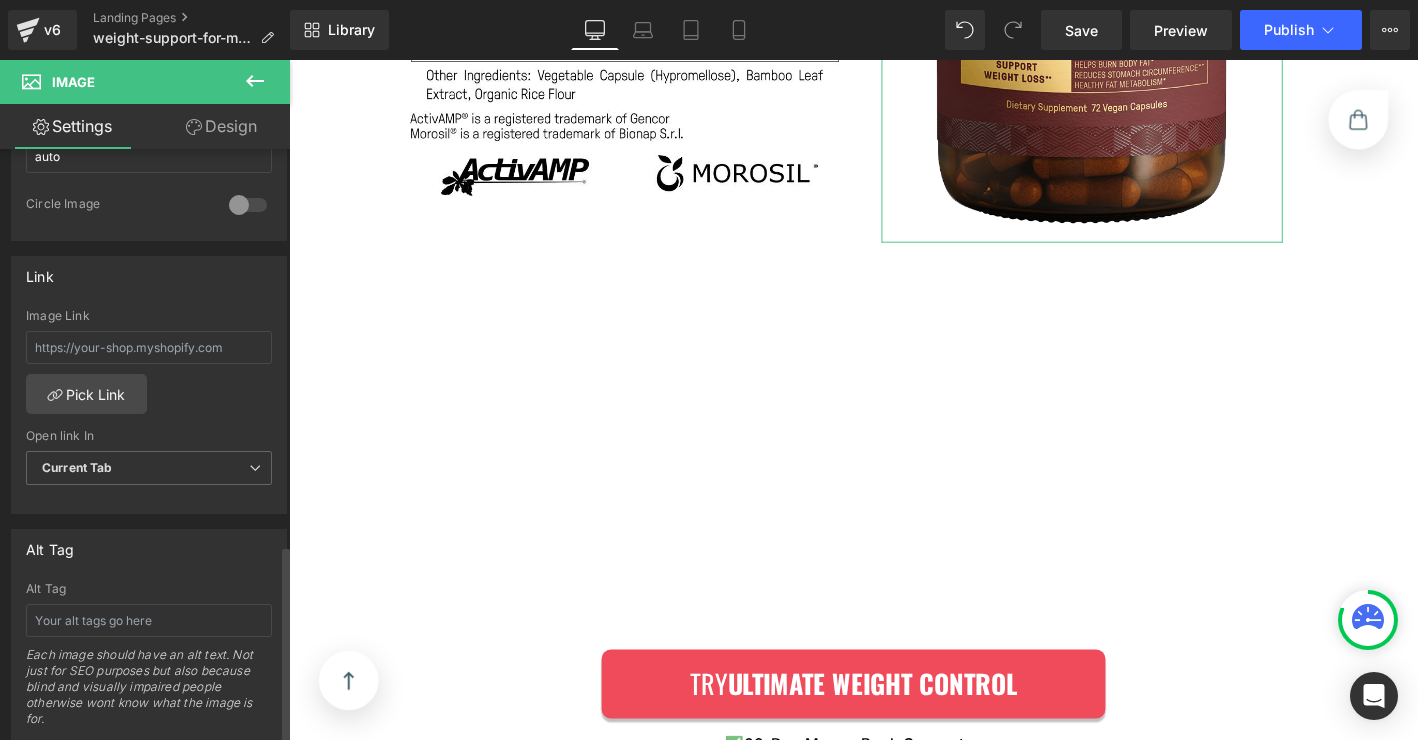 scroll, scrollTop: 1183, scrollLeft: 0, axis: vertical 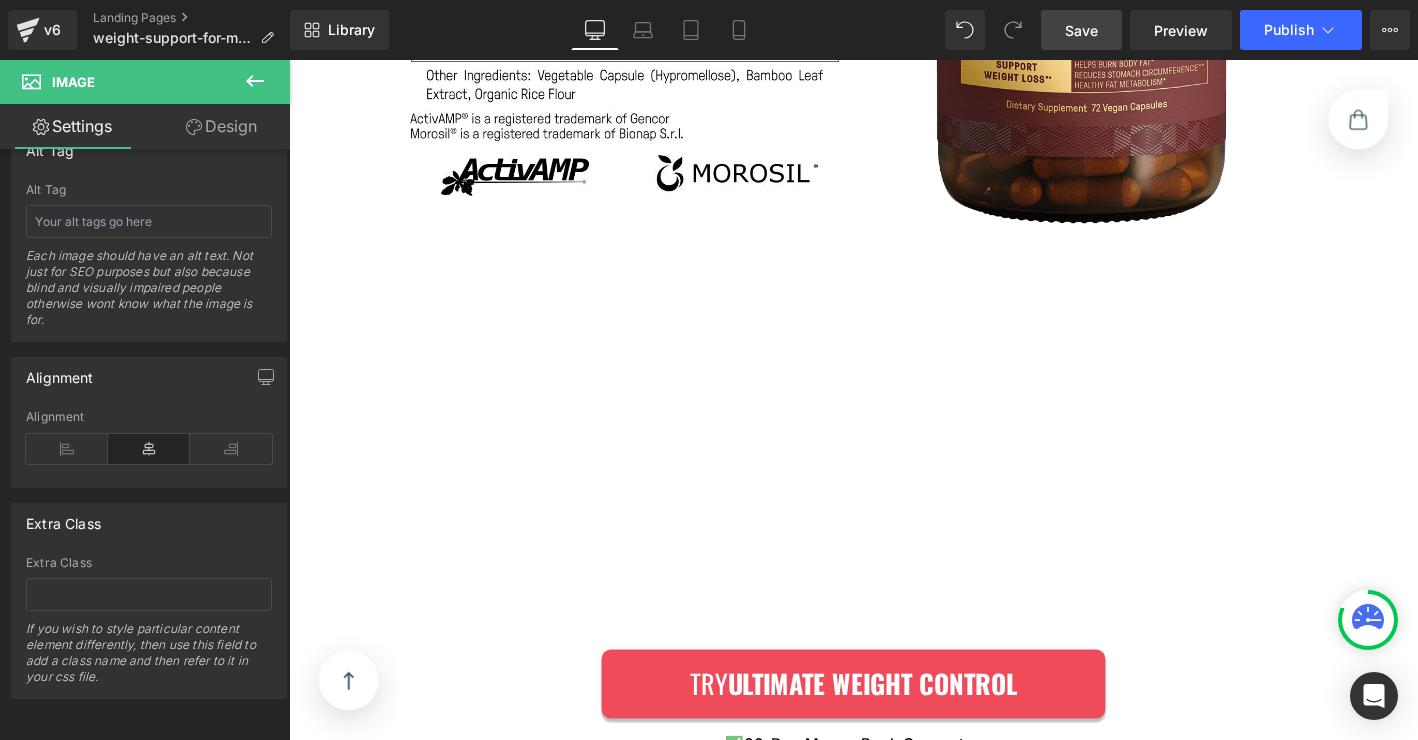 click on "Save" at bounding box center (1081, 30) 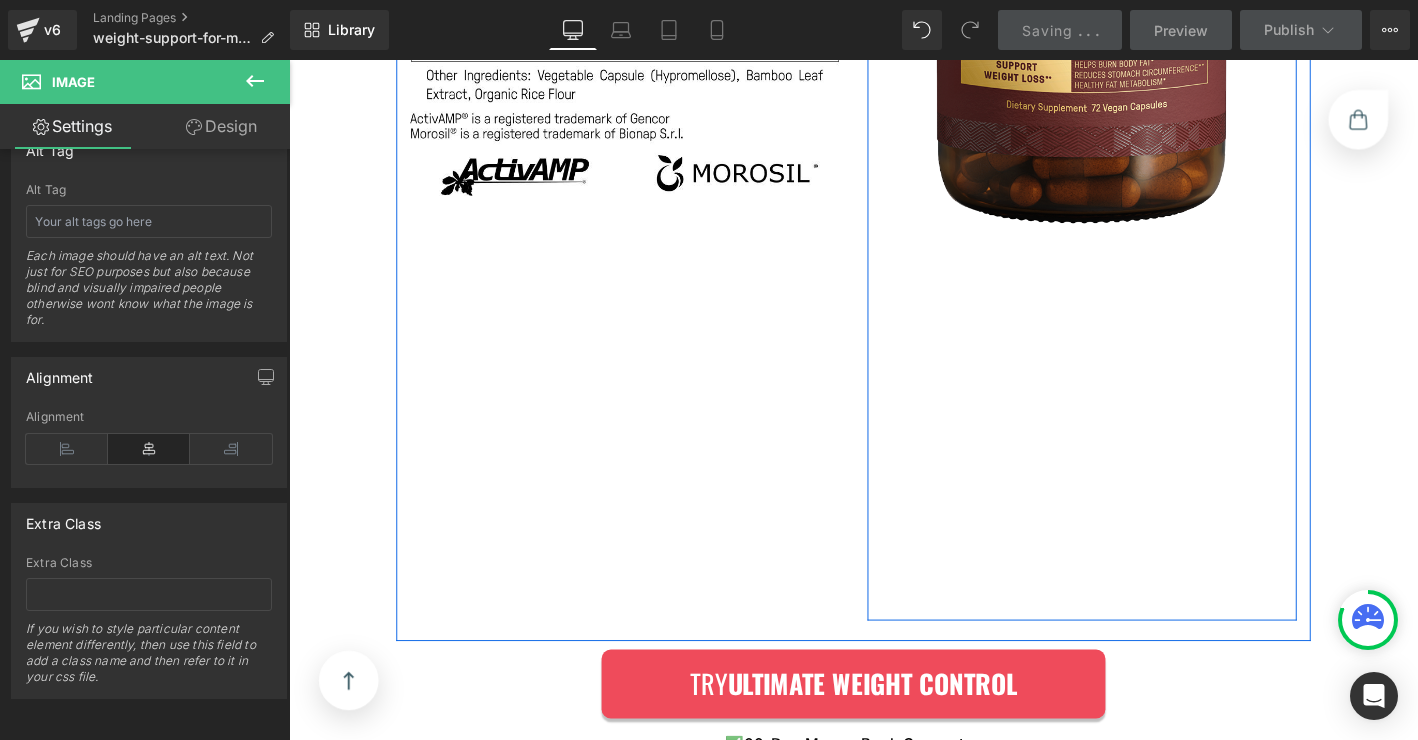 click on "Image         Row" at bounding box center (1139, 145) 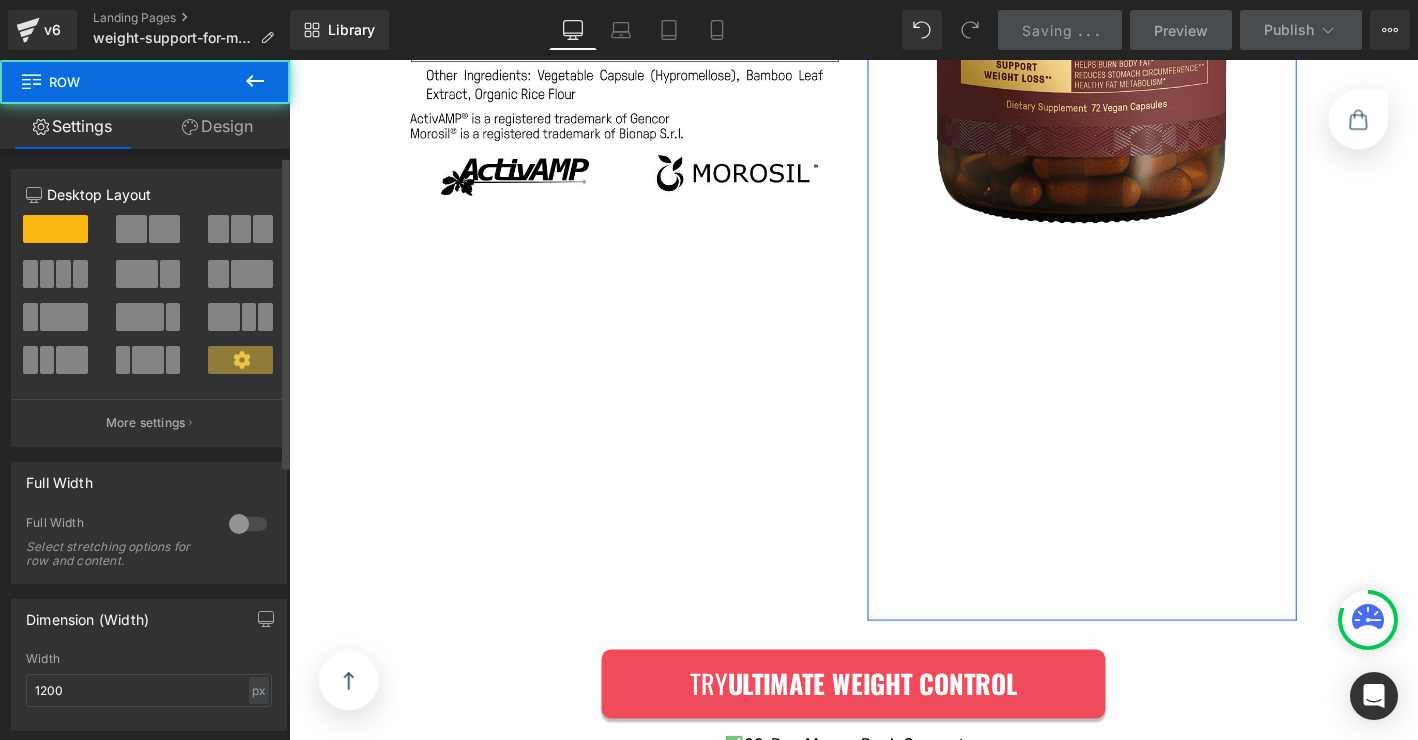 scroll, scrollTop: 531, scrollLeft: 0, axis: vertical 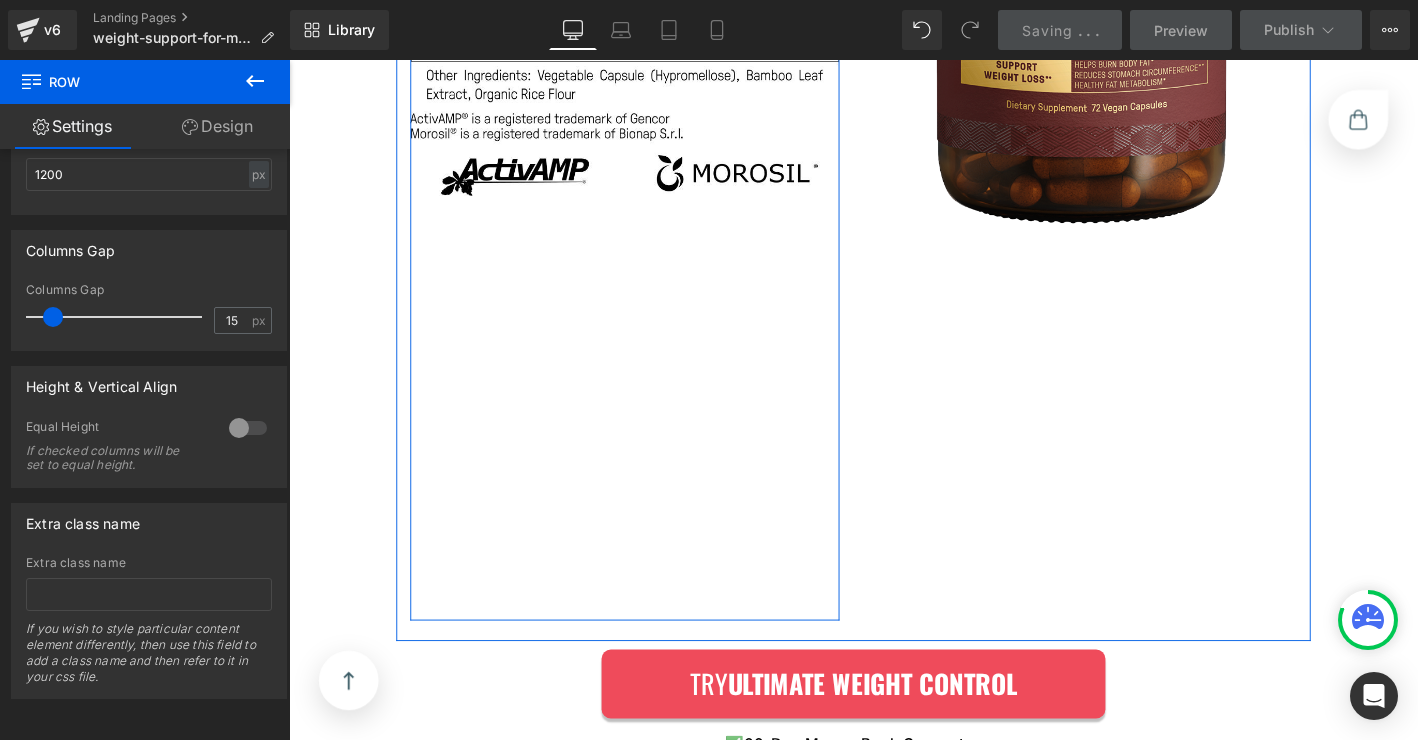 click on "Image         Row" at bounding box center [649, 145] 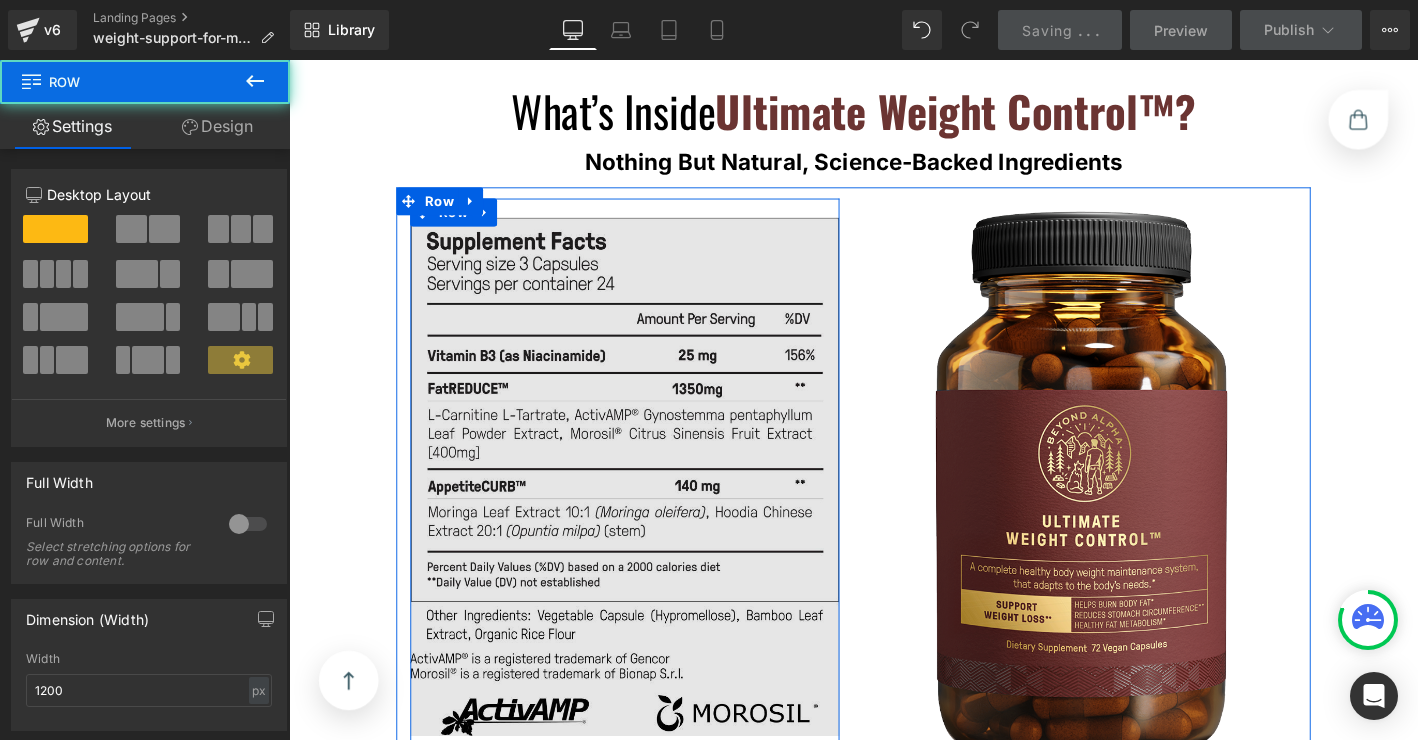 scroll, scrollTop: 13937, scrollLeft: 0, axis: vertical 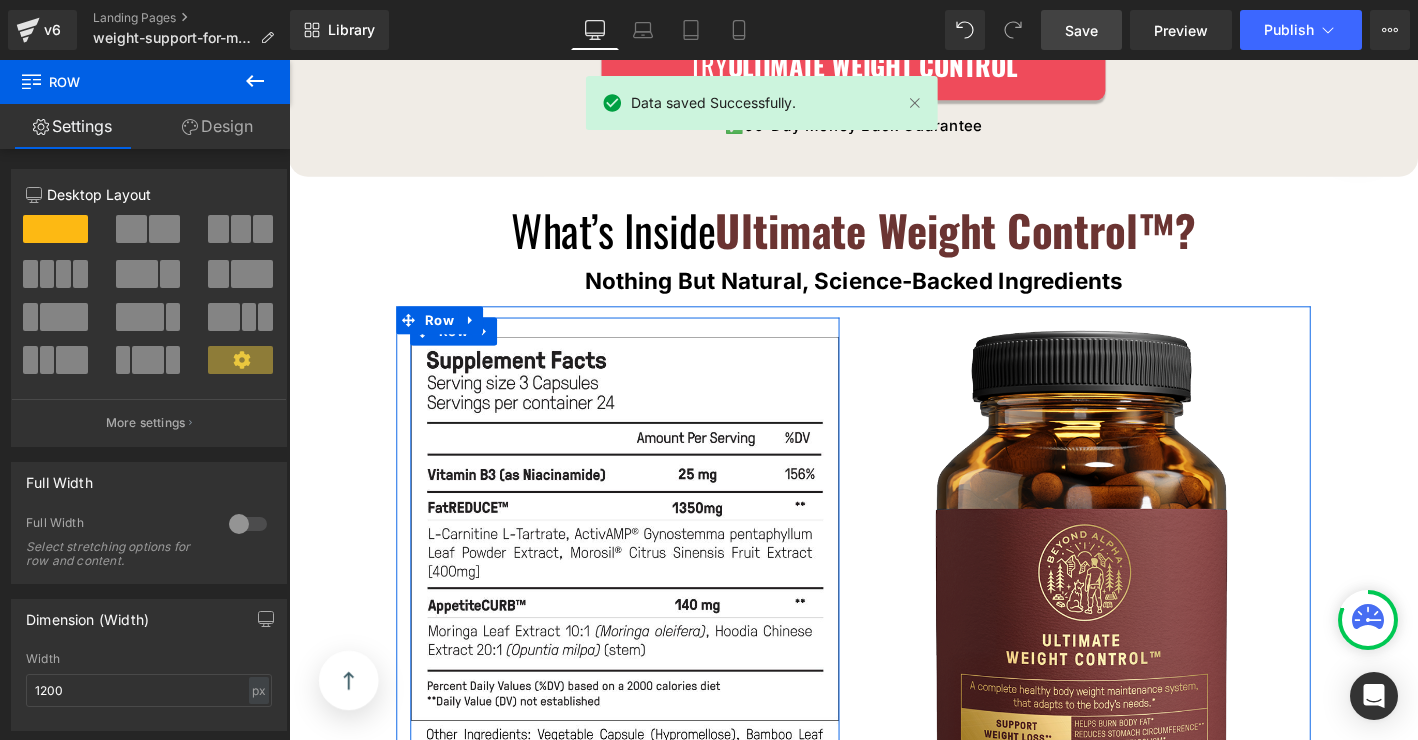 click on "Image" at bounding box center [649, 624] 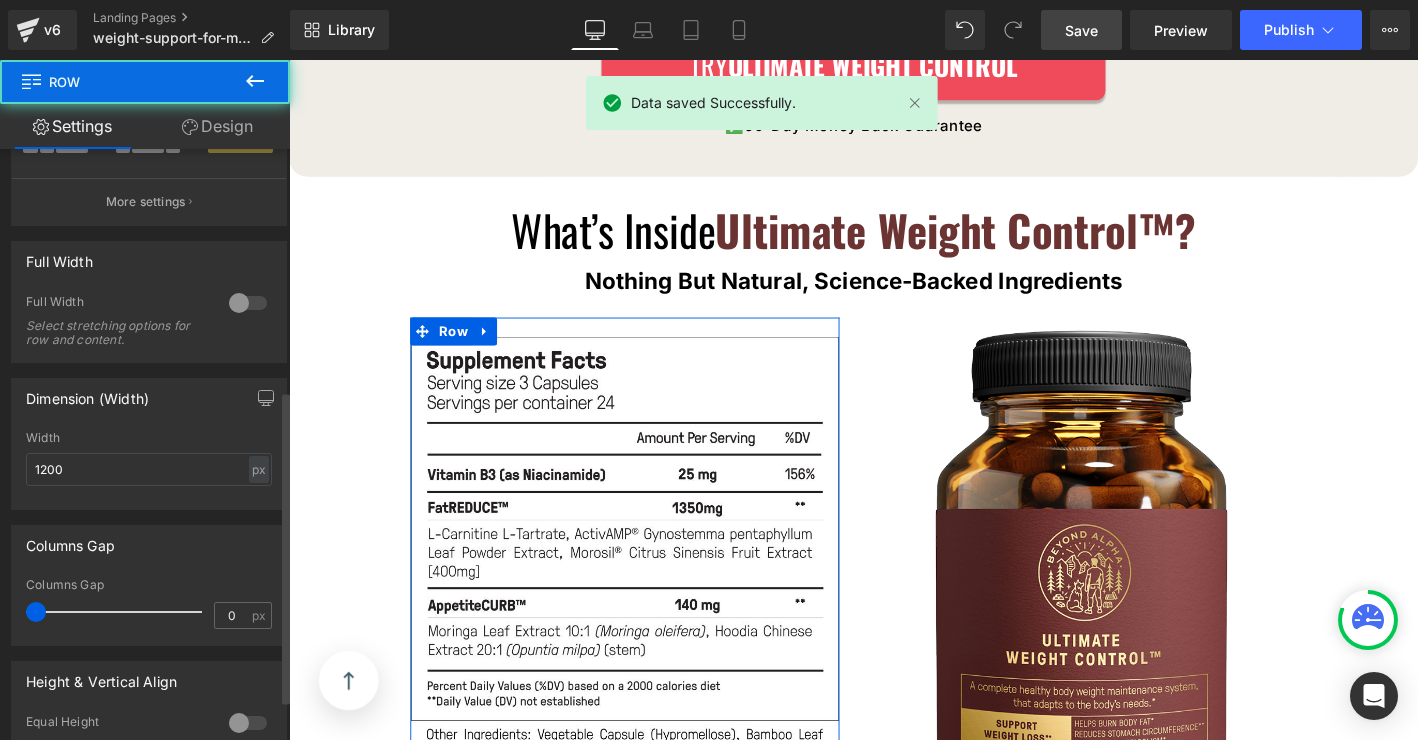 scroll, scrollTop: 531, scrollLeft: 0, axis: vertical 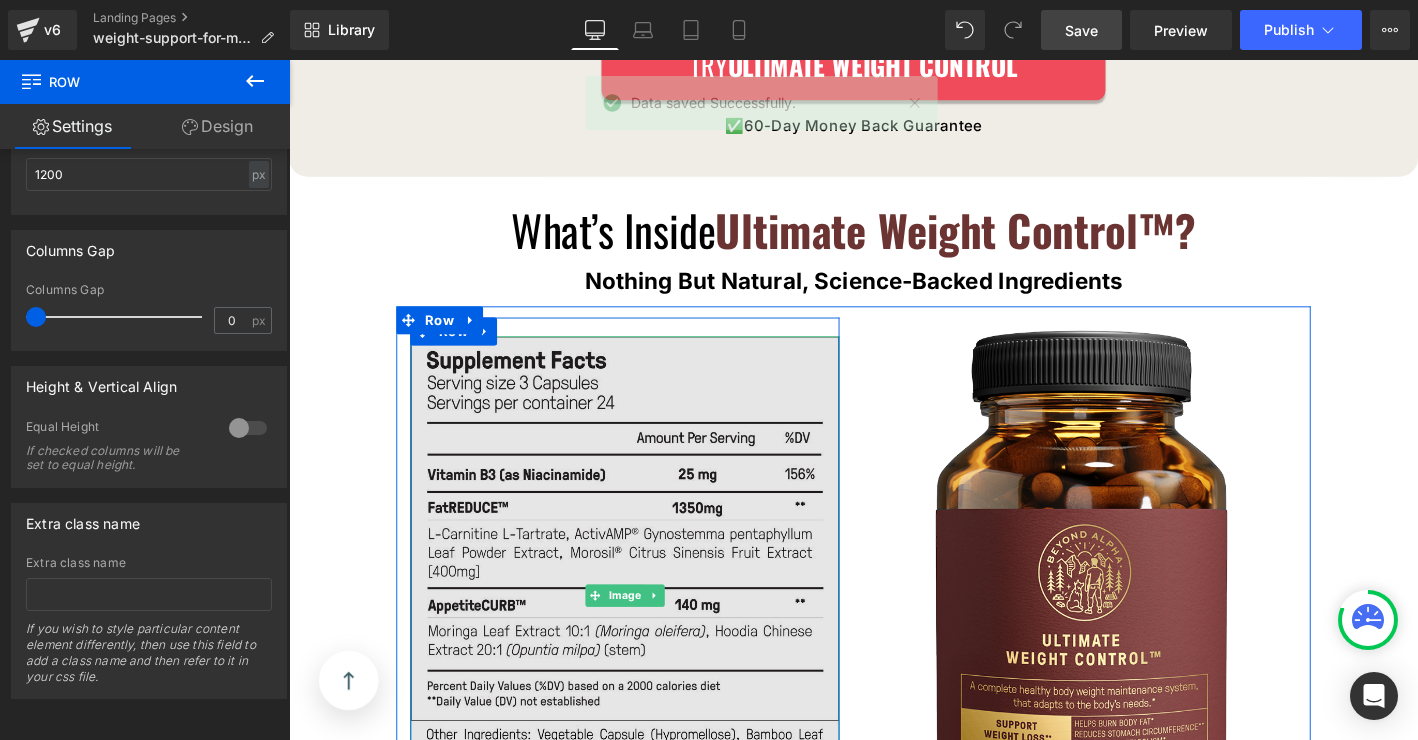 click at bounding box center (649, 634) 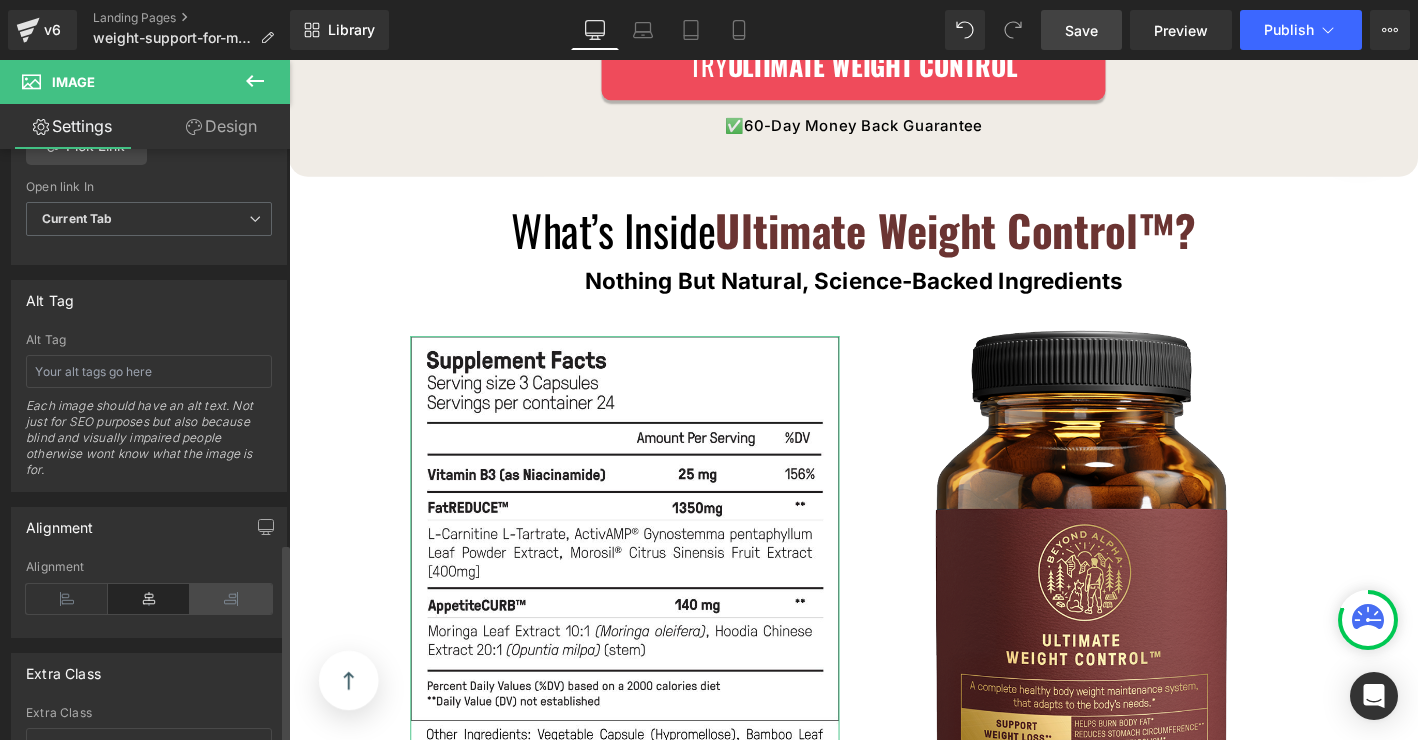 scroll, scrollTop: 1183, scrollLeft: 0, axis: vertical 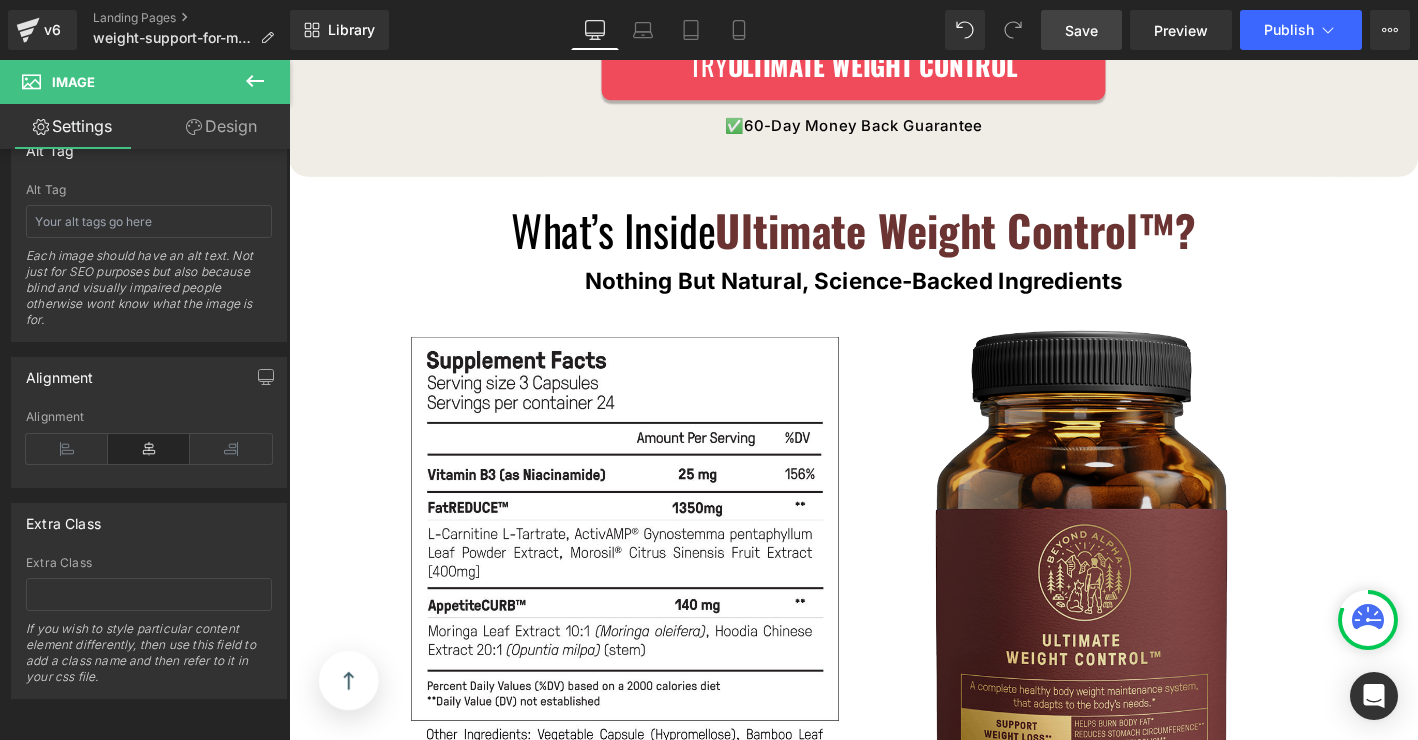 click at bounding box center [1139, 649] 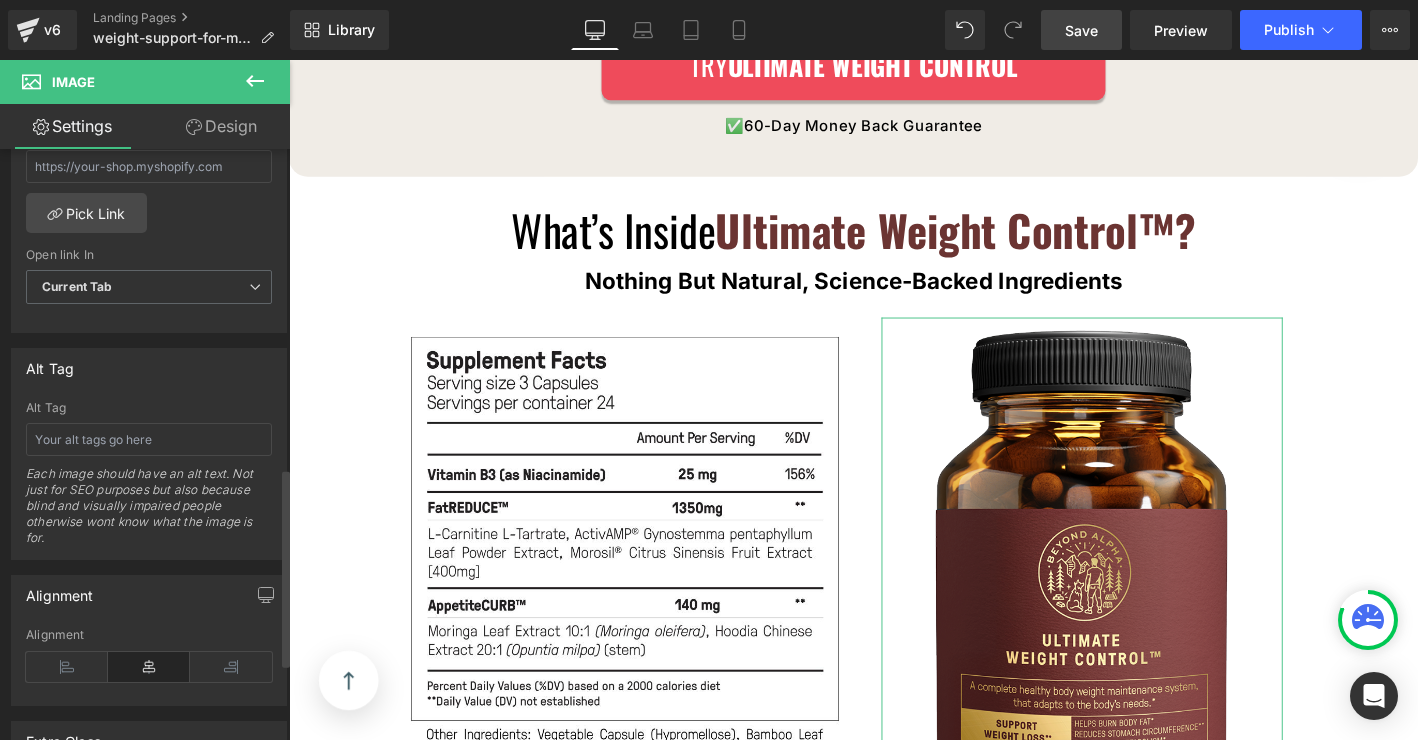 scroll, scrollTop: 1183, scrollLeft: 0, axis: vertical 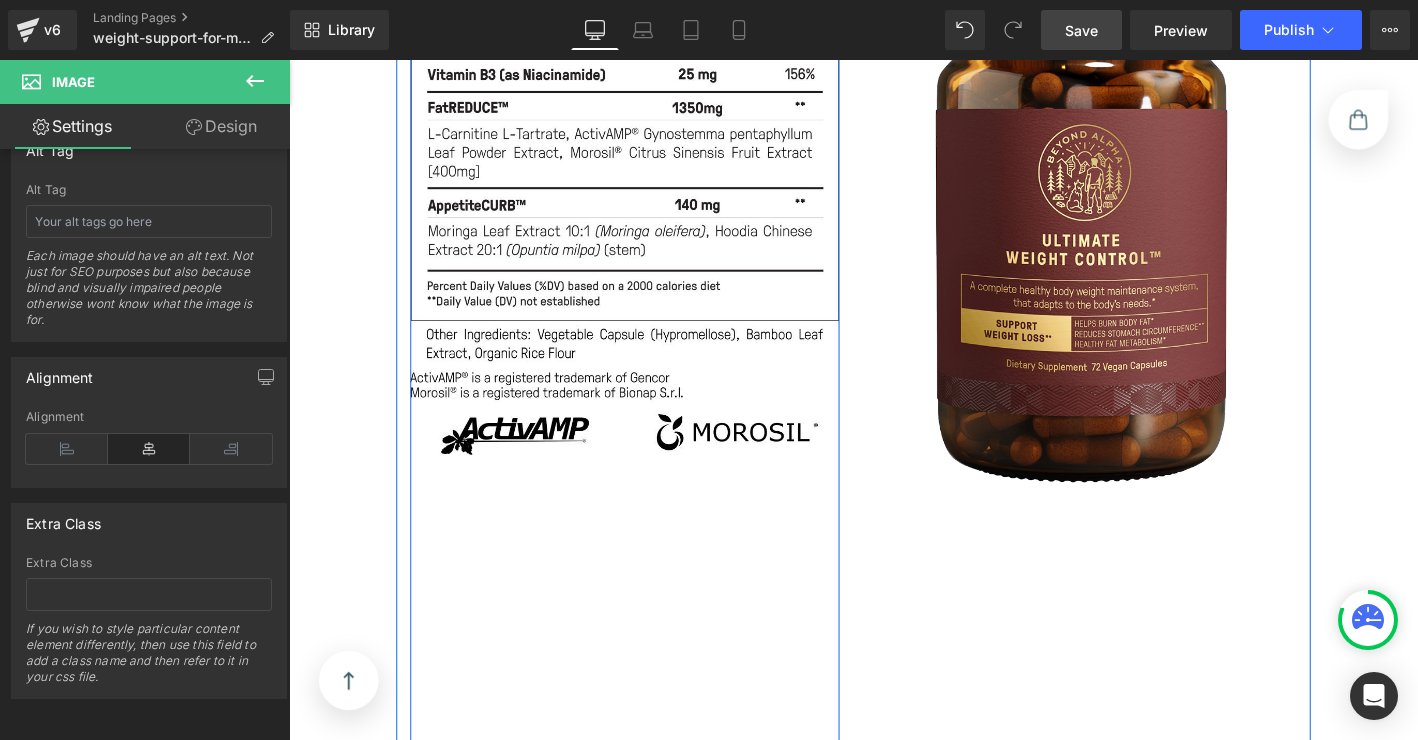 click on "Image         Row" at bounding box center (649, 422) 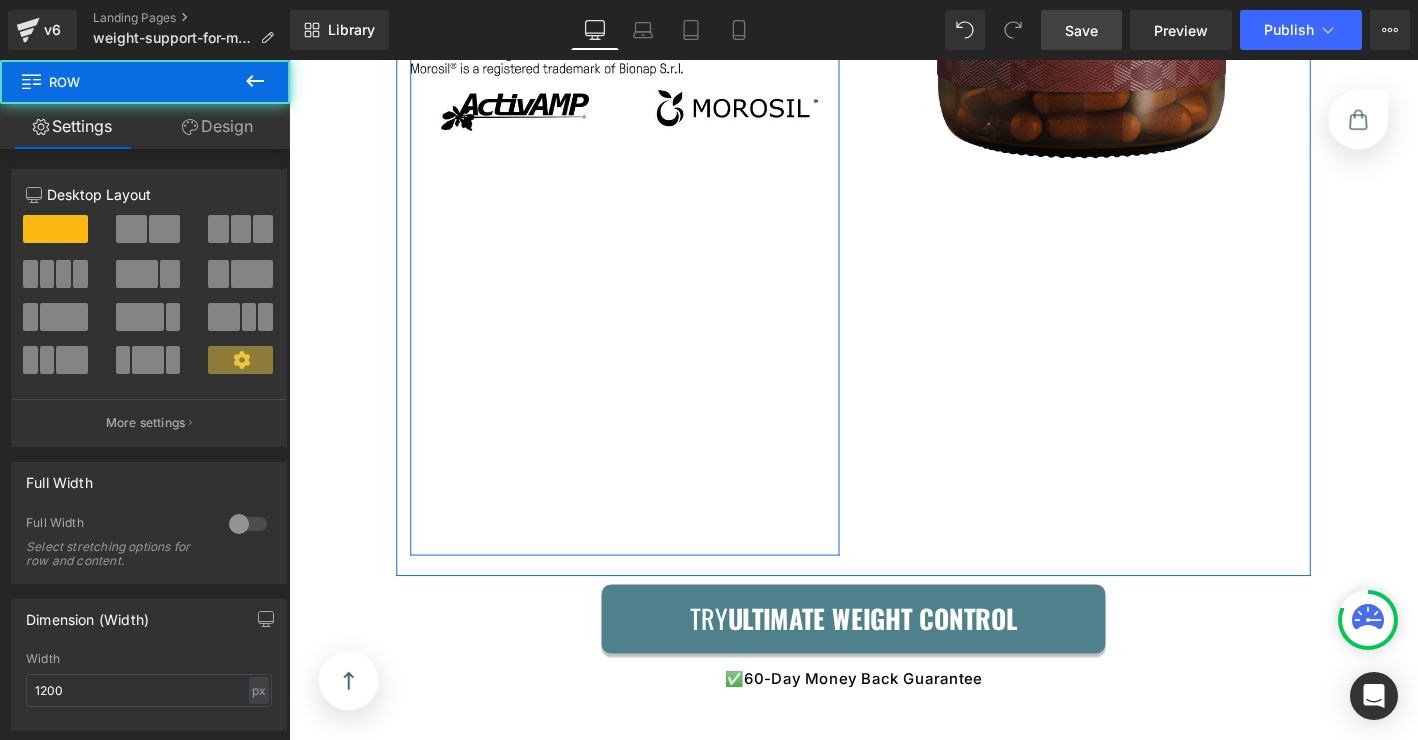 scroll, scrollTop: 14793, scrollLeft: 0, axis: vertical 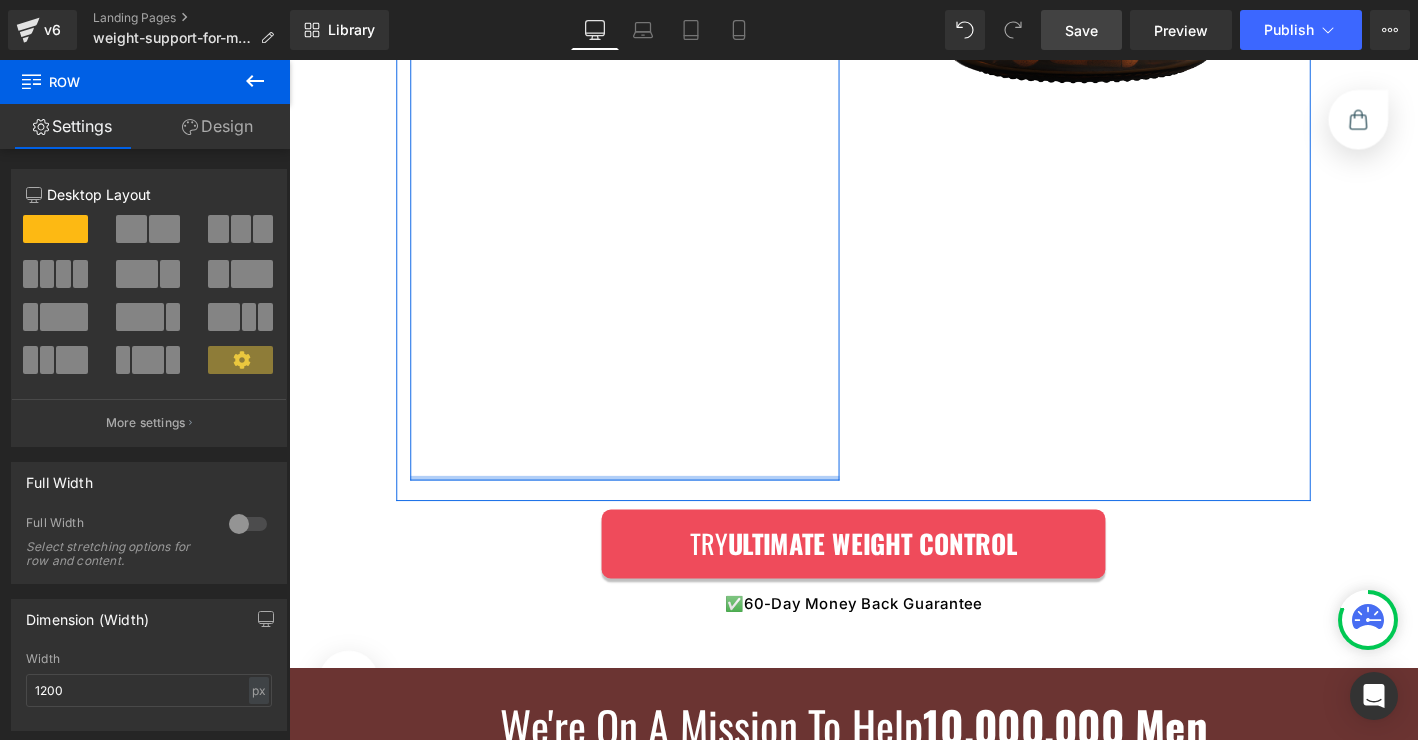 drag, startPoint x: 693, startPoint y: 501, endPoint x: 708, endPoint y: 364, distance: 137.81873 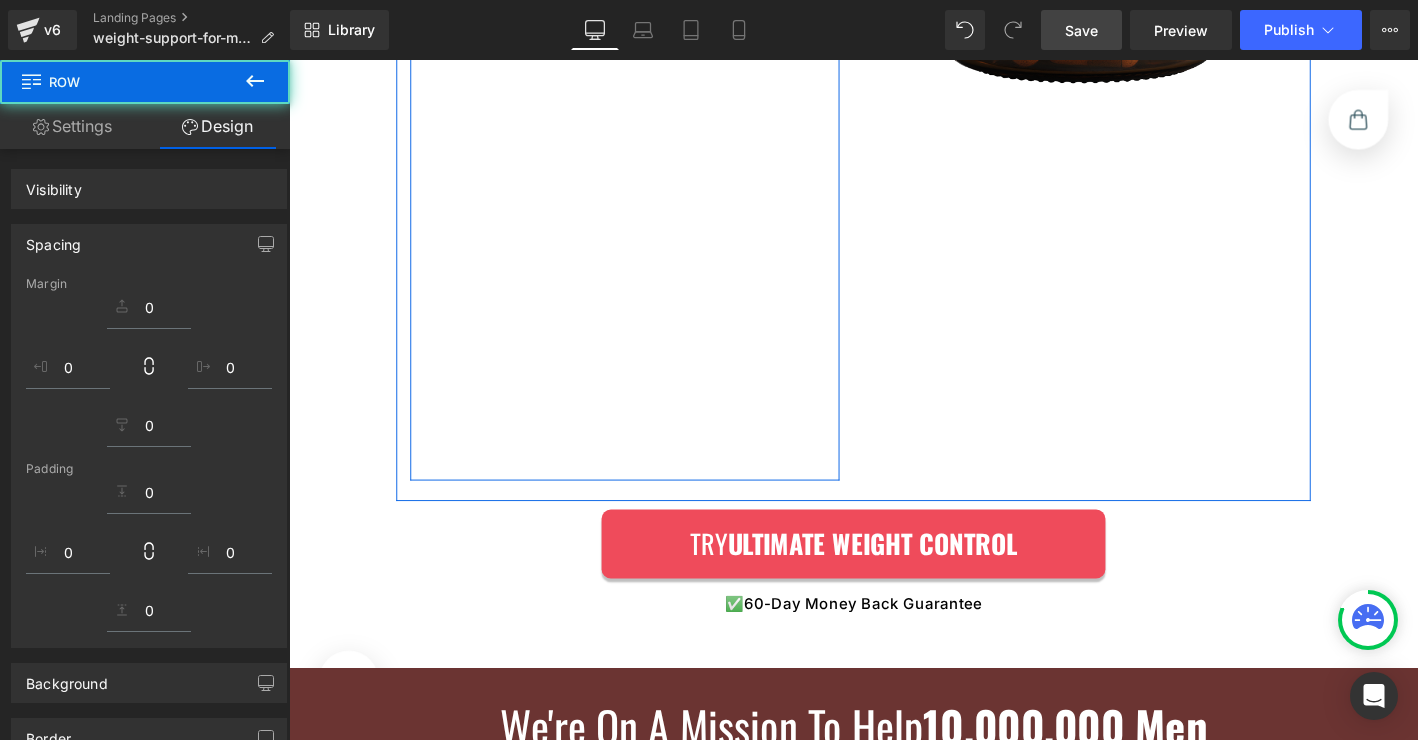 click on "Image         Row" at bounding box center [649, -5] 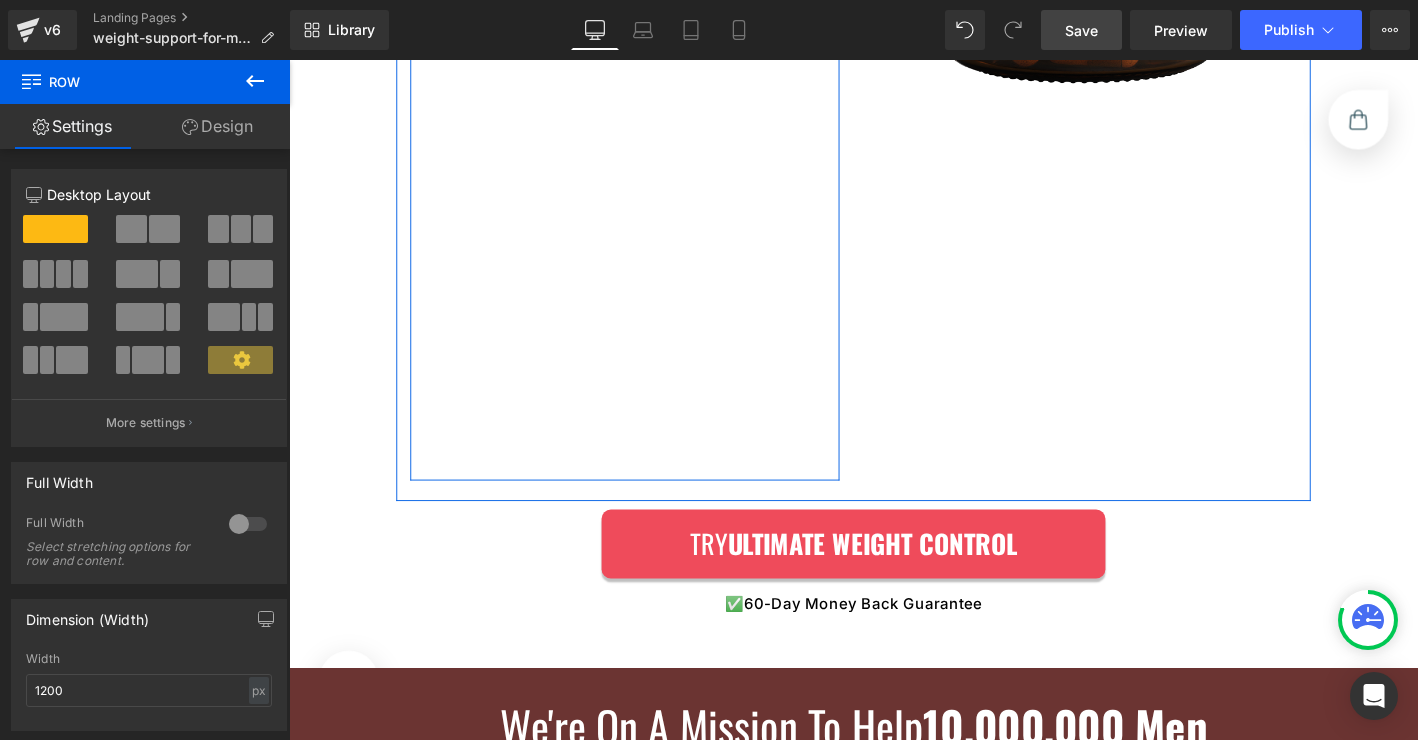 click on "Image         Row" at bounding box center [649, -5] 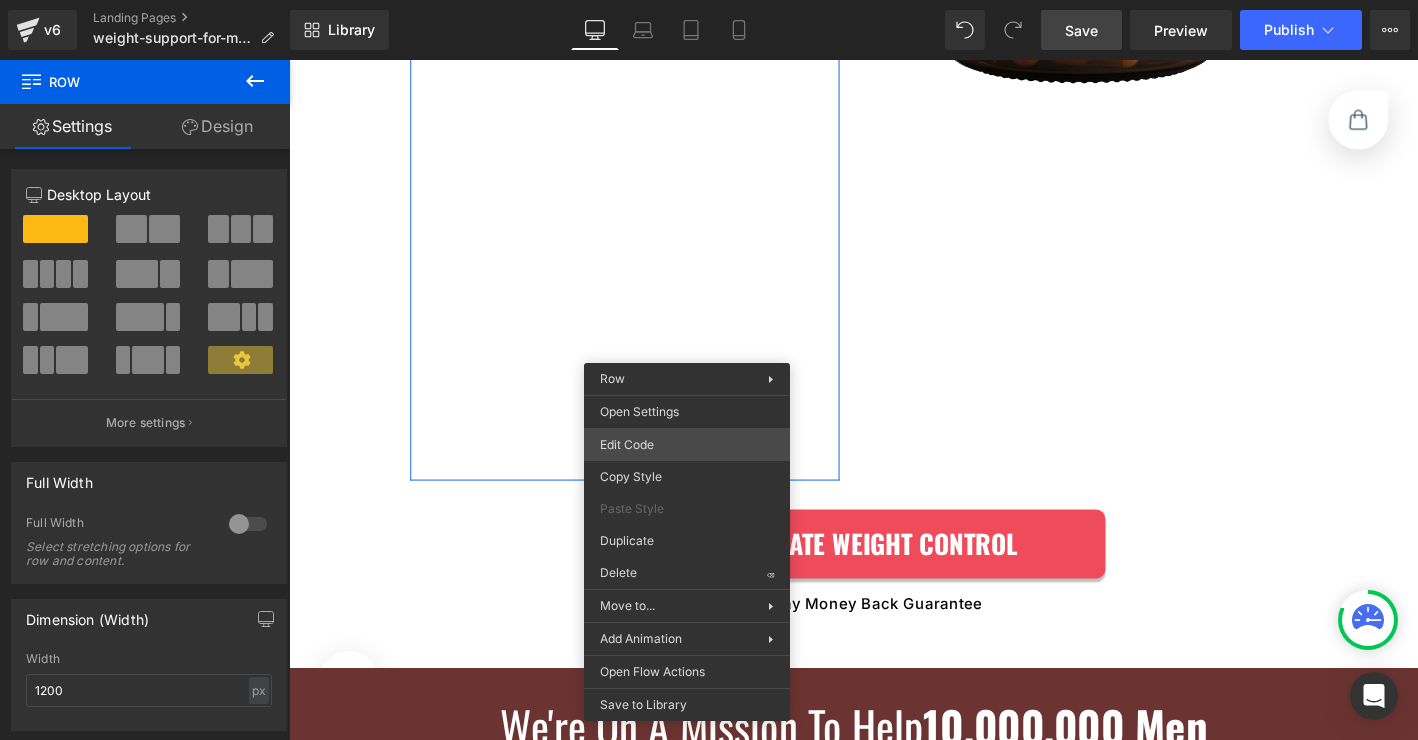 click on "Image  You are previewing how the   will restyle your page. You can not edit Elements in Preset Preview Mode.  v6 Landing Pages weight-support-for-men Library Desktop Desktop Laptop Tablet Mobile Save Preview Publish Scheduled View Live Page View with current Template Save Template to Library Schedule Publish  Optimize  Publish Settings Shortcuts  Your page can’t be published   You've reached the maximum number of published pages on your plan  (0/0).  You need to upgrade your plan or unpublish all your pages to get 1 publish slot.   Unpublish pages   Upgrade plan  Elements Global Style Base Row  rows, columns, layouts, div Heading  headings, titles, h1,h2,h3,h4,h5,h6 Text Block  texts, paragraphs, contents, blocks Image  images, photos, alts, uploads Icon  icons, symbols Button  button, call to action, cta Separator  separators, dividers, horizontal lines Liquid  liquid, custom code, html, javascript, css, reviews, apps, applications, embeded, iframe Banner Parallax  Hero Banner  Stack Tabs  Carousel  List" at bounding box center [709, 0] 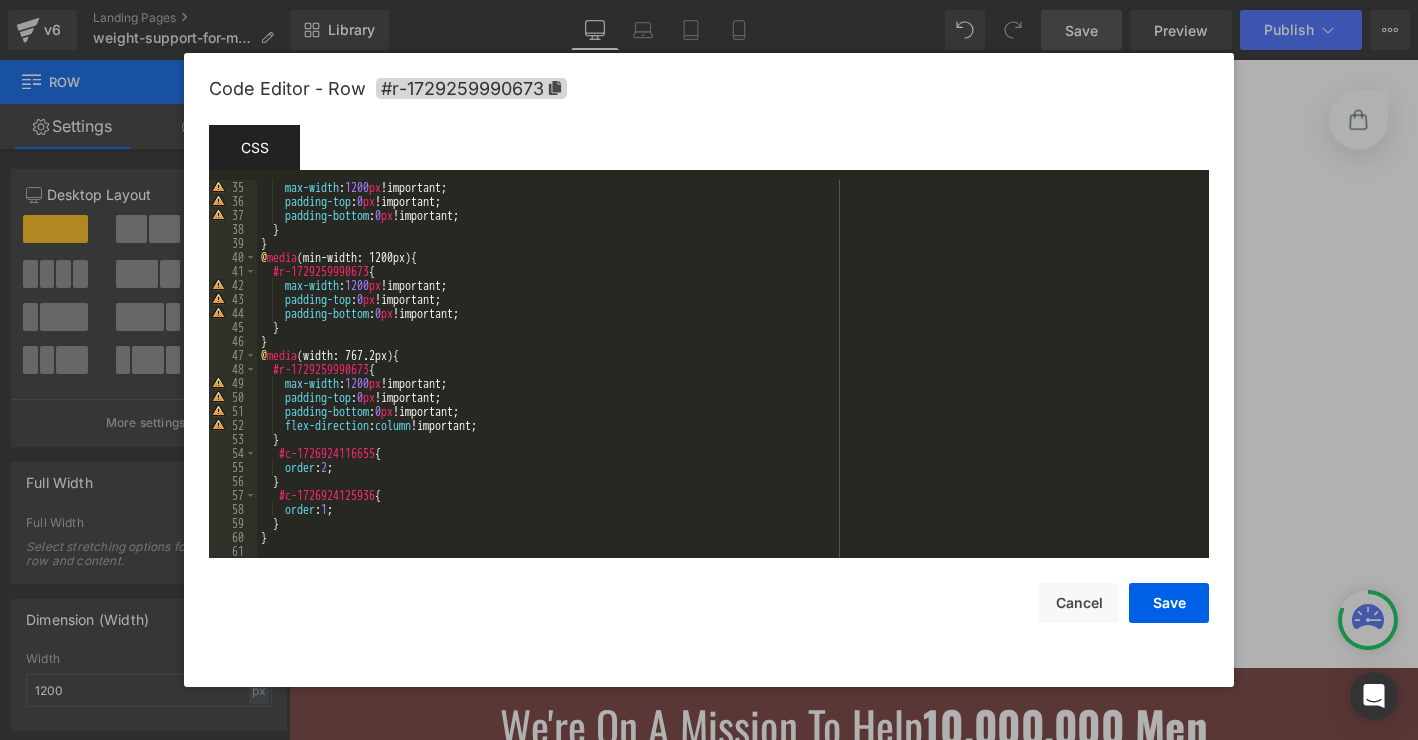 scroll, scrollTop: 0, scrollLeft: 0, axis: both 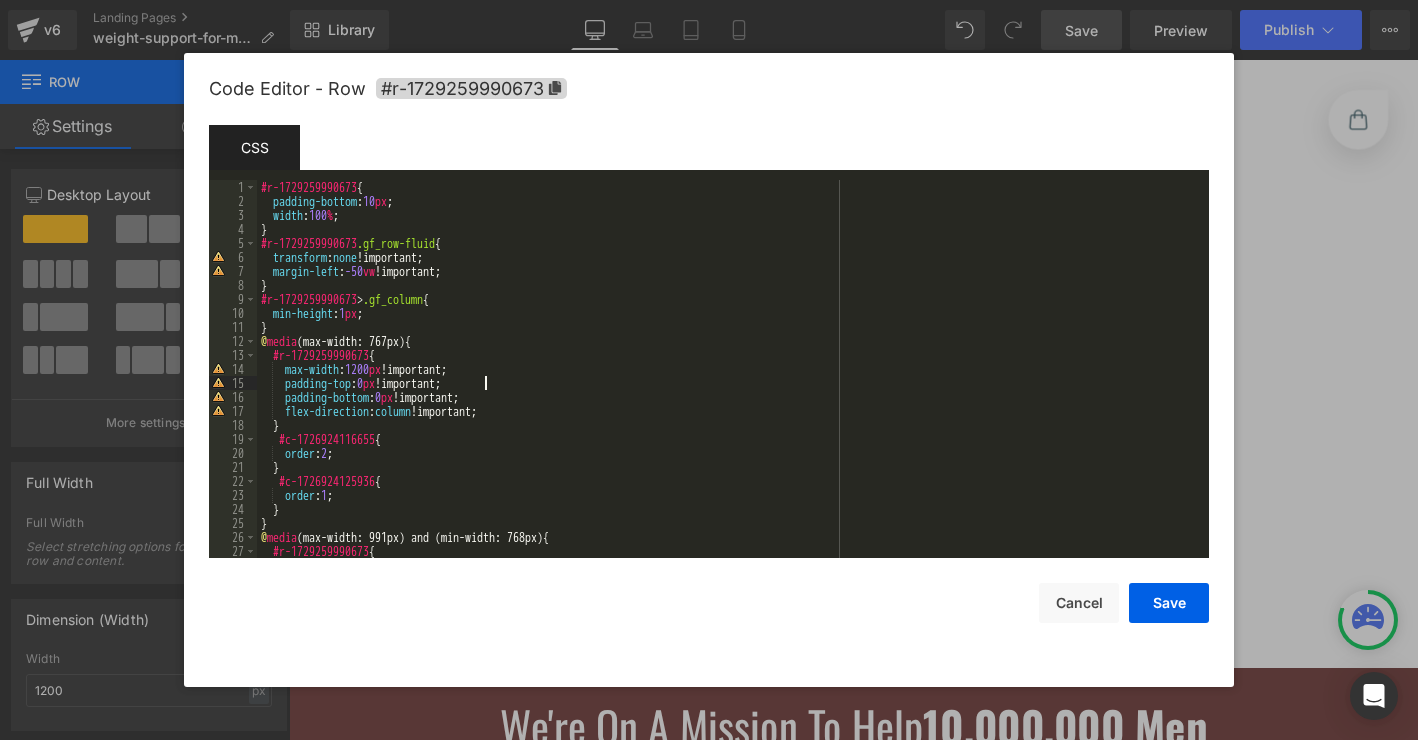 click on "#r-1729259990673 {    padding-bottom :  10 px ;    width :  100 % ; } #r-1729259990673 .gf_row-fluid {    transform :  none  !important;    margin-left :  -50 vw  !important; } #r-1729259990673  >  .gf_column {    min-height :  1 px ; } @ media  (max-width: 767px) {    #r-1729259990673 {       max-width :  1200 px !important;       padding-top :  0 px !important;       padding-bottom :  0 px !important;       flex-direction :  column !important;    }     #c-1726924116655 {       order :  2 ;    }     #c-1726924125936 {       order :  1 ;    } } @ media  (max-width: 991px) and (min-width: 768px) {    #r-1729259990673 {       max-width :  1200 px !important;" at bounding box center [729, 383] 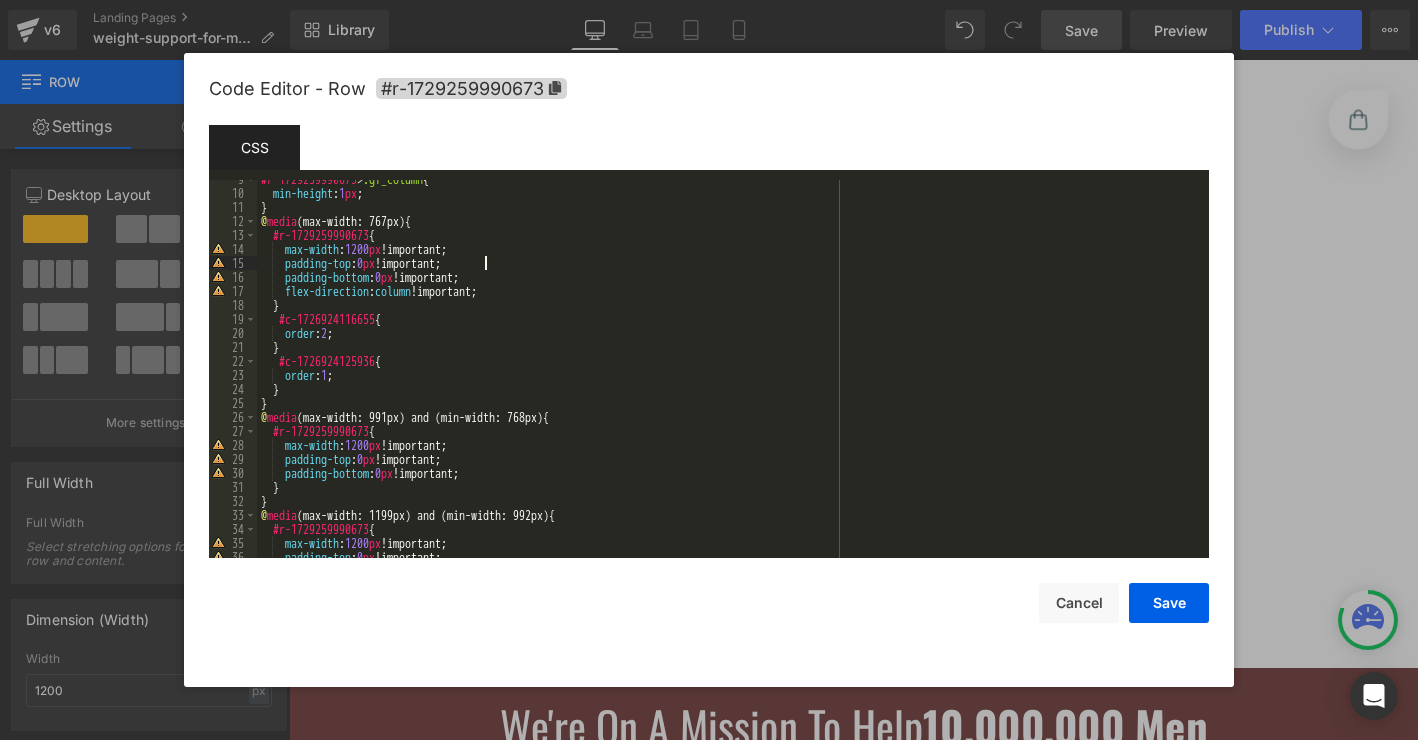 scroll, scrollTop: 476, scrollLeft: 0, axis: vertical 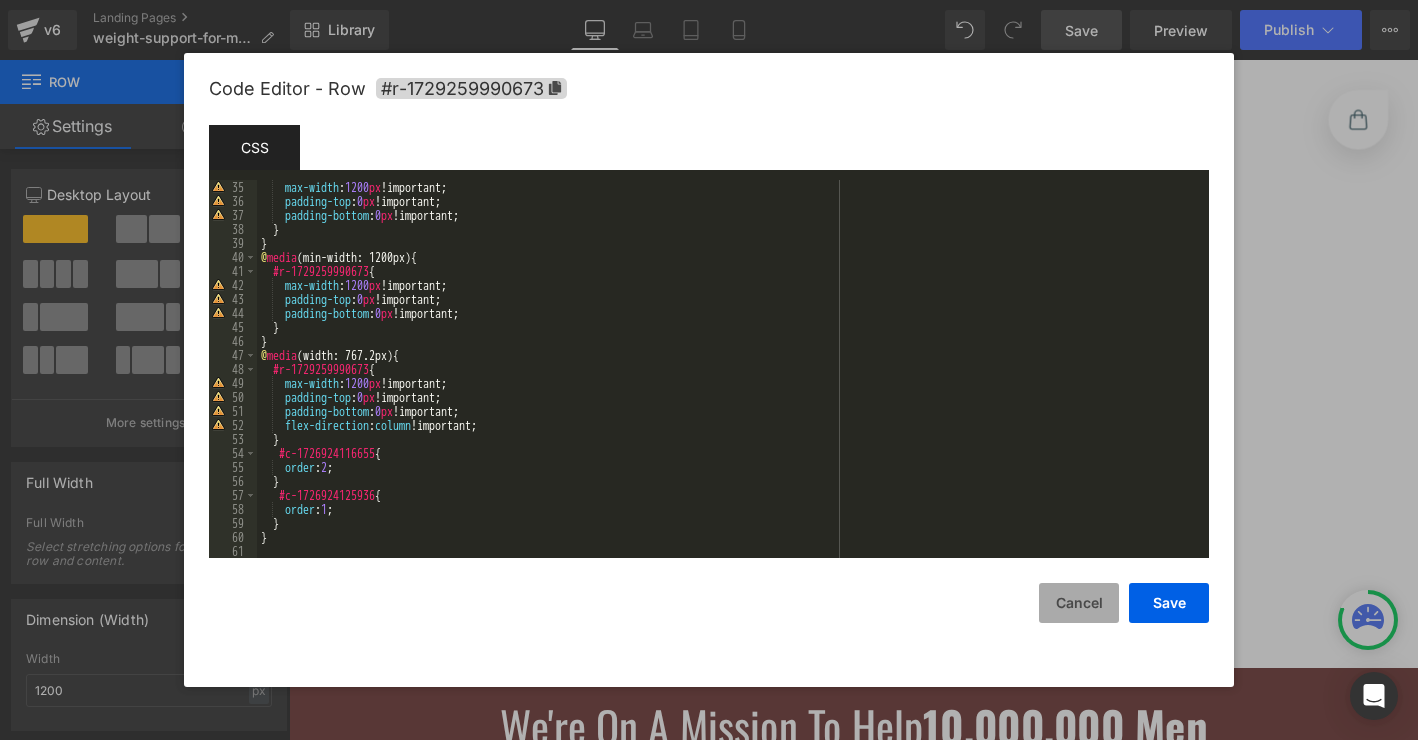 click on "Cancel" at bounding box center [1079, 603] 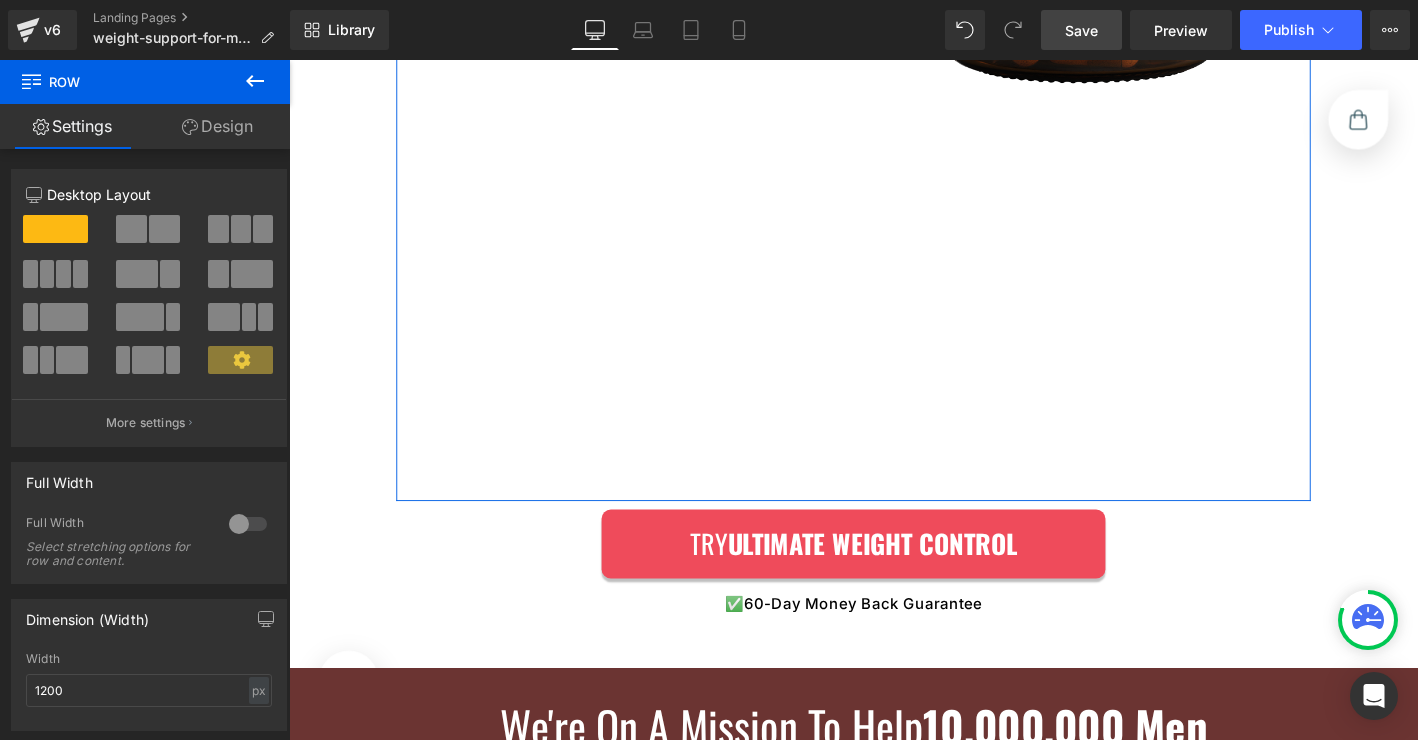 click on "Image         Row" at bounding box center (649, -5) 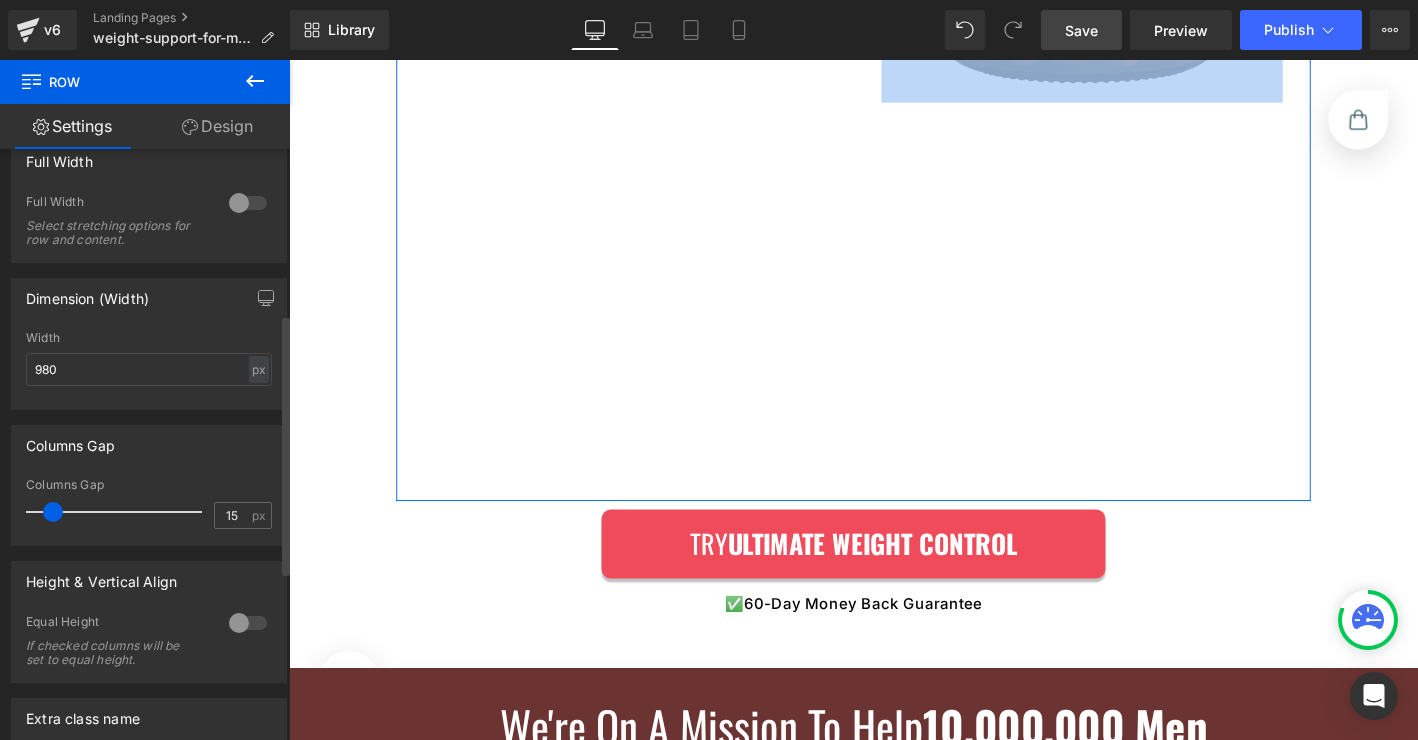 scroll, scrollTop: 757, scrollLeft: 0, axis: vertical 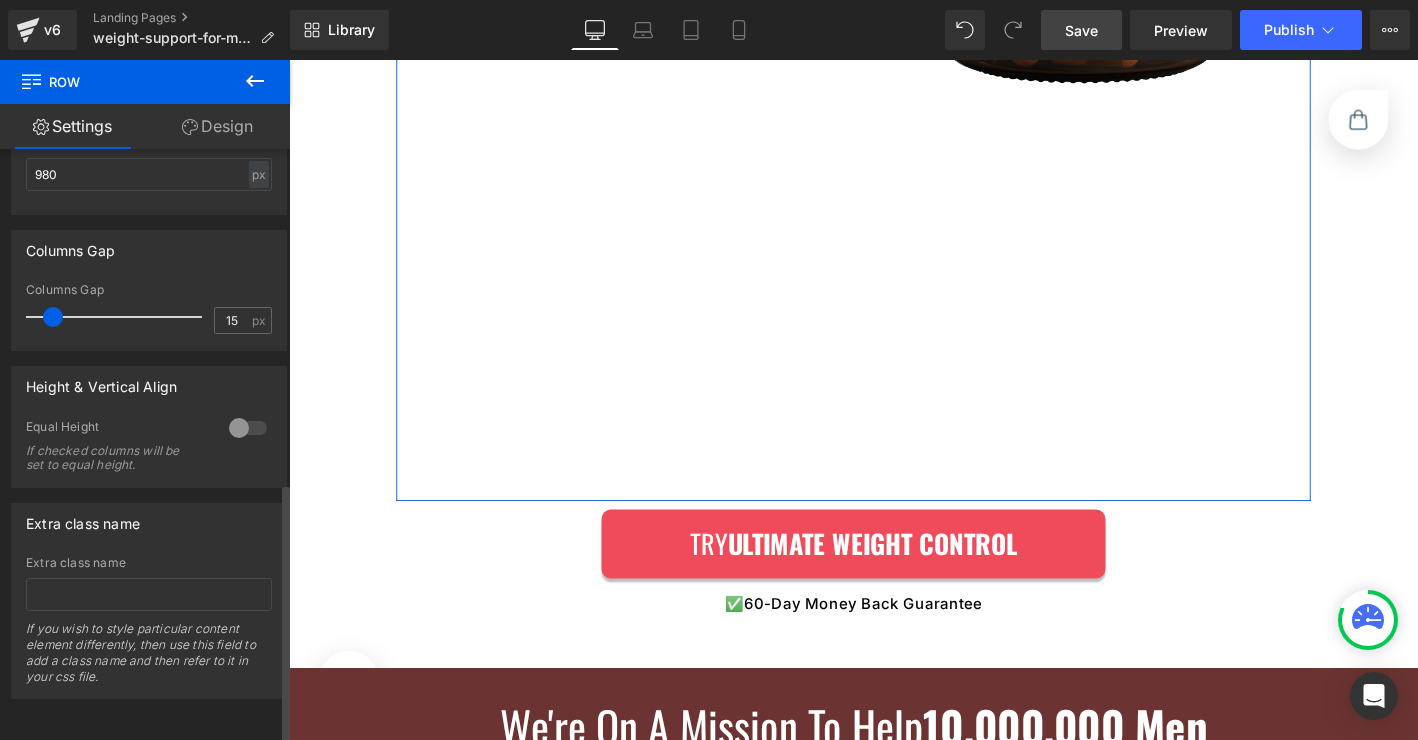 click at bounding box center (248, 428) 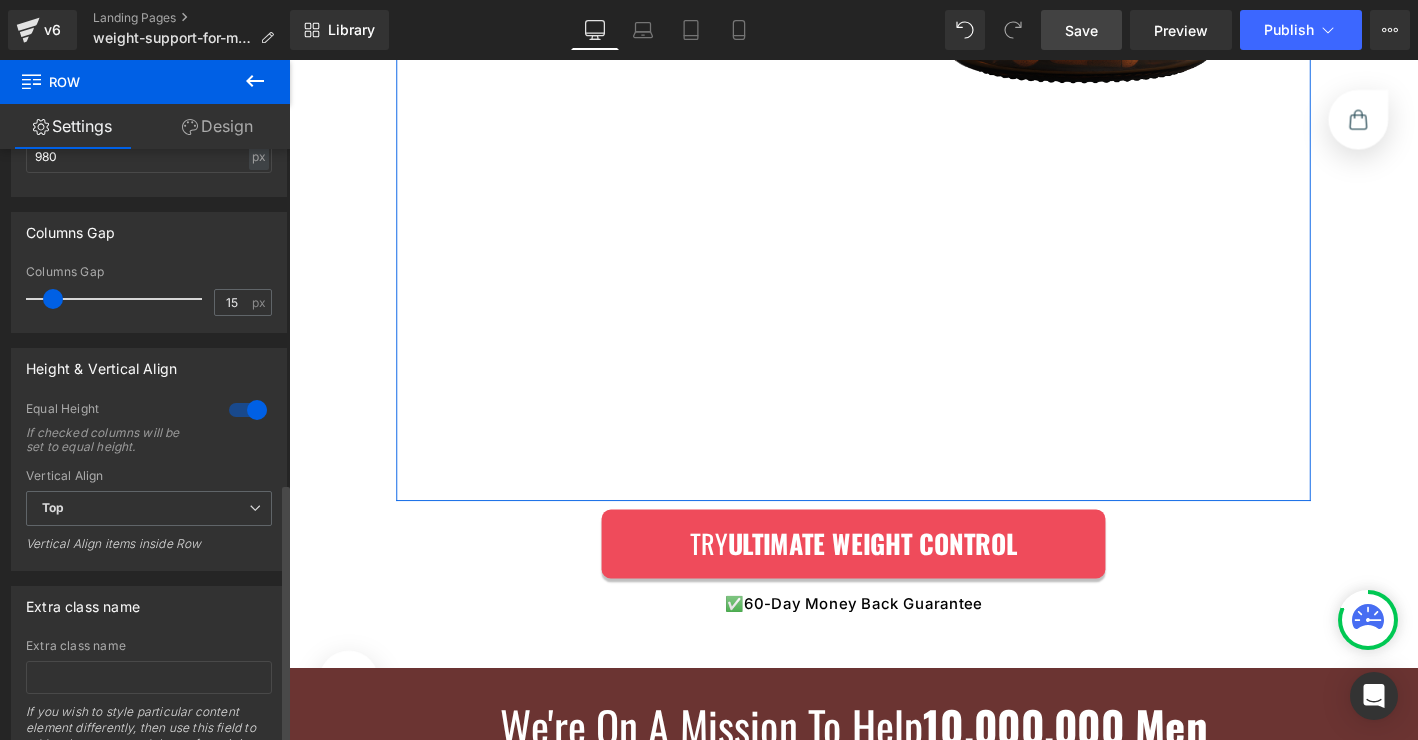 click at bounding box center [248, 410] 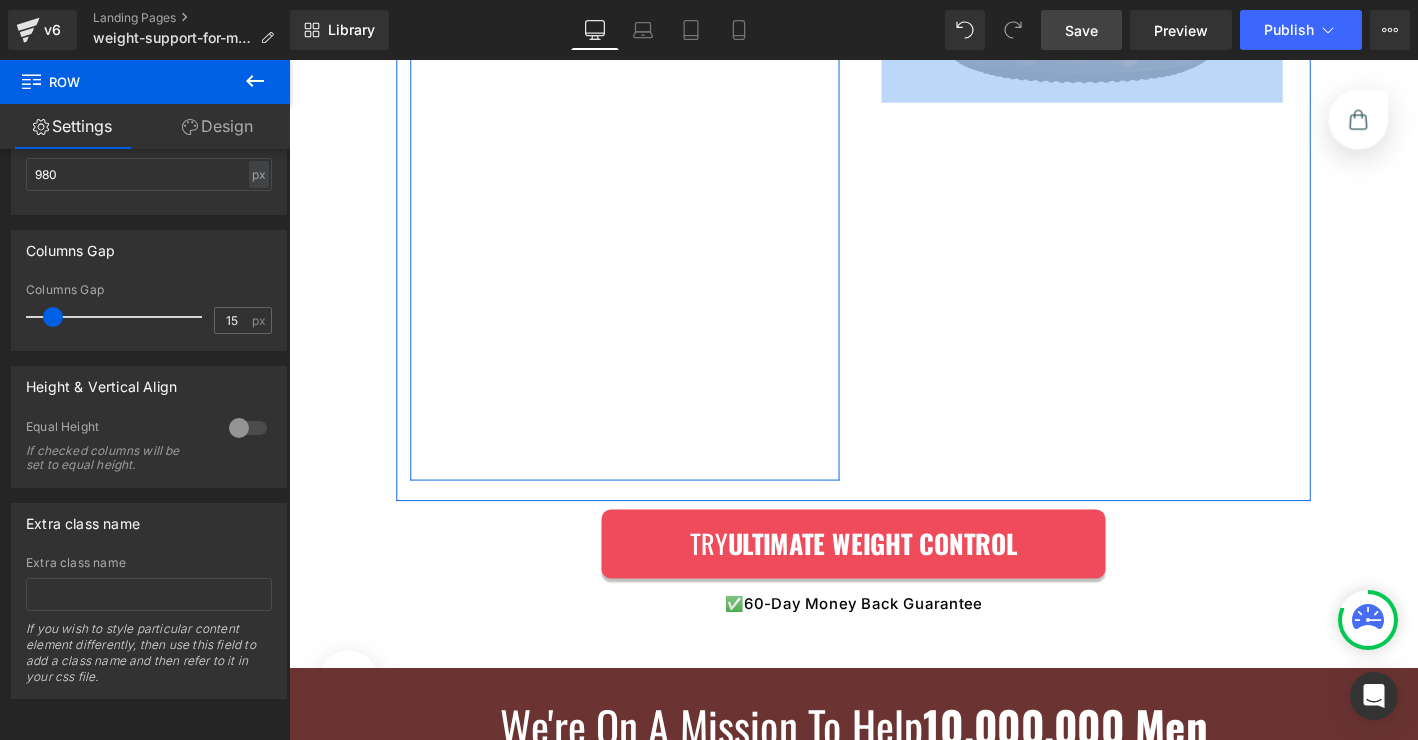 click on "Image         Row" at bounding box center (649, -5) 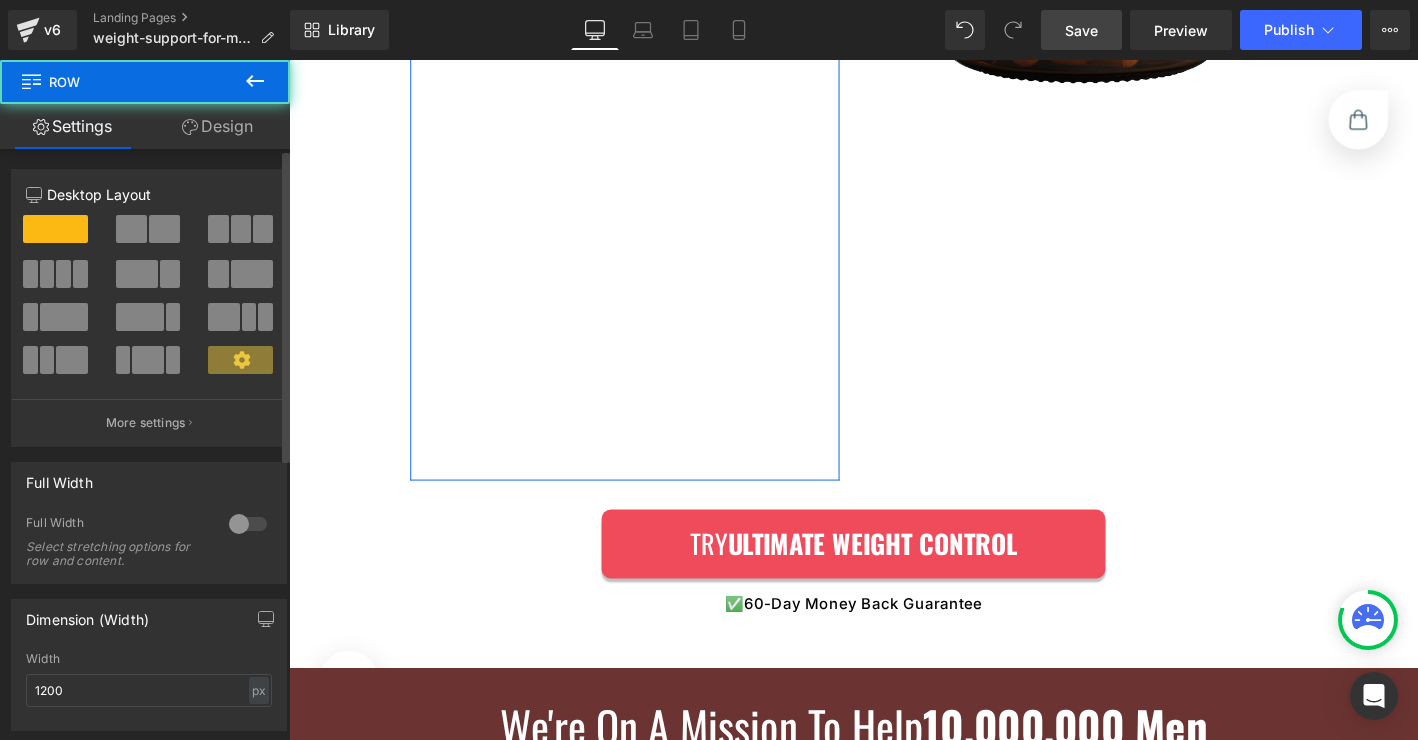 scroll, scrollTop: 531, scrollLeft: 0, axis: vertical 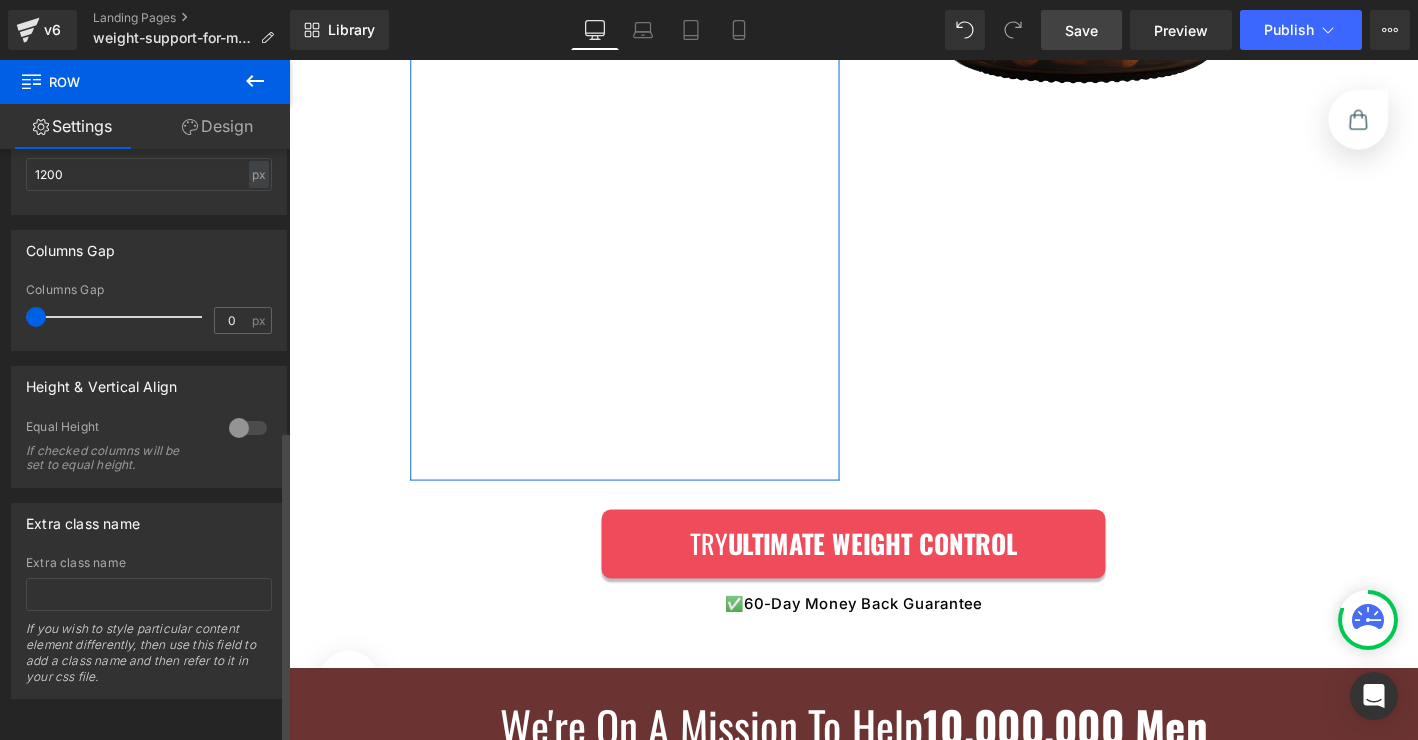 click at bounding box center [248, 428] 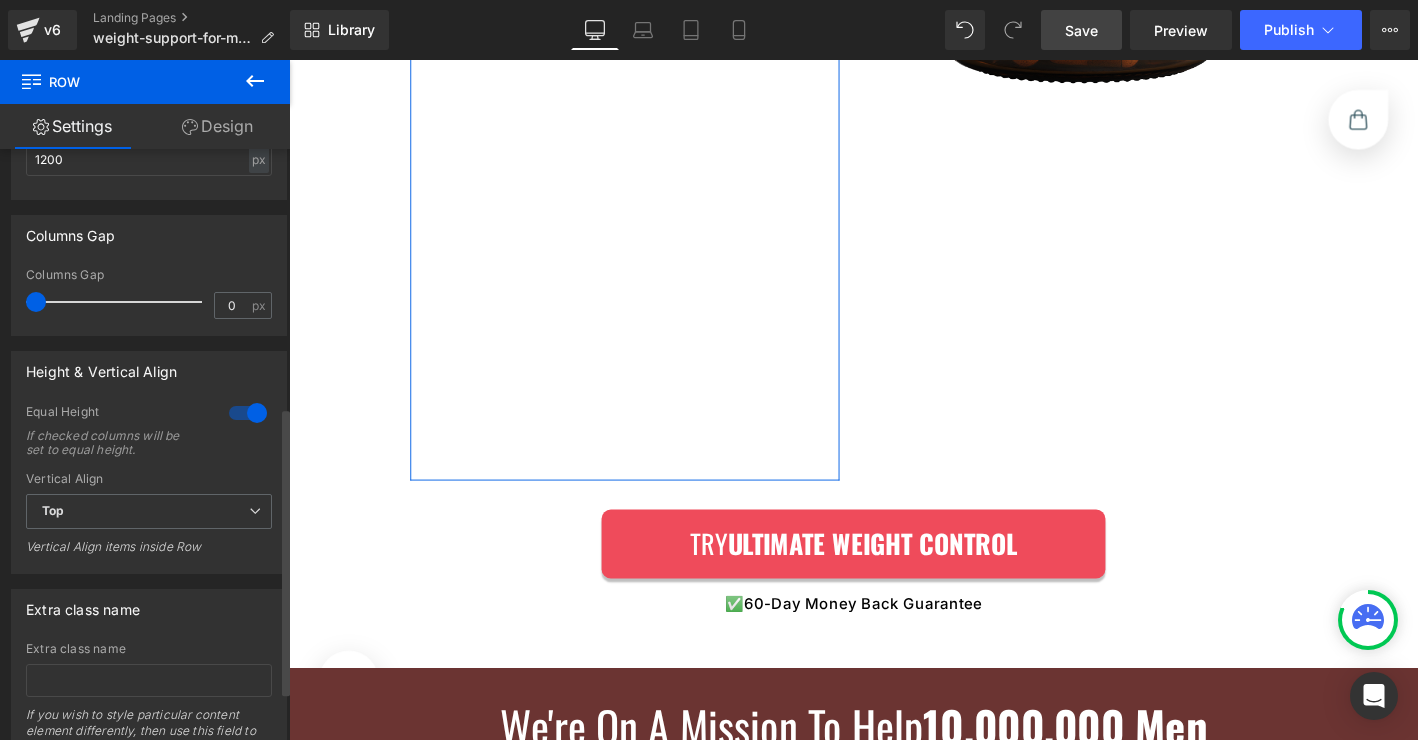 click at bounding box center [248, 413] 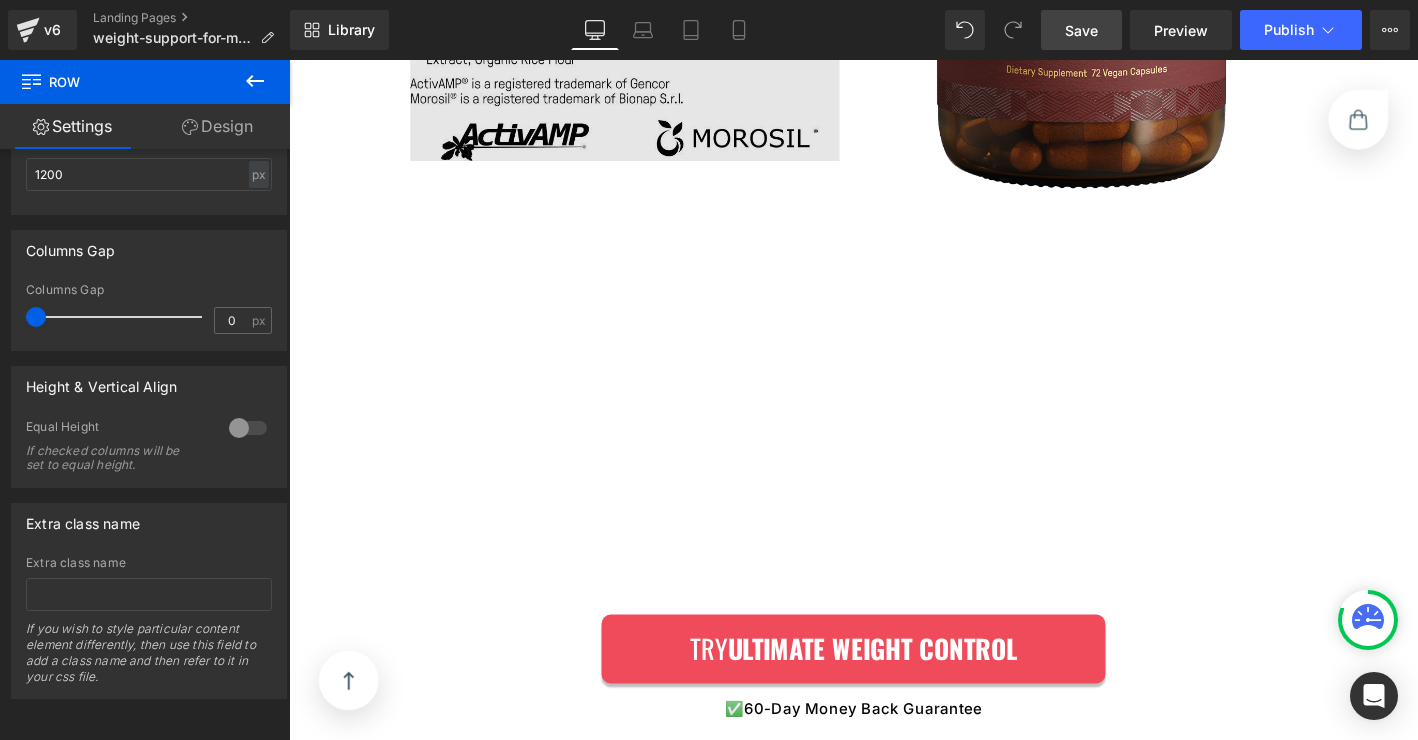 scroll, scrollTop: 14420, scrollLeft: 0, axis: vertical 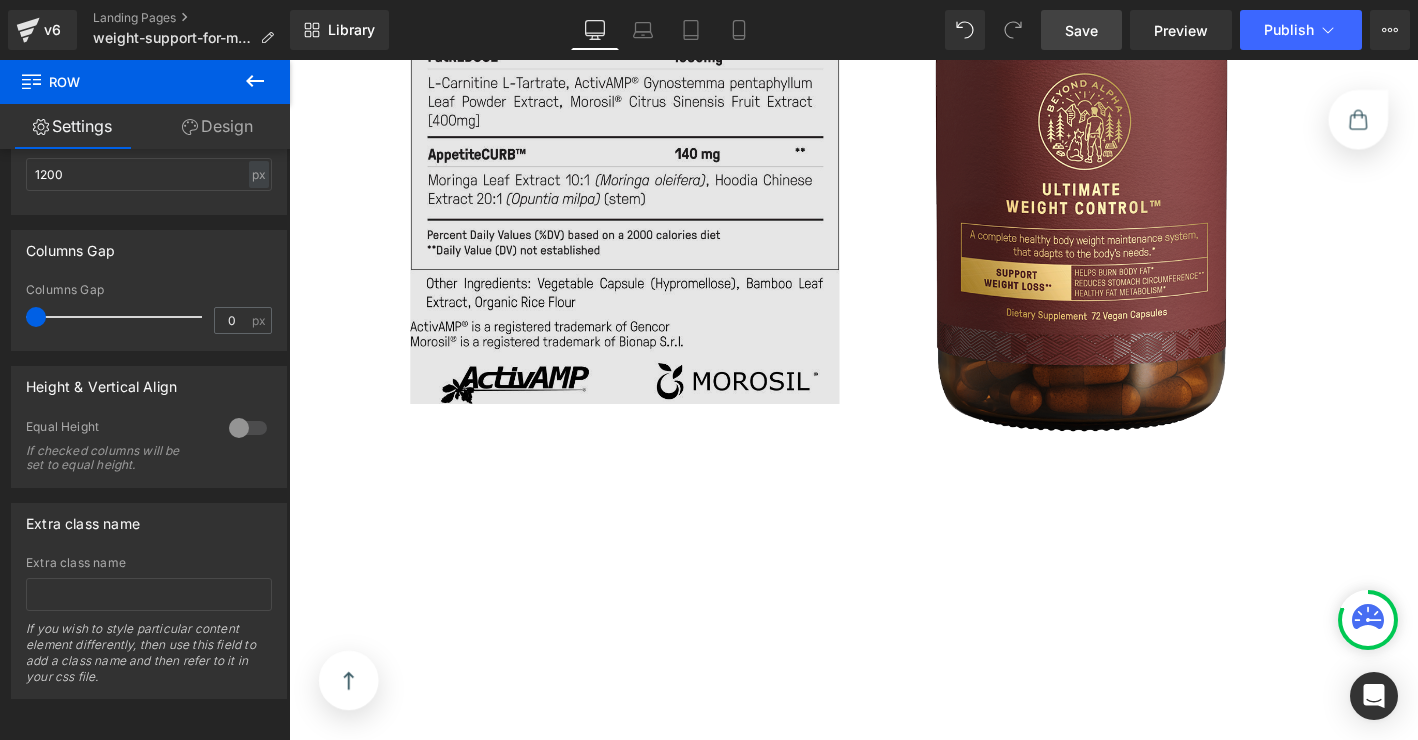 click at bounding box center [649, 151] 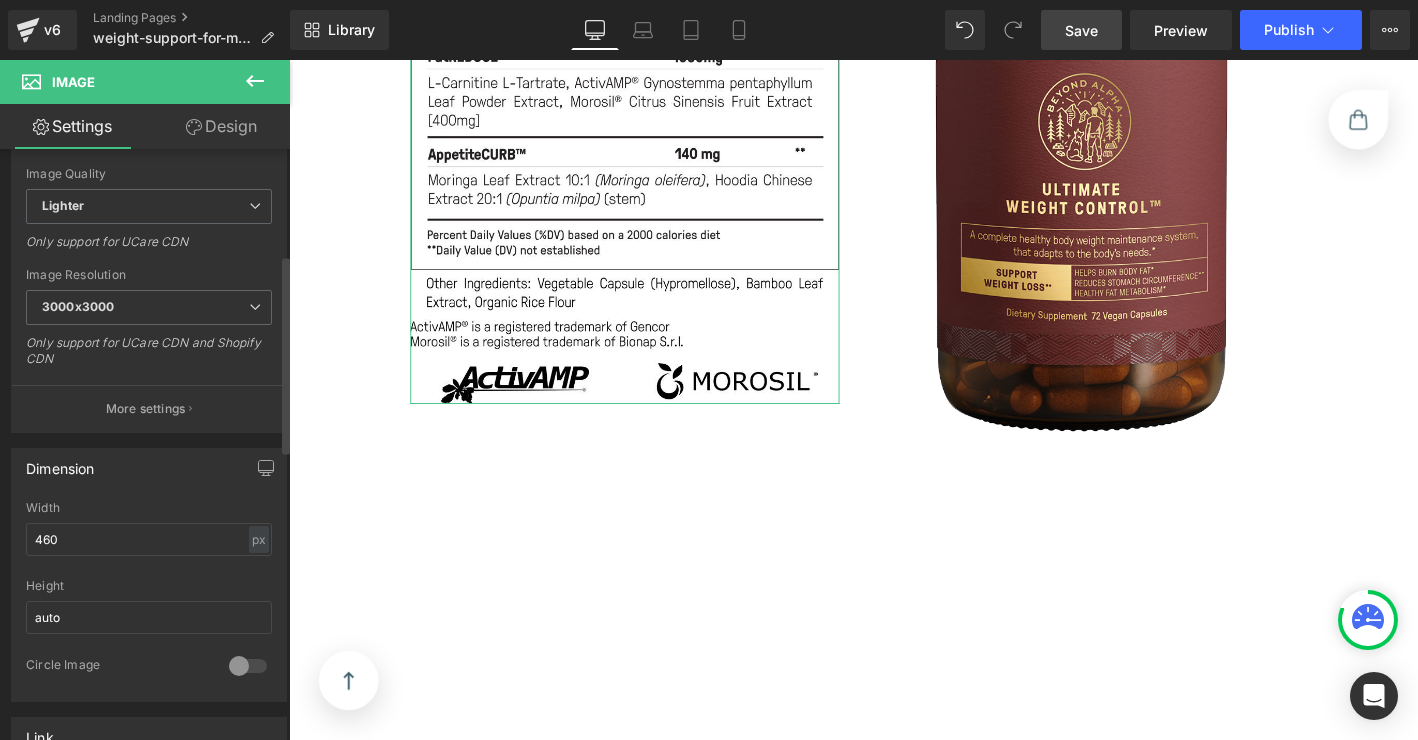 scroll, scrollTop: 305, scrollLeft: 0, axis: vertical 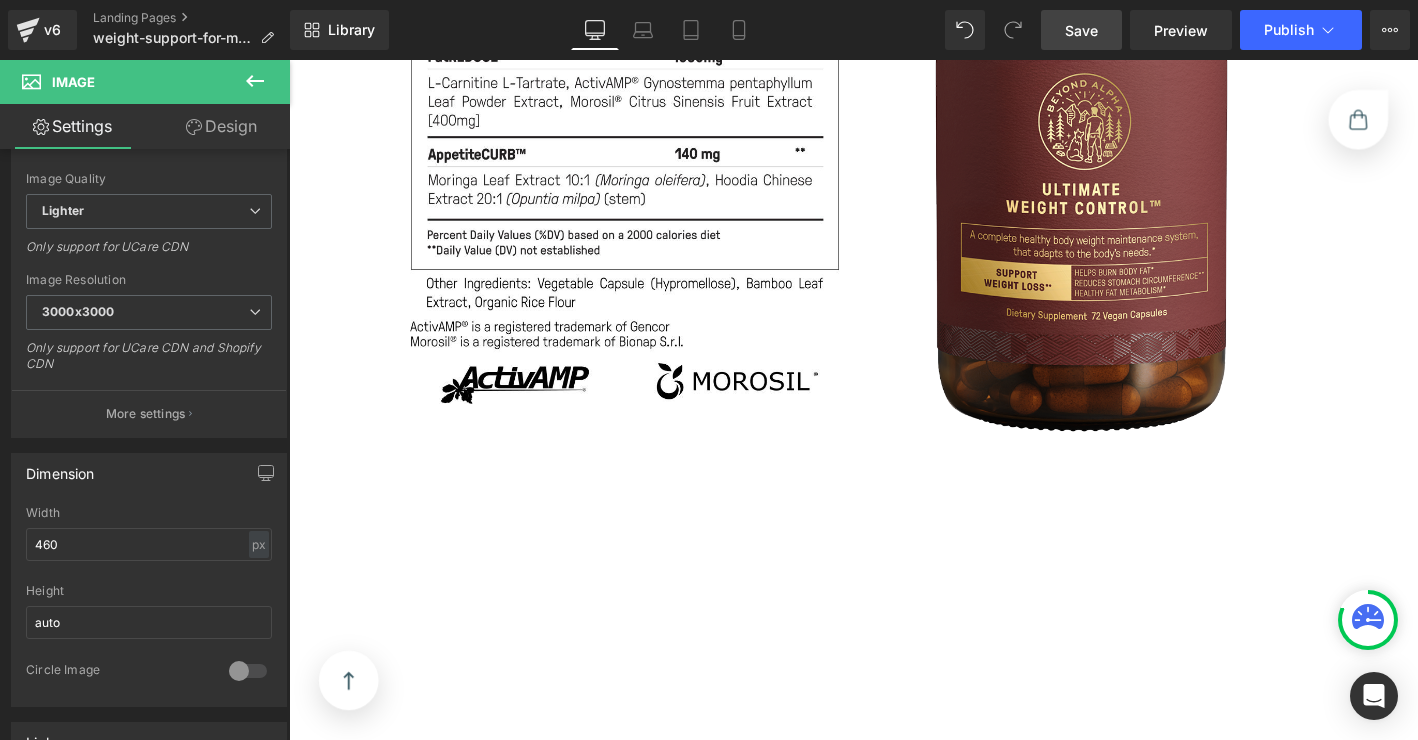 click on "Library Desktop Desktop Laptop Tablet Mobile Save Preview Publish Scheduled View Live Page View with current Template Save Template to Library Schedule Publish  Optimize  Publish Settings Shortcuts  Your page can’t be published   You've reached the maximum number of published pages on your plan  (0/0).  You need to upgrade your plan or unpublish all your pages to get 1 publish slot.   Unpublish pages   Upgrade plan" at bounding box center [854, 30] 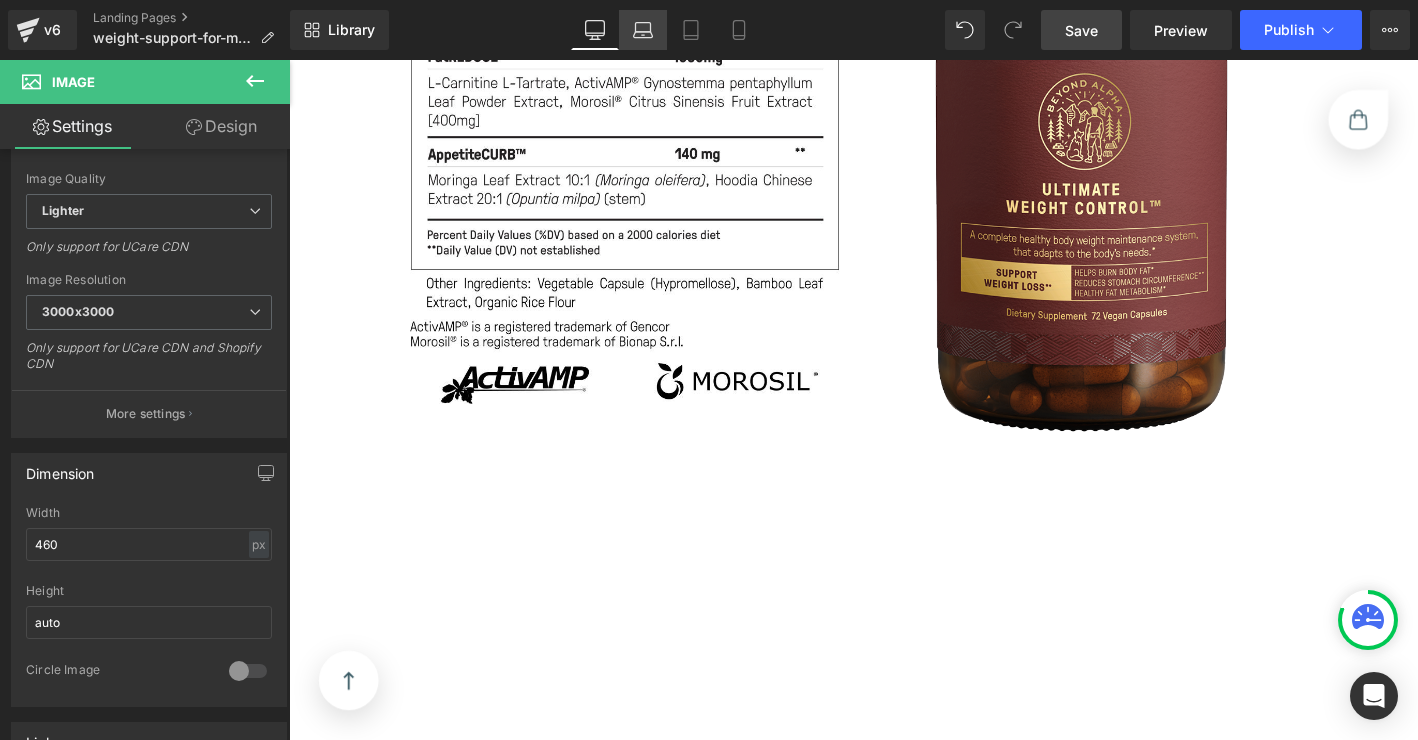 click on "Laptop" at bounding box center [643, 30] 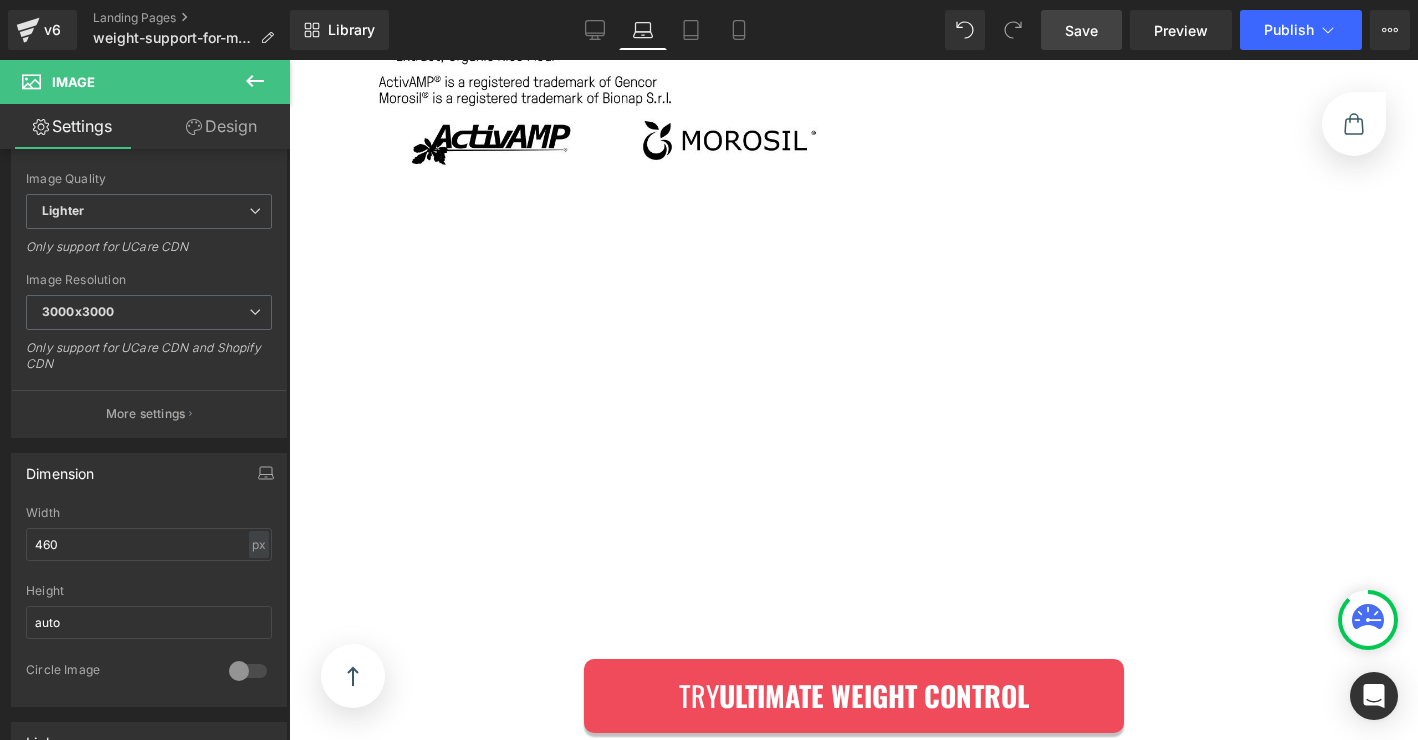 scroll, scrollTop: 14895, scrollLeft: 0, axis: vertical 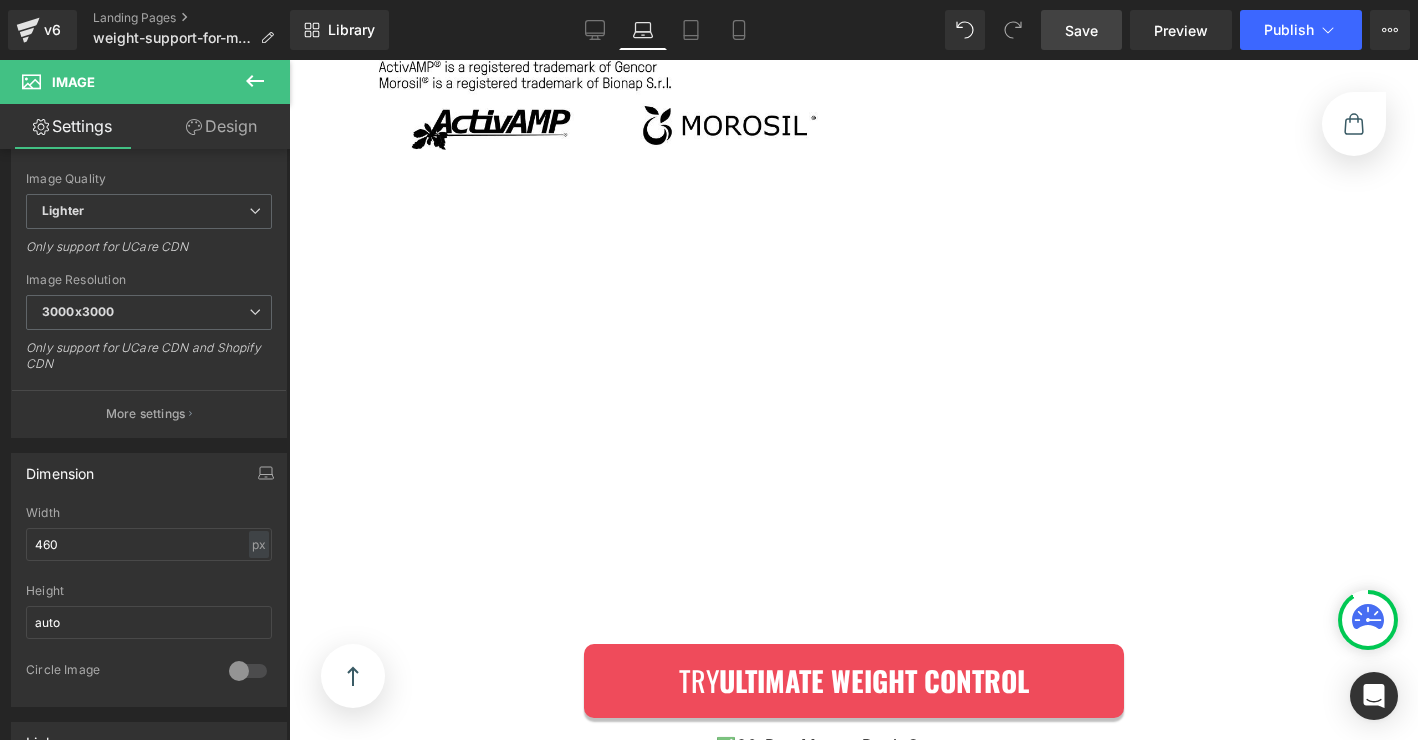 drag, startPoint x: 783, startPoint y: 300, endPoint x: 640, endPoint y: 245, distance: 153.21227 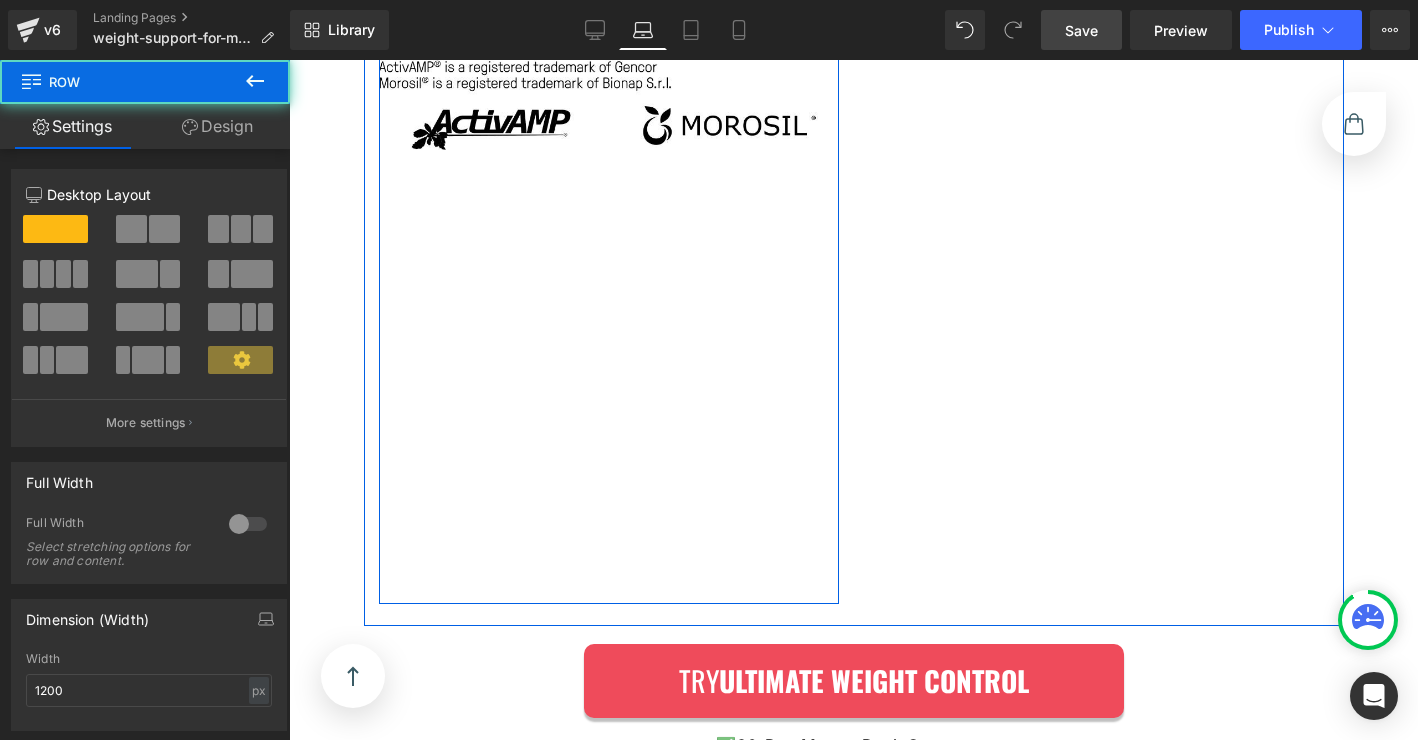 click on "Image         Row" at bounding box center (609, 88) 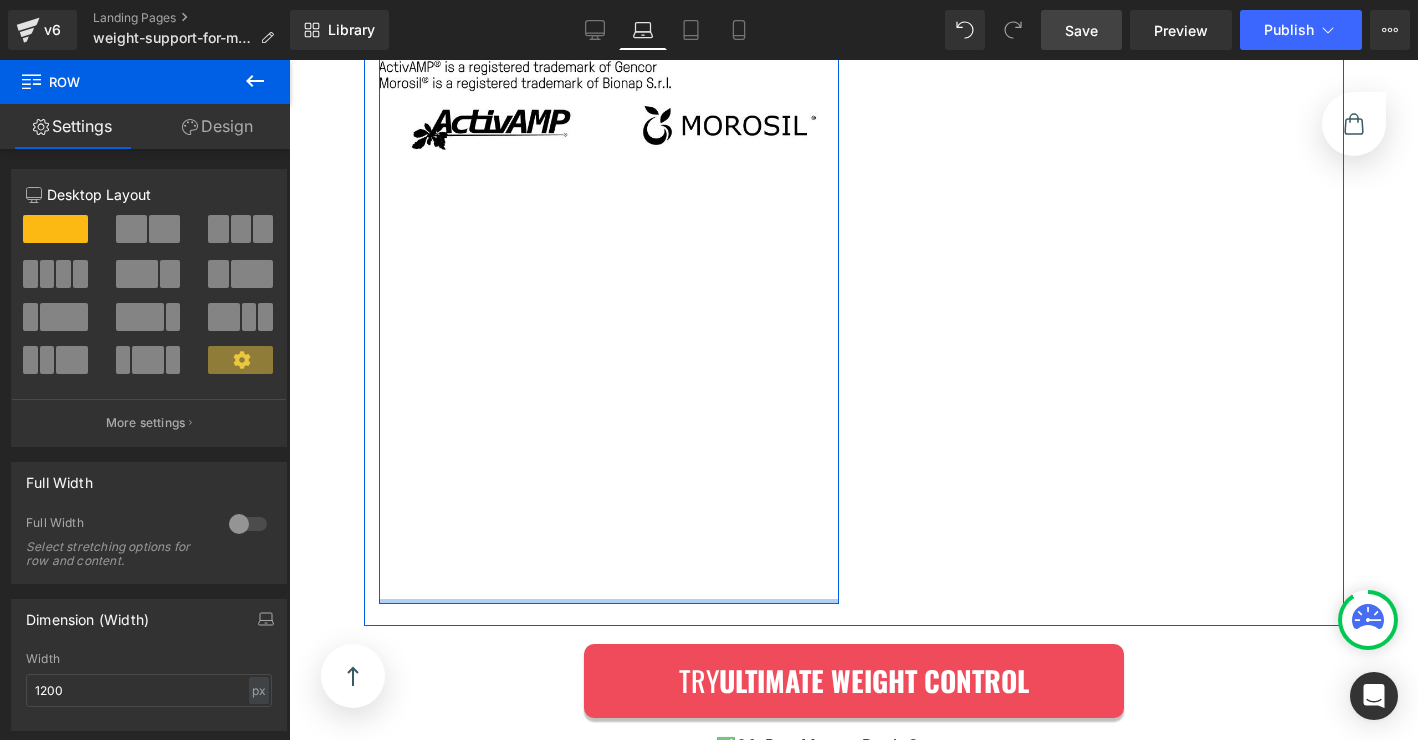 click at bounding box center (854, 615) 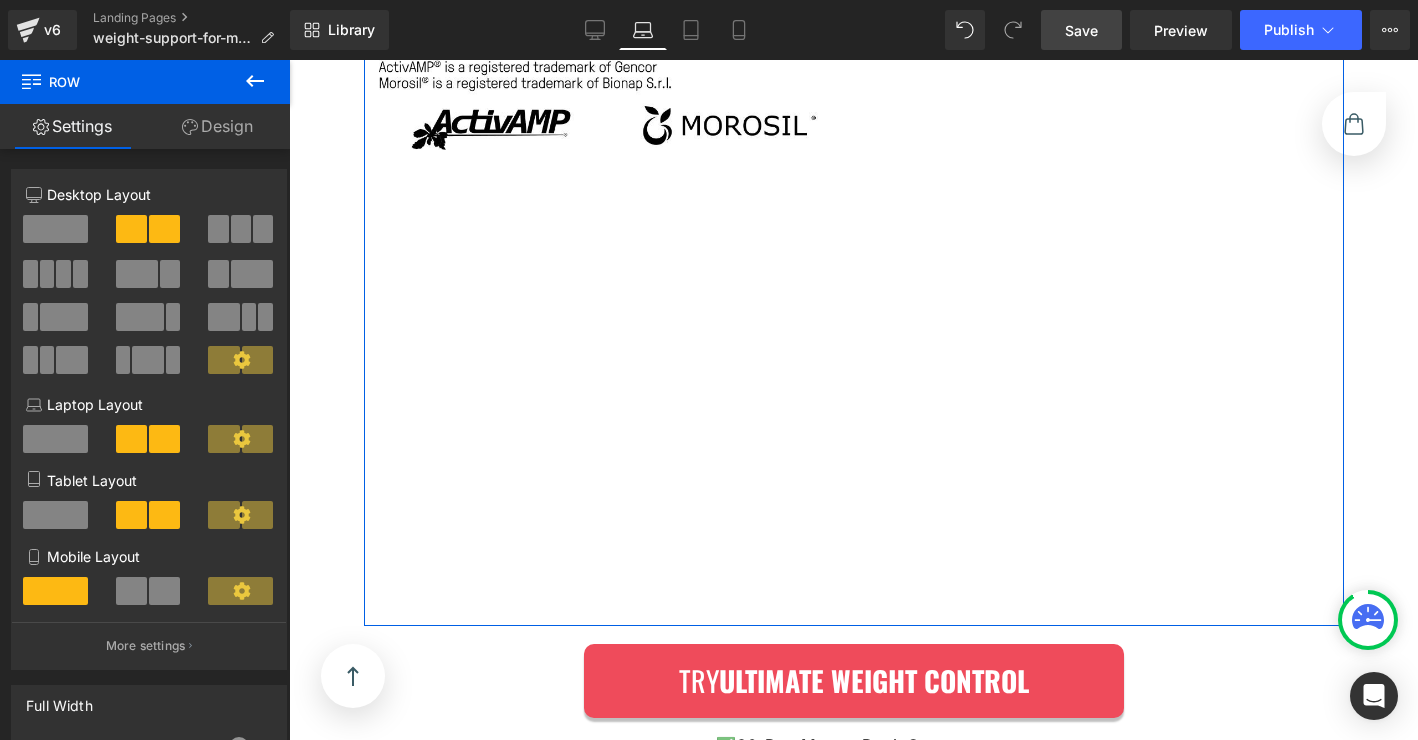 click on "Image         Row" at bounding box center [609, 88] 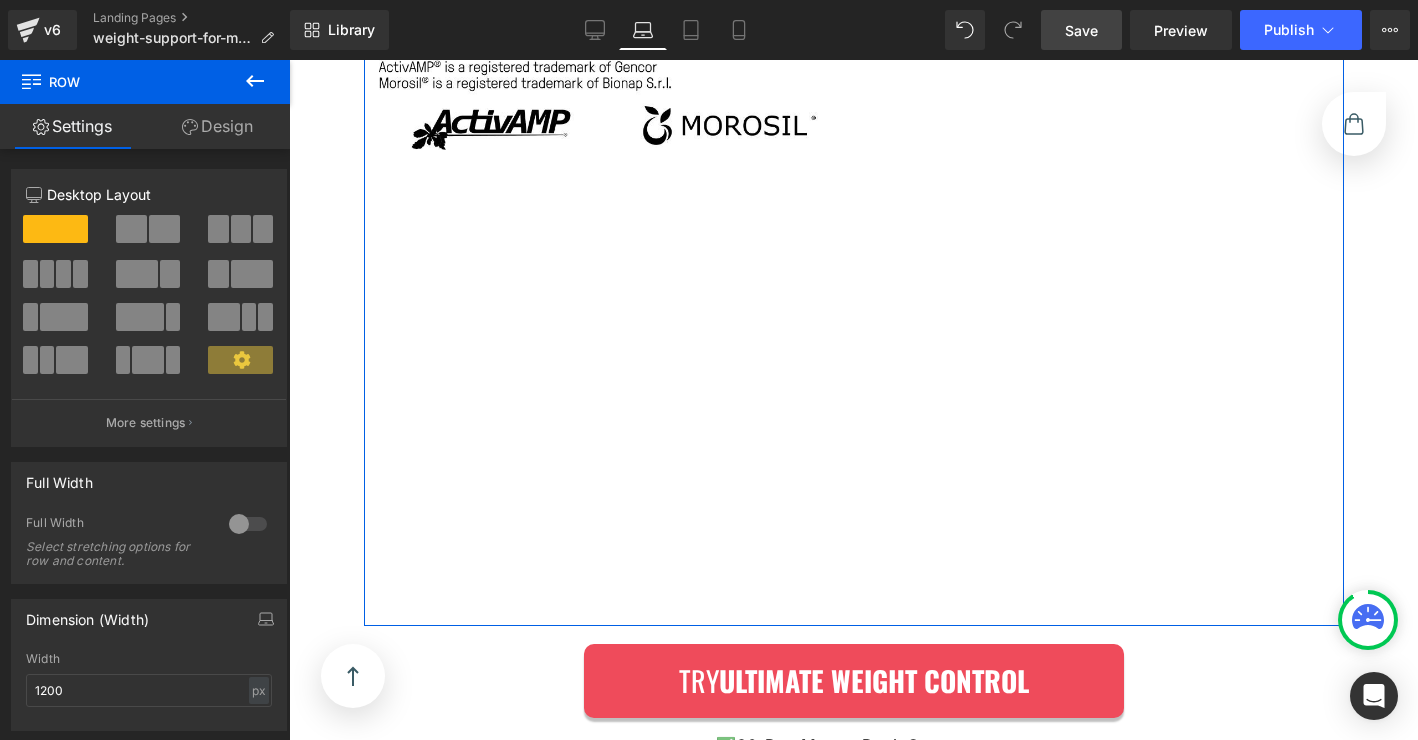 click on "Image         Row" at bounding box center (1099, 88) 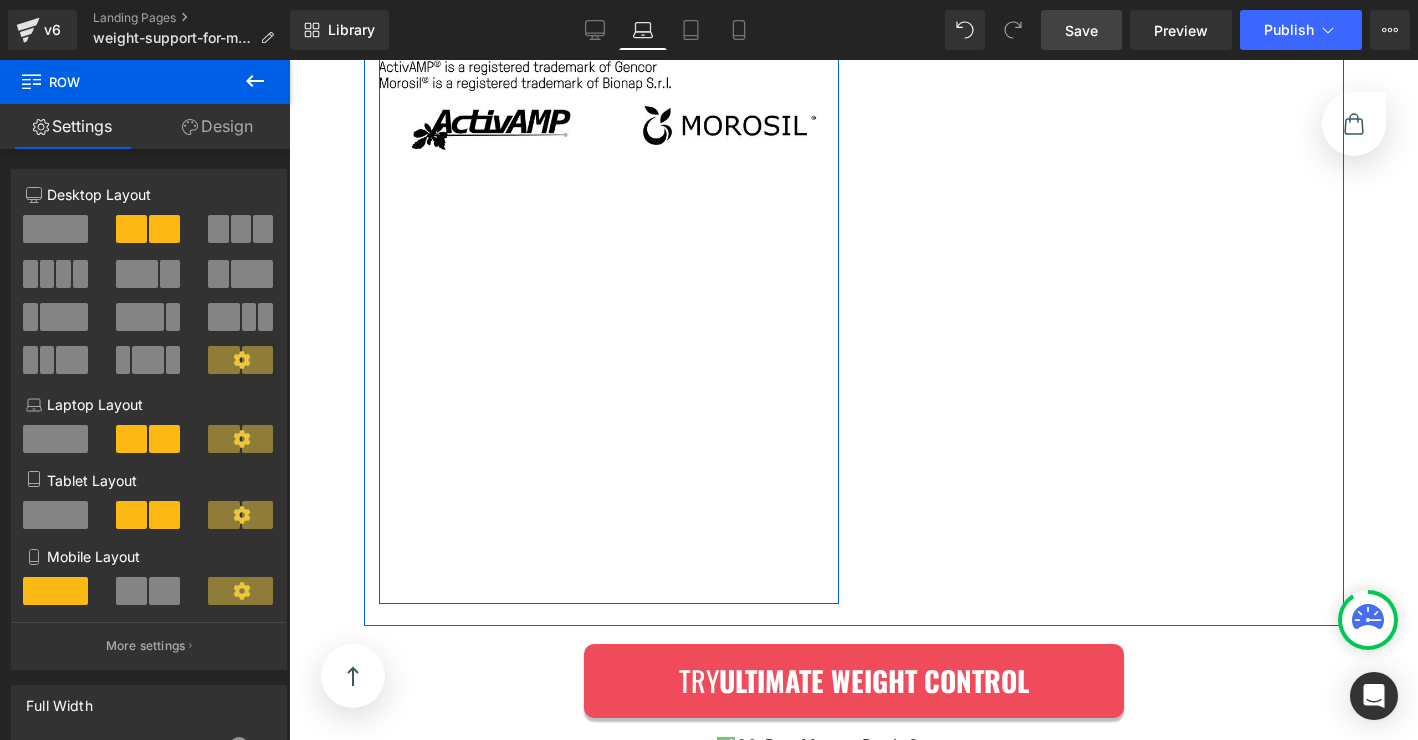 click on "Image         Row" at bounding box center (609, 88) 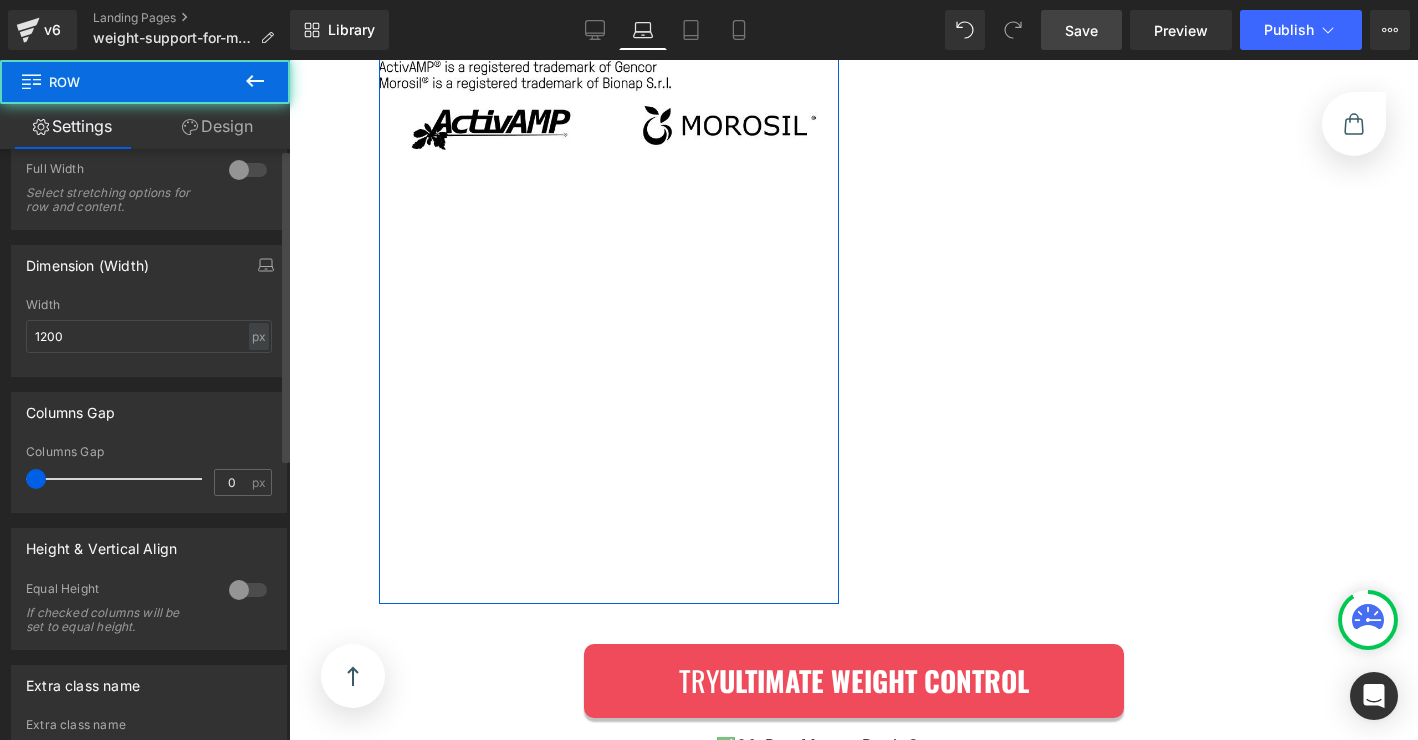 scroll, scrollTop: 531, scrollLeft: 0, axis: vertical 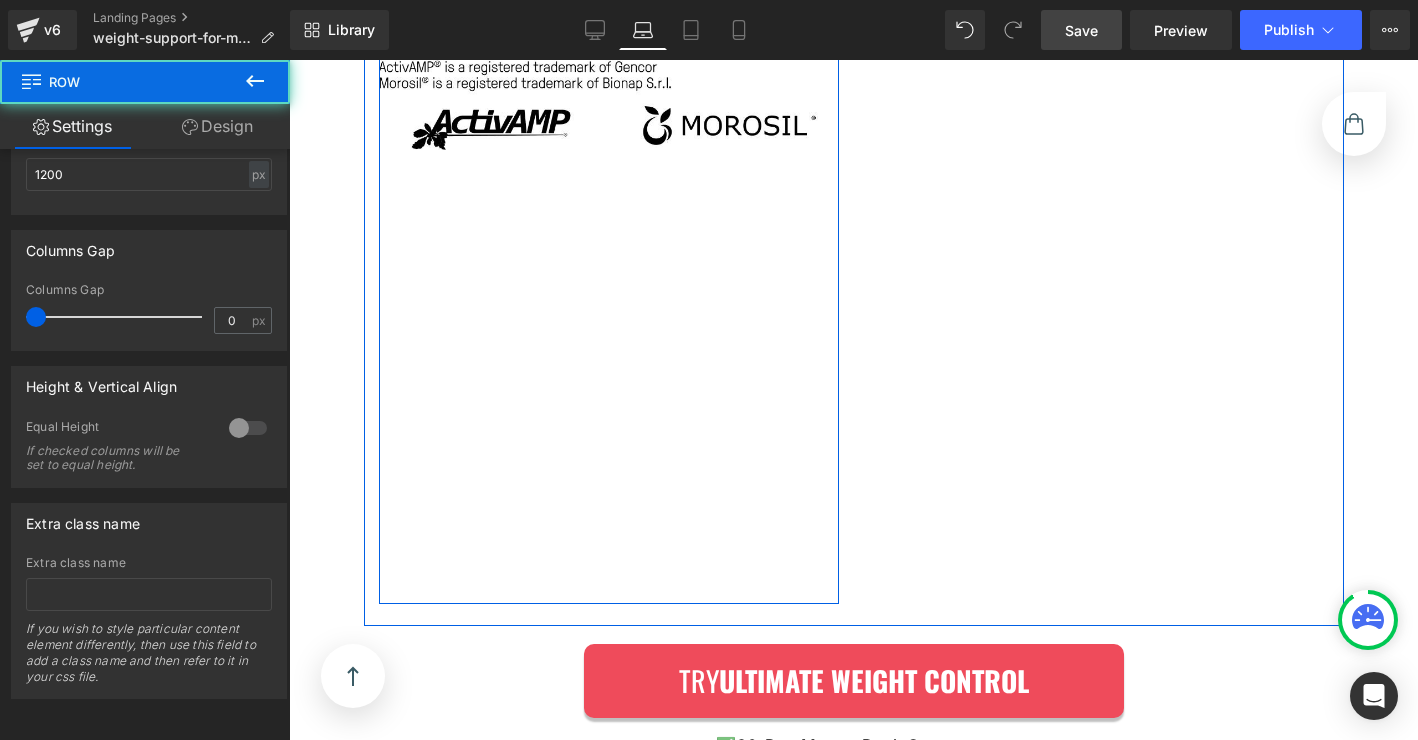 click on "Image         Row" at bounding box center [609, 88] 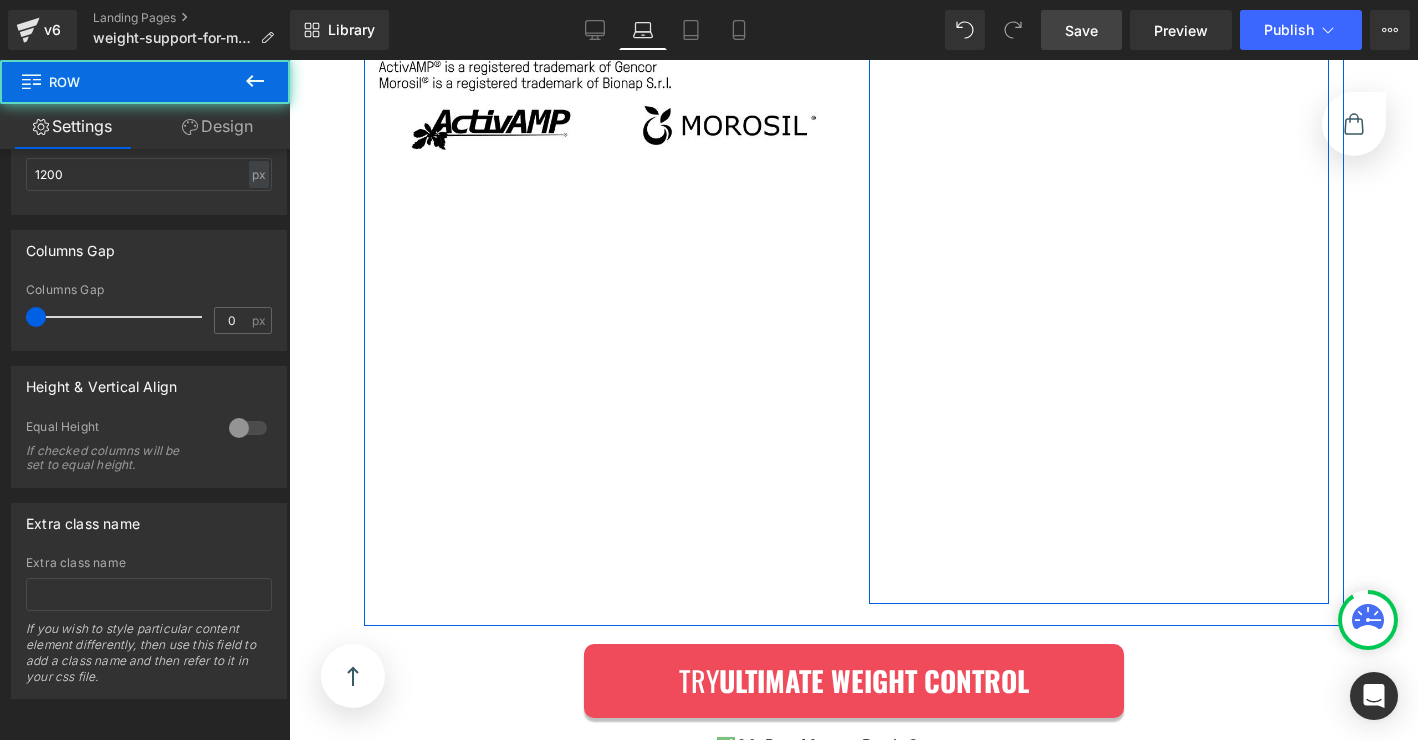 click on "Image         Row" at bounding box center [1099, 88] 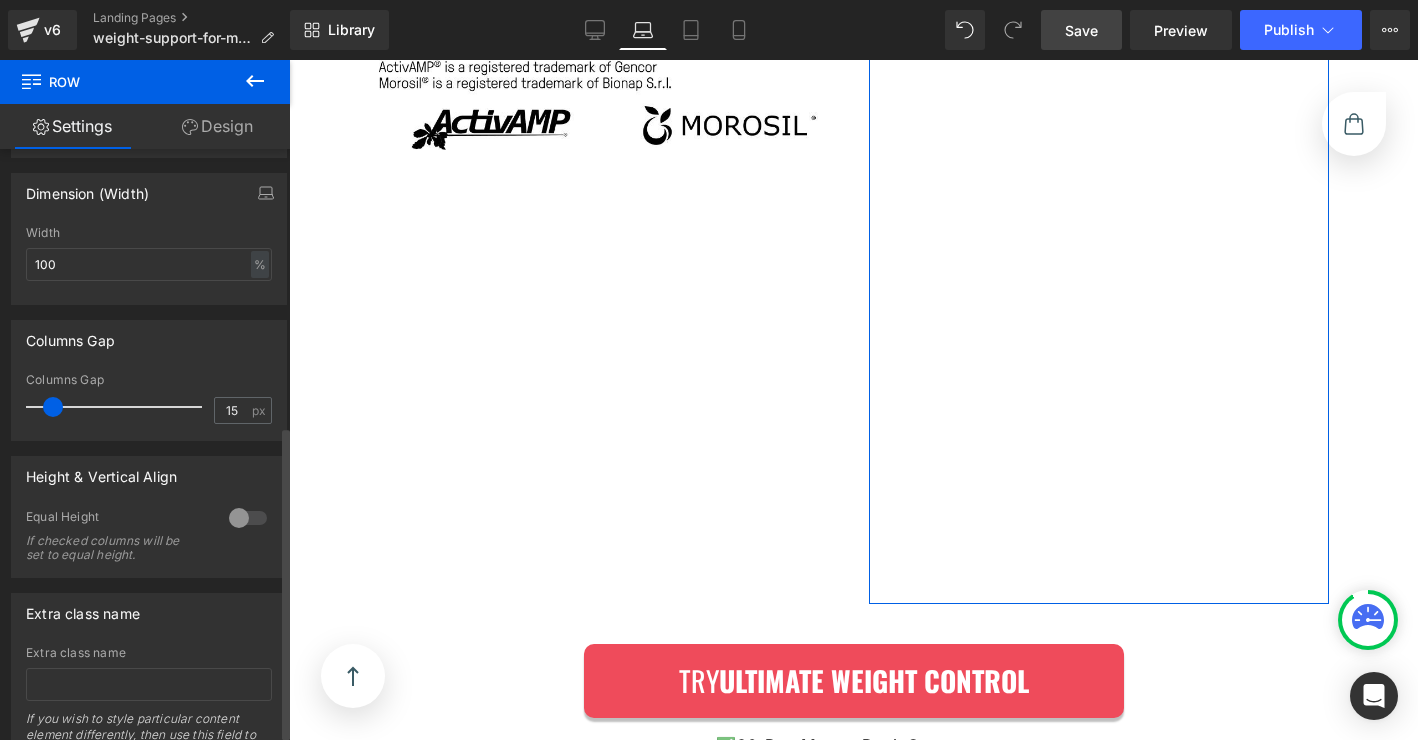 scroll, scrollTop: 531, scrollLeft: 0, axis: vertical 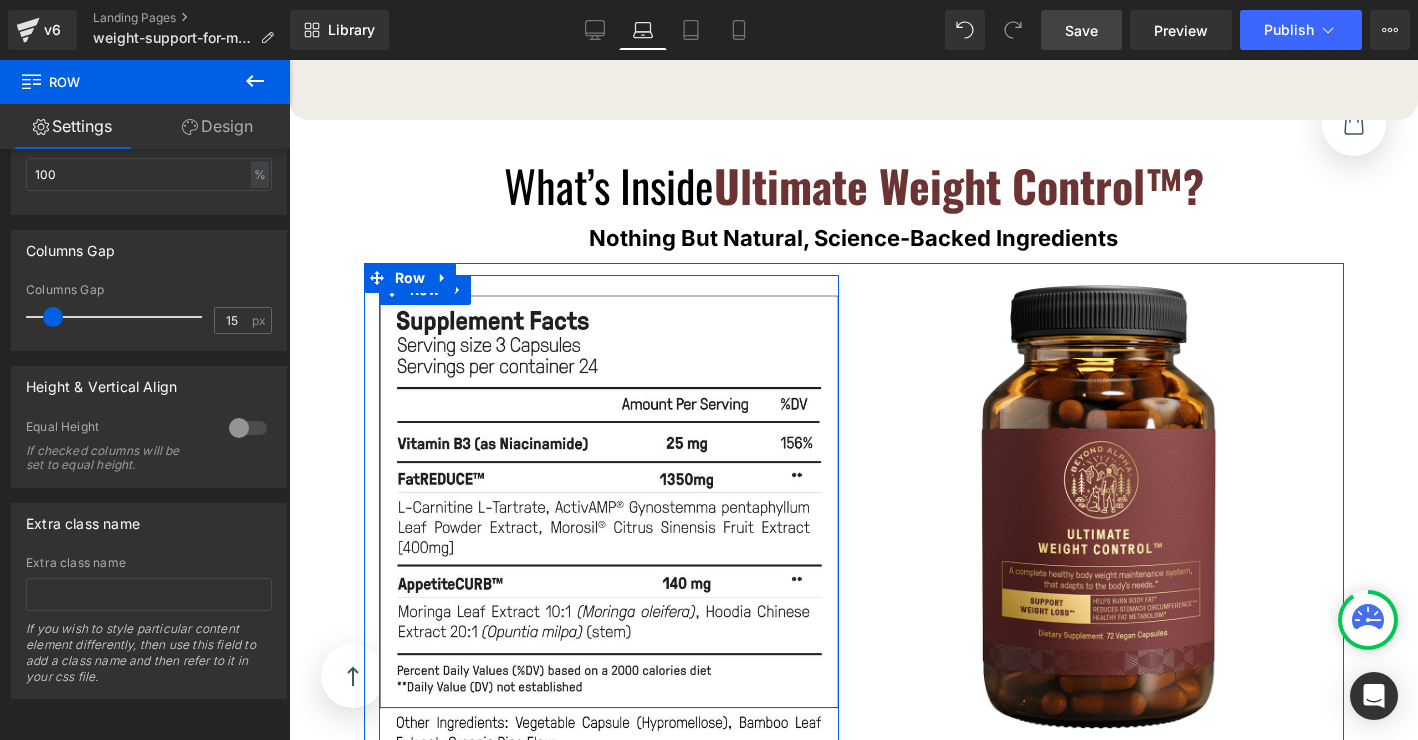 click on "Image" at bounding box center (609, 563) 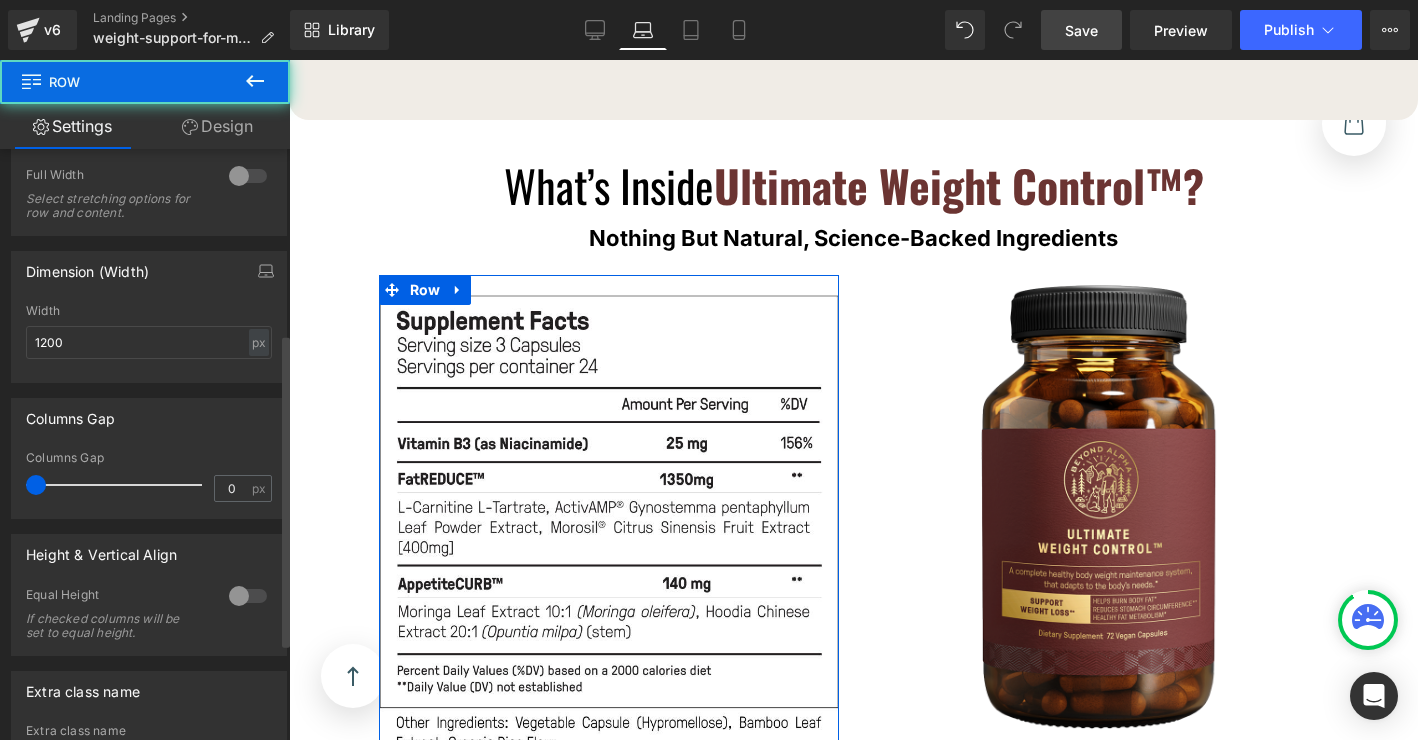 scroll, scrollTop: 416, scrollLeft: 0, axis: vertical 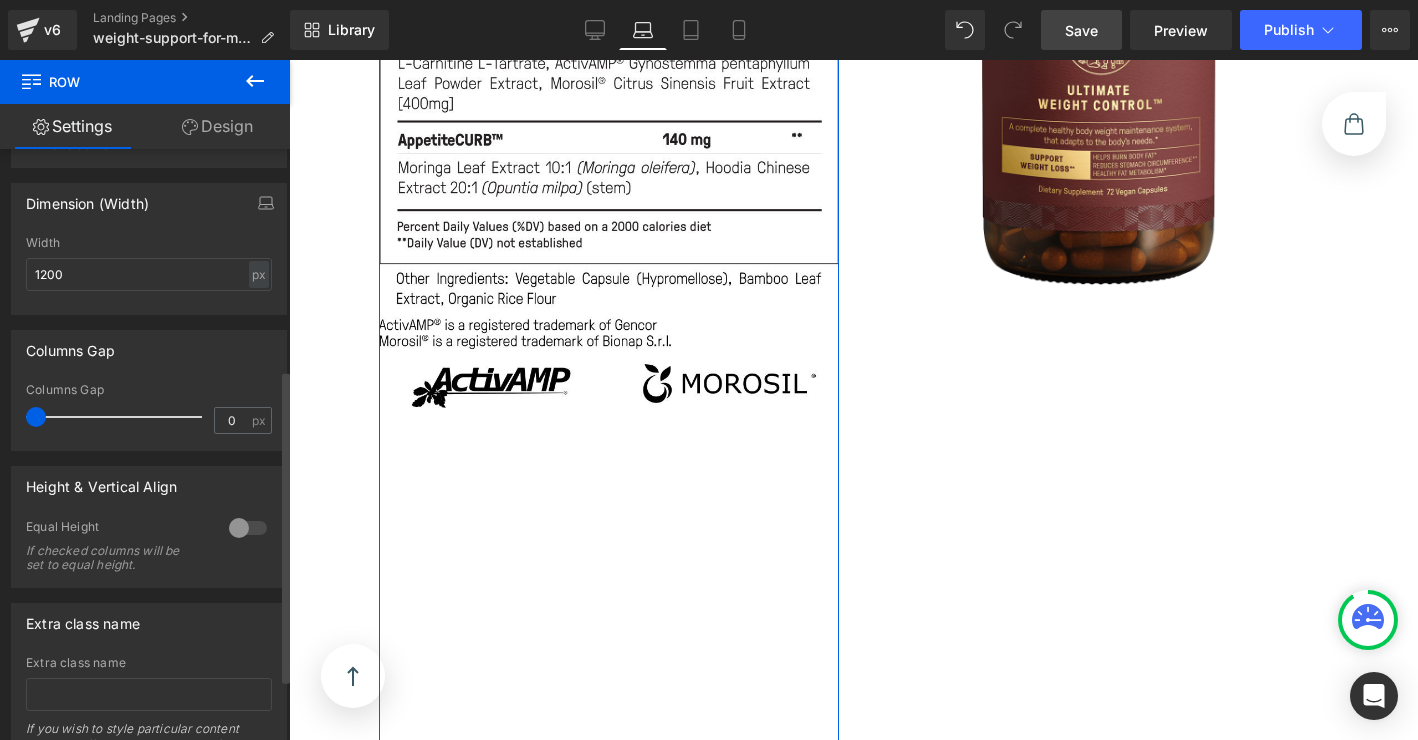 click at bounding box center (248, 528) 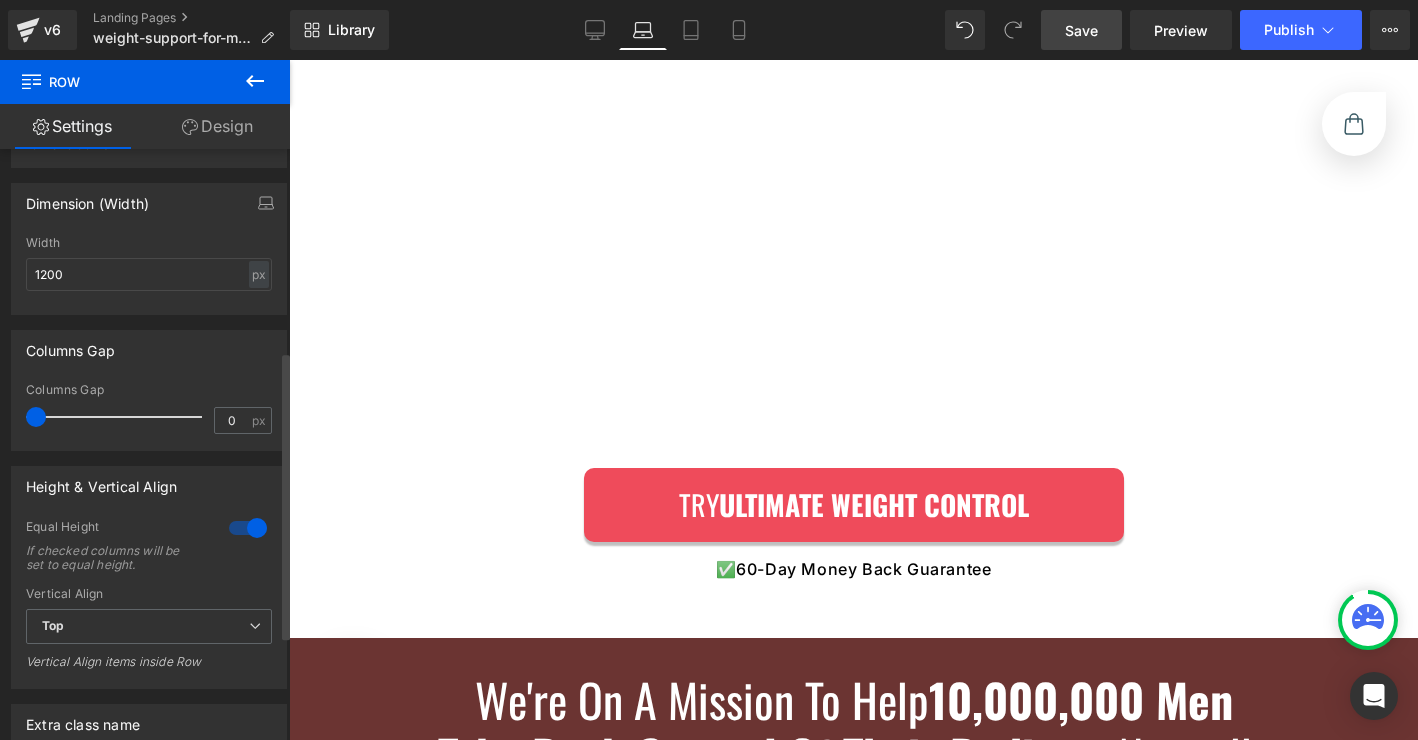 scroll, scrollTop: 15059, scrollLeft: 0, axis: vertical 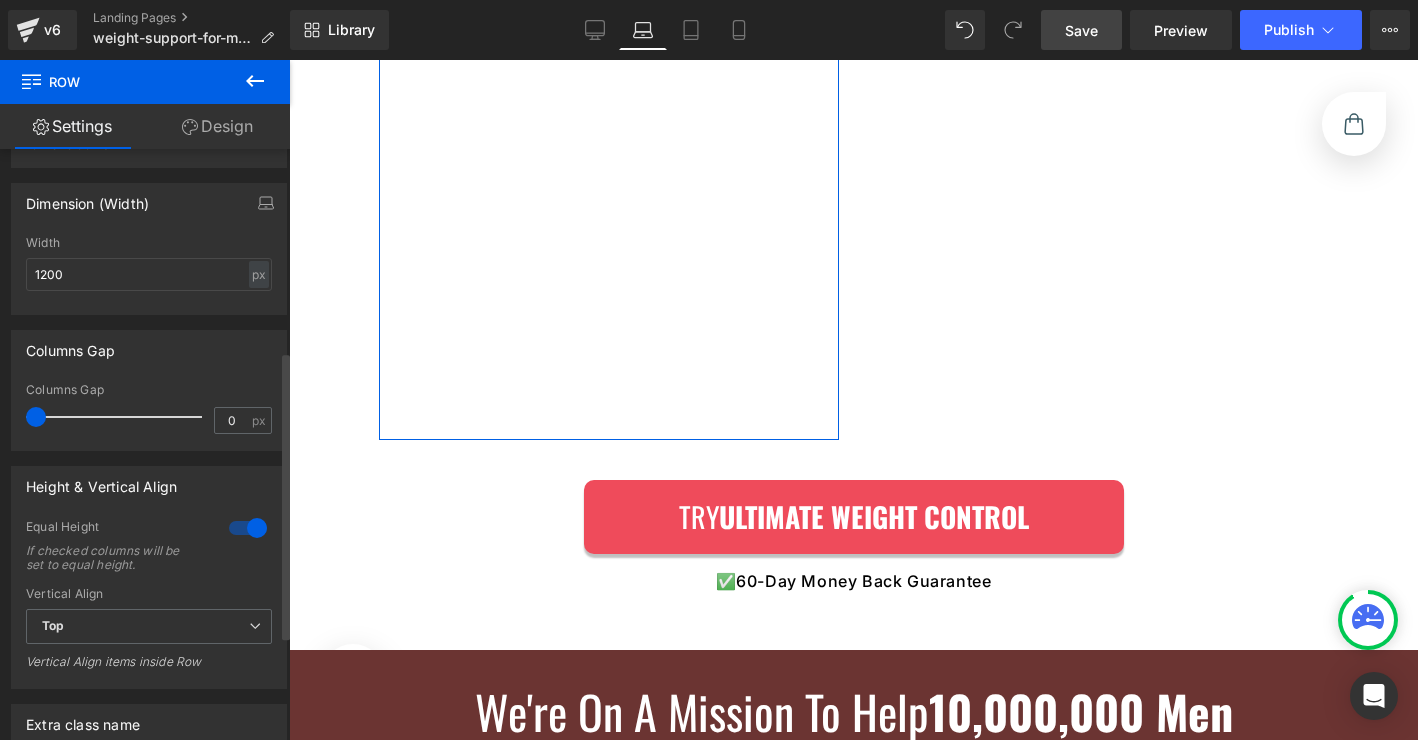 click at bounding box center [248, 528] 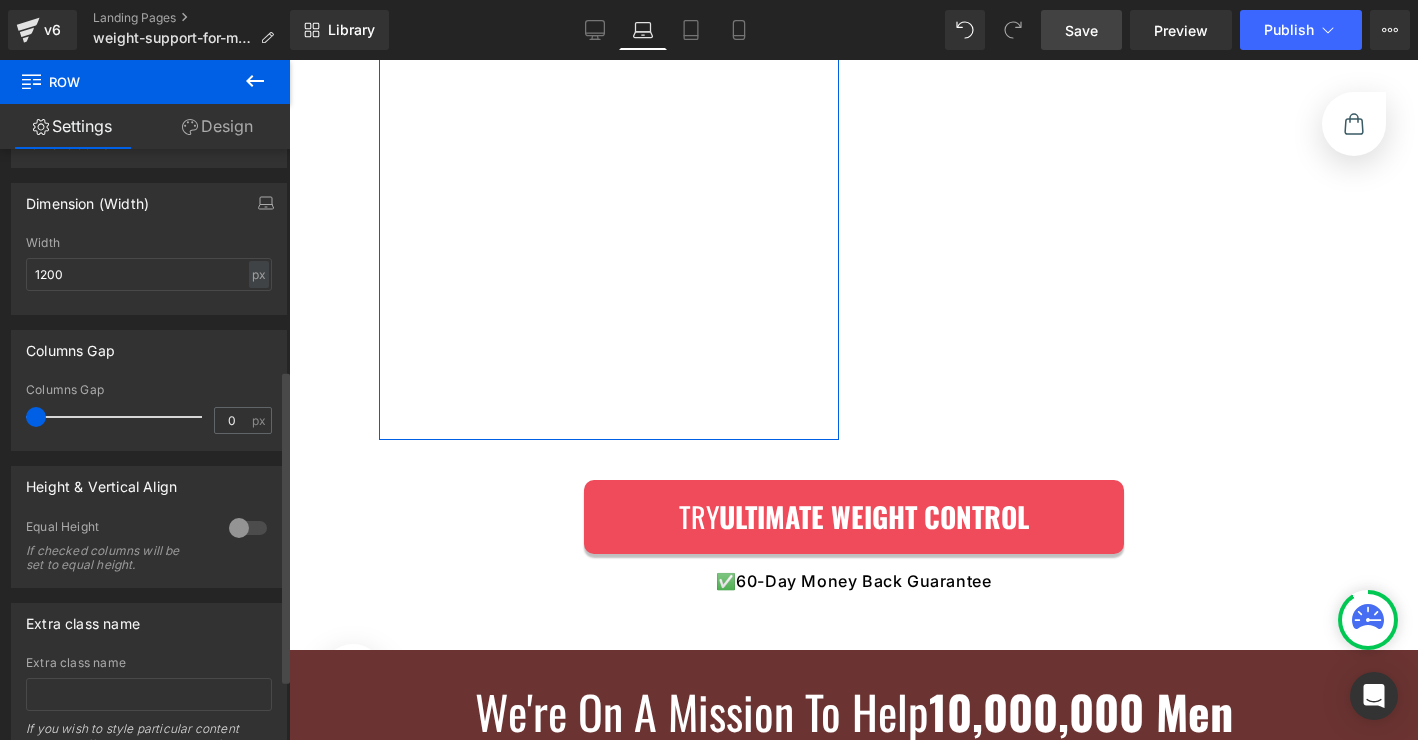click at bounding box center [248, 528] 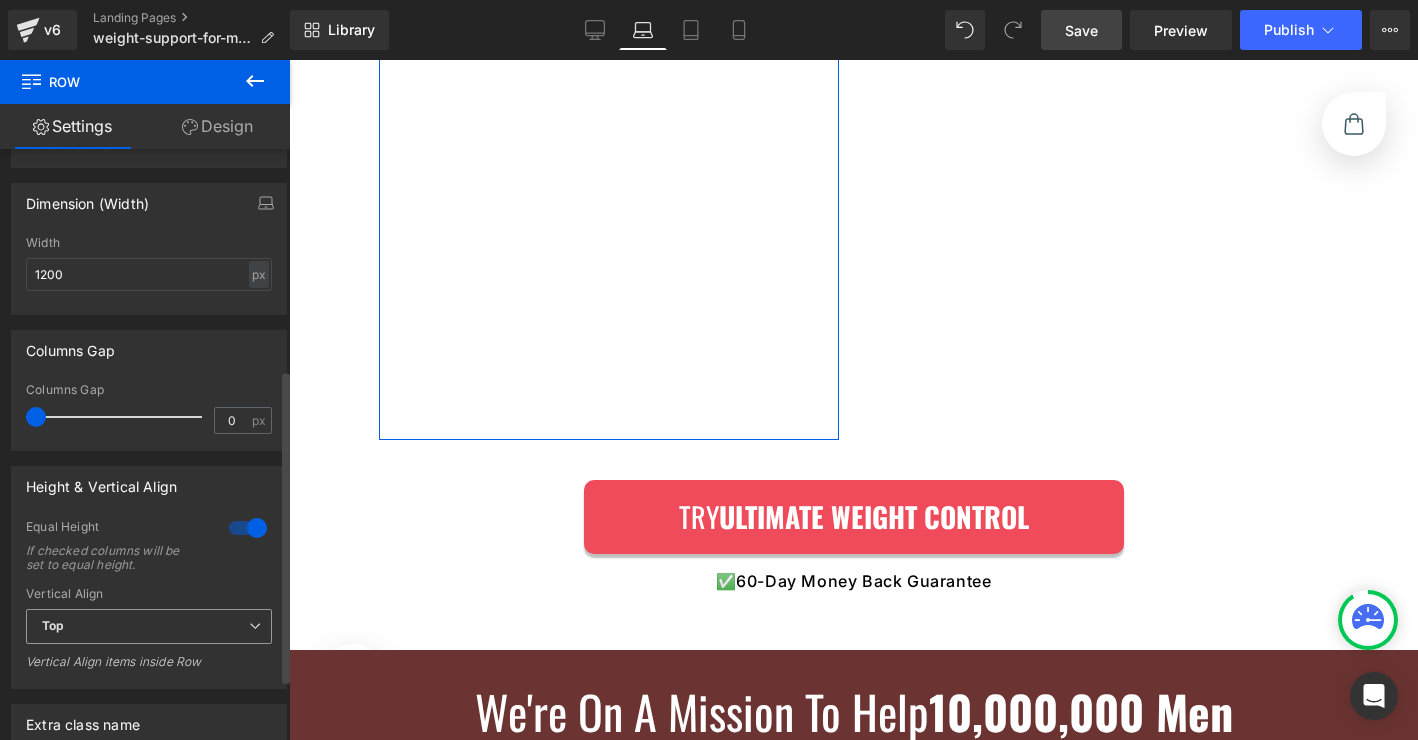 click on "Top" at bounding box center (149, 626) 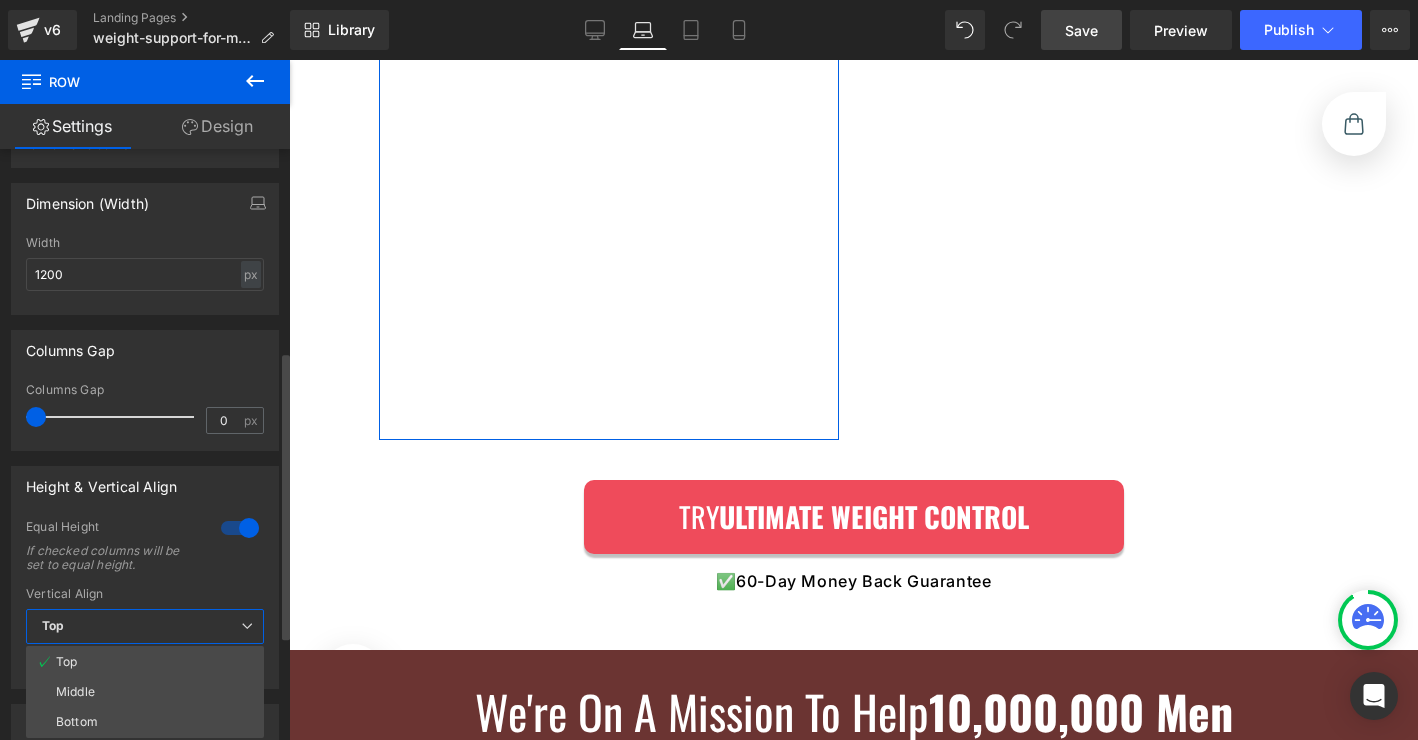 click on "Middle" at bounding box center (145, 692) 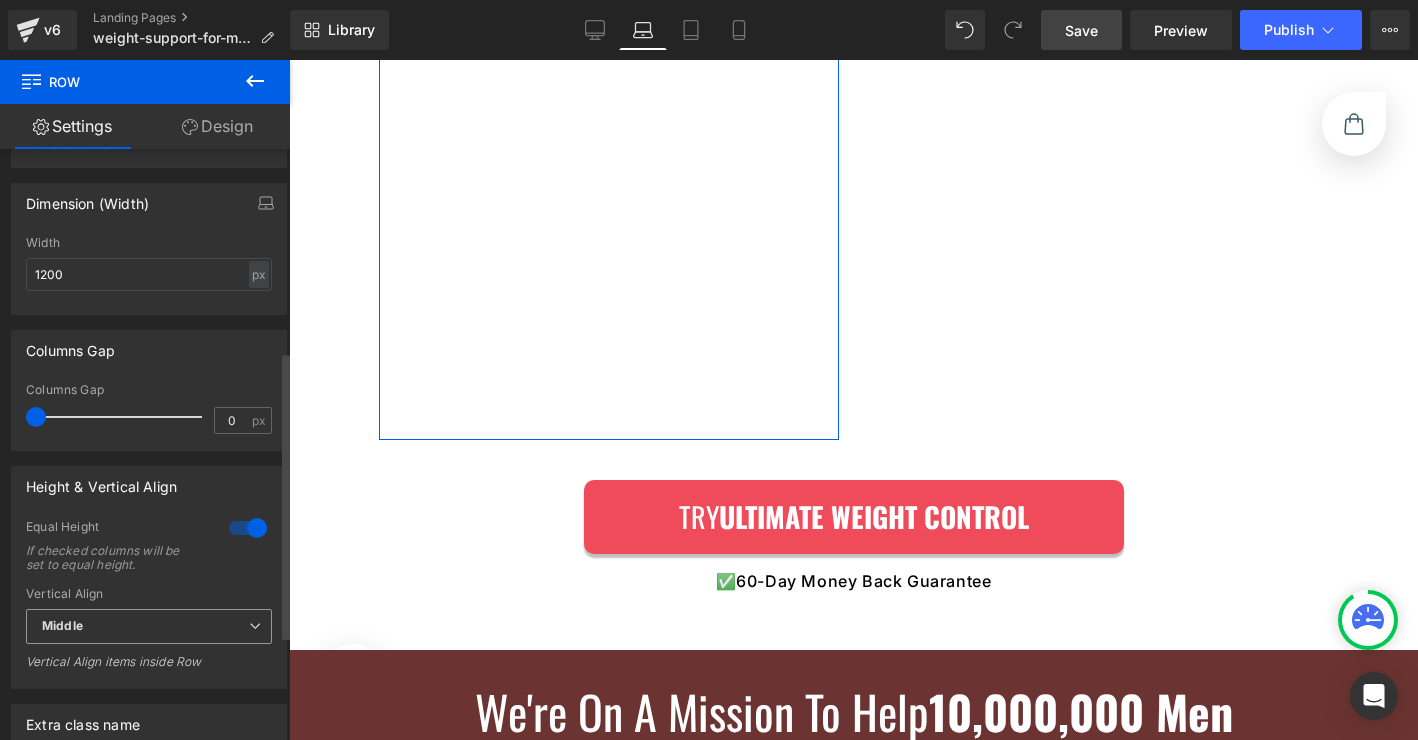 click on "Middle" at bounding box center [149, 626] 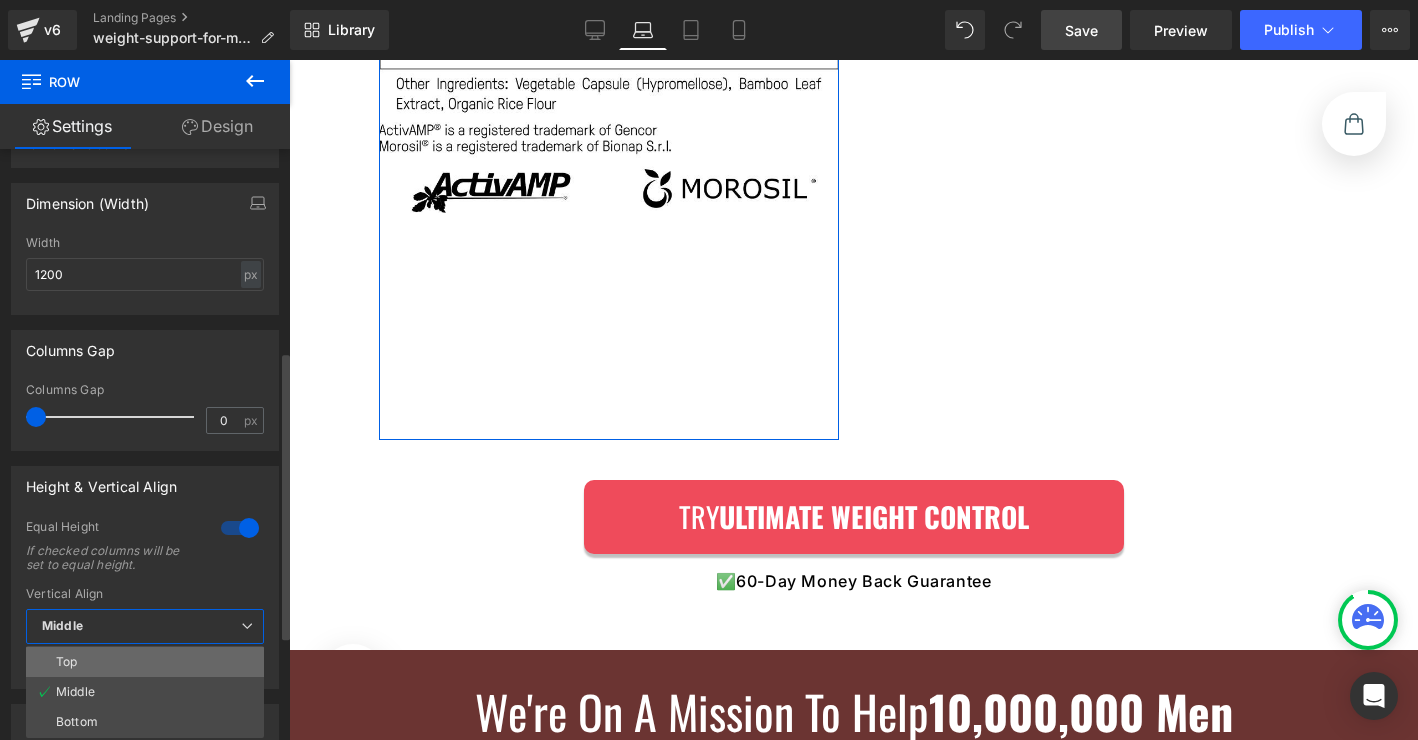 click on "Top" at bounding box center (145, 662) 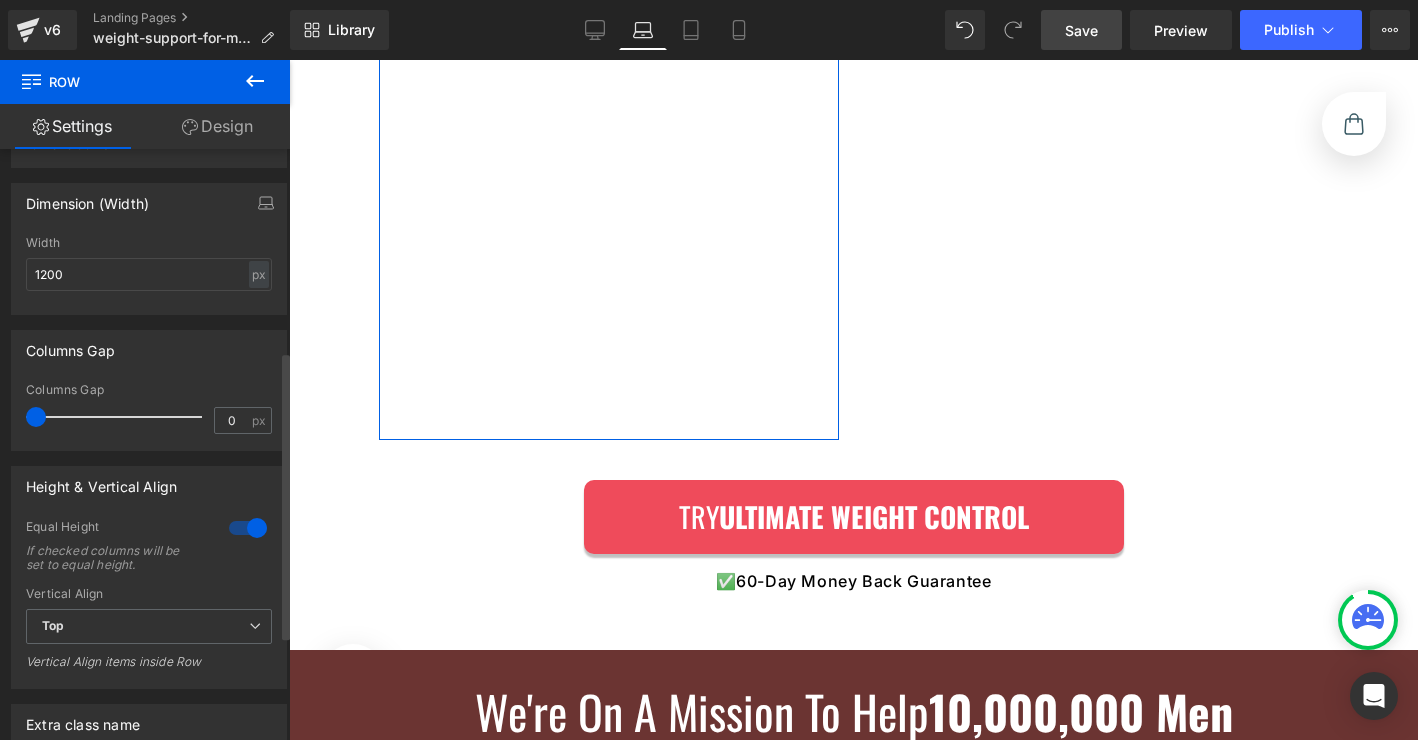 click at bounding box center (248, 528) 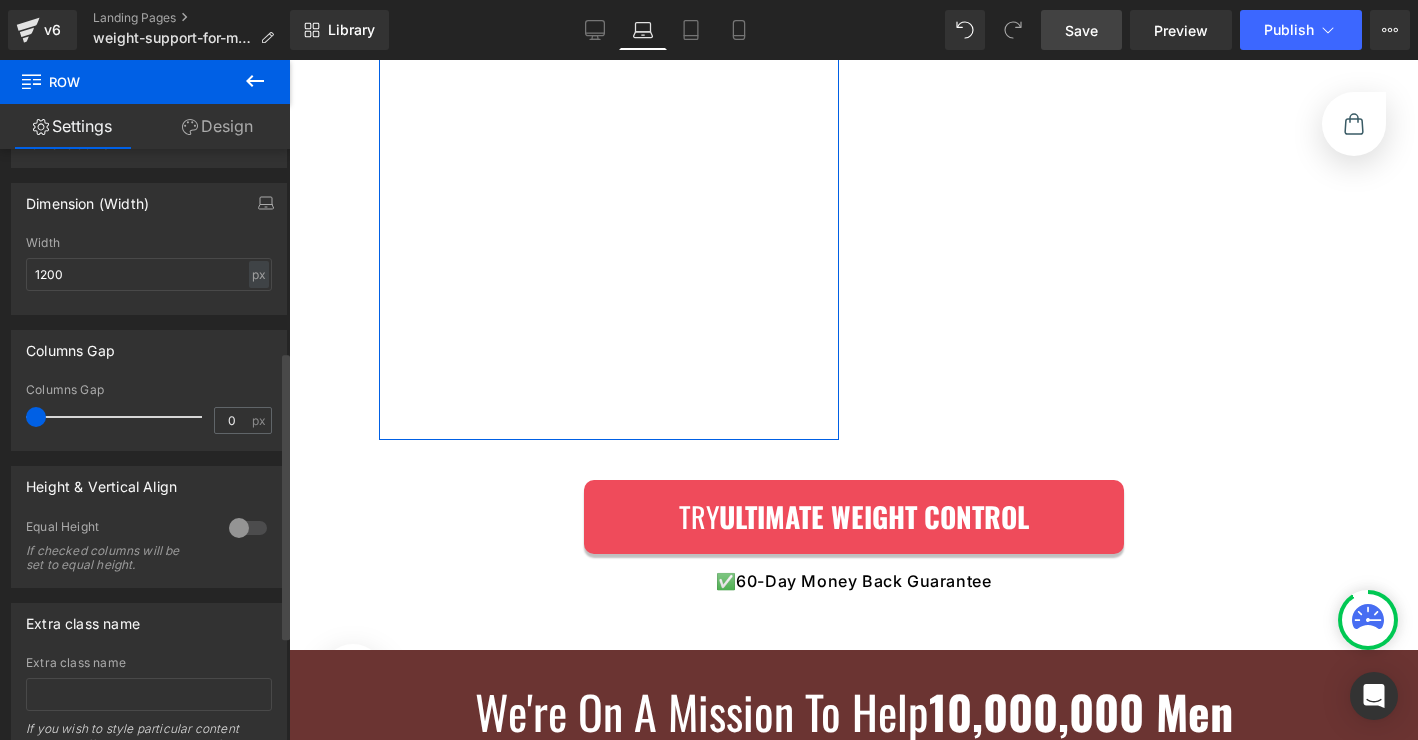 click at bounding box center [248, 528] 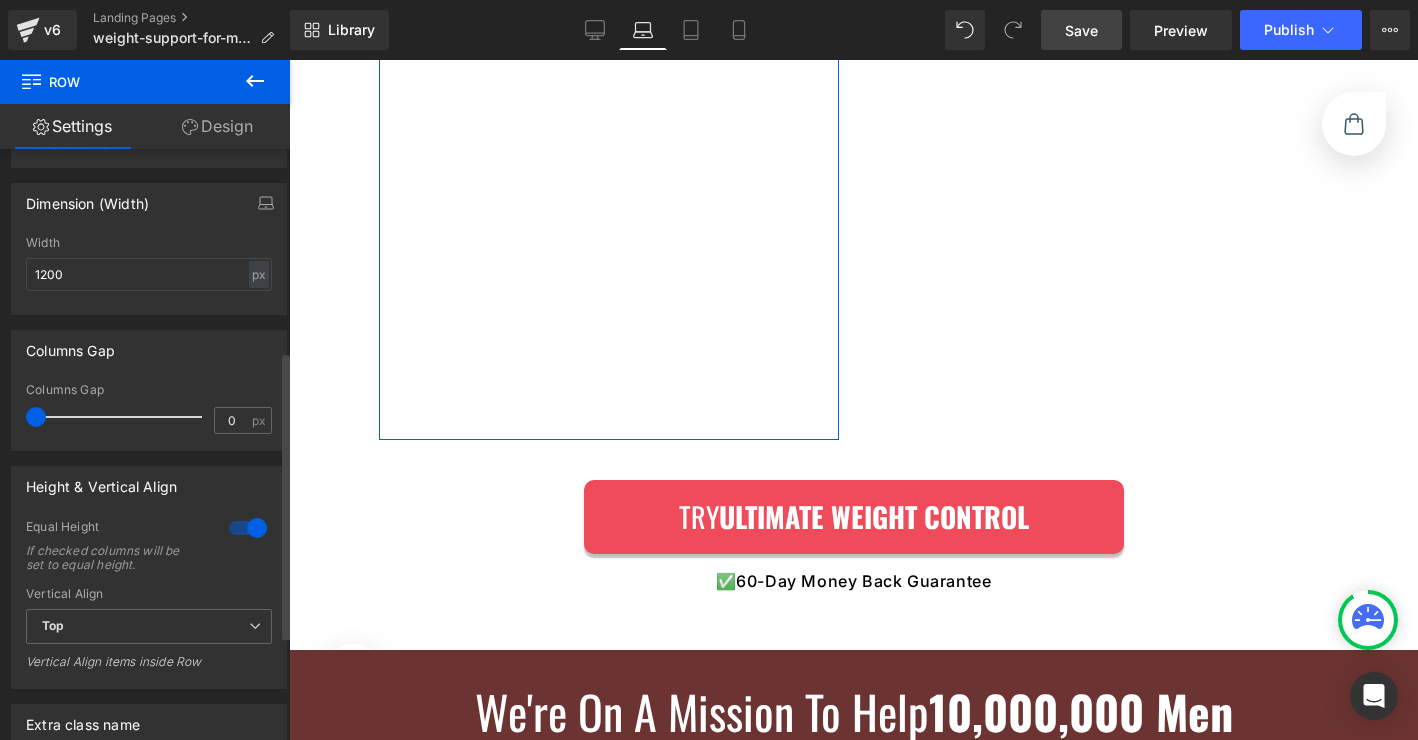 click at bounding box center [248, 528] 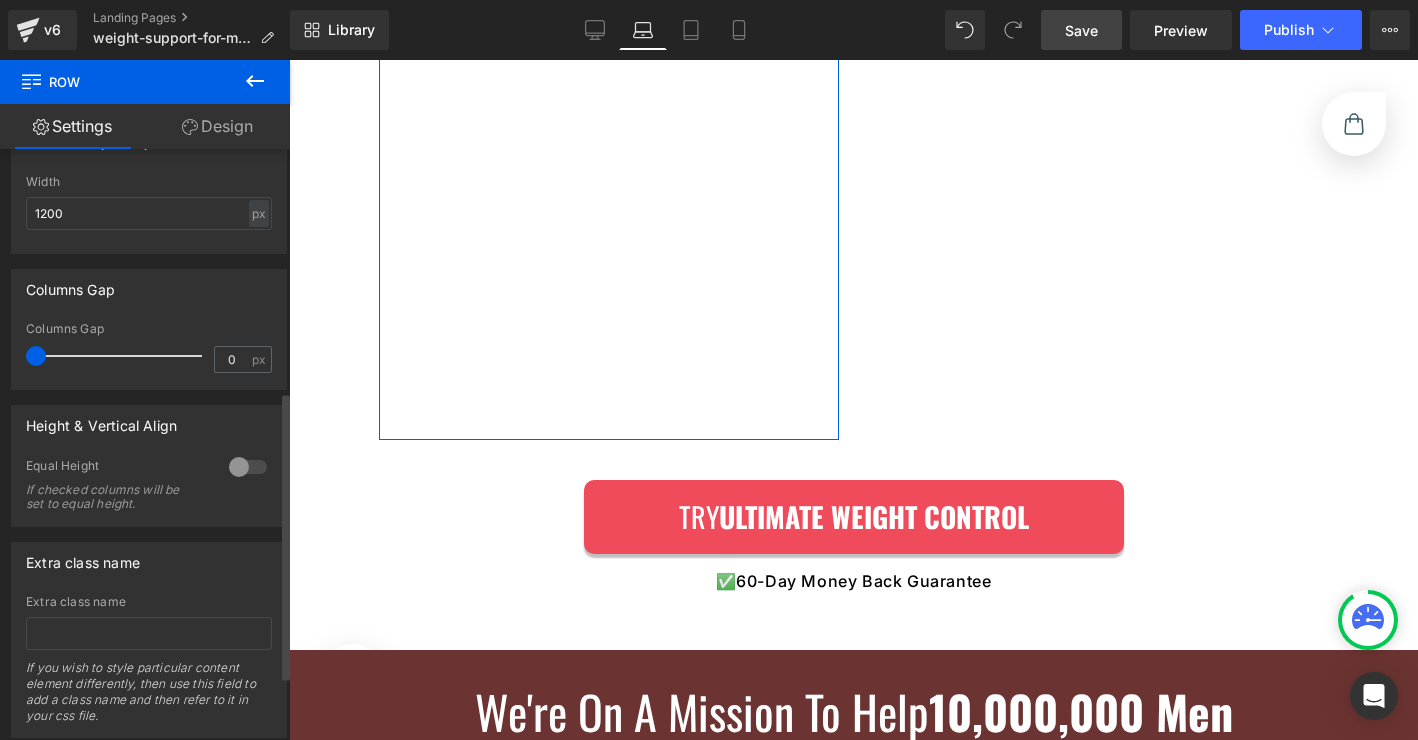 scroll, scrollTop: 503, scrollLeft: 0, axis: vertical 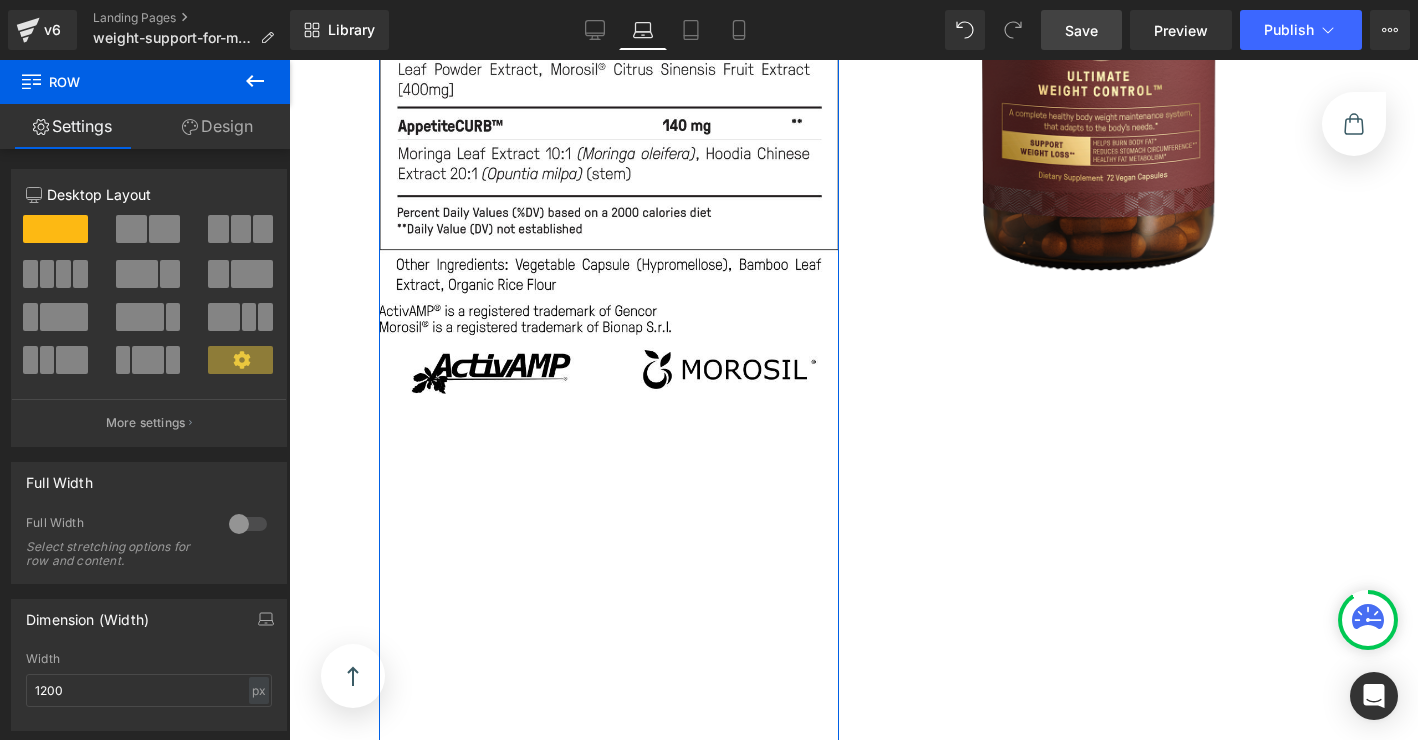click on "Design" at bounding box center (217, 126) 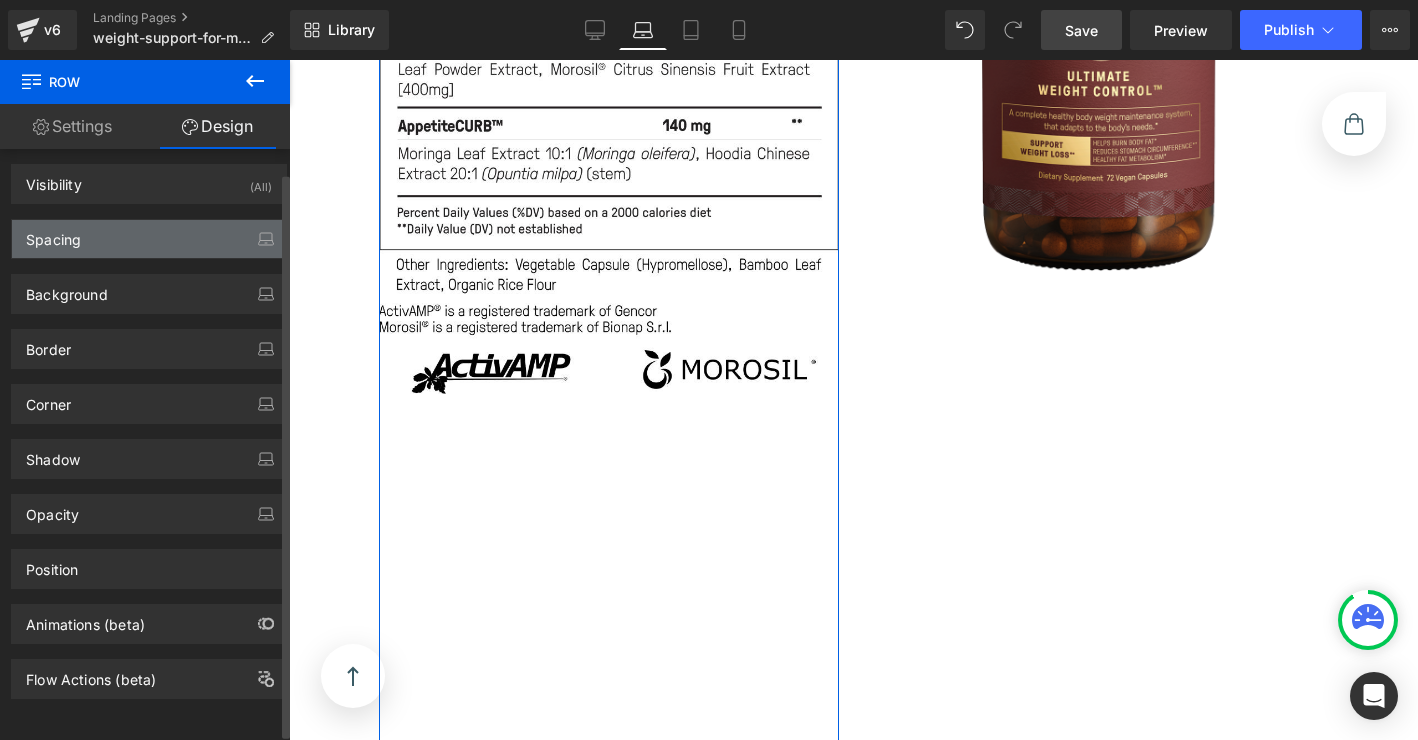 scroll, scrollTop: 16, scrollLeft: 0, axis: vertical 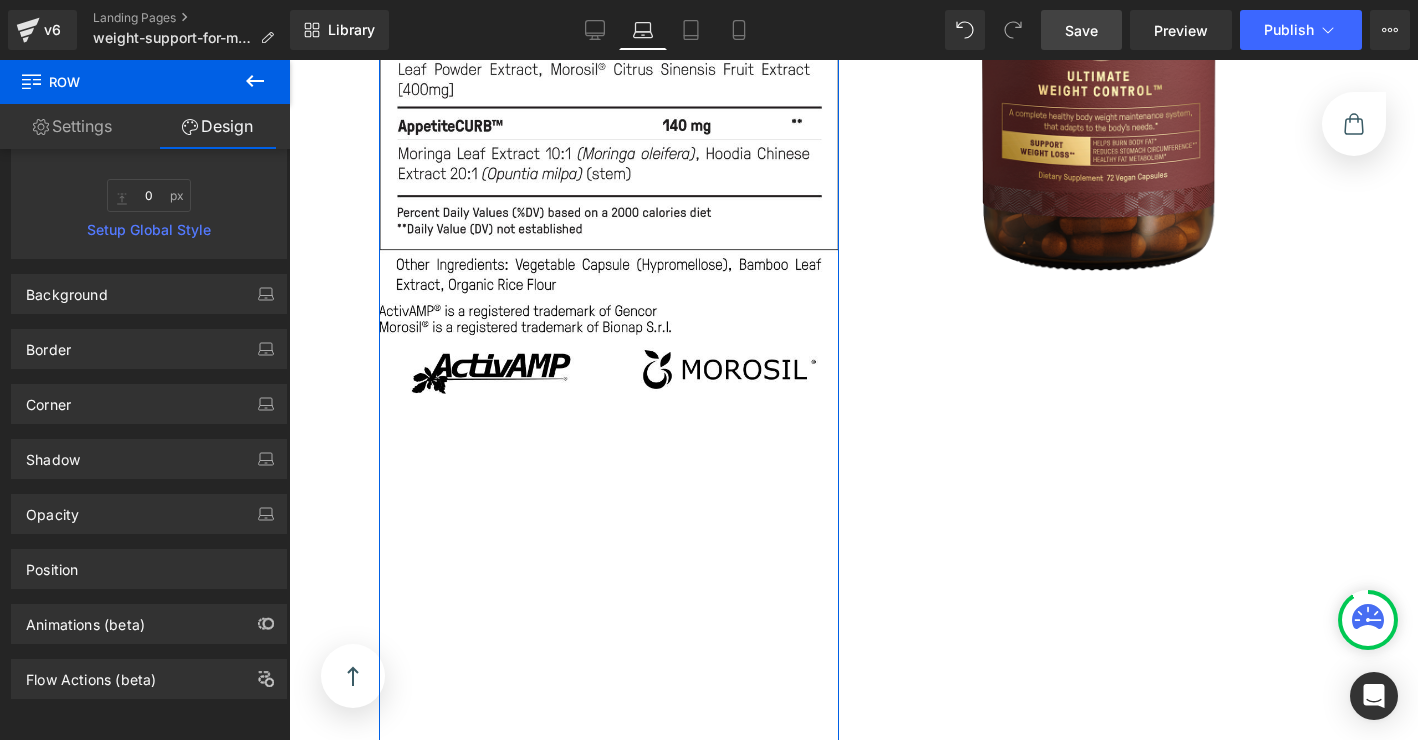 click on "Settings" at bounding box center [72, 126] 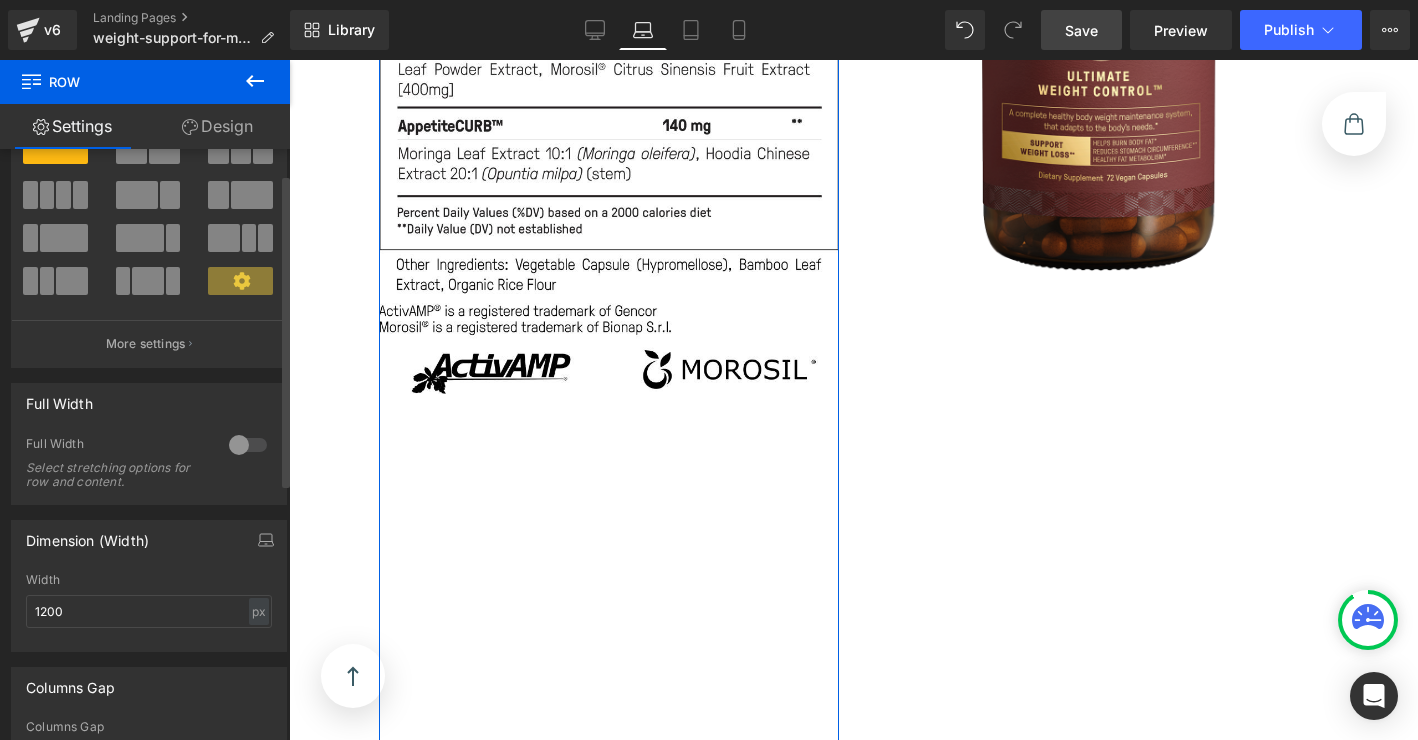scroll, scrollTop: 190, scrollLeft: 0, axis: vertical 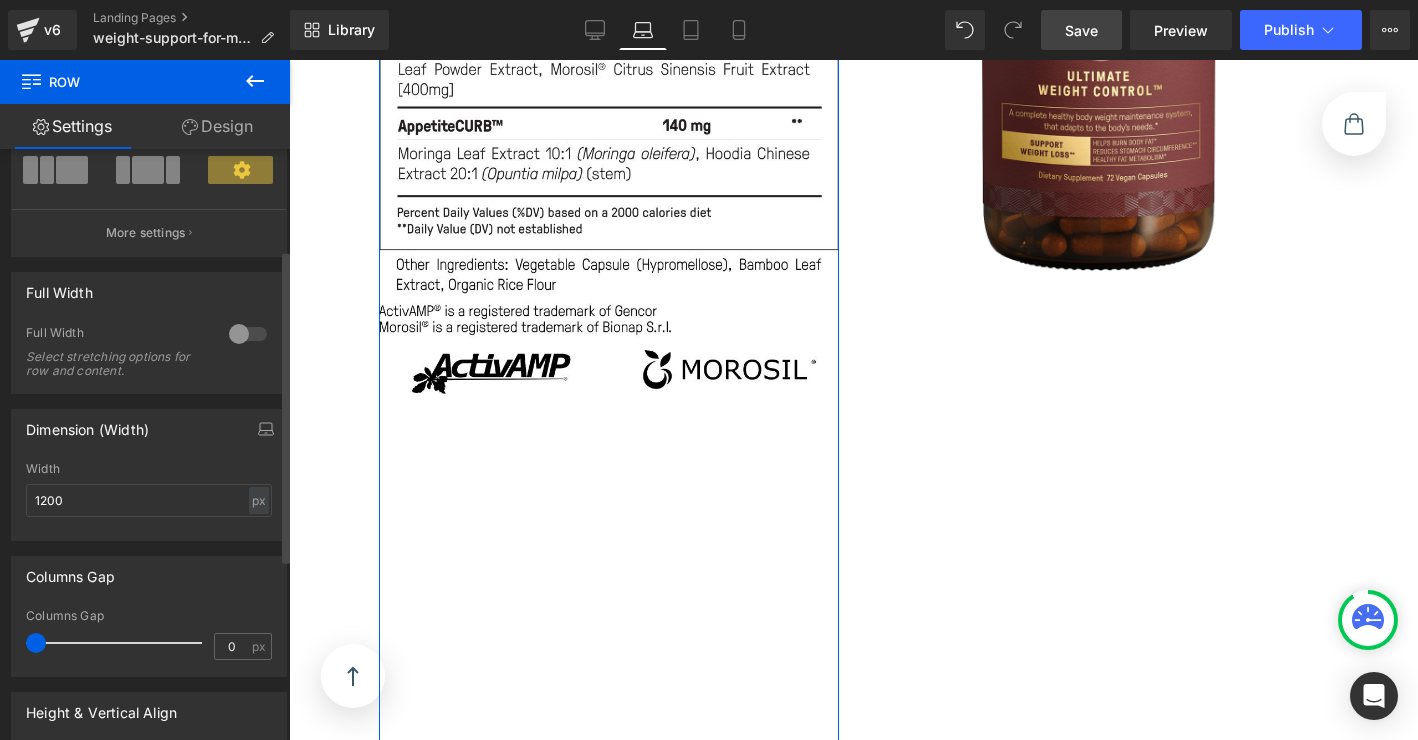 click at bounding box center [248, 334] 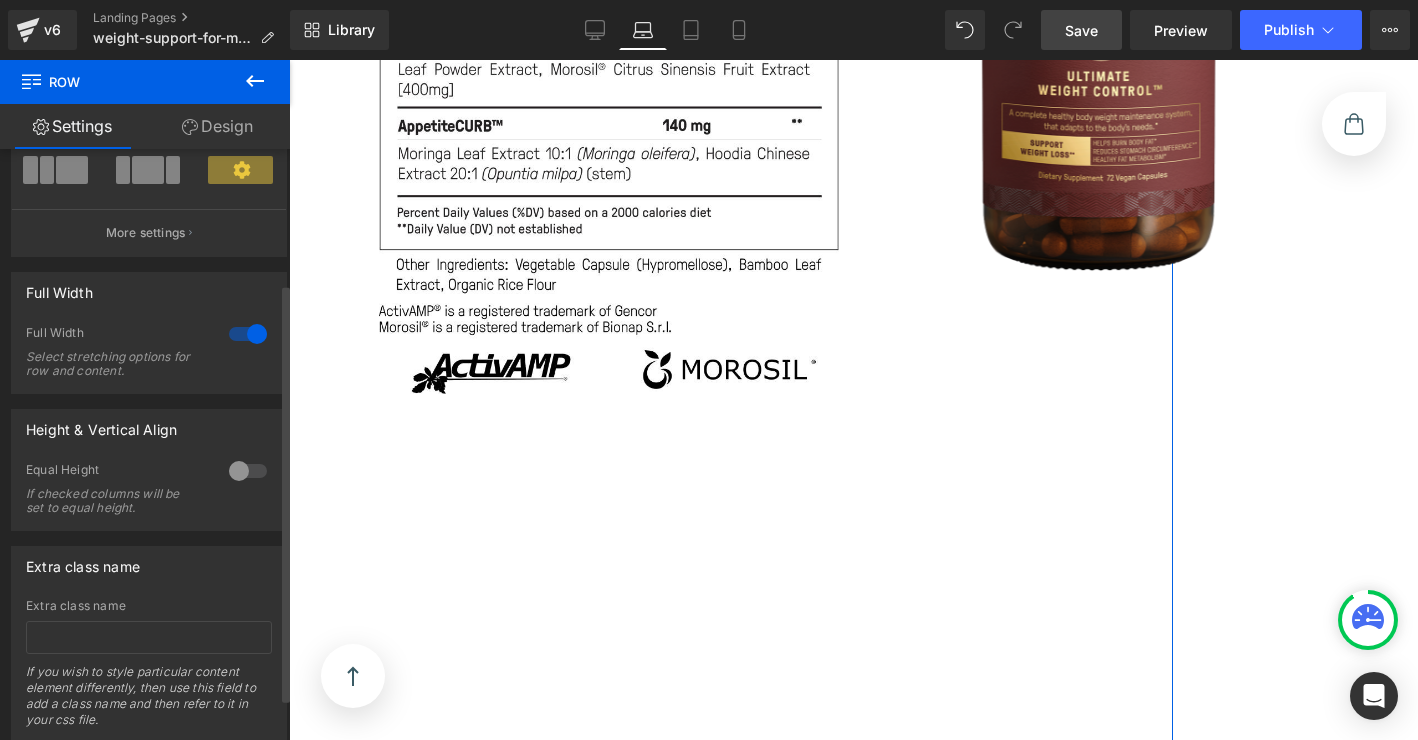 click at bounding box center (248, 334) 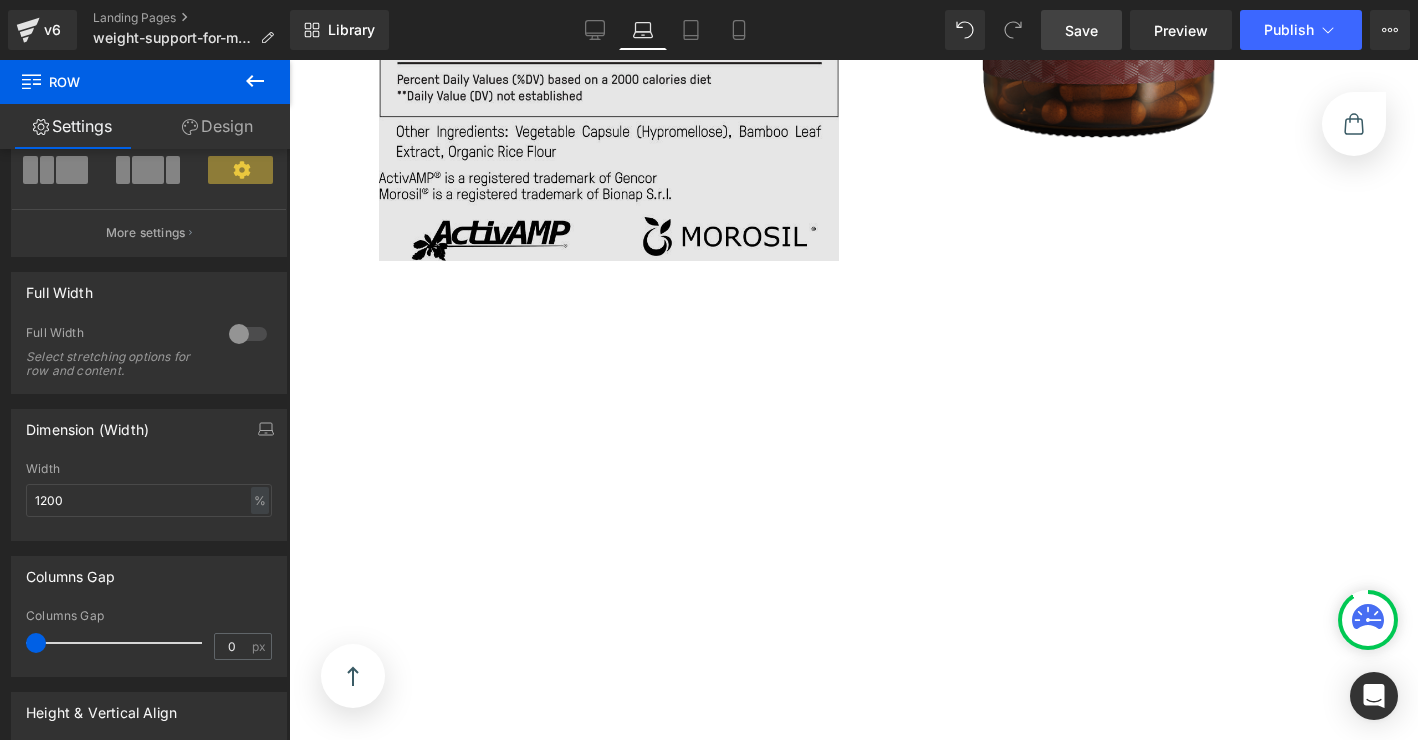scroll, scrollTop: 14667, scrollLeft: 0, axis: vertical 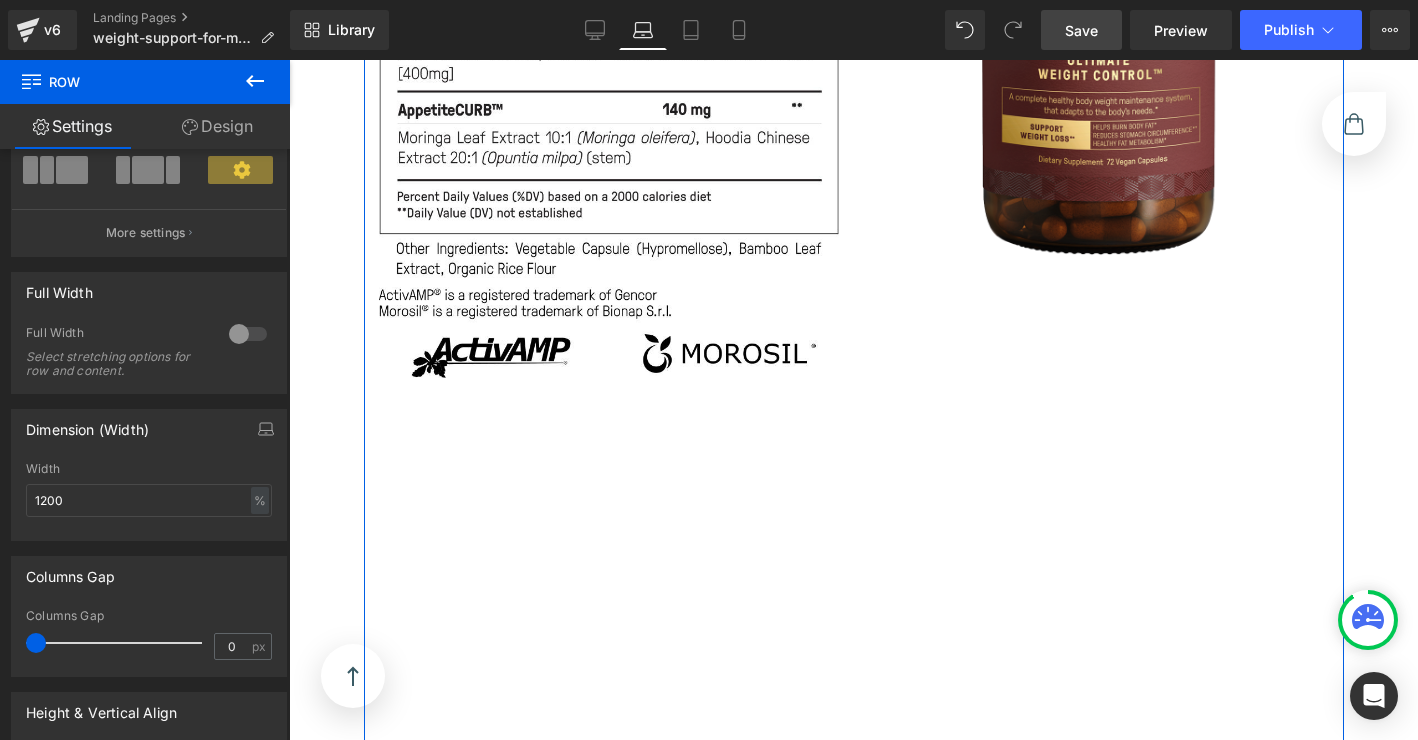 click on "Image         Row" at bounding box center (1099, 316) 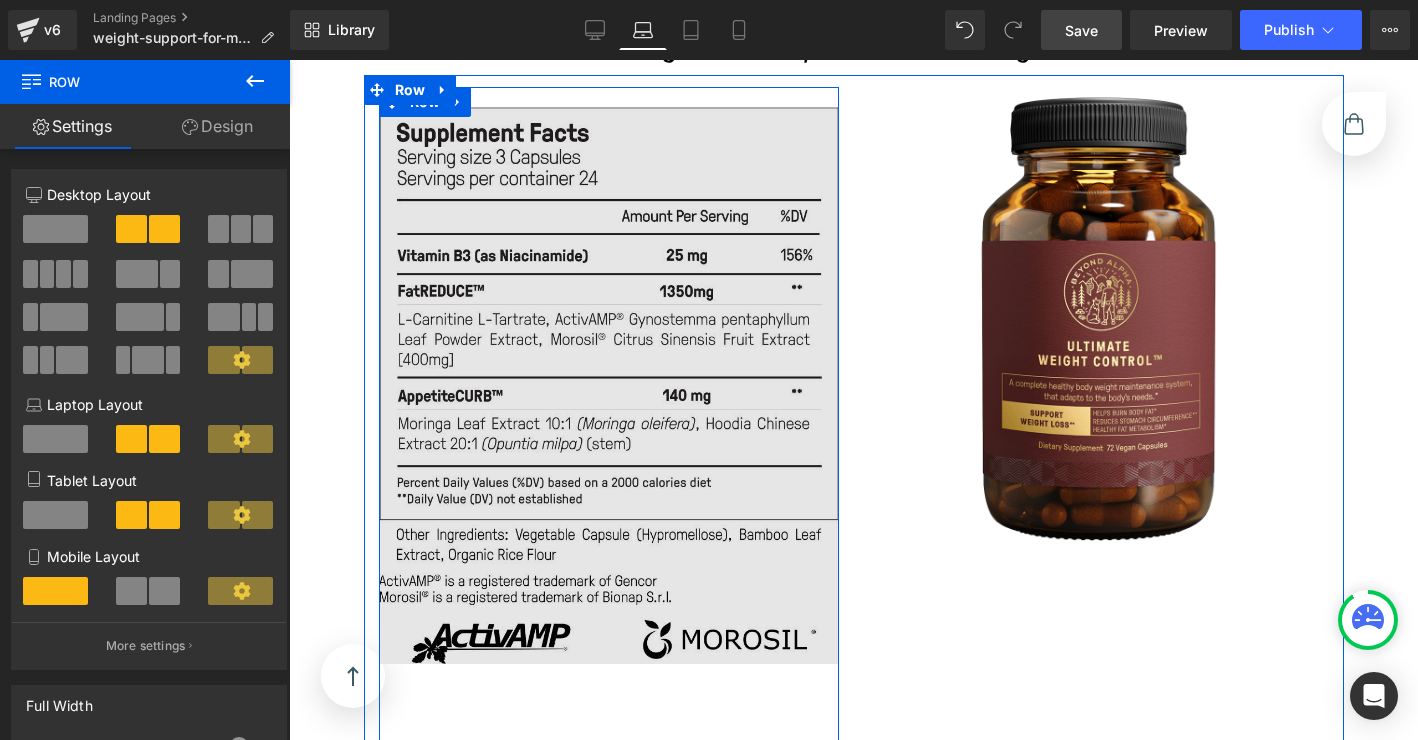 scroll, scrollTop: 14356, scrollLeft: 0, axis: vertical 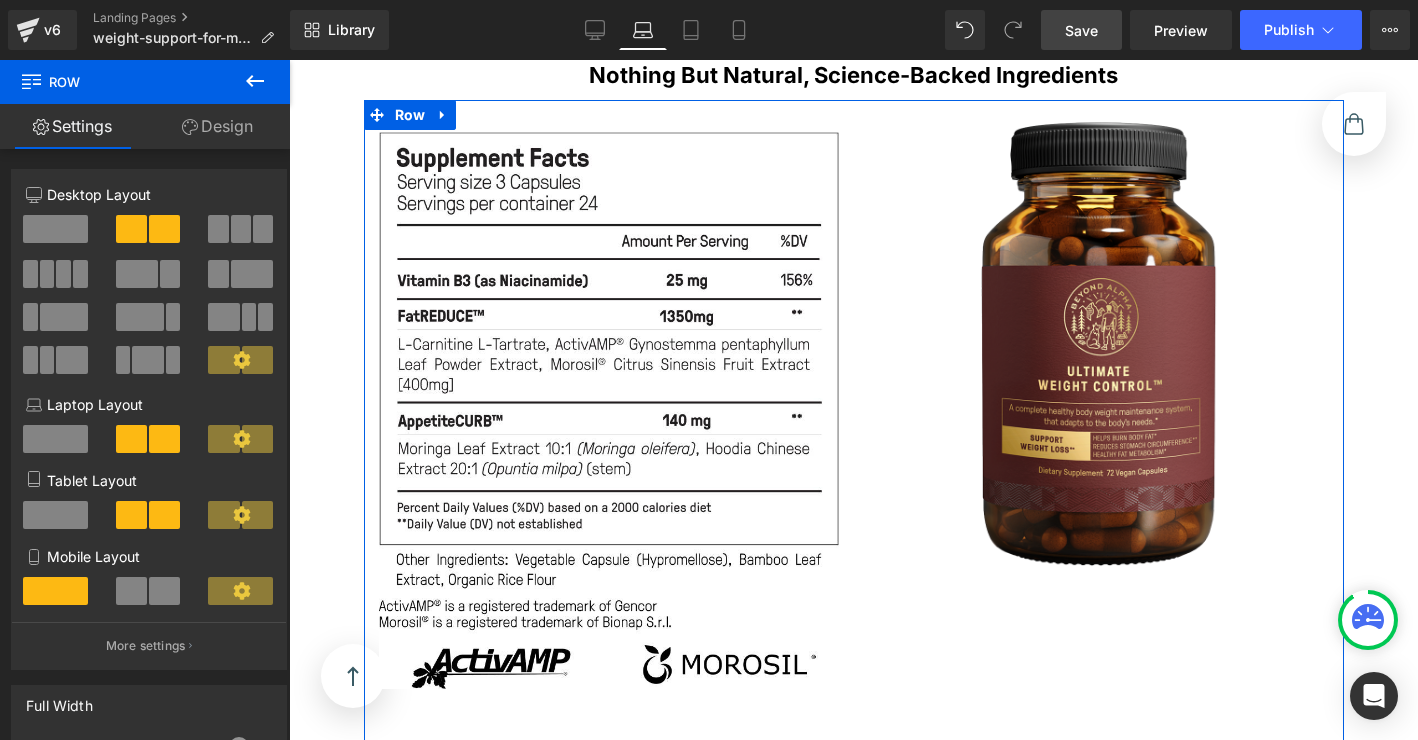 click on "Image         Row" at bounding box center [609, 627] 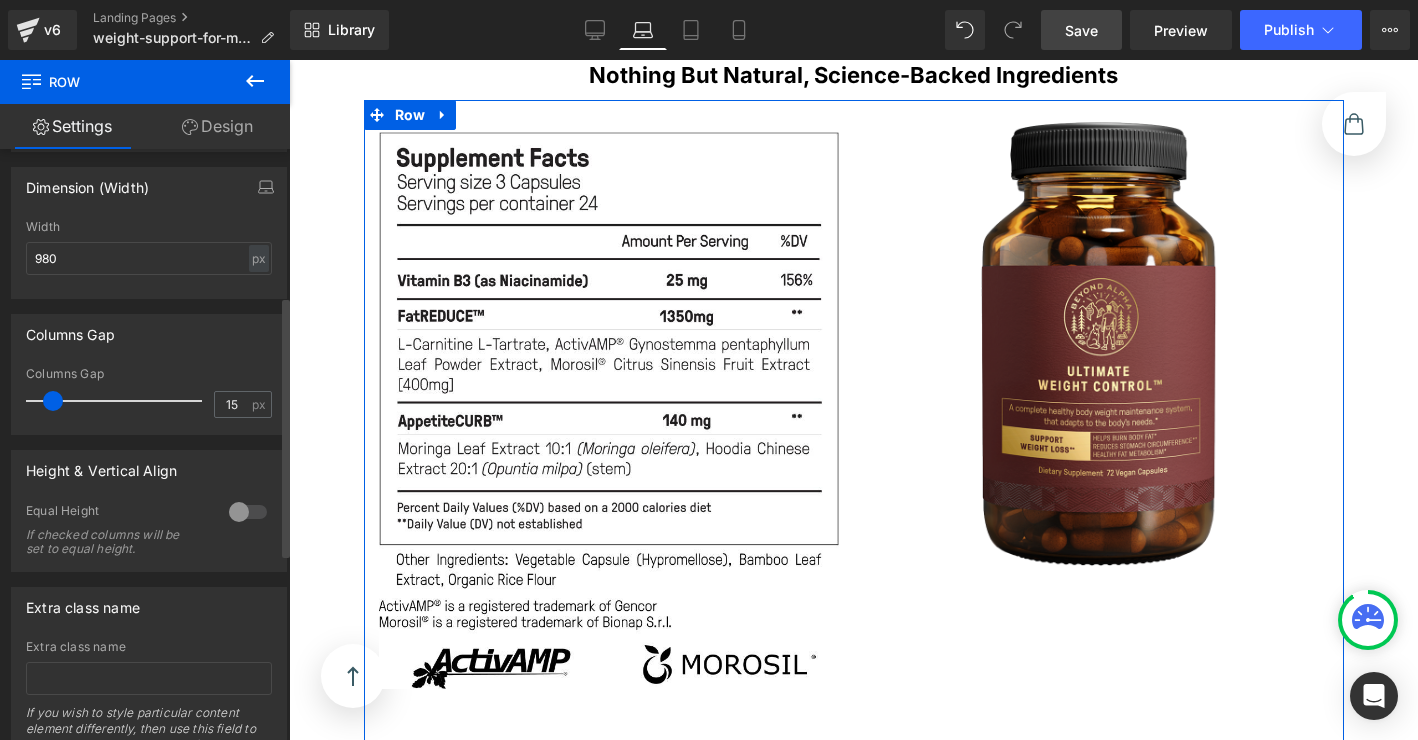 scroll, scrollTop: 757, scrollLeft: 0, axis: vertical 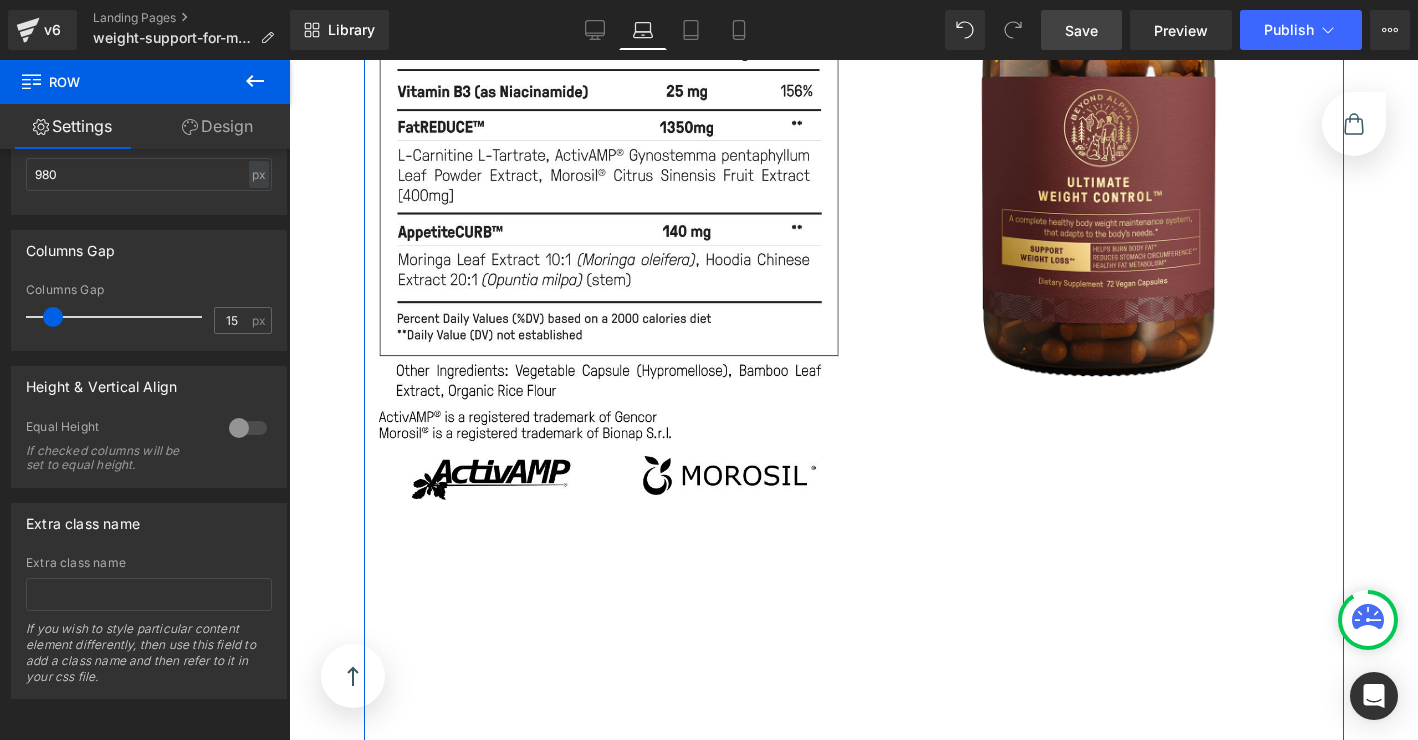 click on "Image         Row" at bounding box center (1099, 438) 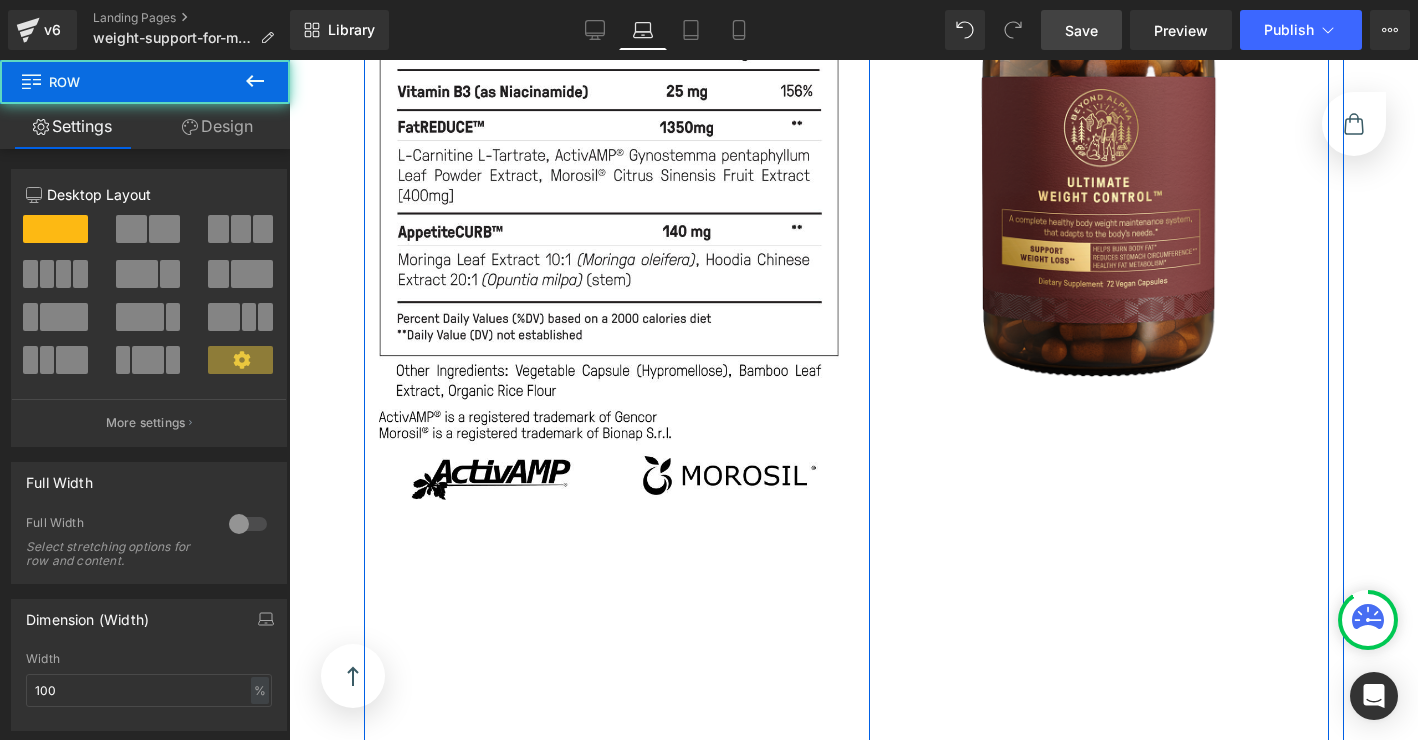 click on "Image         Row" at bounding box center (1099, 438) 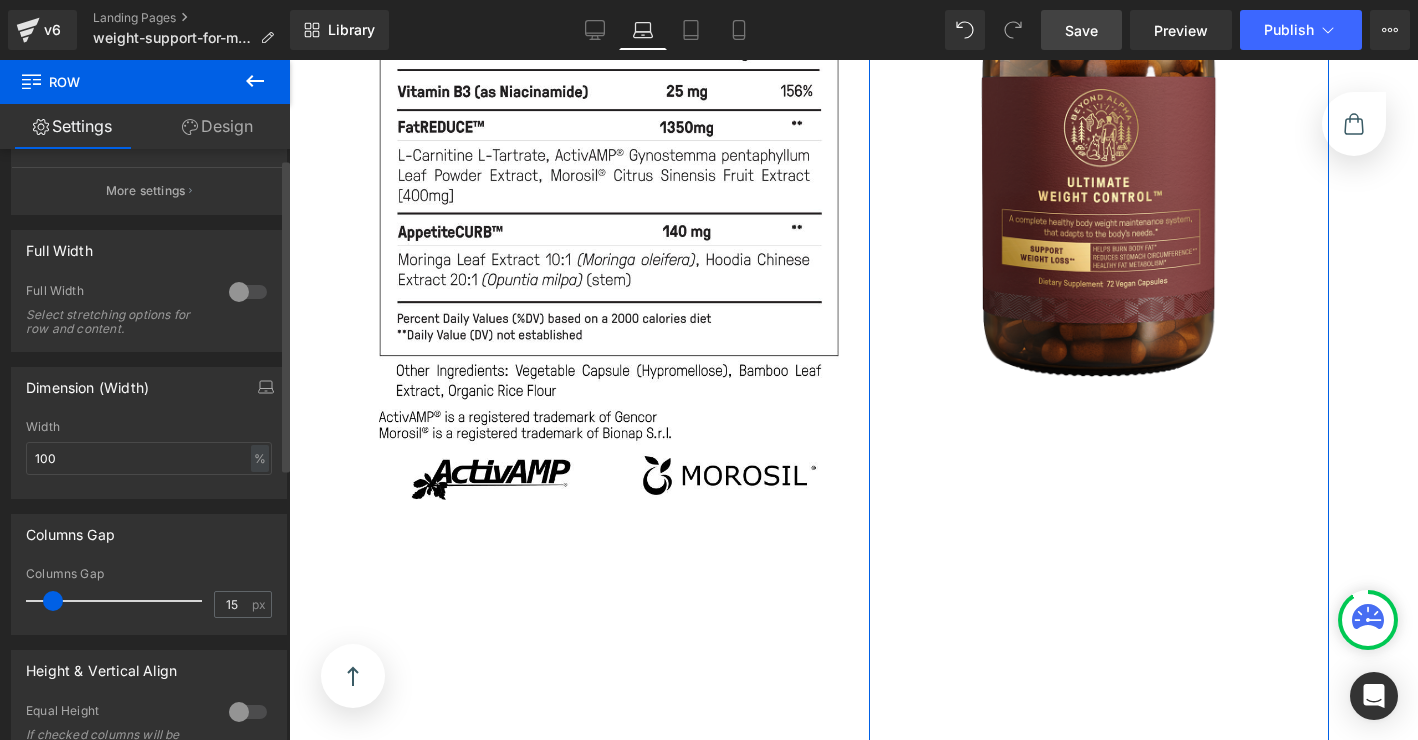 scroll, scrollTop: 531, scrollLeft: 0, axis: vertical 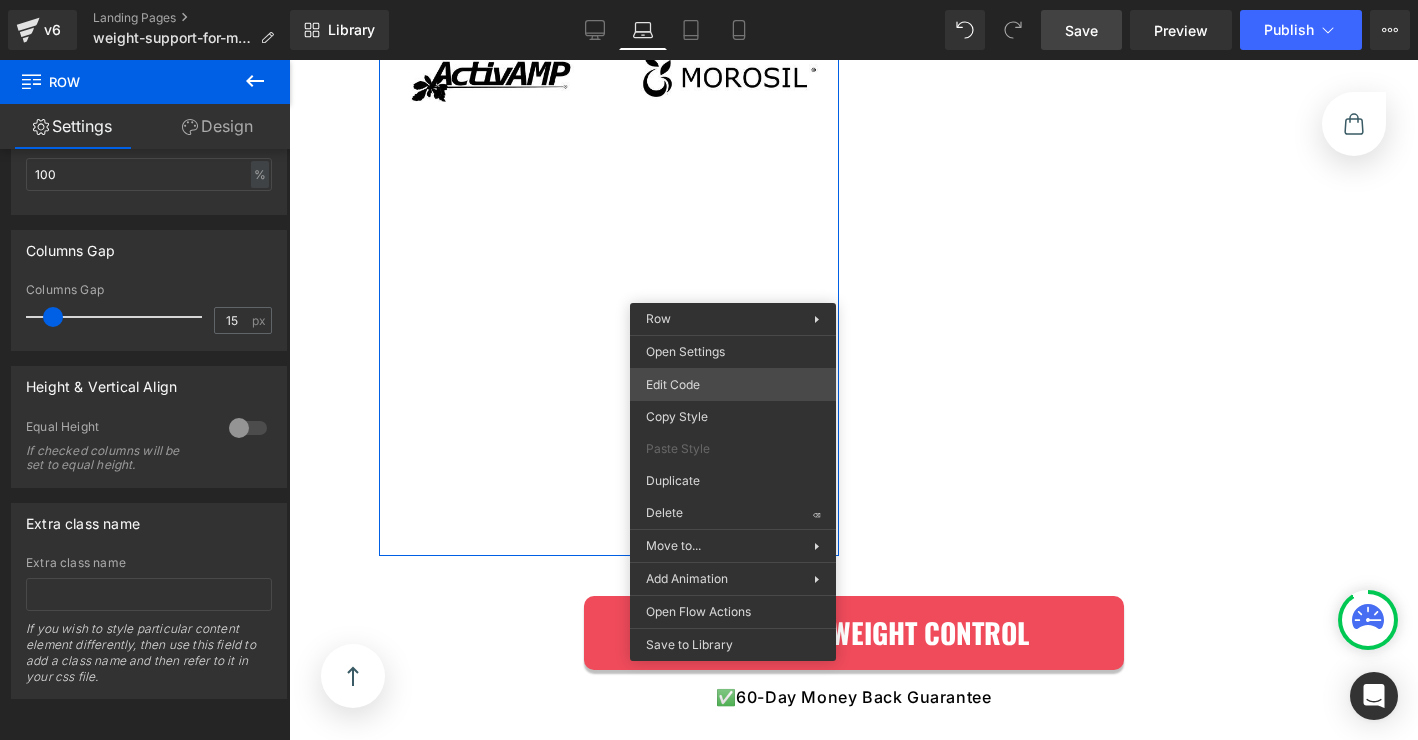click on "Image  You are previewing how the   will restyle your page. You can not edit Elements in Preset Preview Mode.  v6 Landing Pages weight-support-for-men Library Laptop Desktop Laptop Tablet Mobile Save Preview Publish Scheduled View Live Page View with current Template Save Template to Library Schedule Publish  Optimize  Publish Settings Shortcuts  Your page can’t be published   You've reached the maximum number of published pages on your plan  (0/0).  You need to upgrade your plan or unpublish all your pages to get 1 publish slot.   Unpublish pages   Upgrade plan  Elements Global Style Base Row  rows, columns, layouts, div Heading  headings, titles, h1,h2,h3,h4,h5,h6 Text Block  texts, paragraphs, contents, blocks Image  images, photos, alts, uploads Icon  icons, symbols Button  button, call to action, cta Separator  separators, dividers, horizontal lines Liquid  liquid, custom code, html, javascript, css, reviews, apps, applications, embeded, iframe Banner Parallax  Hero Banner  Stack Tabs  Carousel  List" at bounding box center [709, 0] 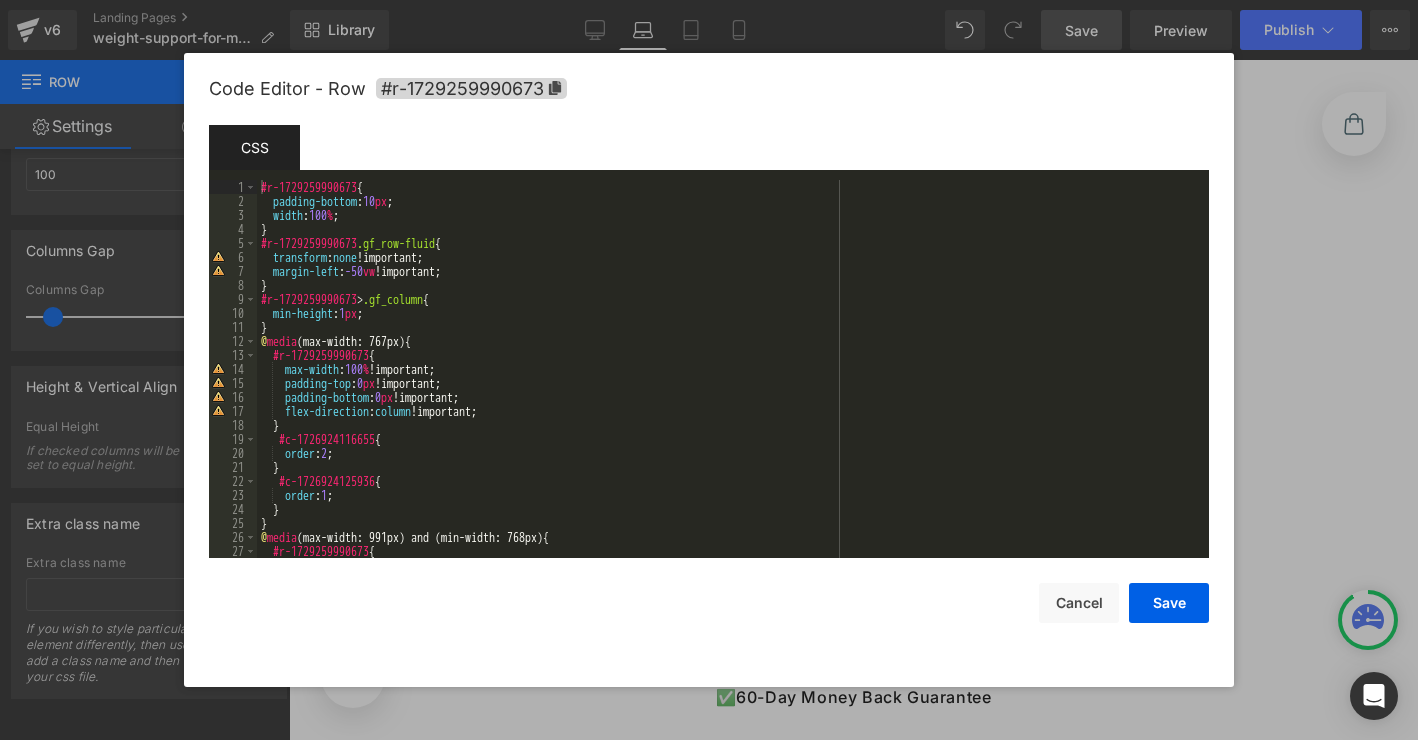 scroll, scrollTop: 0, scrollLeft: 0, axis: both 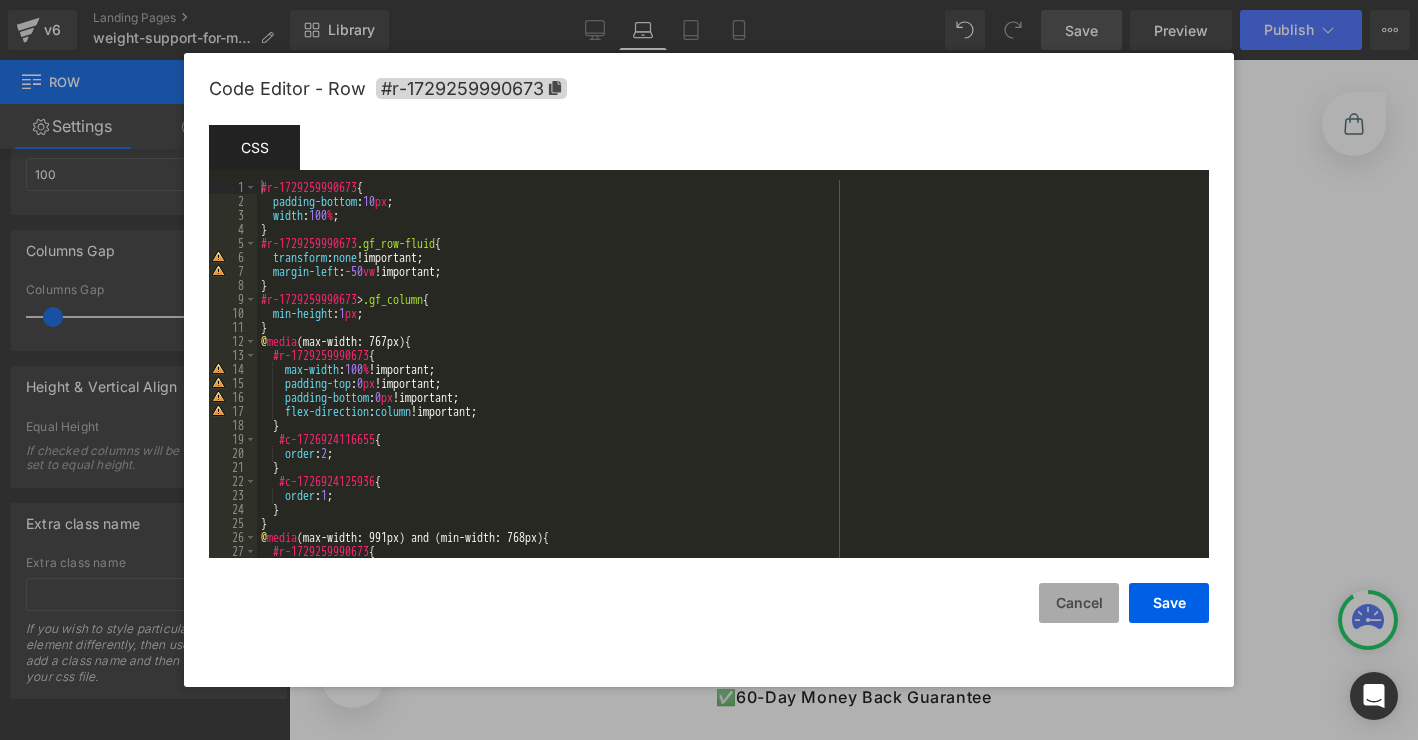 click on "Cancel" at bounding box center [1079, 603] 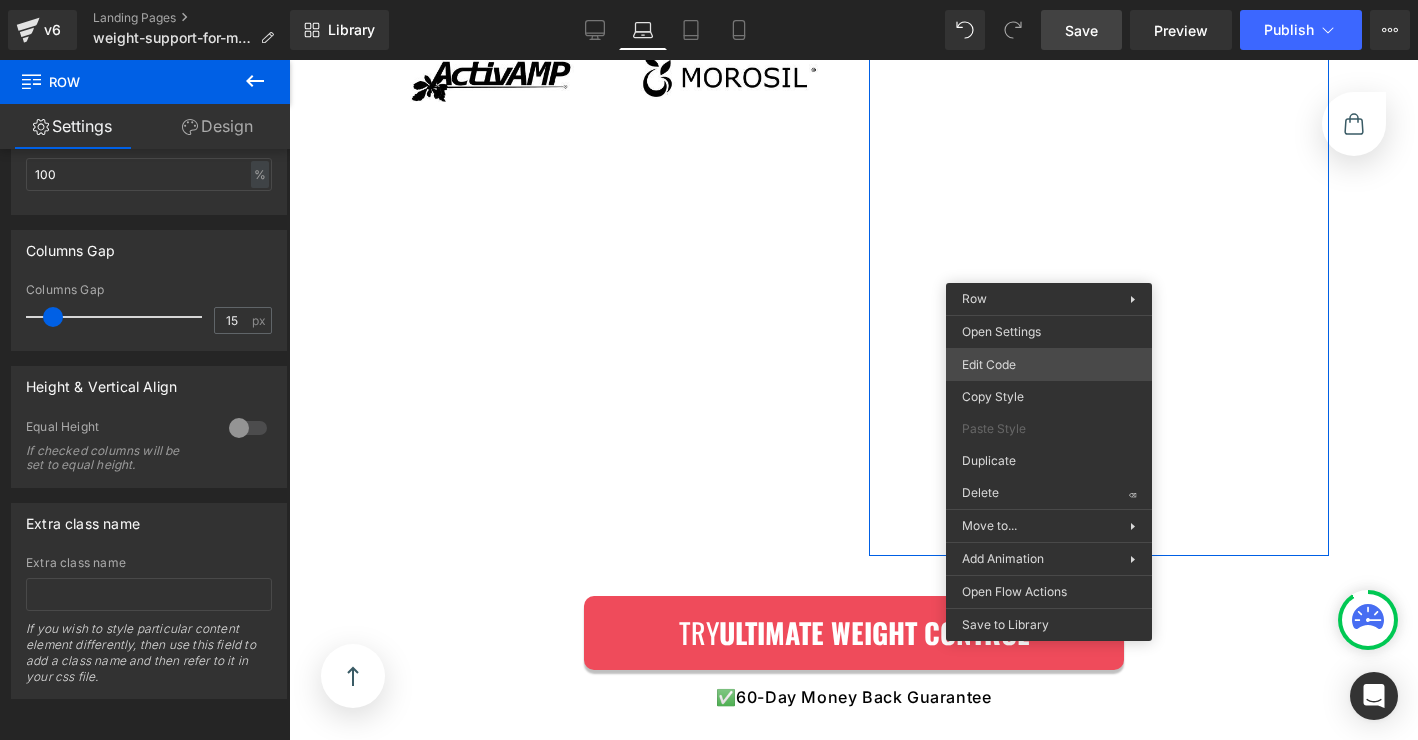 click on "Image  You are previewing how the   will restyle your page. You can not edit Elements in Preset Preview Mode.  v6 Landing Pages weight-support-for-men Library Laptop Desktop Laptop Tablet Mobile Save Preview Publish Scheduled View Live Page View with current Template Save Template to Library Schedule Publish  Optimize  Publish Settings Shortcuts  Your page can’t be published   You've reached the maximum number of published pages on your plan  (0/0).  You need to upgrade your plan or unpublish all your pages to get 1 publish slot.   Unpublish pages   Upgrade plan  Elements Global Style Base Row  rows, columns, layouts, div Heading  headings, titles, h1,h2,h3,h4,h5,h6 Text Block  texts, paragraphs, contents, blocks Image  images, photos, alts, uploads Icon  icons, symbols Button  button, call to action, cta Separator  separators, dividers, horizontal lines Liquid  liquid, custom code, html, javascript, css, reviews, apps, applications, embeded, iframe Banner Parallax  Hero Banner  Stack Tabs  Carousel  List" at bounding box center [709, 0] 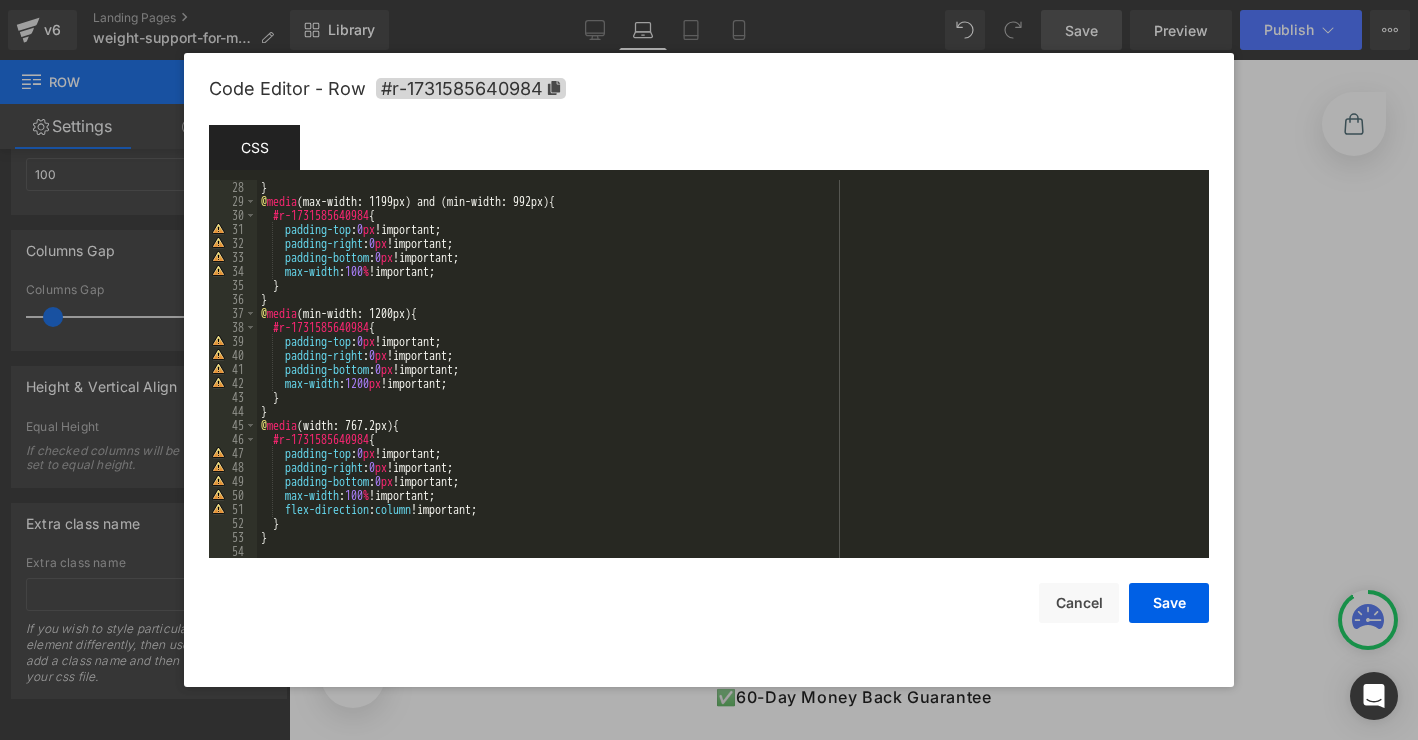 scroll, scrollTop: 378, scrollLeft: 0, axis: vertical 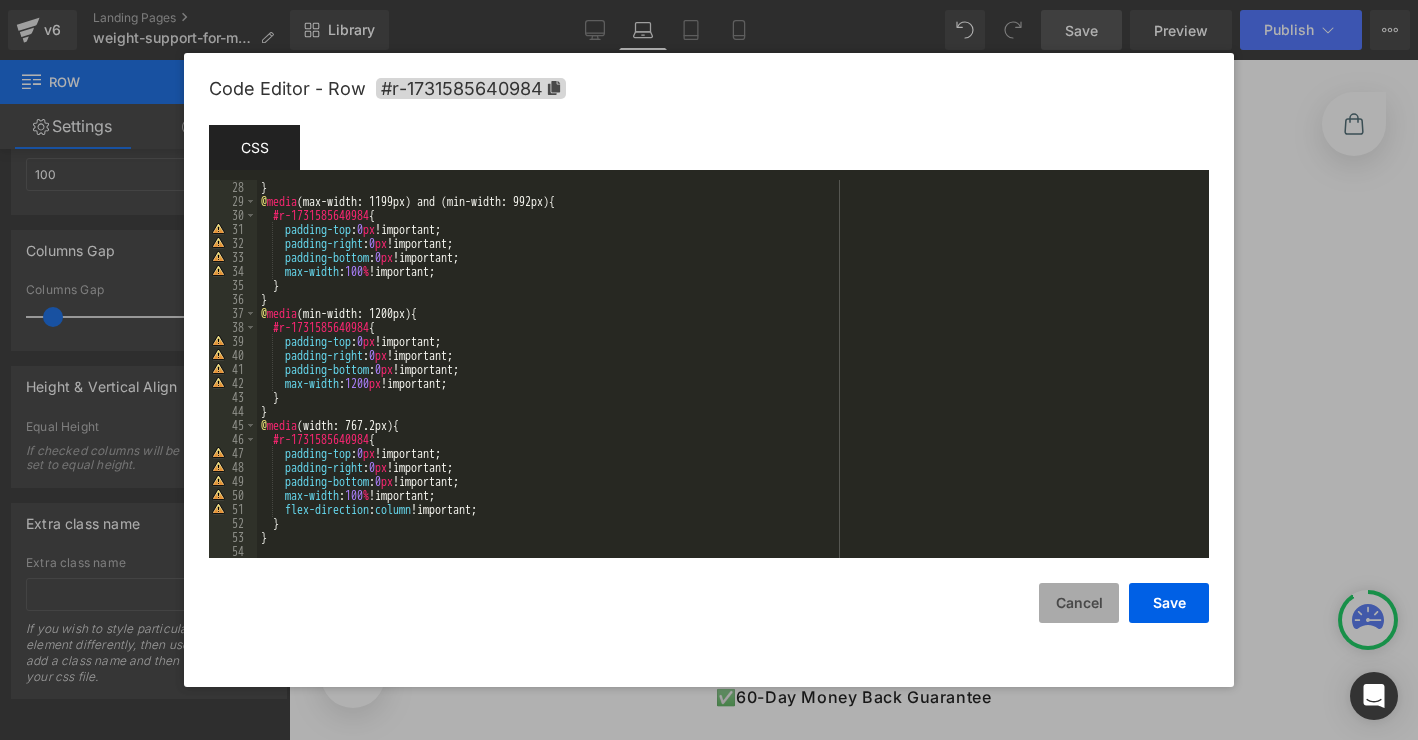 click on "Cancel" at bounding box center [1079, 603] 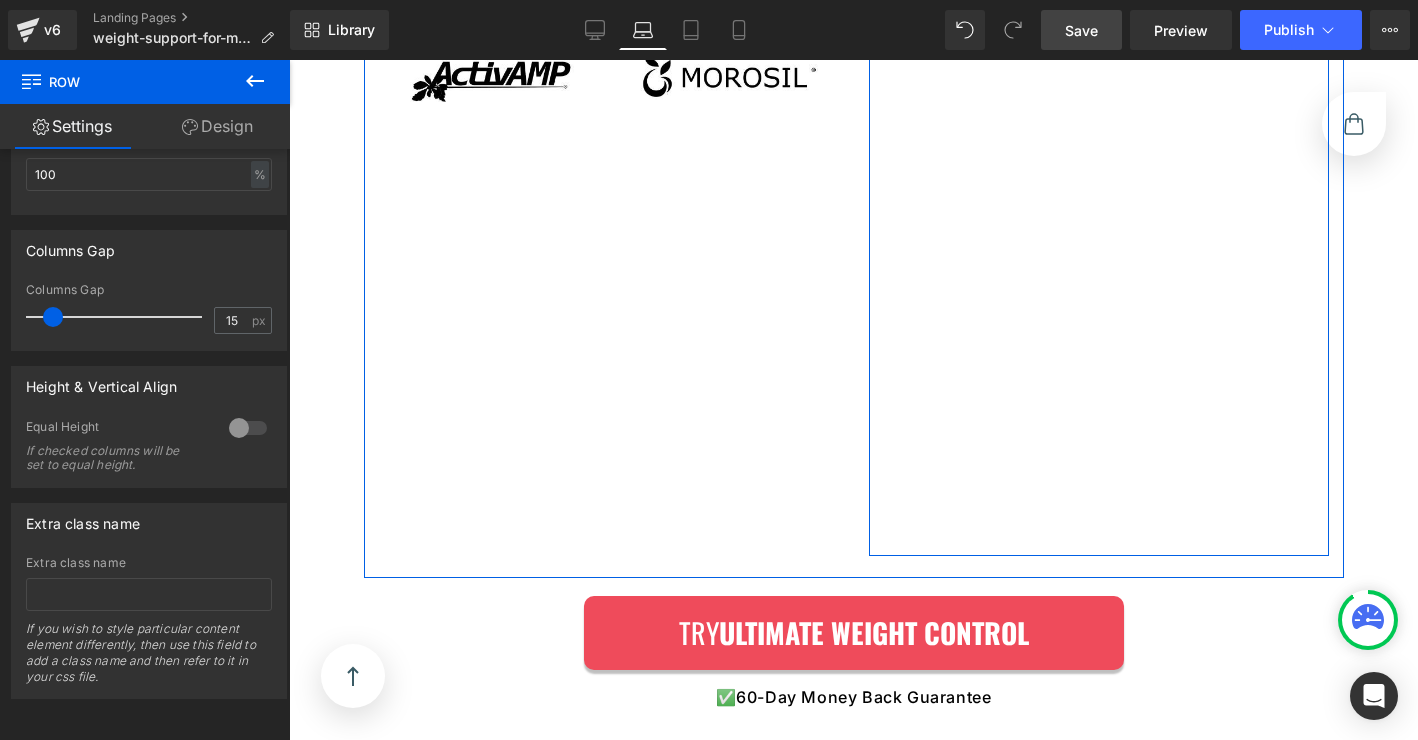 click on "Image         Row" at bounding box center (1099, 40) 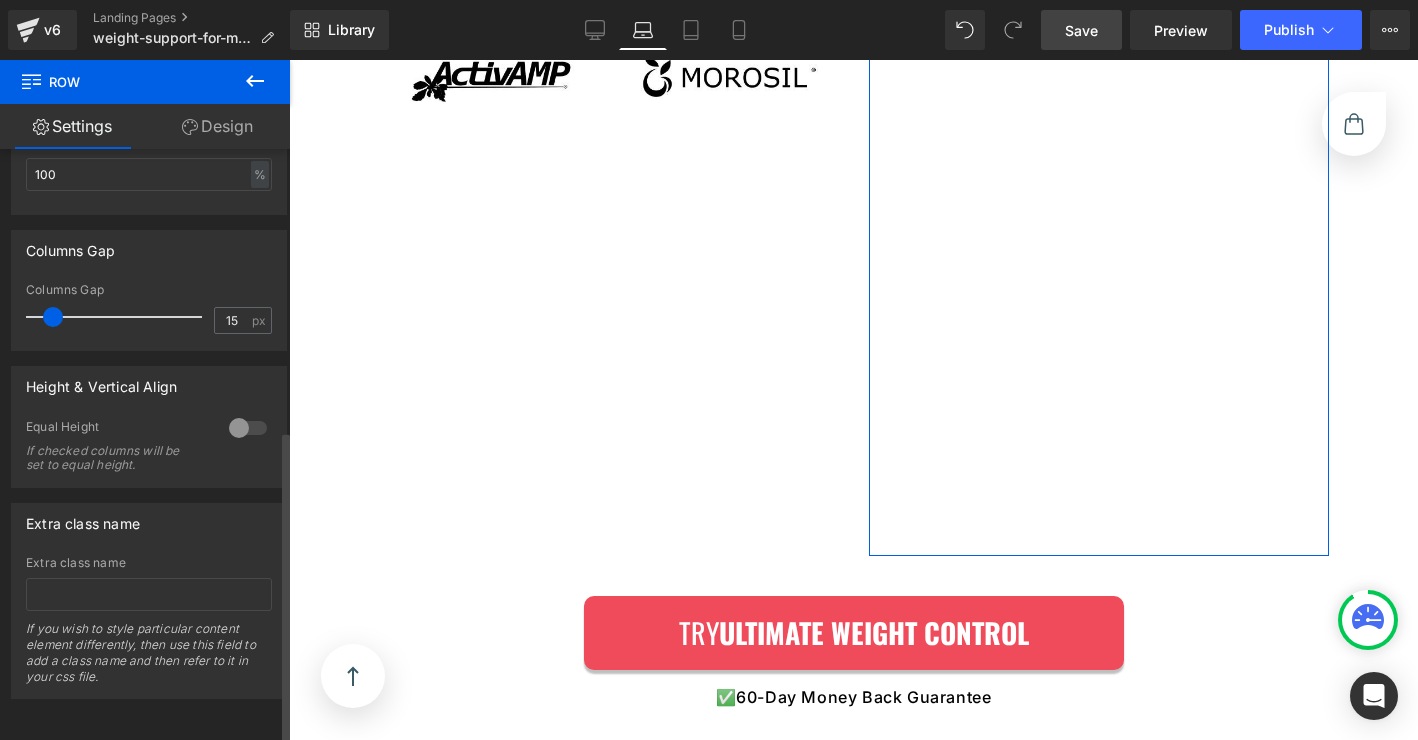click at bounding box center (248, 428) 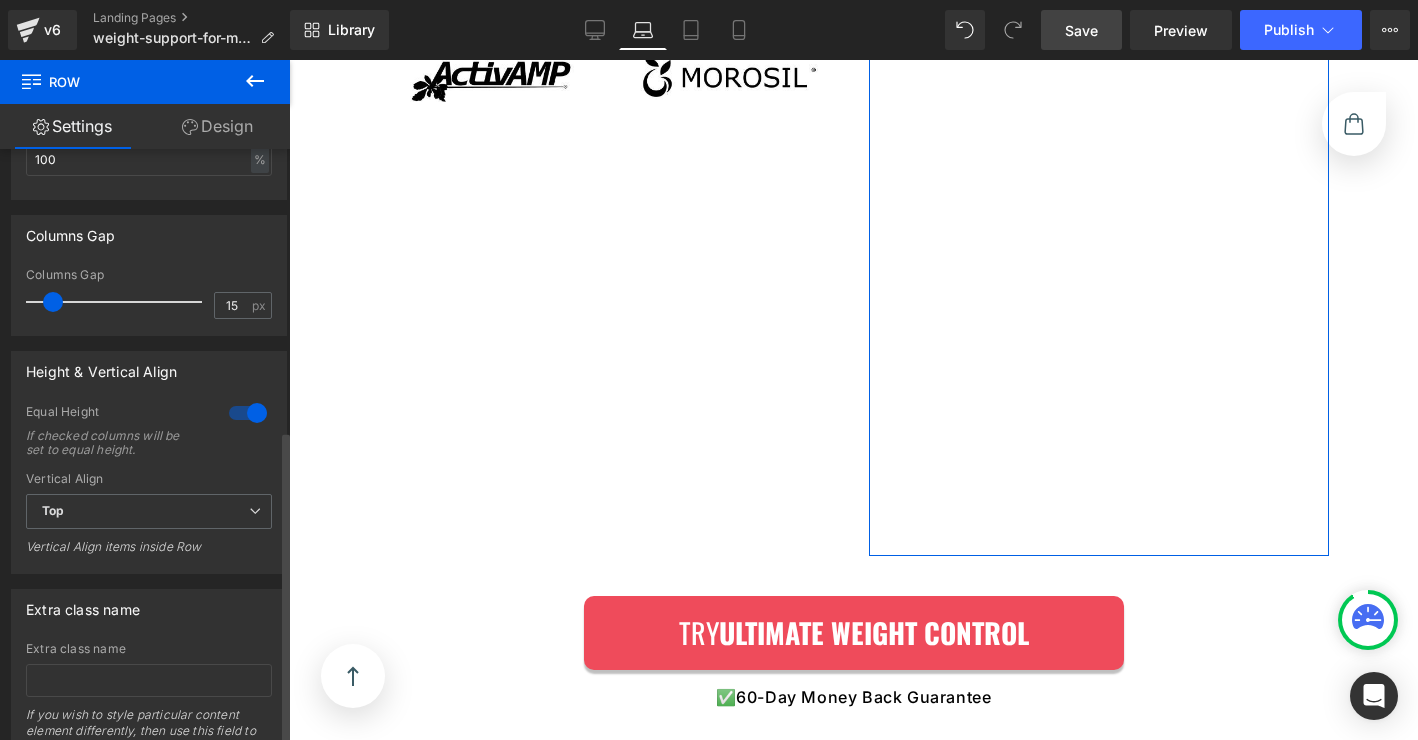 click at bounding box center [248, 413] 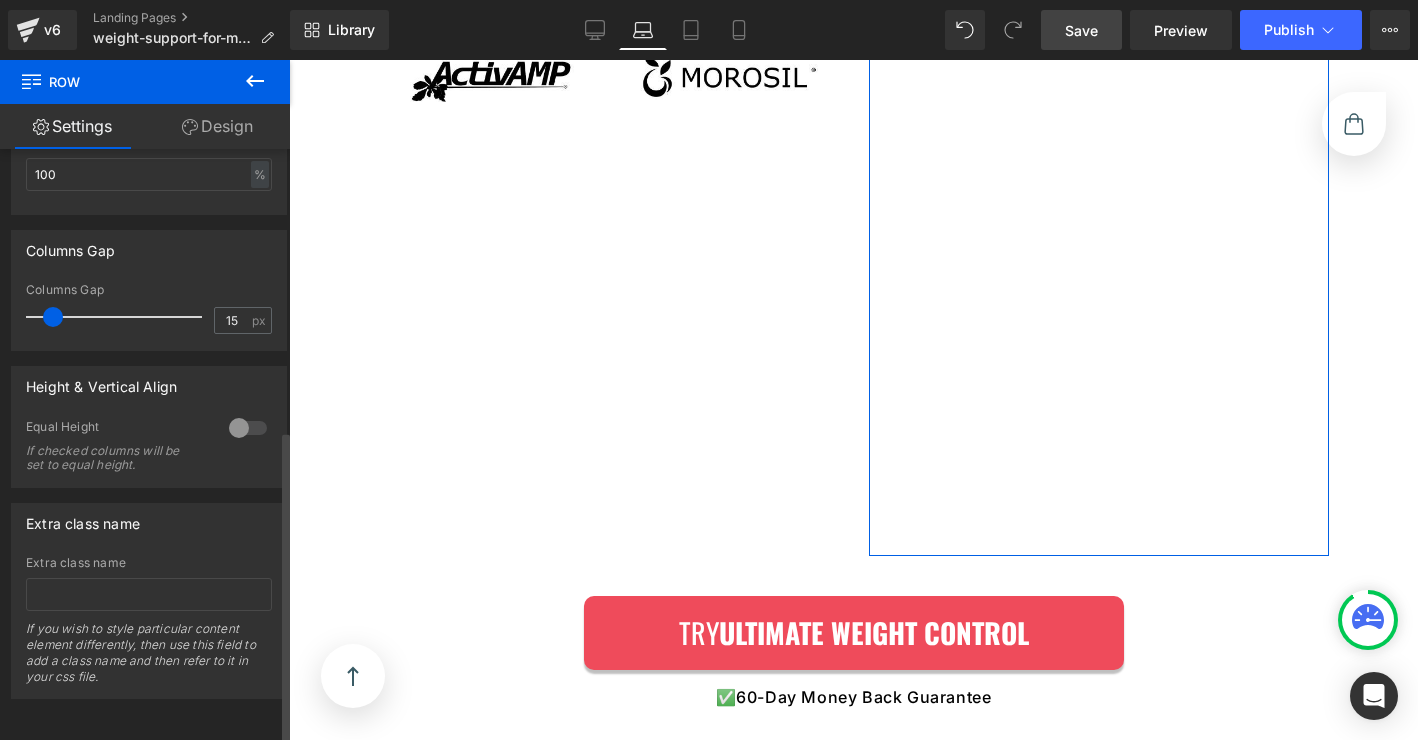 click at bounding box center [248, 428] 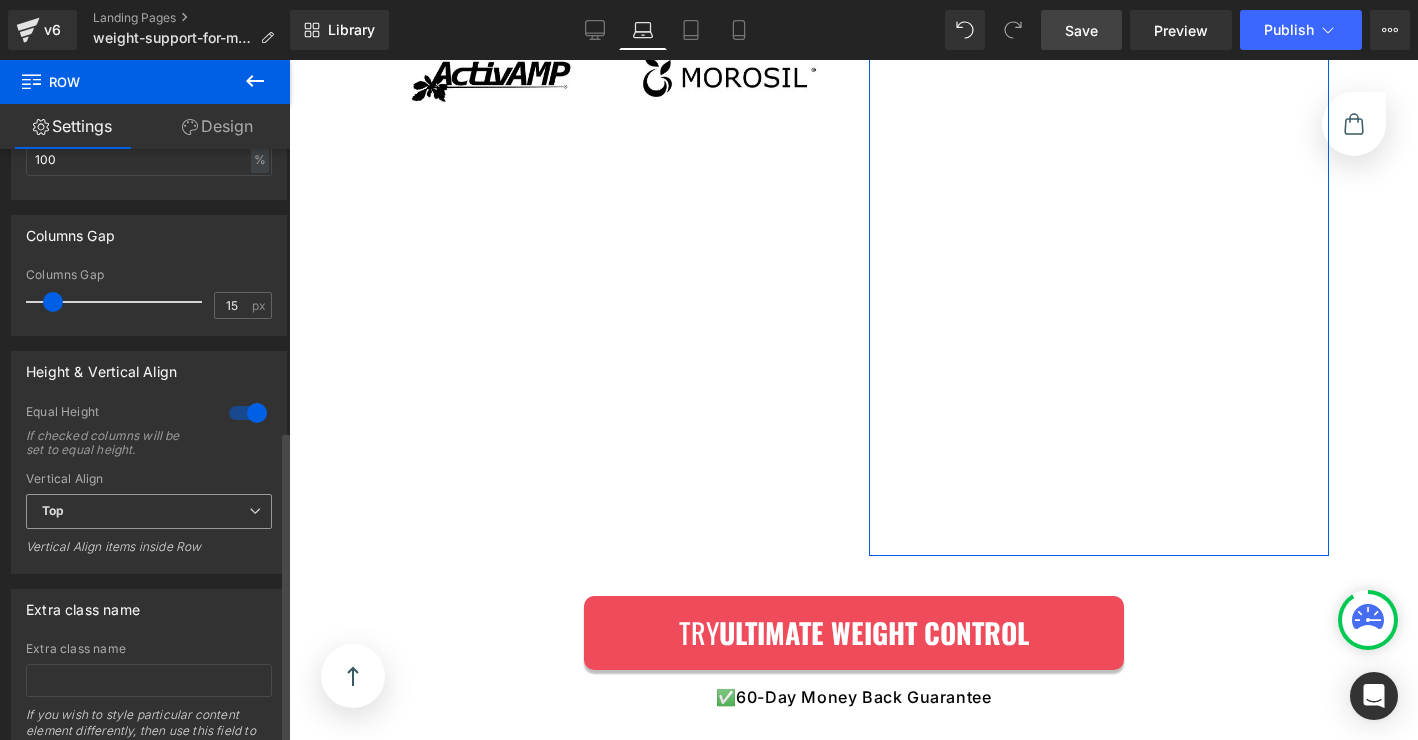 click on "Top" at bounding box center [149, 511] 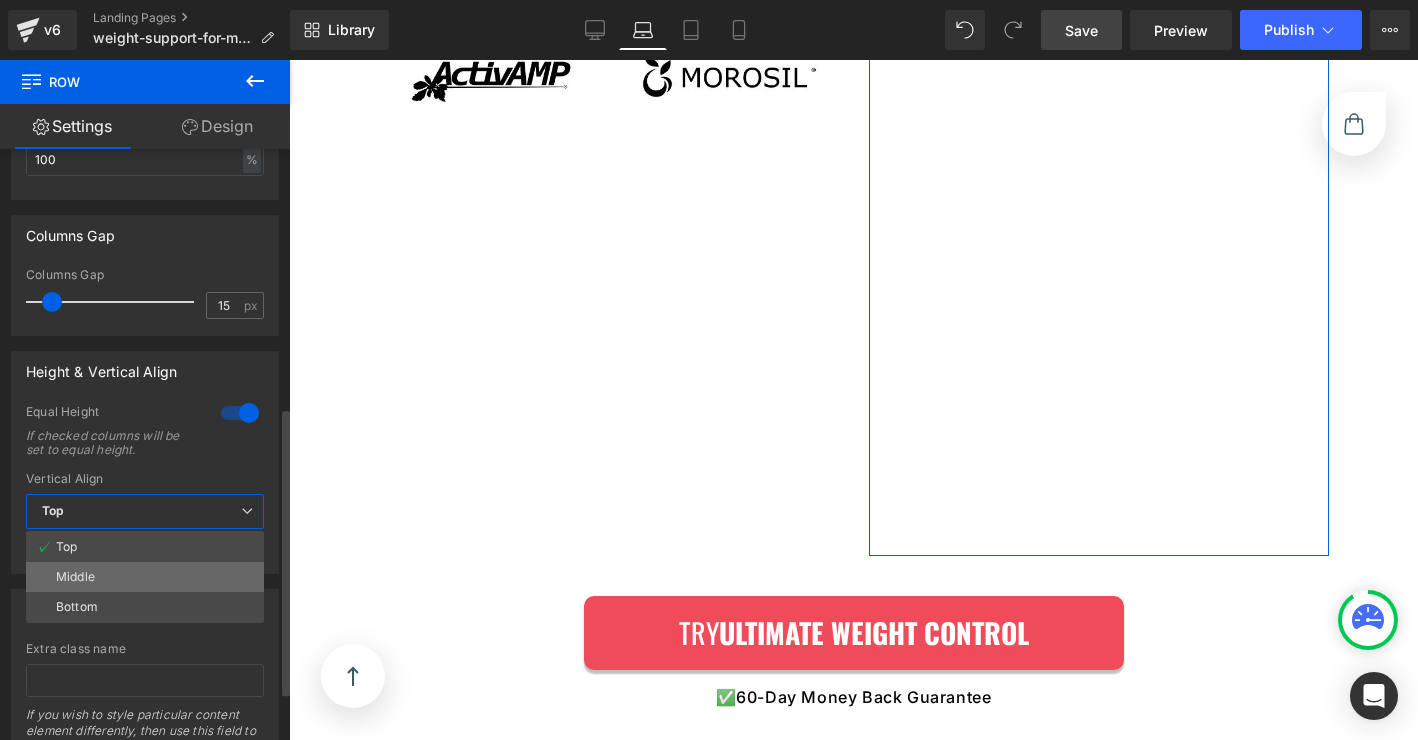 click on "Middle" at bounding box center [145, 577] 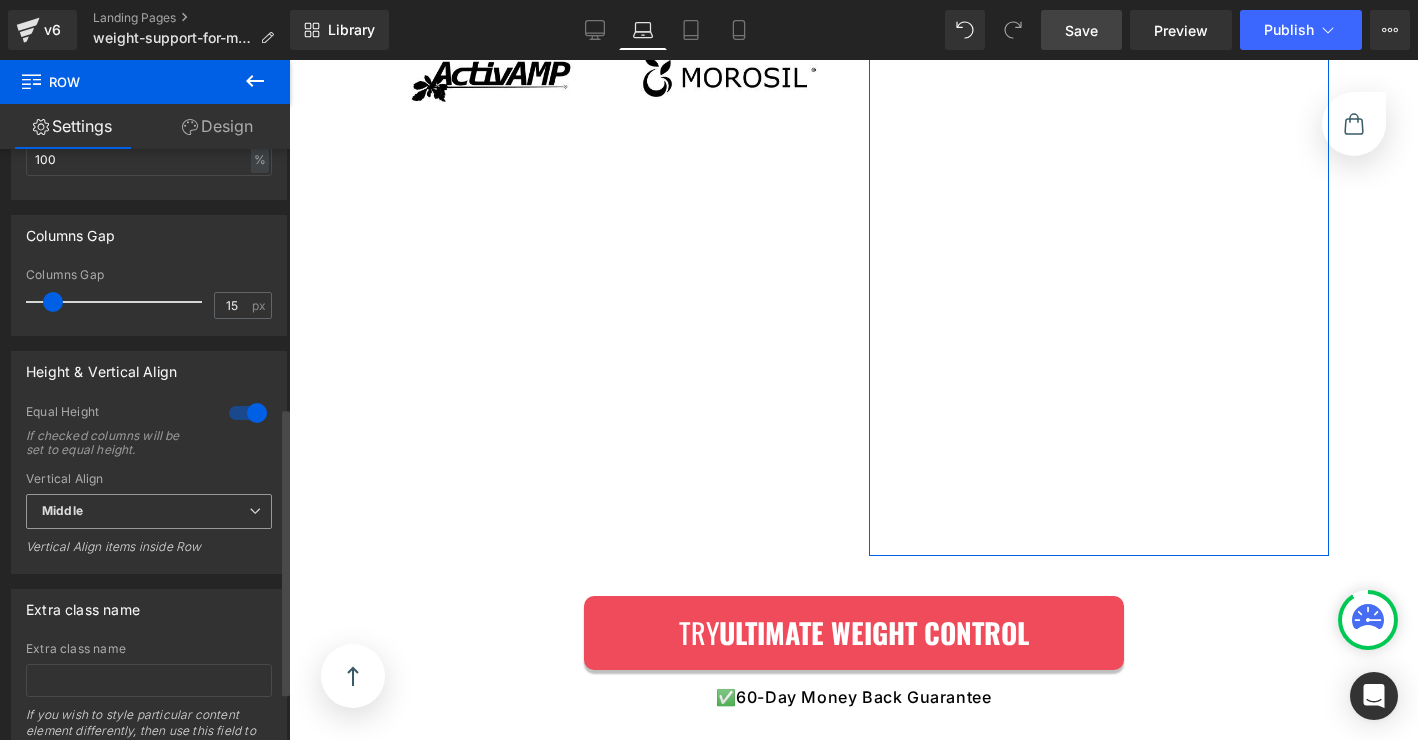 click on "Middle" at bounding box center [149, 511] 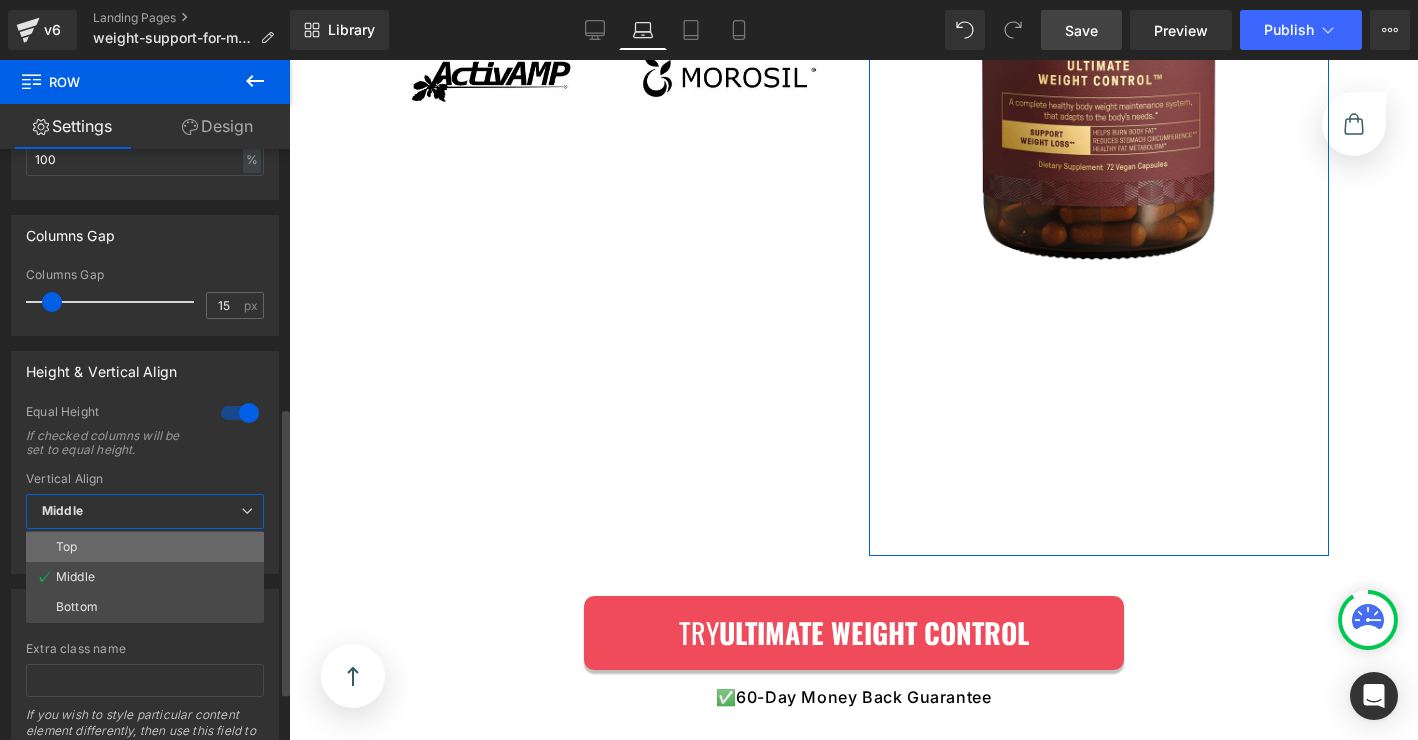 click on "Top" at bounding box center [145, 547] 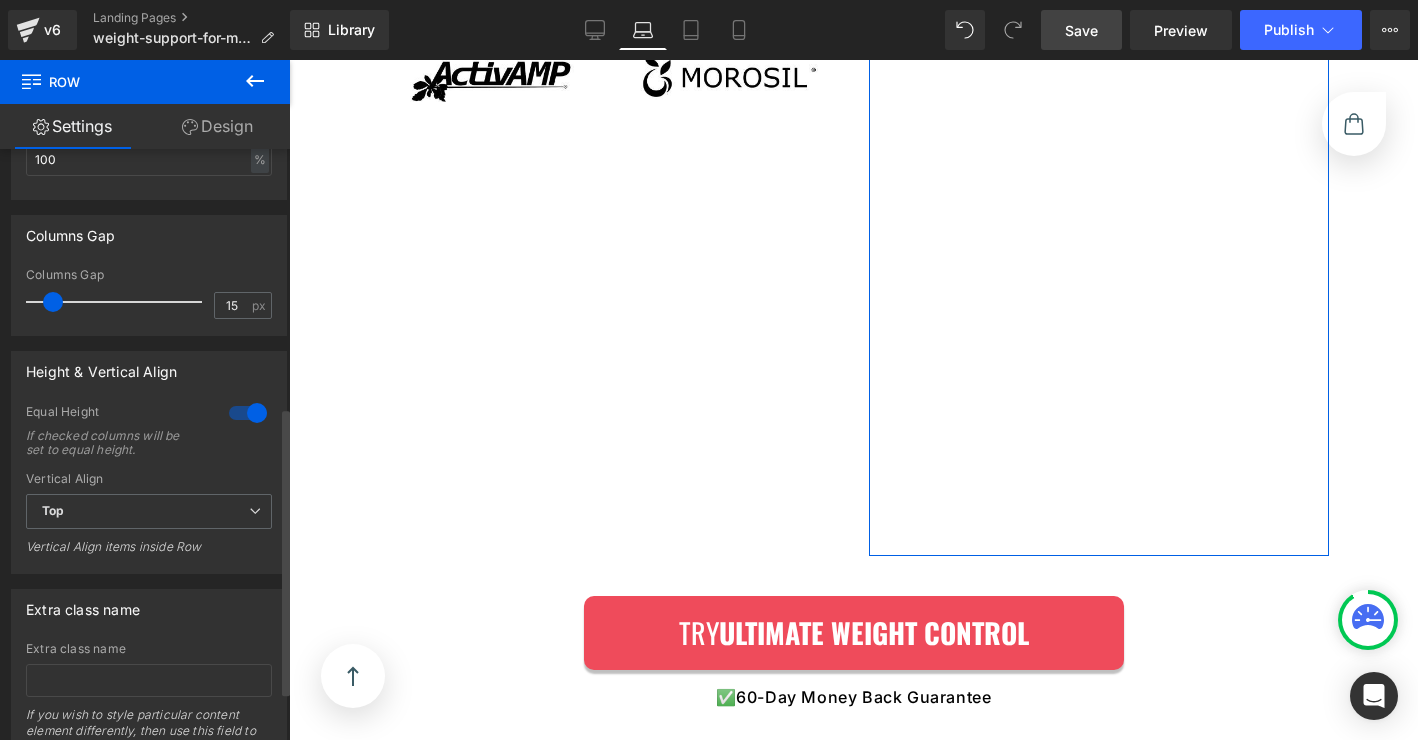 click at bounding box center [248, 413] 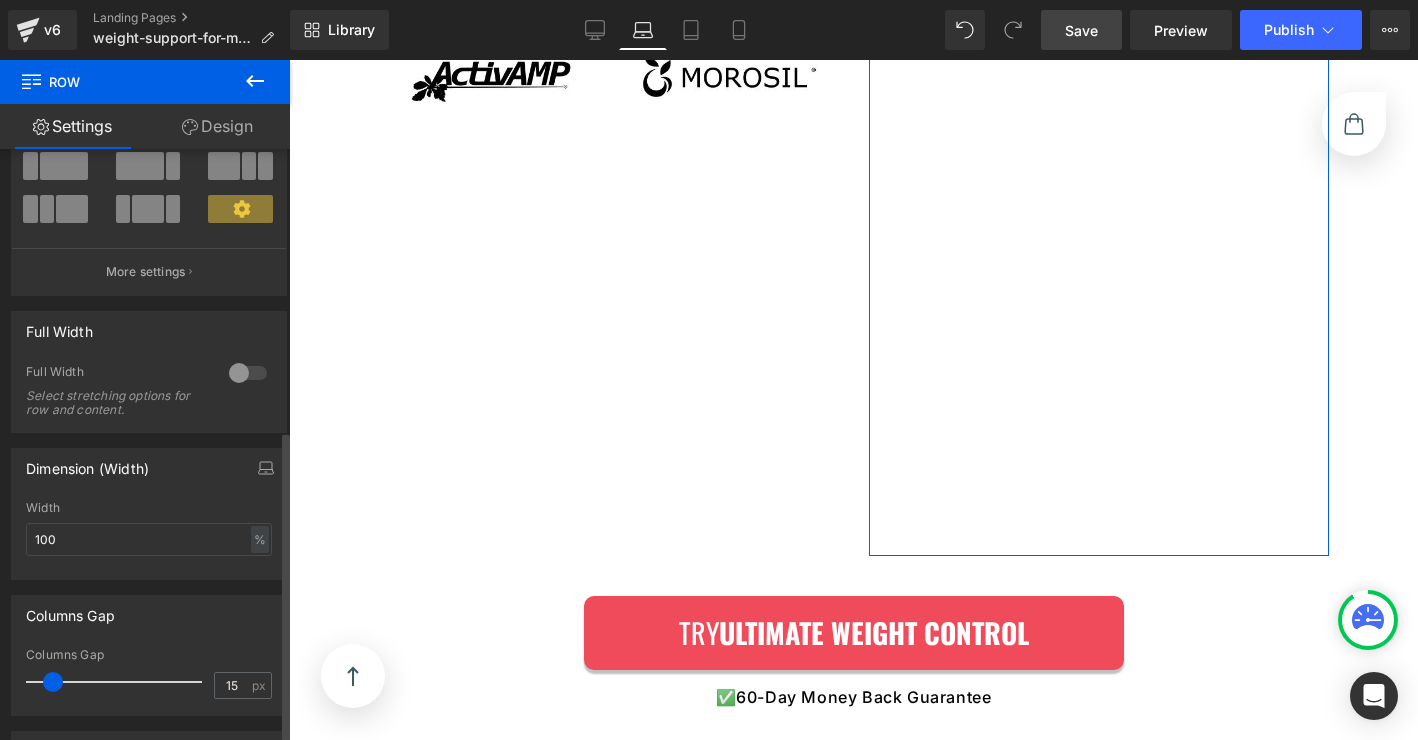 scroll, scrollTop: 0, scrollLeft: 0, axis: both 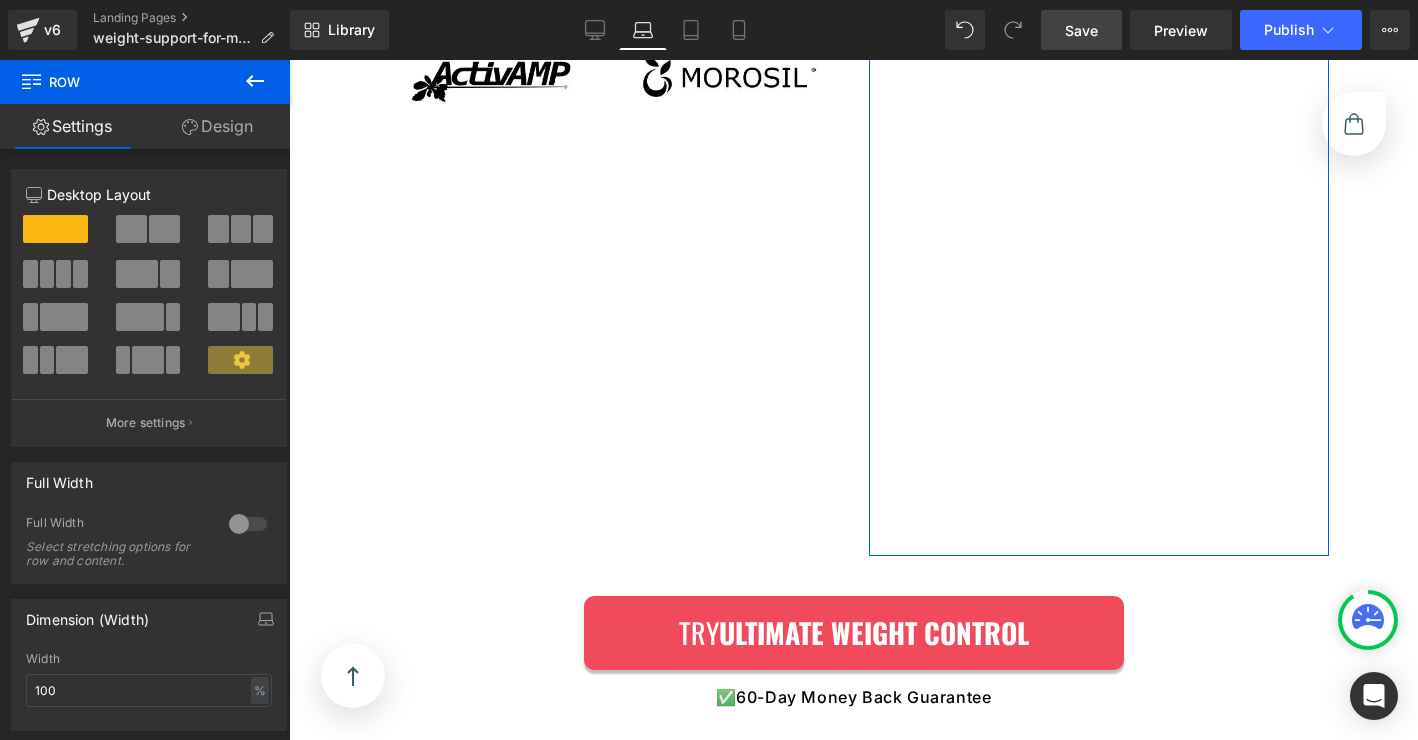 click on "Design" at bounding box center [217, 126] 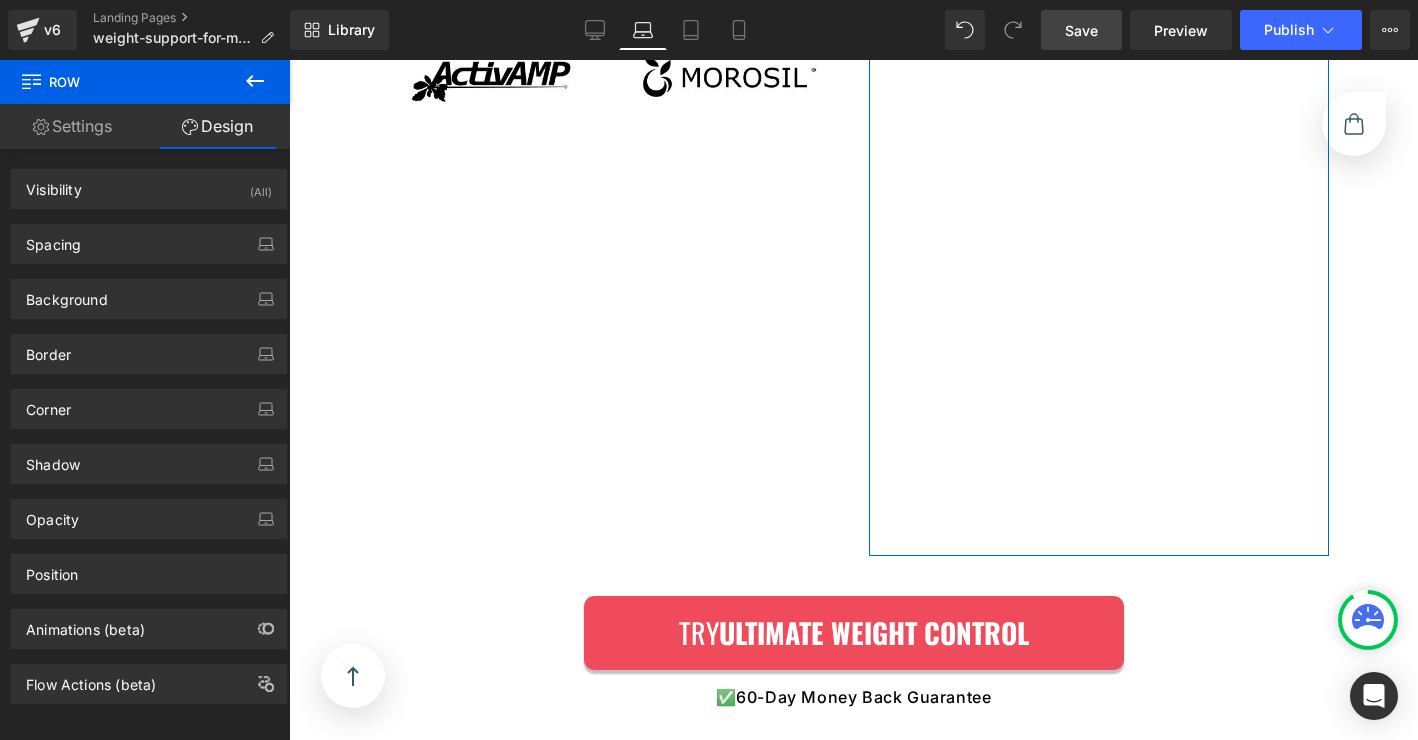click on "Settings" at bounding box center (72, 126) 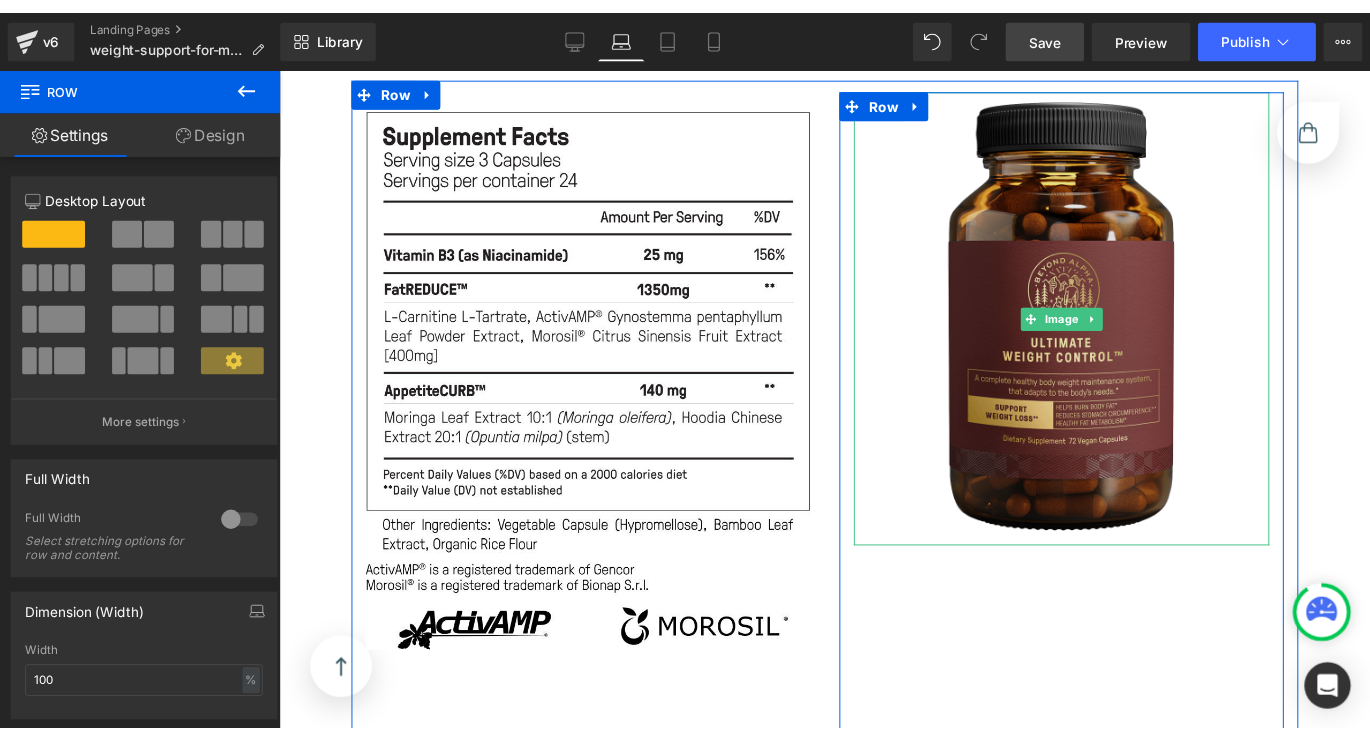 scroll, scrollTop: 14269, scrollLeft: 0, axis: vertical 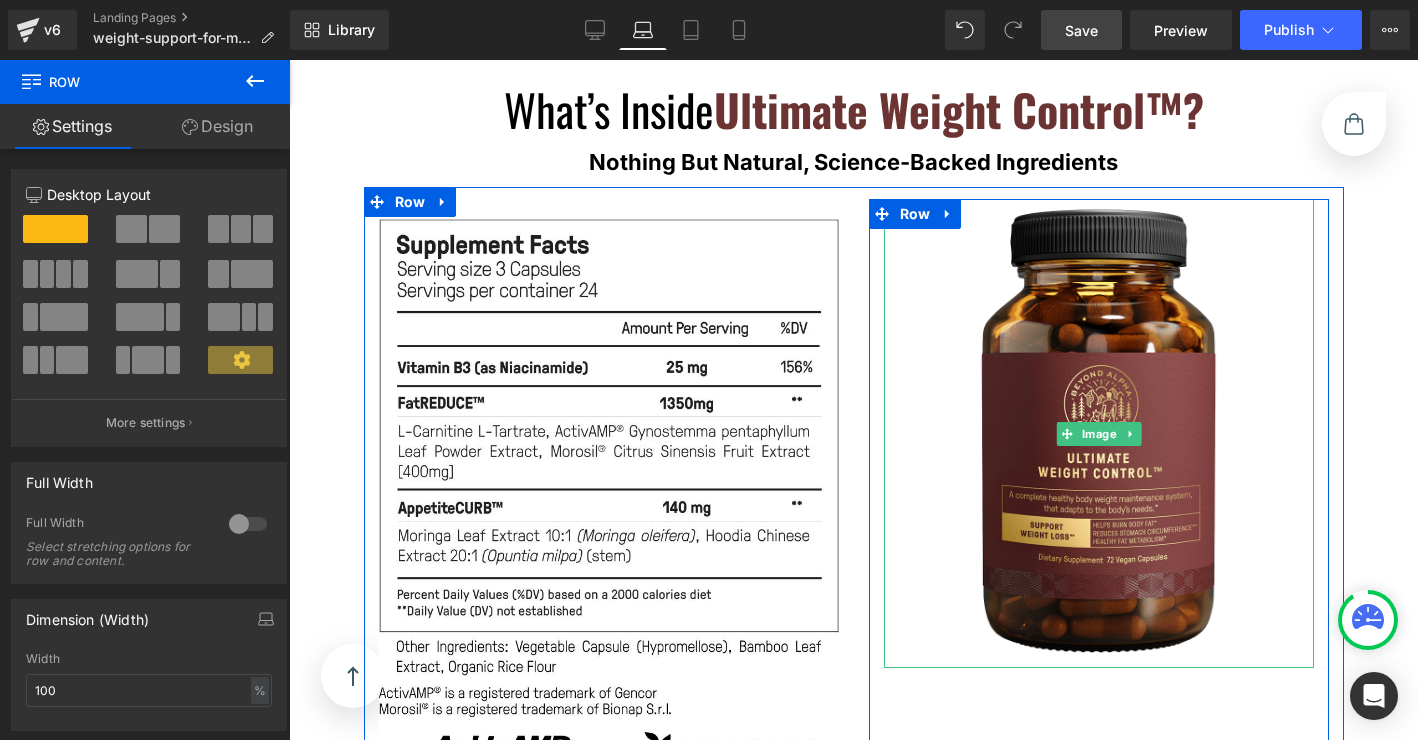 click at bounding box center [1099, 433] 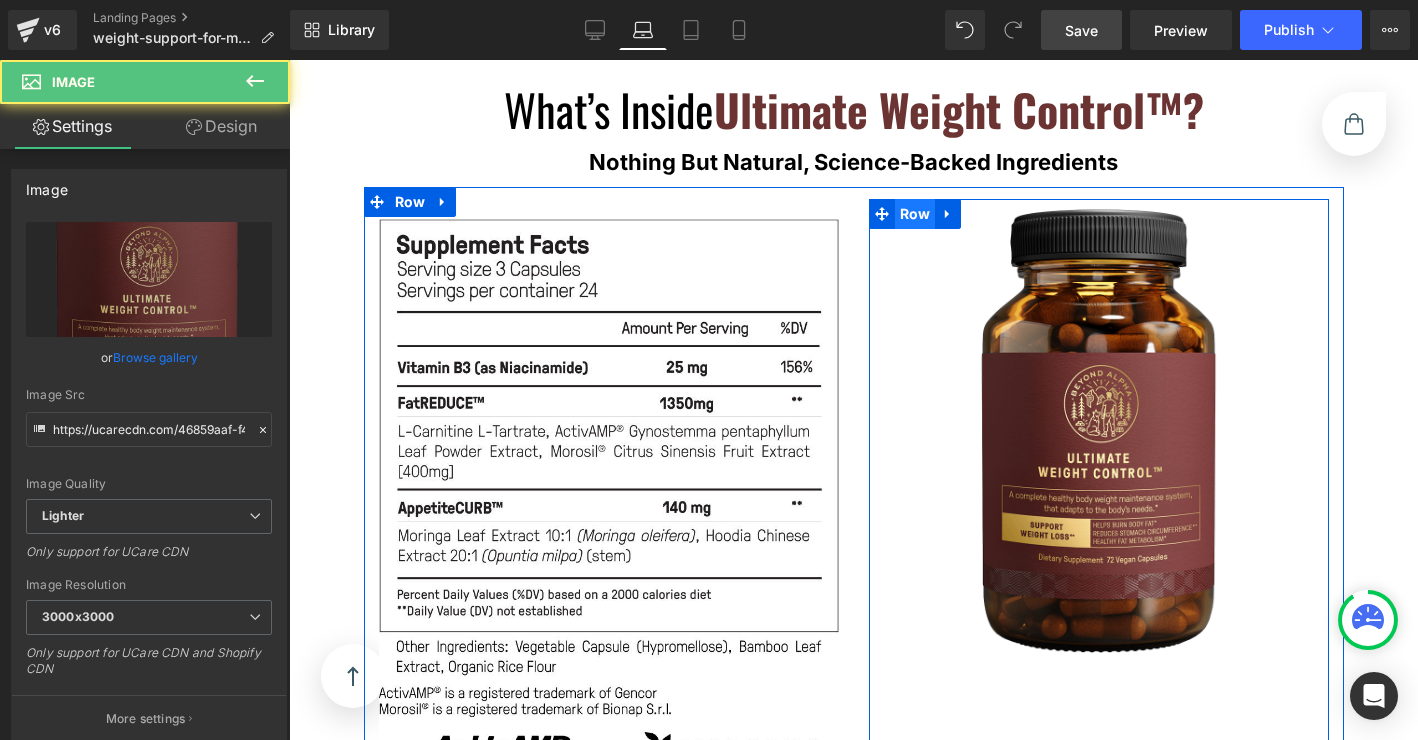 click on "Row" at bounding box center [915, 214] 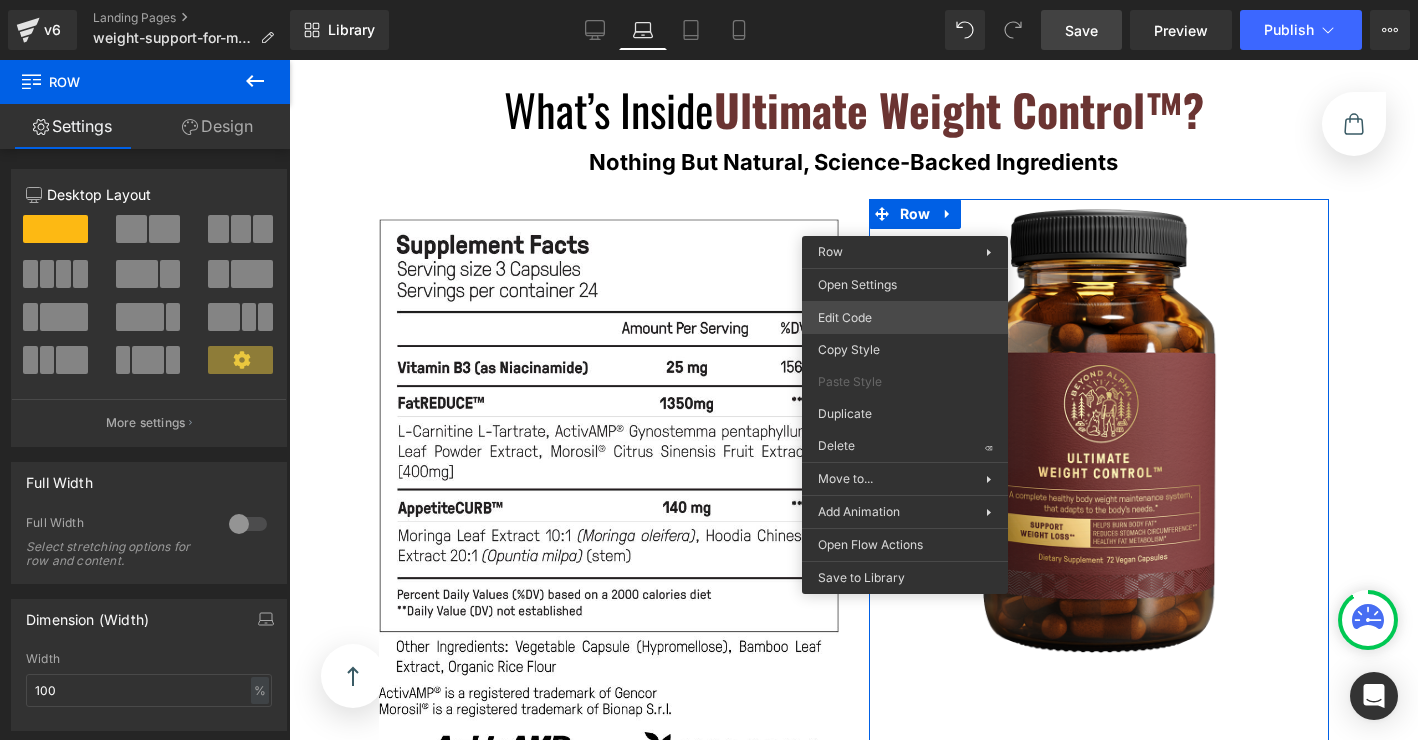 click on "Row  You are previewing how the   will restyle your page. You can not edit Elements in Preset Preview Mode.  v6 Landing Pages weight-support-for-men Library Laptop Desktop Laptop Tablet Mobile Save Preview Publish Scheduled View Live Page View with current Template Save Template to Library Schedule Publish  Optimize  Publish Settings Shortcuts  Your page can’t be published   You've reached the maximum number of published pages on your plan  (0/0).  You need to upgrade your plan or unpublish all your pages to get 1 publish slot.   Unpublish pages   Upgrade plan  Elements Global Style Base Row  rows, columns, layouts, div Heading  headings, titles, h1,h2,h3,h4,h5,h6 Text Block  texts, paragraphs, contents, blocks Image  images, photos, alts, uploads Icon  icons, symbols Button  button, call to action, cta Separator  separators, dividers, horizontal lines Liquid  liquid, custom code, html, javascript, css, reviews, apps, applications, embeded, iframe Banner Parallax  Hero Banner  Stack Tabs  Carousel  List" at bounding box center (709, 0) 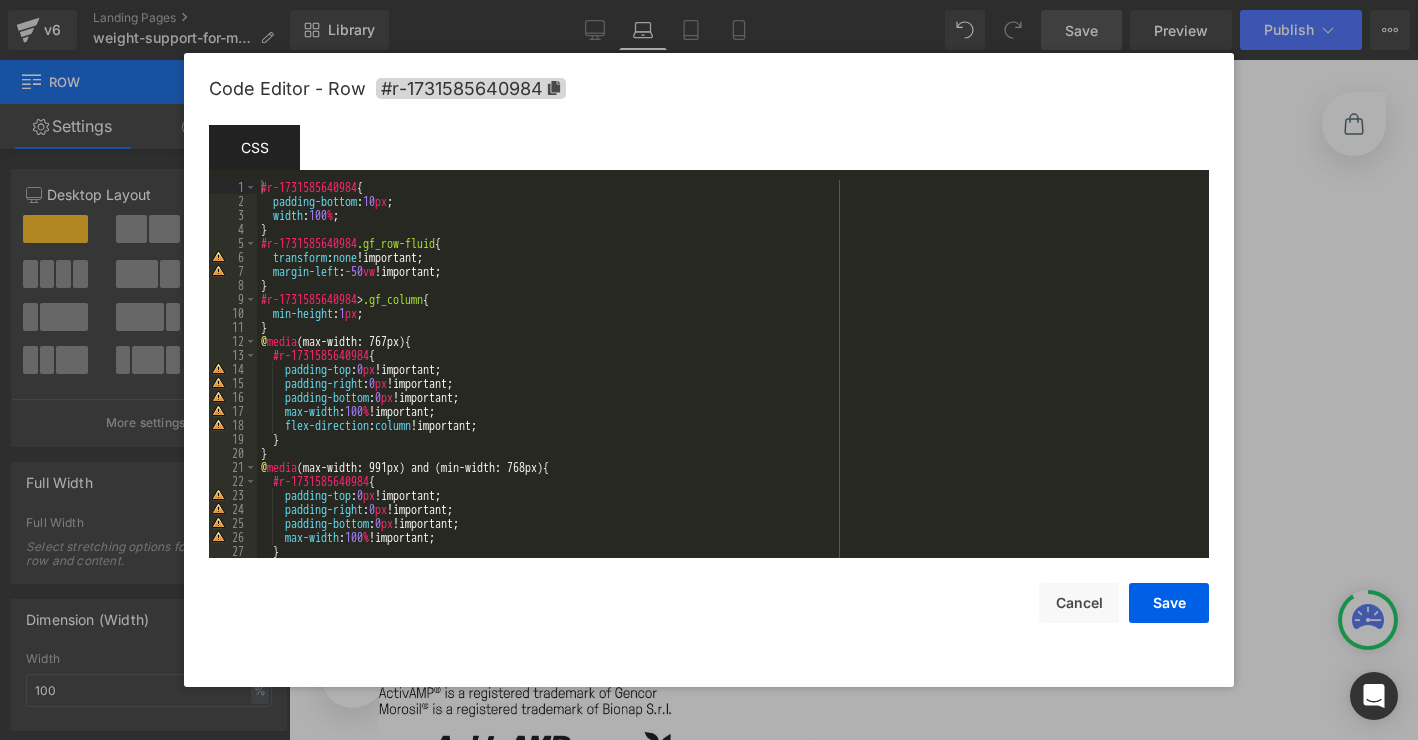 click on "#r-1731585640984 {    padding-bottom :  10 px ;    width :  100 % ; } #r-1731585640984 .gf_row-fluid {    transform :  none  !important;    margin-left :  -50 vw  !important; } #r-1731585640984  >  .gf_column {    min-height :  1 px ; } @ media  (max-width: 767px) {    #r-1731585640984 {       padding-top :  0 px !important;       padding-right :  0 px !important;       padding-bottom :  0 px !important;       max-width :  100 % !important;       flex-direction :  column !important;    } } @ media  (max-width: 991px) and (min-width: 768px) {    #r-1731585640984 {       padding-top :  0 px !important;       padding-right :  0 px !important;       padding-bottom :  0 px !important;       max-width :  100 % !important;    } }" at bounding box center (729, 383) 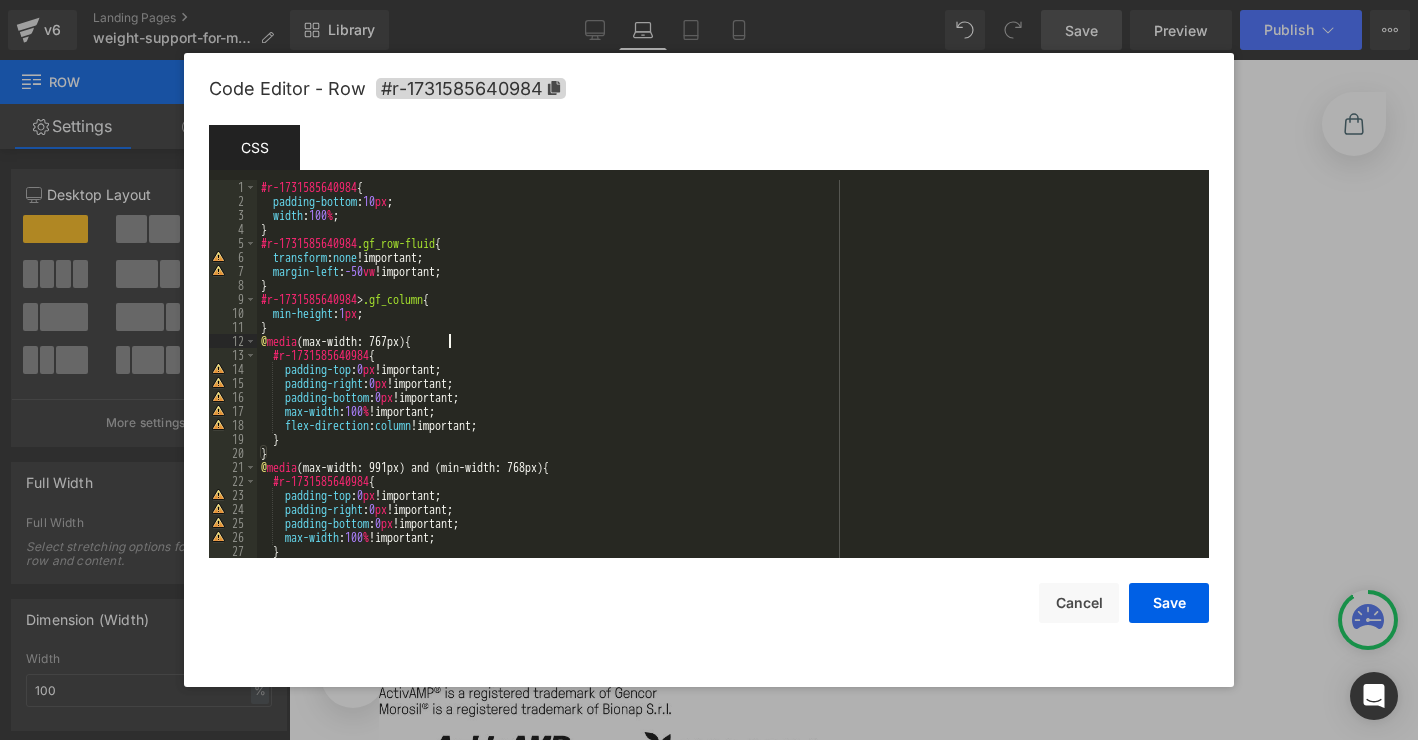 click on "#r-1731585640984 {    padding-bottom :  10 px ;    width :  100 % ; } #r-1731585640984 .gf_row-fluid {    transform :  none  !important;    margin-left :  -50 vw  !important; } #r-1731585640984  >  .gf_column {    min-height :  1 px ; } @ media  (max-width: 767px) {    #r-1731585640984 {       padding-top :  0 px !important;       padding-right :  0 px !important;       padding-bottom :  0 px !important;       max-width :  100 % !important;       flex-direction :  column !important;    } } @ media  (max-width: 991px) and (min-width: 768px) {    #r-1731585640984 {       padding-top :  0 px !important;       padding-right :  0 px !important;       padding-bottom :  0 px !important;       max-width :  100 % !important;    } }" at bounding box center [729, 383] 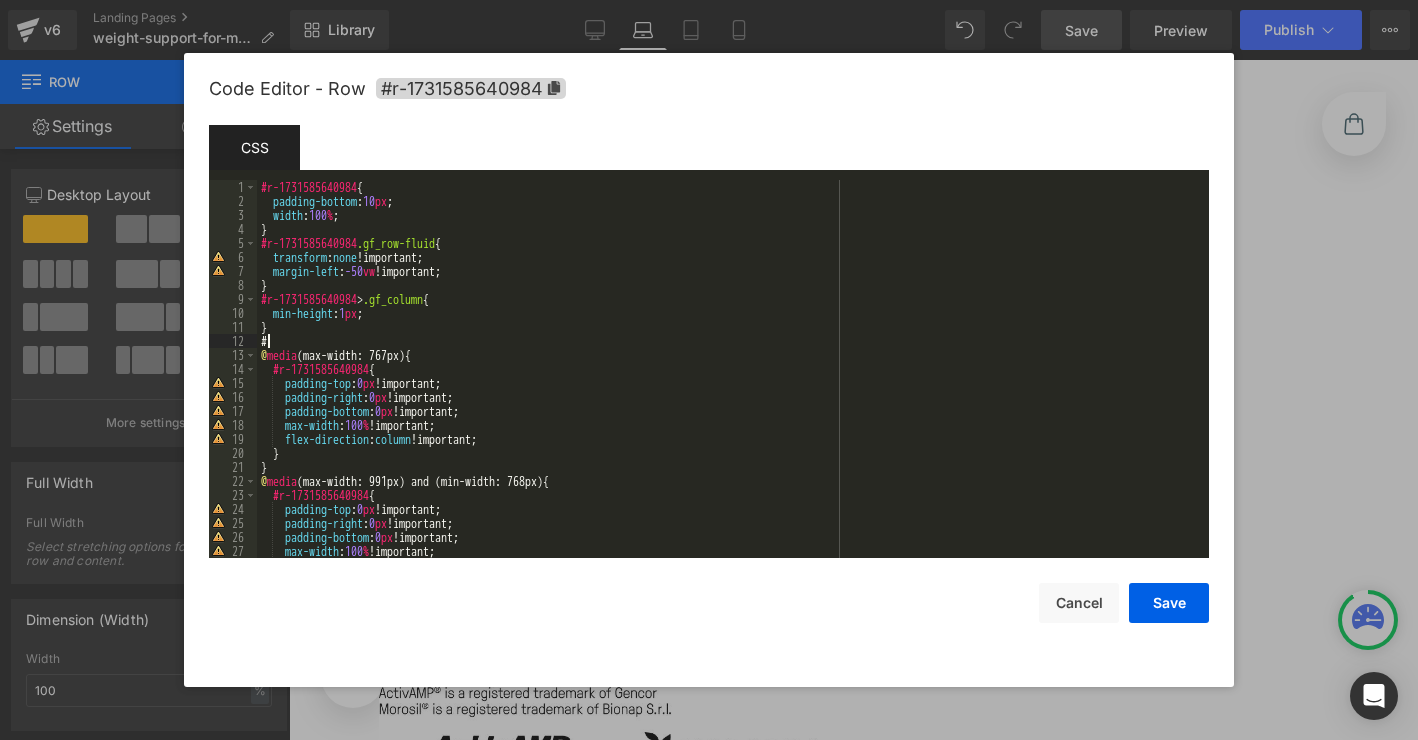 paste 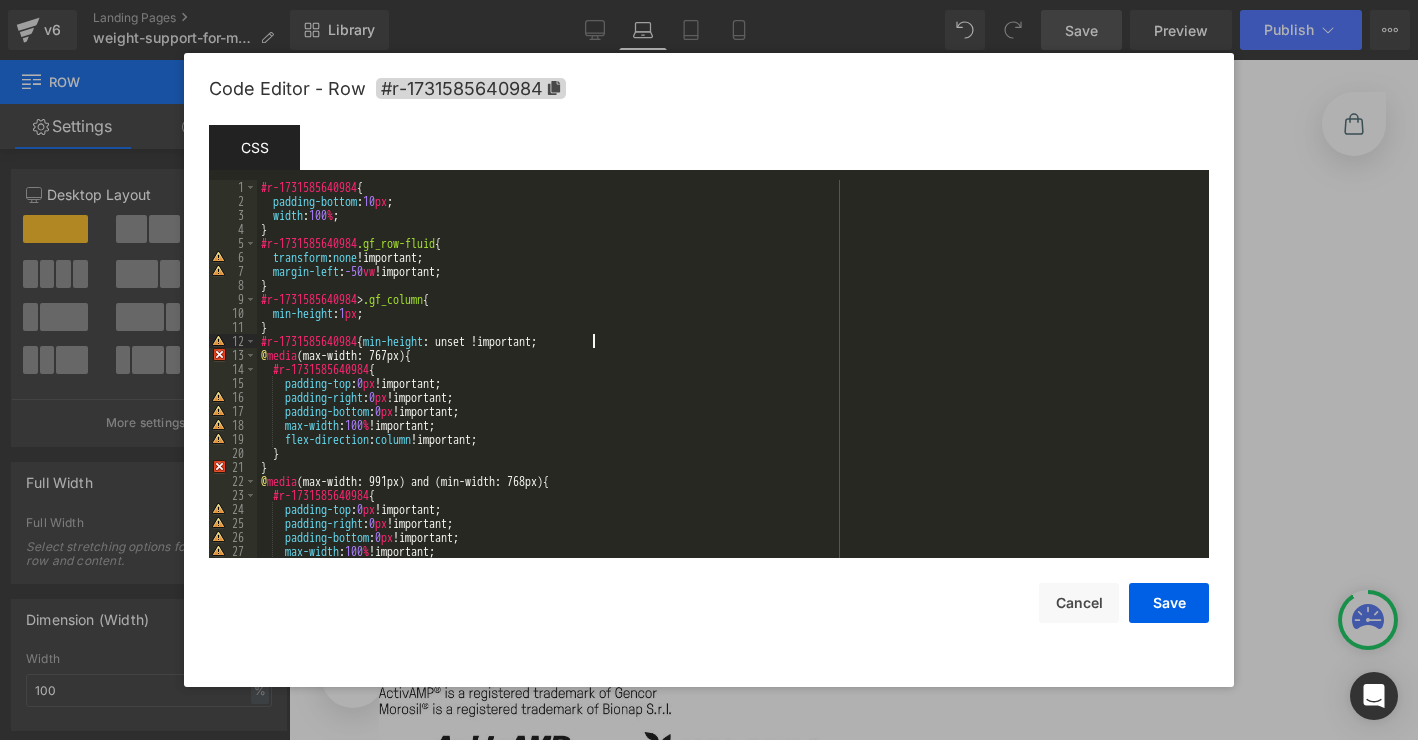type 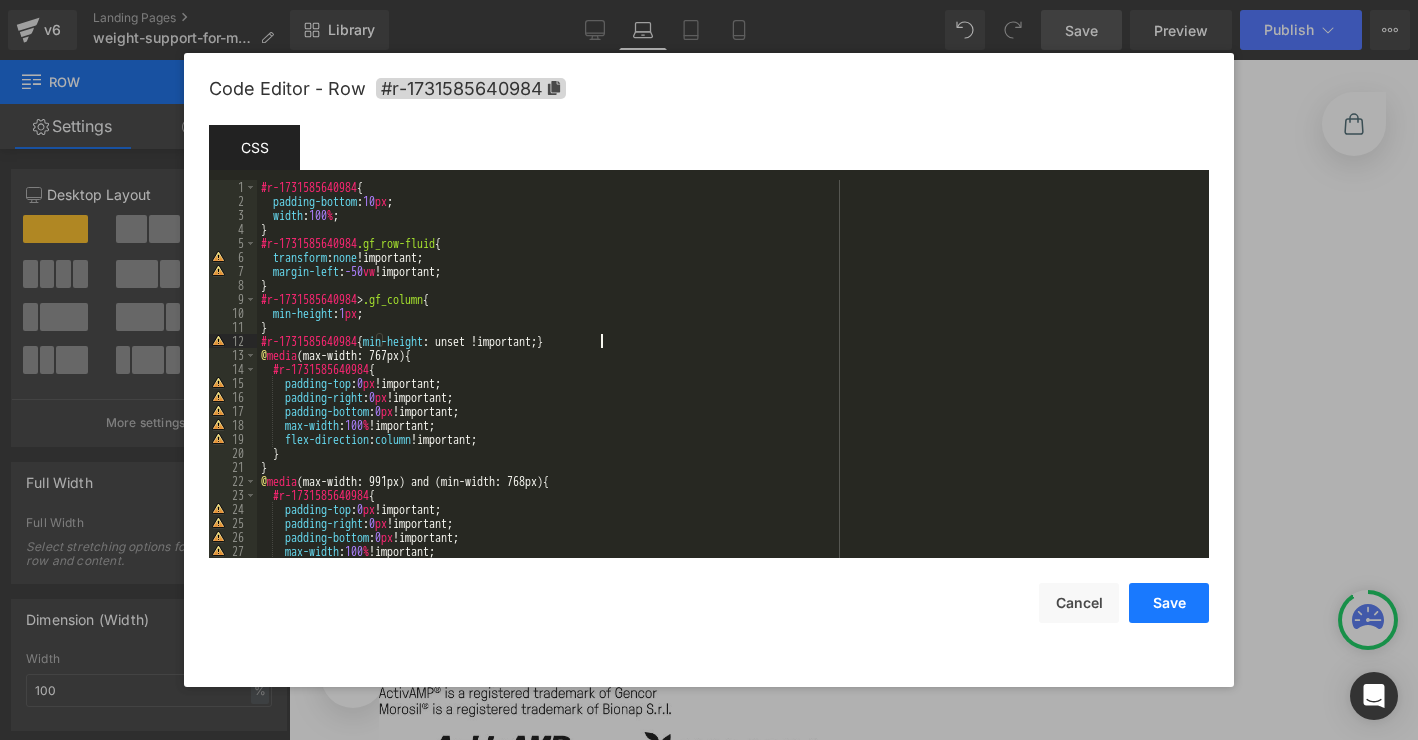 click on "Save" at bounding box center [1169, 603] 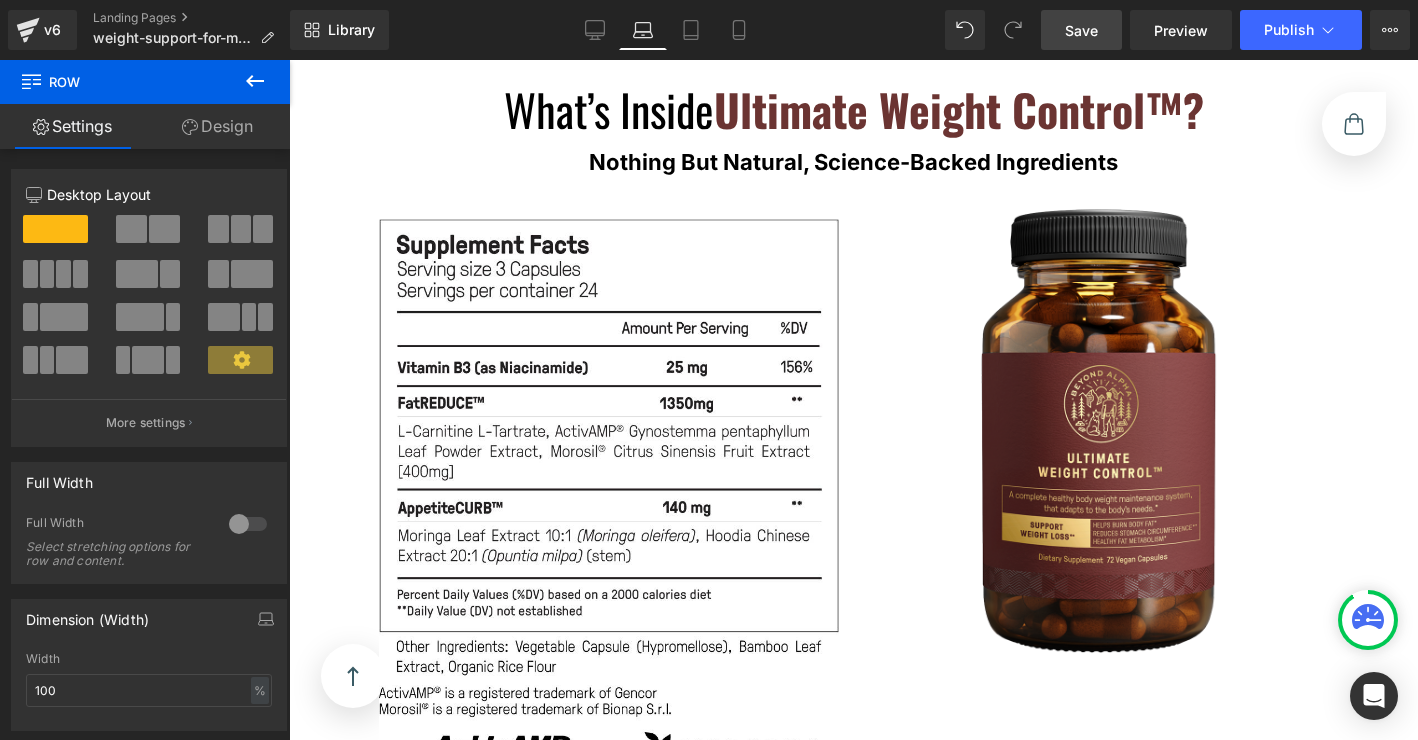 click on "Save" at bounding box center (1081, 30) 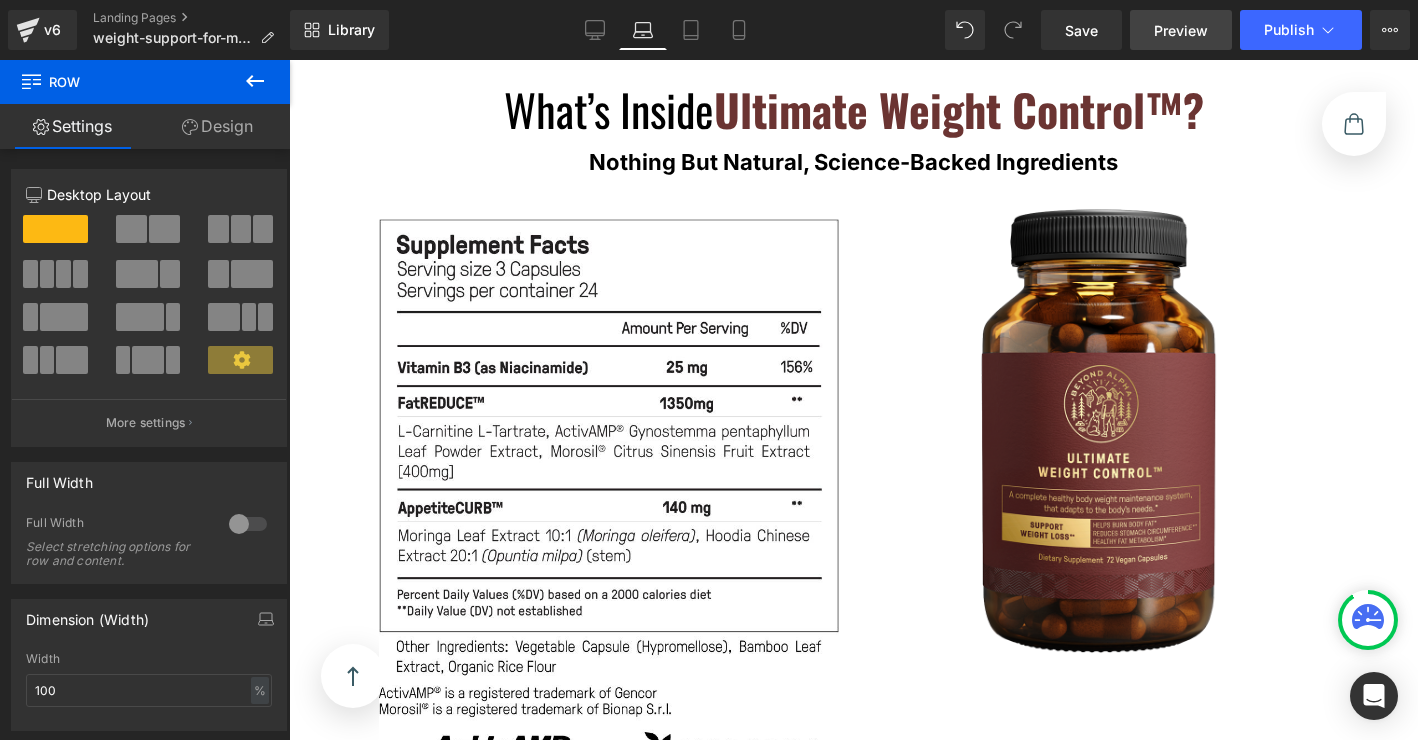 click on "Preview" at bounding box center [1181, 30] 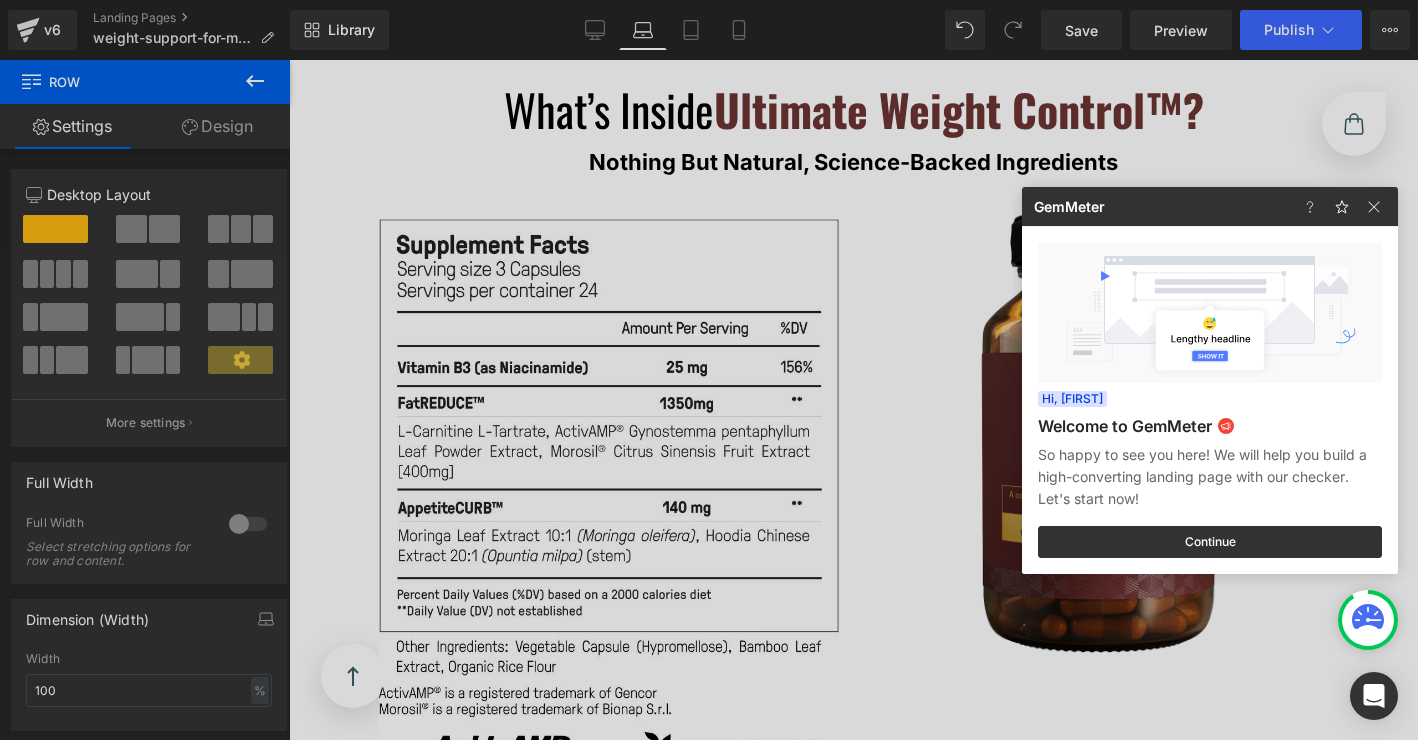 click at bounding box center (709, 370) 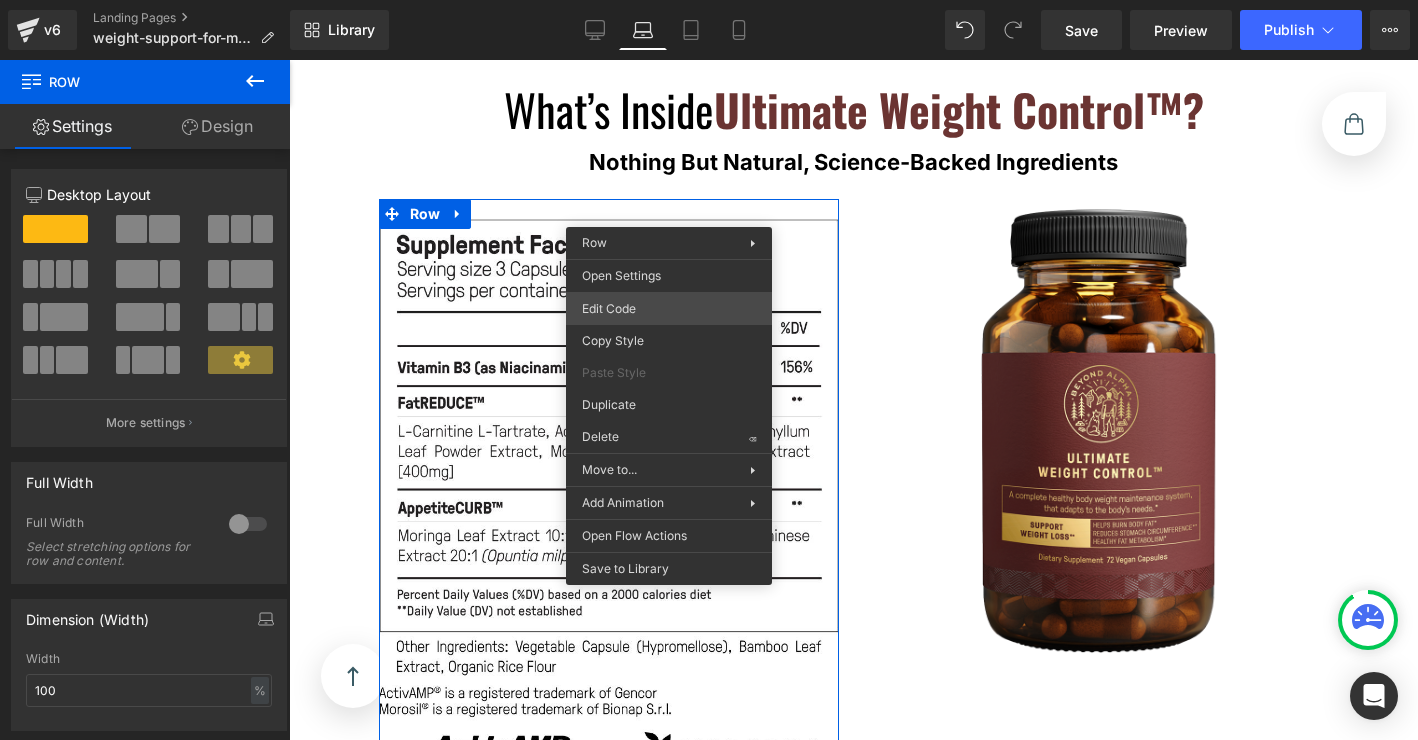 click on "Row  You are previewing how the   will restyle your page. You can not edit Elements in Preset Preview Mode.  v6 Landing Pages weight-support-for-men Library Laptop Desktop Laptop Tablet Mobile Save Preview Publish Scheduled View Live Page View with current Template Save Template to Library Schedule Publish  Optimize  Publish Settings Shortcuts  Your page can’t be published   You've reached the maximum number of published pages on your plan  (0/0).  You need to upgrade your plan or unpublish all your pages to get 1 publish slot.   Unpublish pages   Upgrade plan  Elements Global Style Base Row  rows, columns, layouts, div Heading  headings, titles, h1,h2,h3,h4,h5,h6 Text Block  texts, paragraphs, contents, blocks Image  images, photos, alts, uploads Icon  icons, symbols Button  button, call to action, cta Separator  separators, dividers, horizontal lines Liquid  liquid, custom code, html, javascript, css, reviews, apps, applications, embeded, iframe Banner Parallax  Hero Banner  Stack Tabs  Carousel  List" at bounding box center (709, 0) 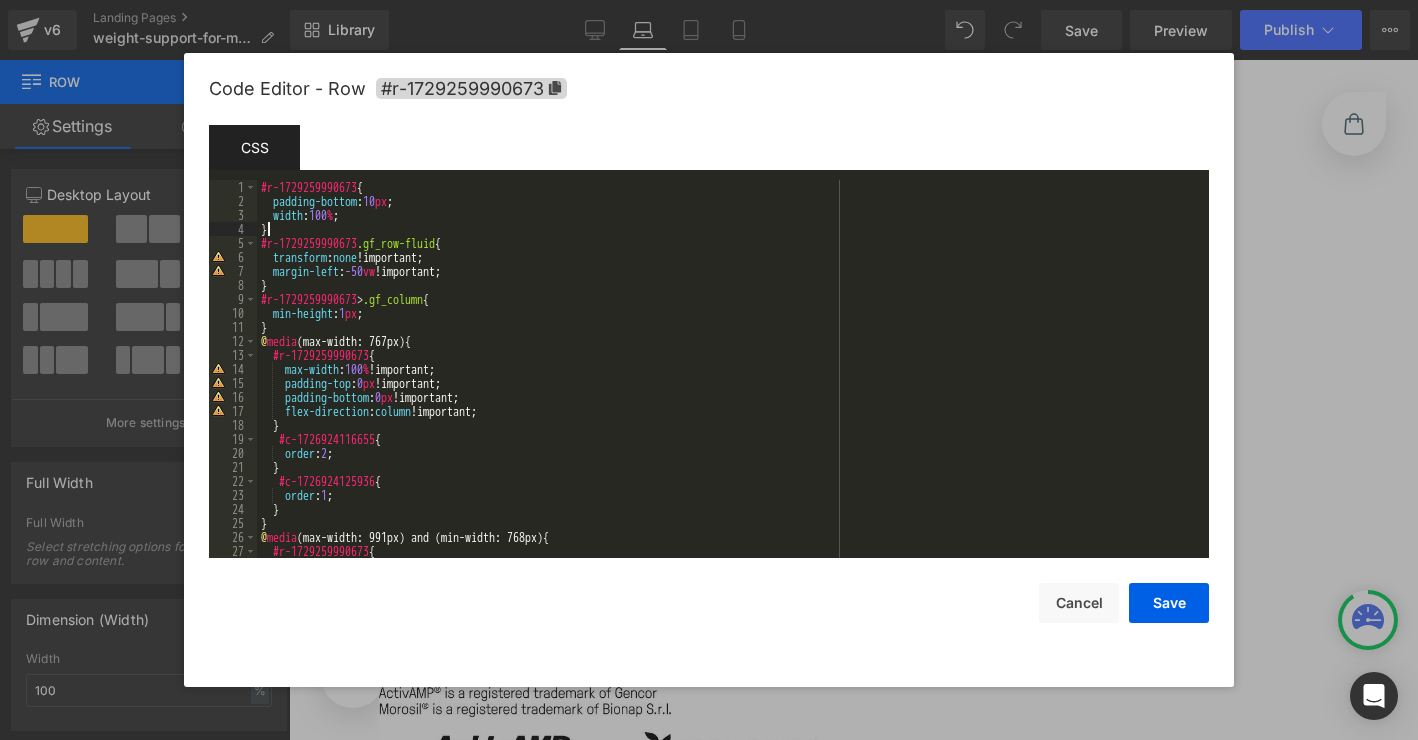 click on "#r-1729259990673 {    padding-bottom :  10 px ;    width :  100 % ; } #r-1729259990673 .gf_row-fluid {    transform :  none  !important;    margin-left :  -50 vw  !important; } #r-1729259990673  >  .gf_column {    min-height :  1 px ; } @ media  (max-width: 767px) {    #r-1729259990673 {       max-width :  100 % !important;       padding-top :  0 px !important;       padding-bottom :  0 px !important;       flex-direction :  column !important;    }     #c-1726924116655 {       order :  2 ;    }     #c-1726924125936 {       order :  1 ;    } } @ media  (max-width: 991px) and (min-width: 768px) {    #r-1729259990673 {       max-width :  100 % !important;" at bounding box center [729, 383] 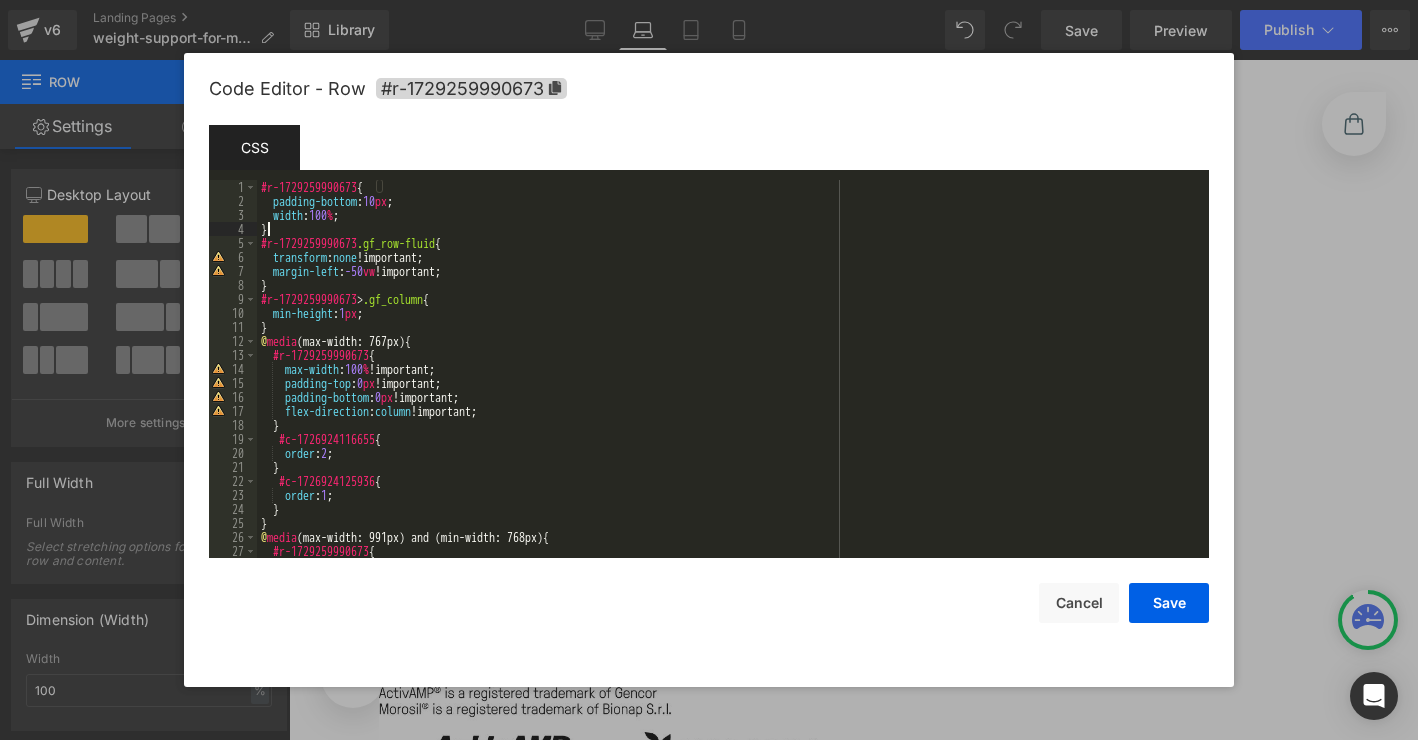 click on "#r-1729259990673 {    padding-bottom :  10 px ;    width :  100 % ; } #r-1729259990673 .gf_row-fluid {    transform :  none  !important;    margin-left :  -50 vw  !important; } #r-1729259990673  >  .gf_column {    min-height :  1 px ; } @ media  (max-width: 767px) {    #r-1729259990673 {       max-width :  100 % !important;       padding-top :  0 px !important;       padding-bottom :  0 px !important;       flex-direction :  column !important;    }     #c-1726924116655 {       order :  2 ;    }     #c-1726924125936 {       order :  1 ;    } } @ media  (max-width: 991px) and (min-width: 768px) {    #r-1729259990673 {       max-width :  100 % !important;" at bounding box center [729, 383] 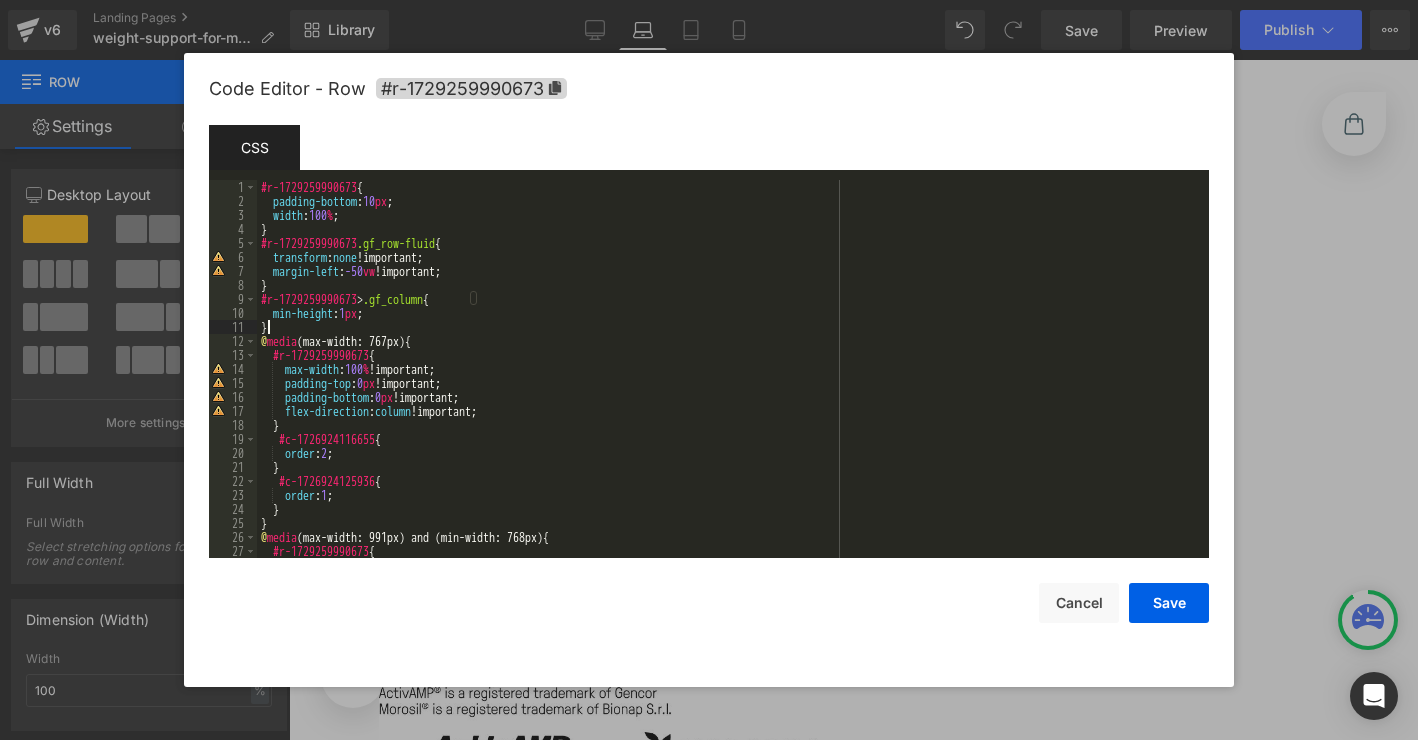 paste 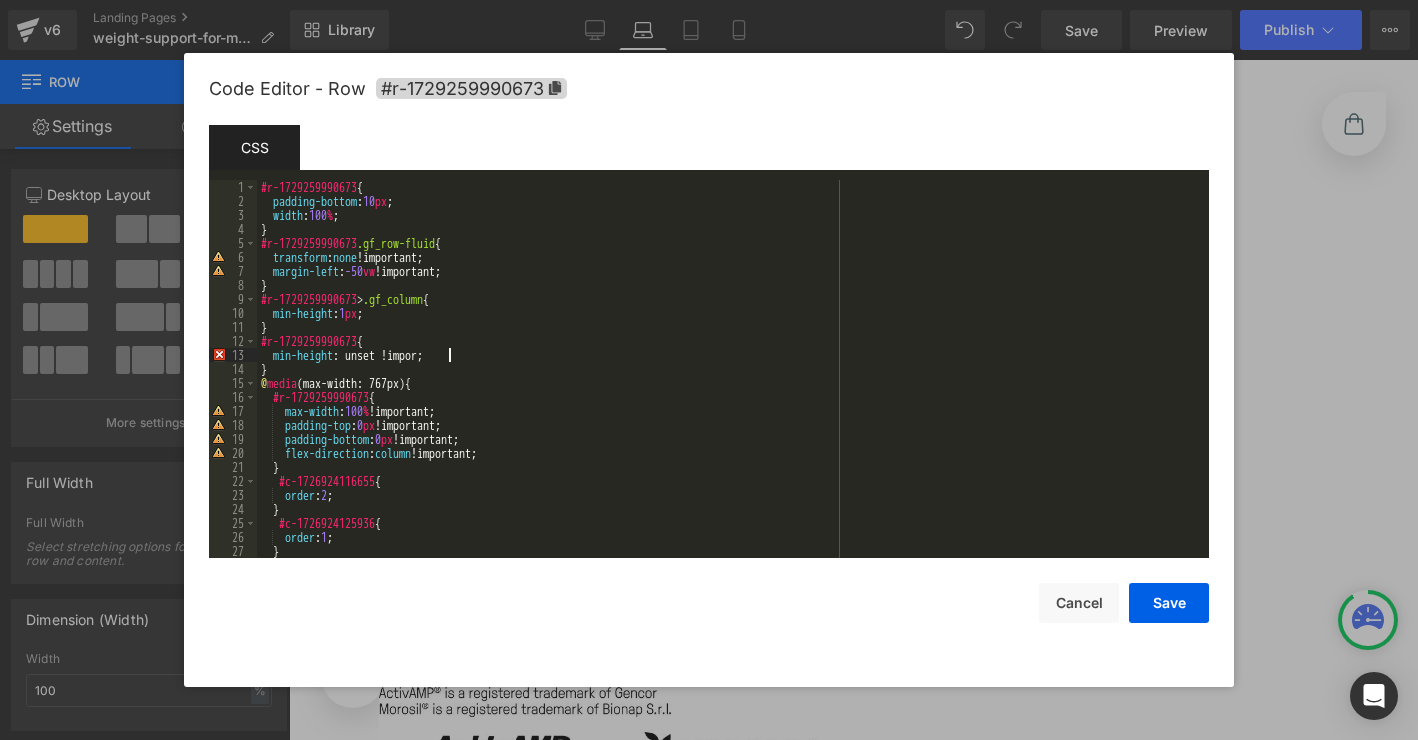 type 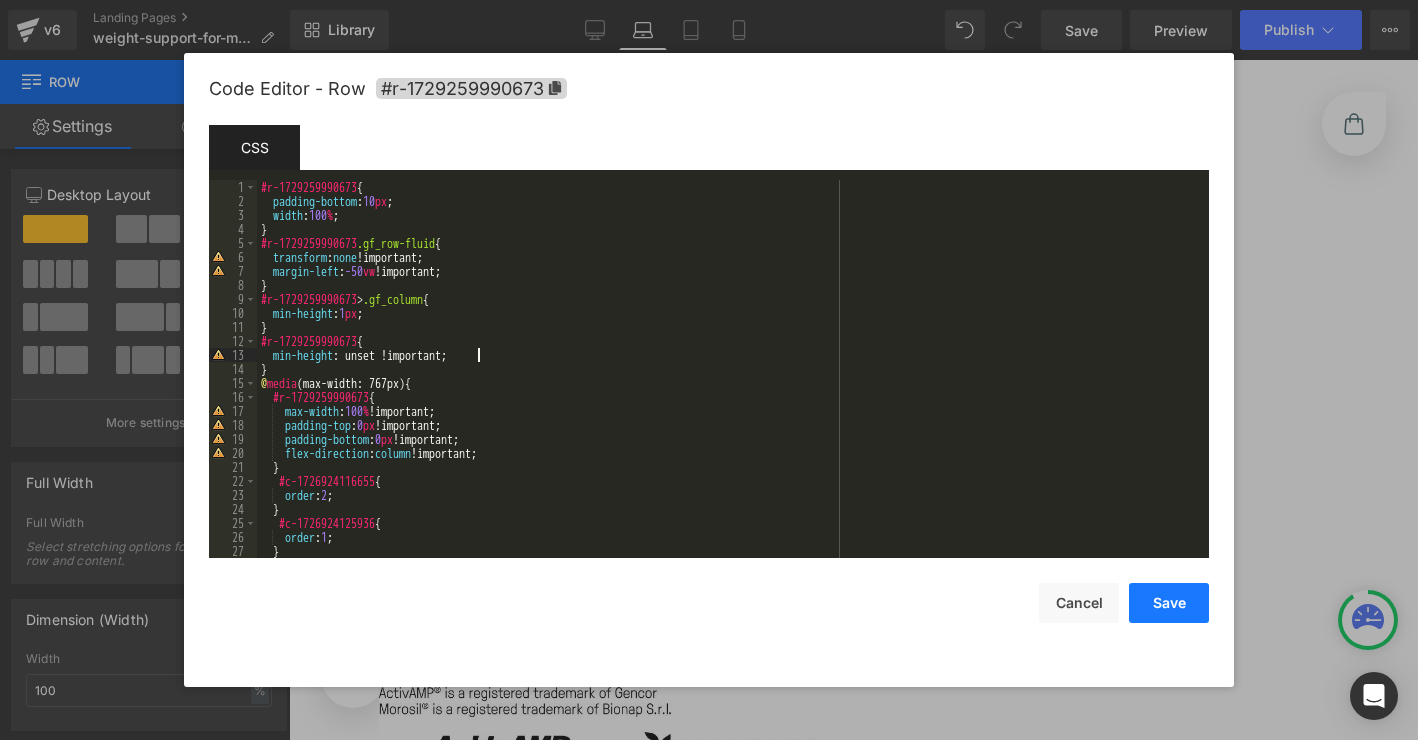 click on "Save" at bounding box center (1169, 603) 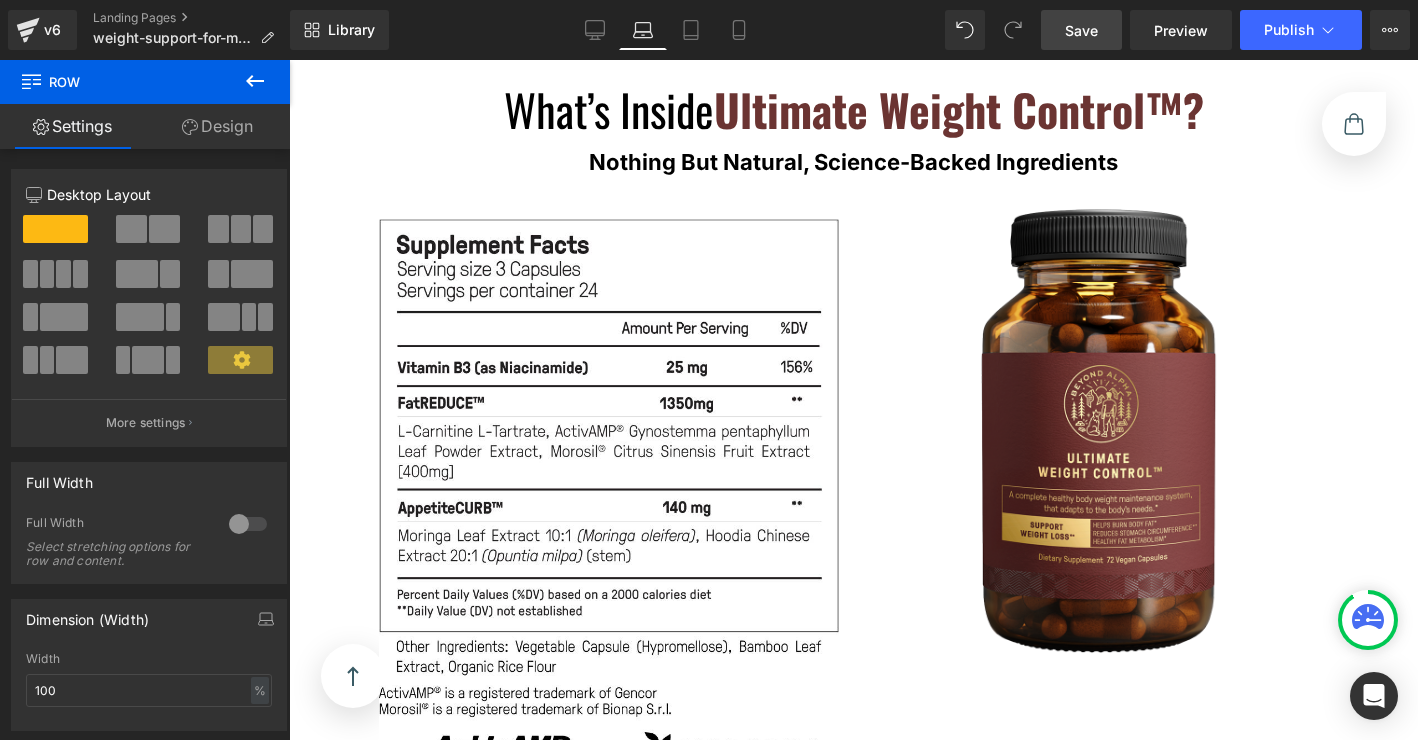 click on "Save" at bounding box center (1081, 30) 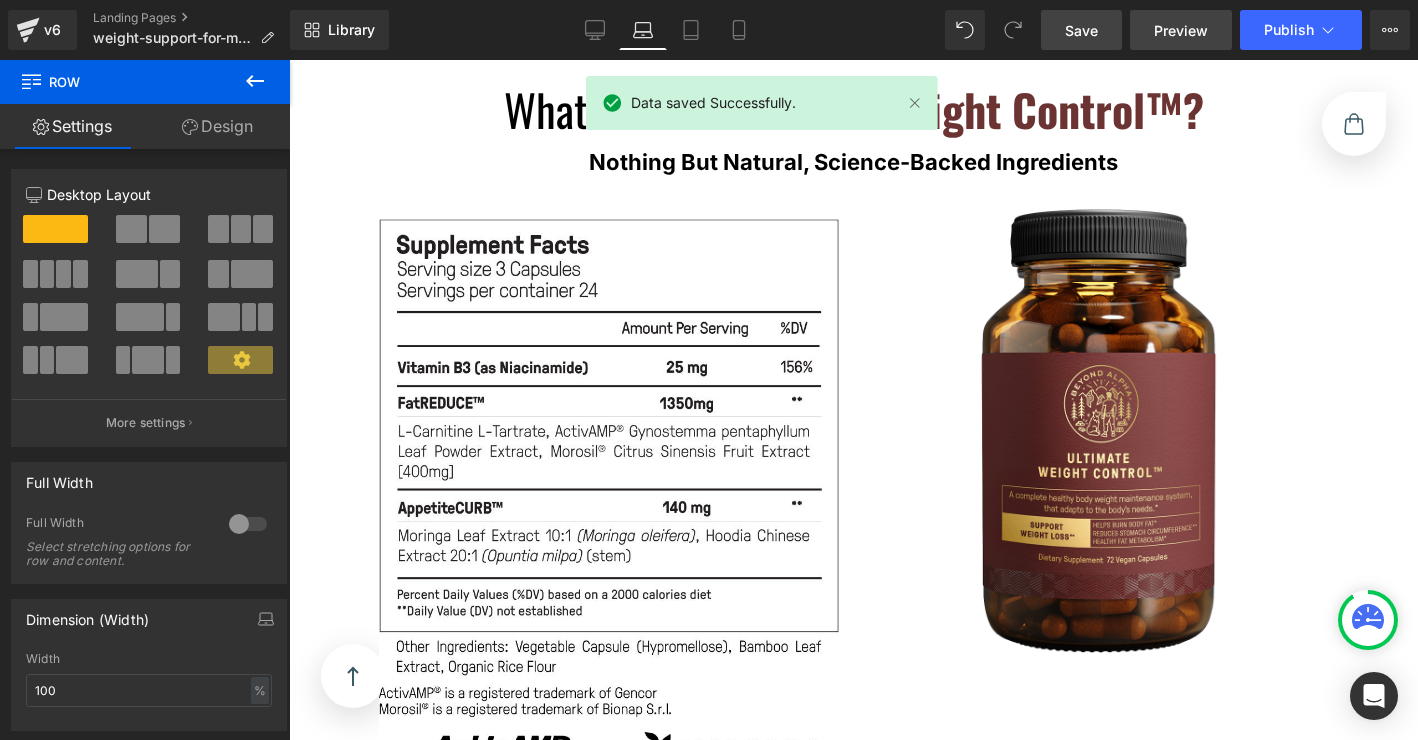 click on "Preview" at bounding box center (1181, 30) 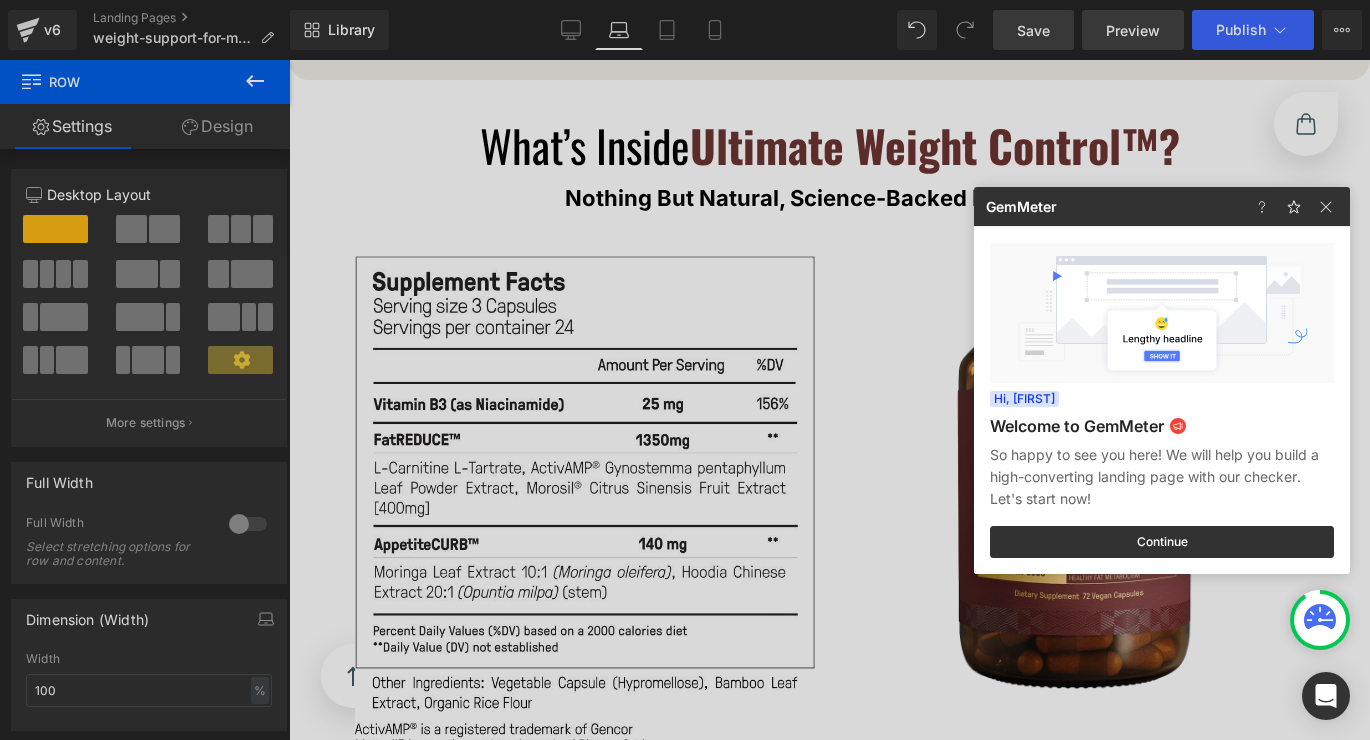 scroll, scrollTop: 14261, scrollLeft: 0, axis: vertical 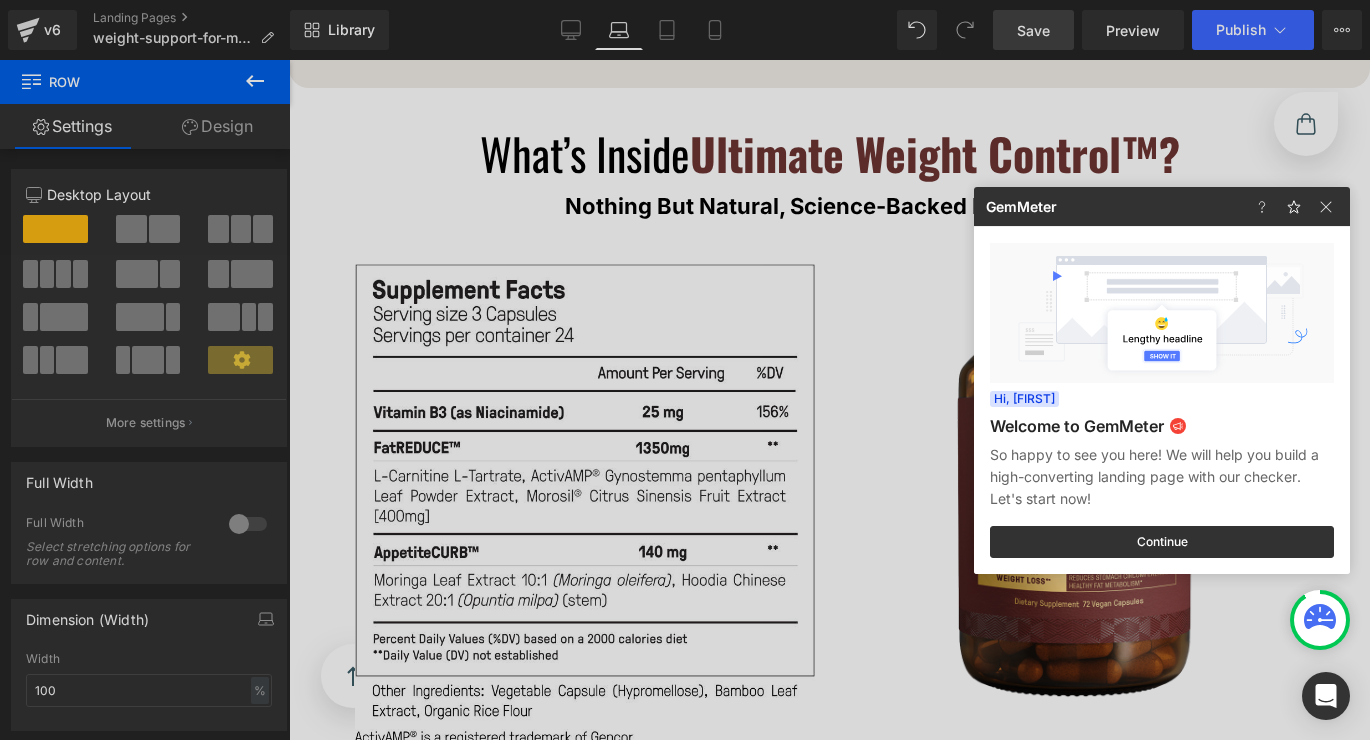 click at bounding box center (685, 370) 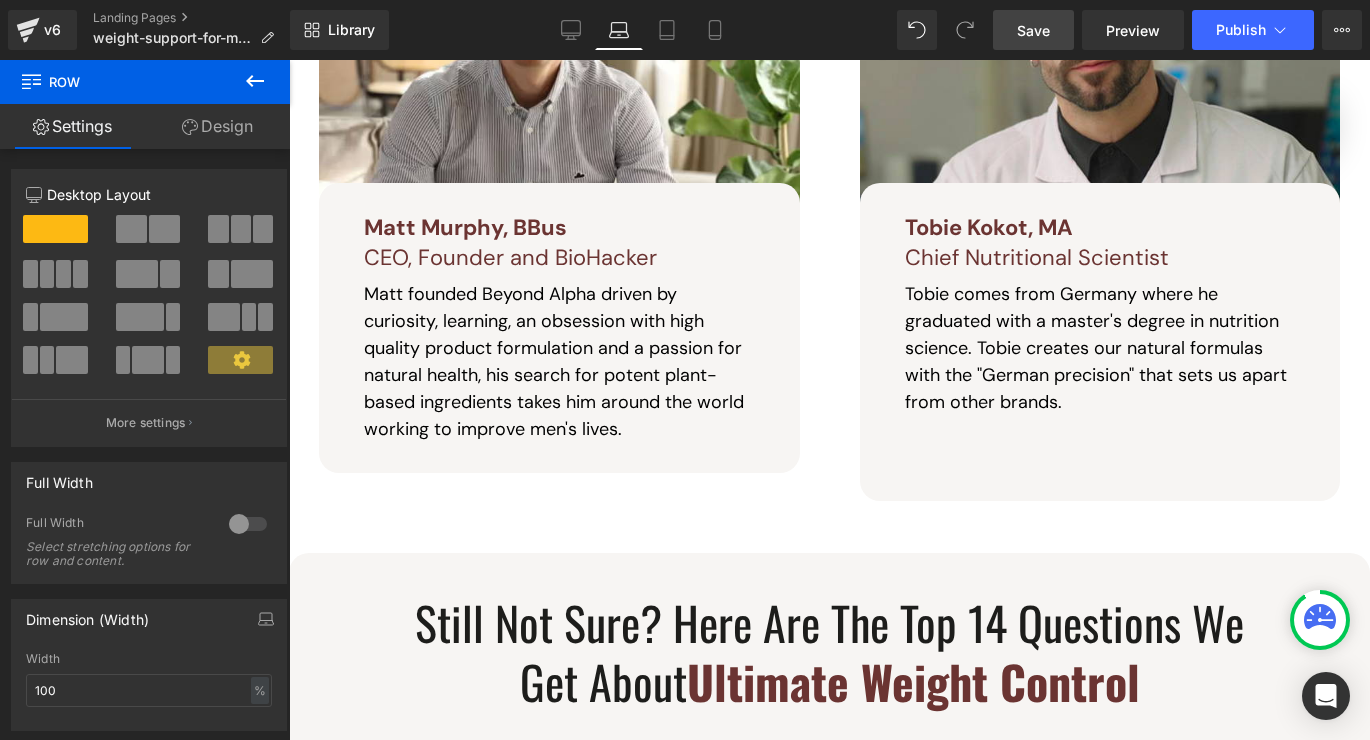 scroll, scrollTop: 15596, scrollLeft: 0, axis: vertical 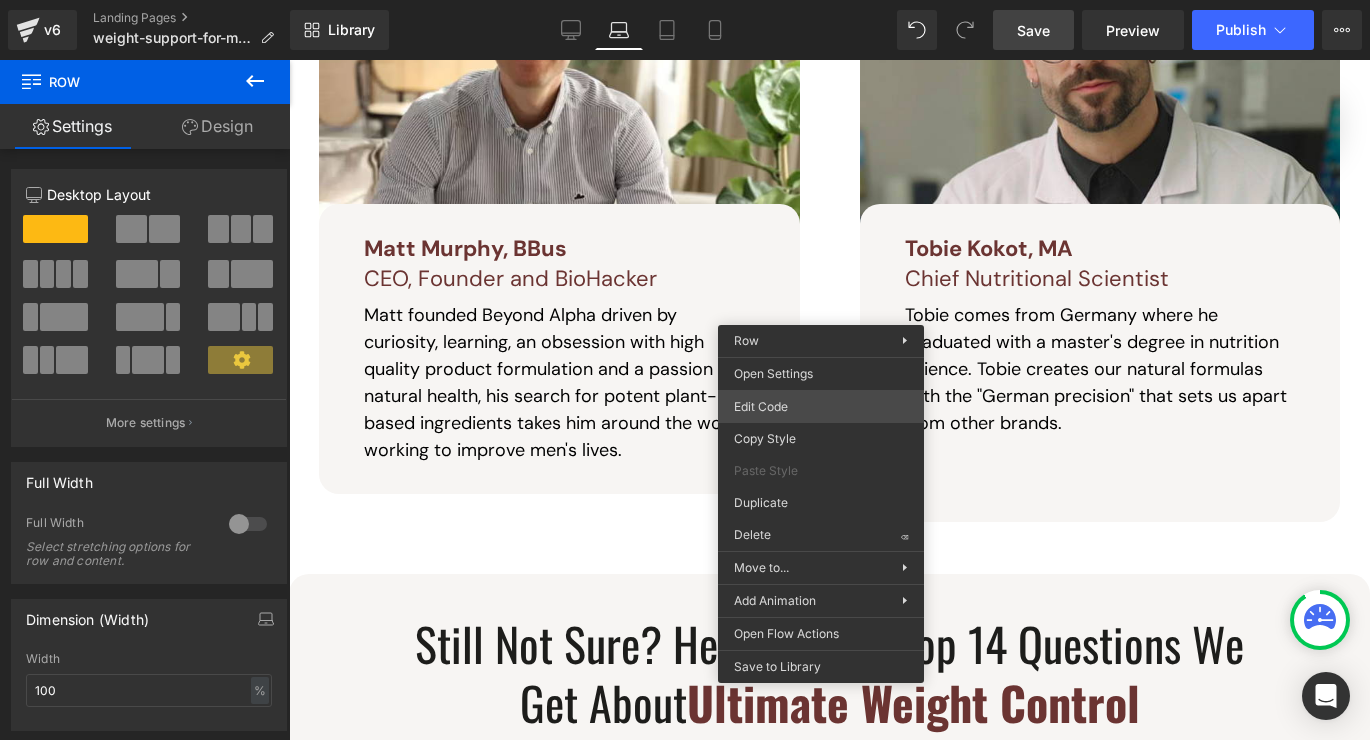 click on "Row  You are previewing how the   will restyle your page. You can not edit Elements in Preset Preview Mode.  v6 Landing Pages weight-support-for-men Library Laptop Desktop Laptop Tablet Mobile Save Preview Publish Scheduled View Live Page View with current Template Save Template to Library Schedule Publish  Optimize  Publish Settings Shortcuts  Your page can’t be published   You've reached the maximum number of published pages on your plan  (0/0).  You need to upgrade your plan or unpublish all your pages to get 1 publish slot.   Unpublish pages   Upgrade plan  Elements Global Style Base Row  rows, columns, layouts, div Heading  headings, titles, h1,h2,h3,h4,h5,h6 Text Block  texts, paragraphs, contents, blocks Image  images, photos, alts, uploads Icon  icons, symbols Button  button, call to action, cta Separator  separators, dividers, horizontal lines Liquid  liquid, custom code, html, javascript, css, reviews, apps, applications, embeded, iframe Banner Parallax  Hero Banner  Stack Tabs  Carousel  List" at bounding box center (685, 0) 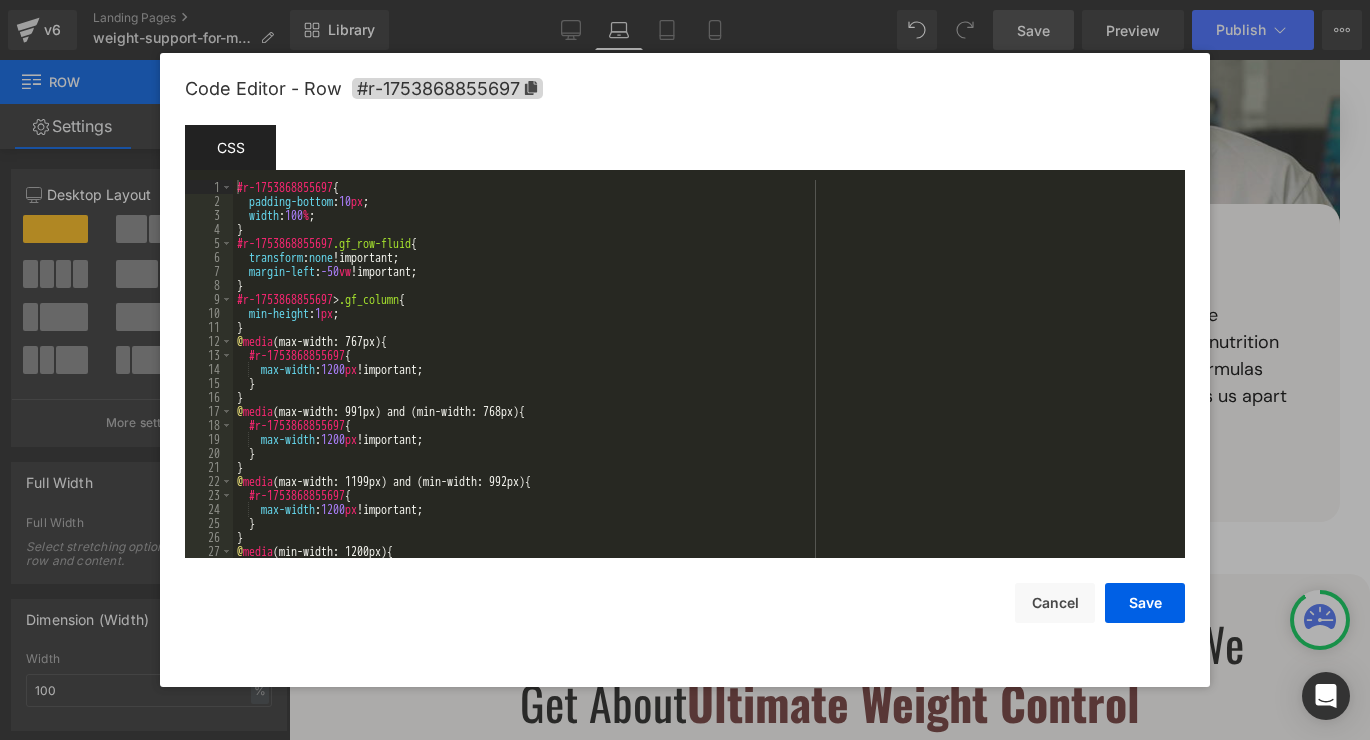 scroll, scrollTop: 140, scrollLeft: 0, axis: vertical 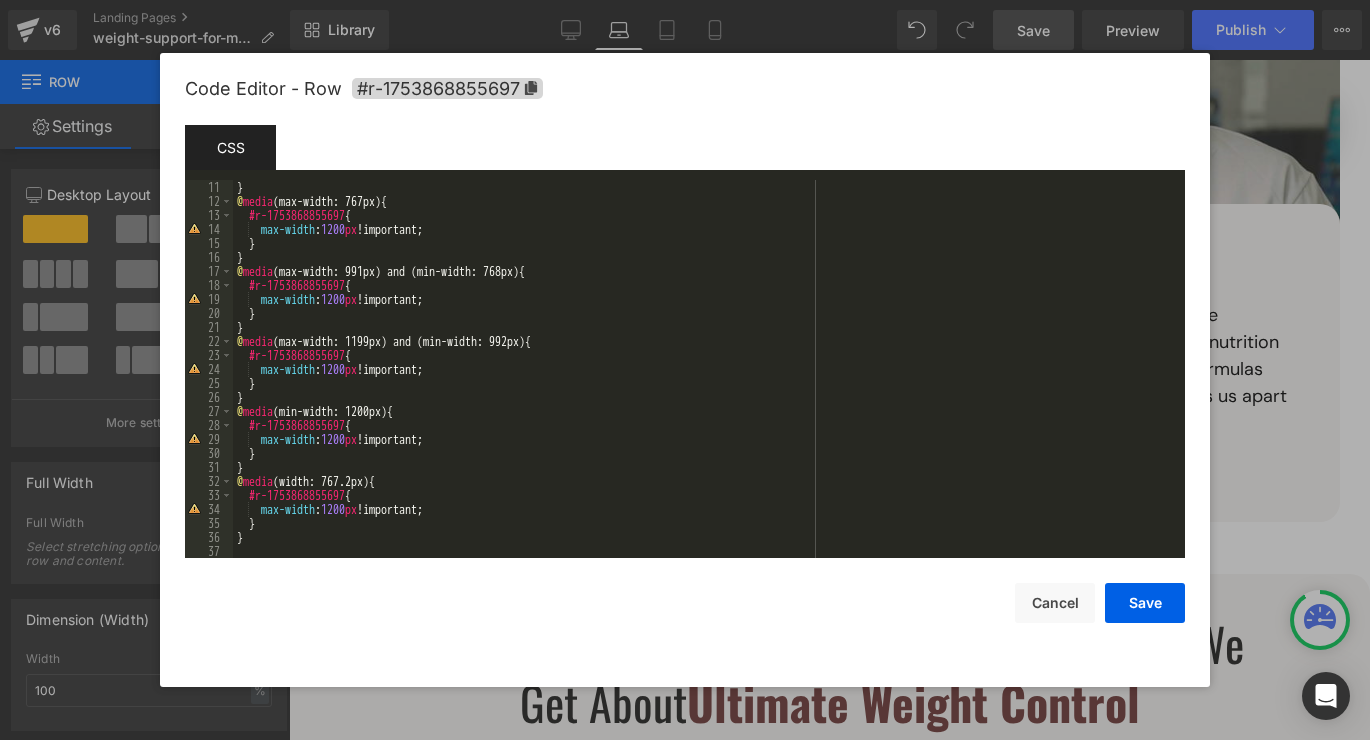 click on "} @ media  (max-width: 767px) {    #r-1753868855697 {       max-width :  1200 px !important;    } } @ media  (max-width: 991px) and (min-width: 768px) {    #r-1753868855697 {       max-width :  1200 px !important;    } } @ media  (max-width: 1199px) and (min-width: 992px) {    #r-1753868855697 {       max-width :  1200 px !important;    } } @ media  (min-width: 1200px) {    #r-1753868855697 {       max-width :  1200 px !important;    } } @ media  (width: 767.2px) {    #r-1753868855697 {       max-width :  1200 px !important;    } }" at bounding box center [705, 383] 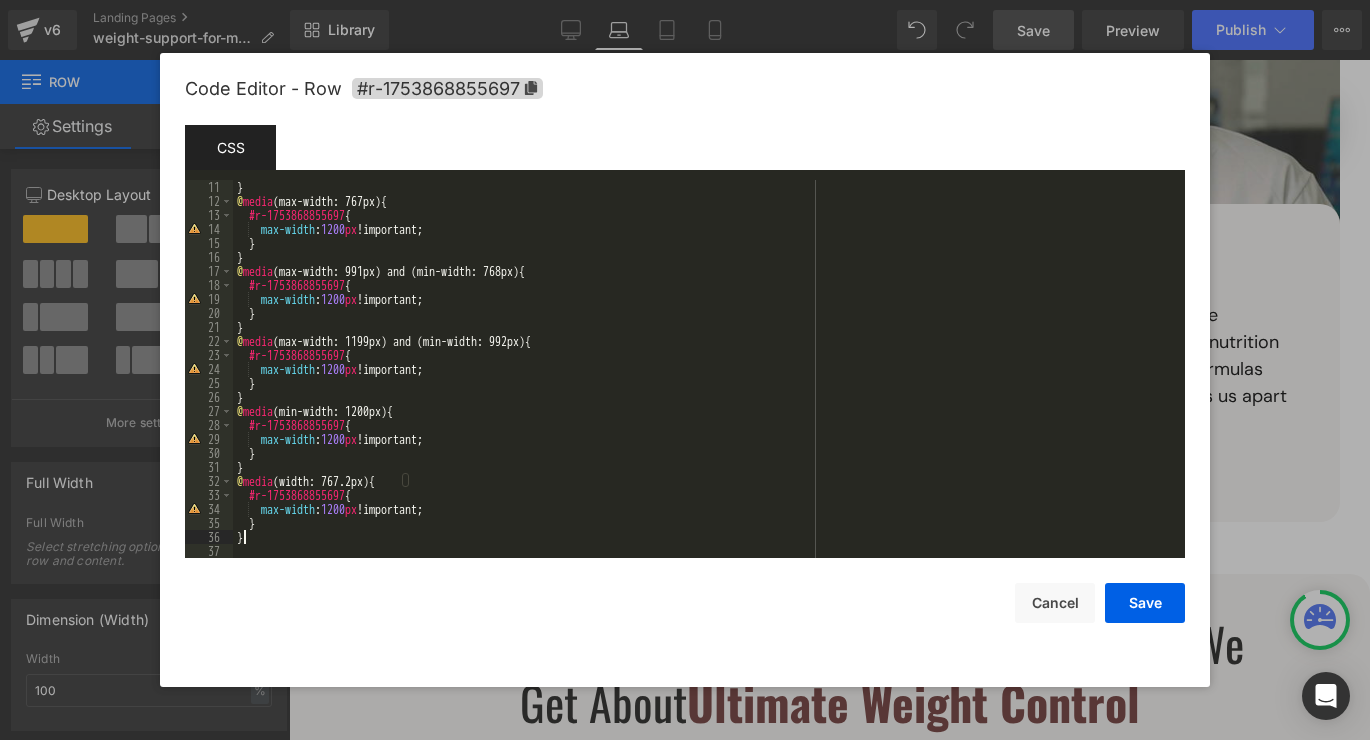 type 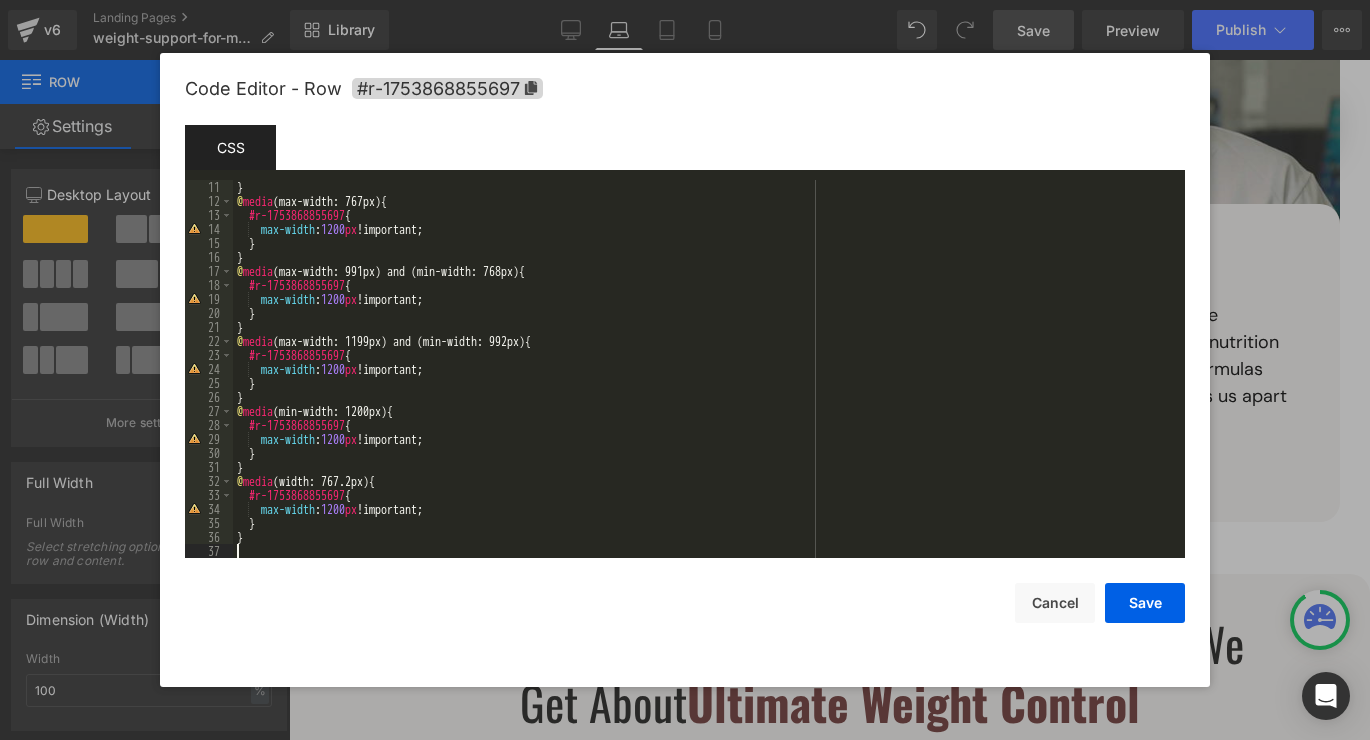scroll, scrollTop: 364, scrollLeft: 0, axis: vertical 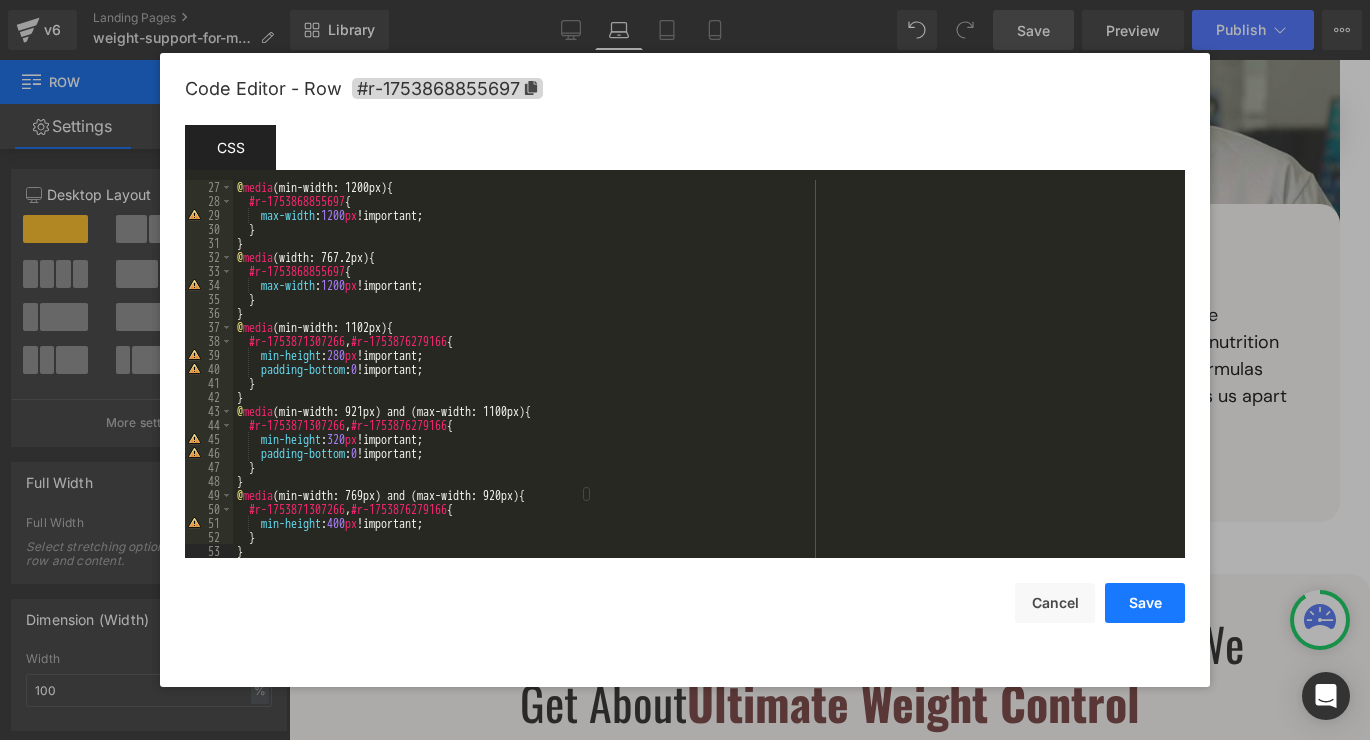 click on "Save" at bounding box center (1145, 603) 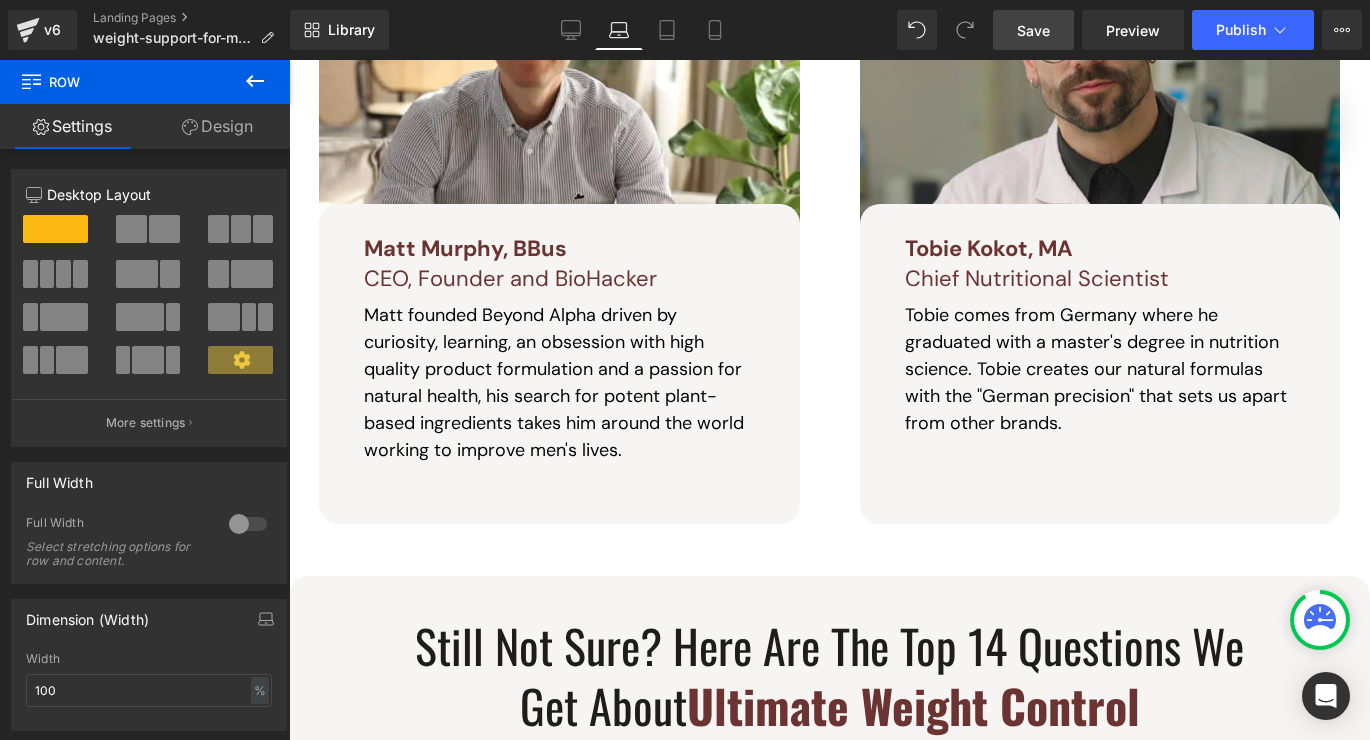click on "Save" at bounding box center [1033, 30] 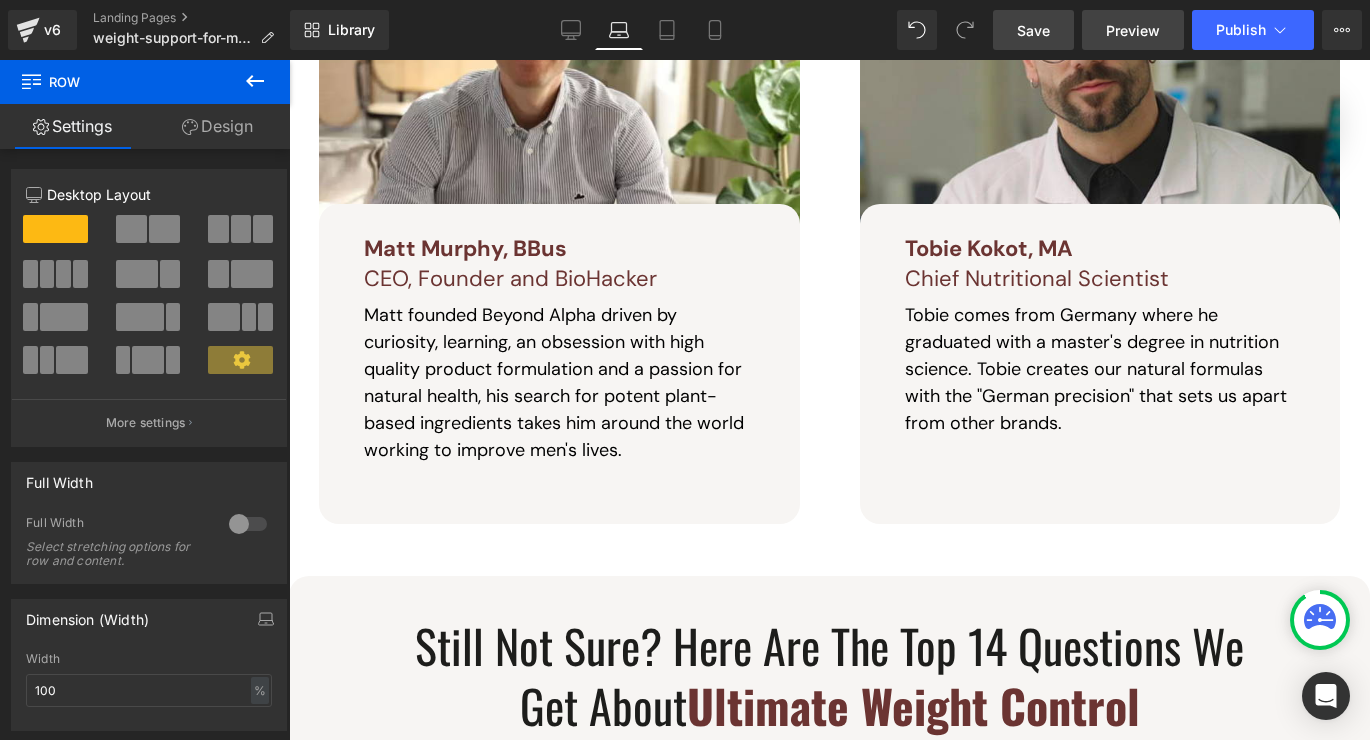 click on "Preview" at bounding box center [1133, 30] 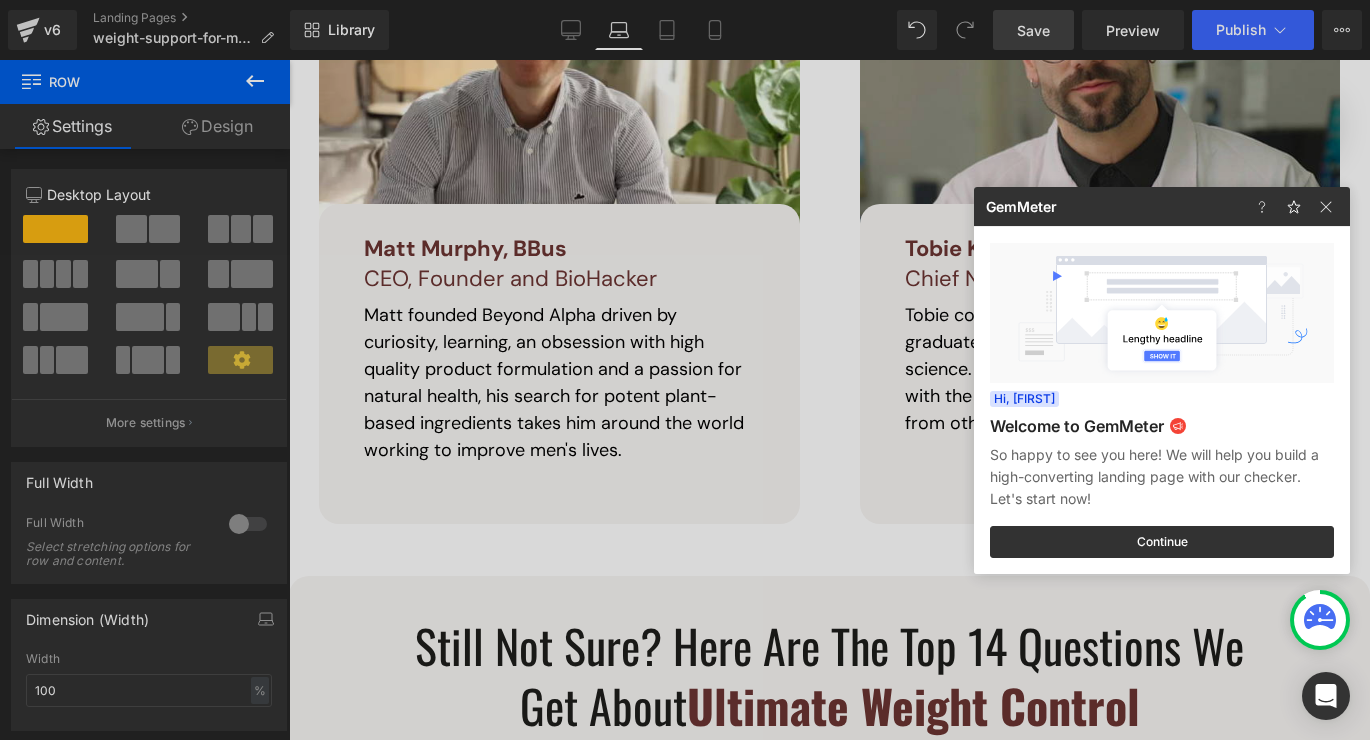 click at bounding box center [685, 370] 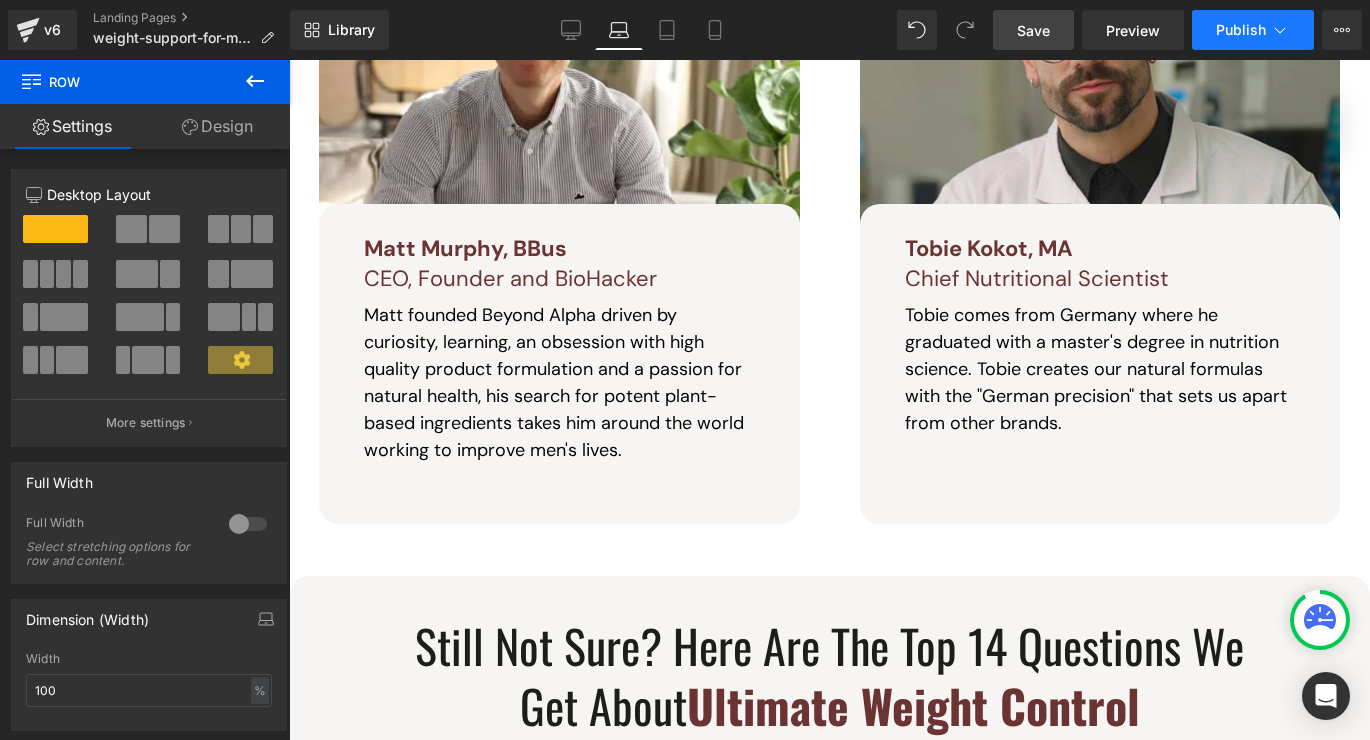 click on "Publish" at bounding box center (1253, 30) 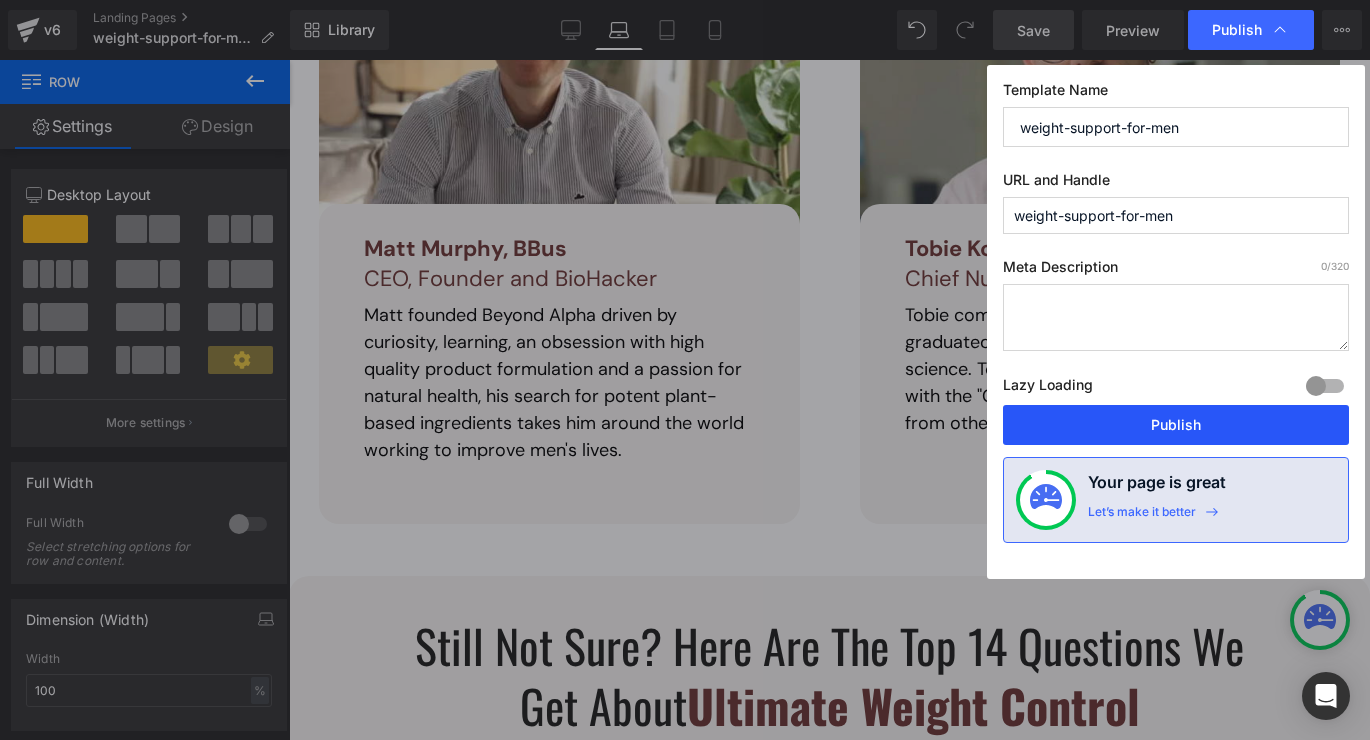 click on "Publish" at bounding box center (1176, 425) 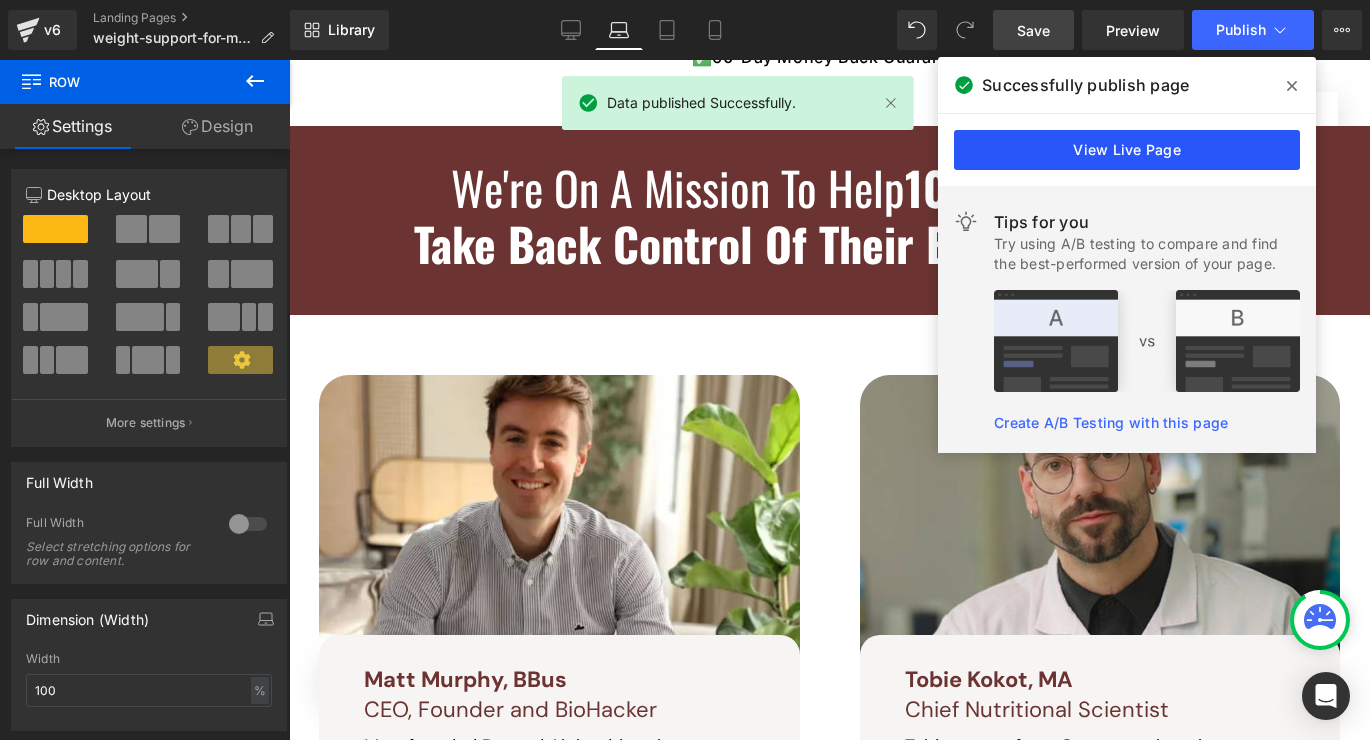 scroll, scrollTop: 14951, scrollLeft: 0, axis: vertical 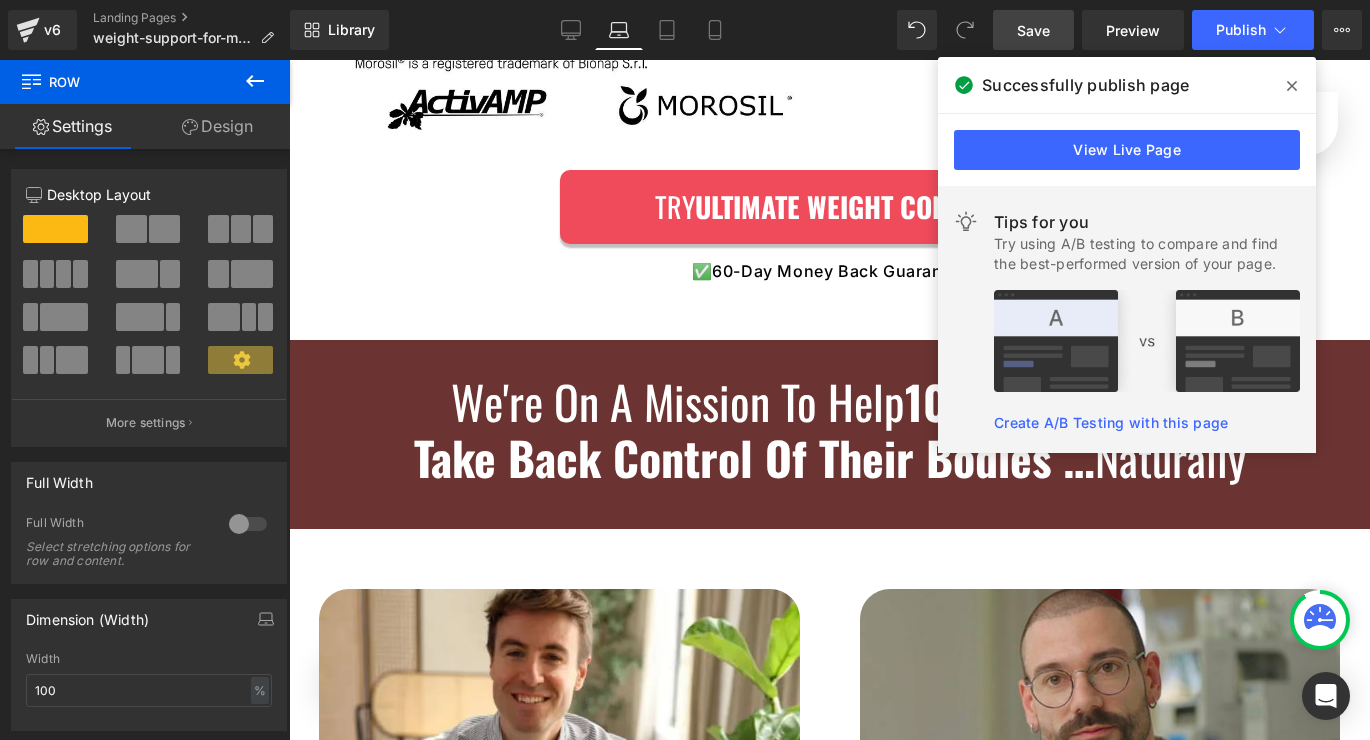 click at bounding box center [1292, 86] 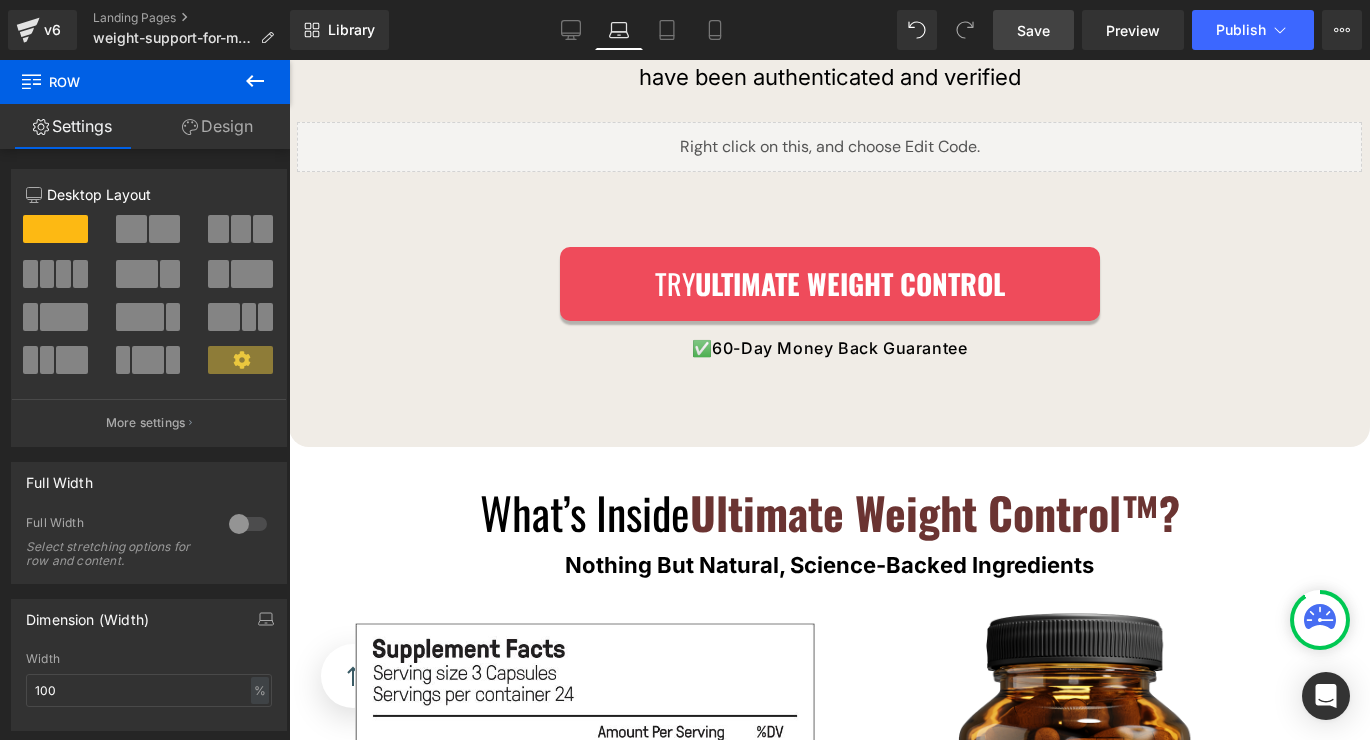 scroll, scrollTop: 13458, scrollLeft: 0, axis: vertical 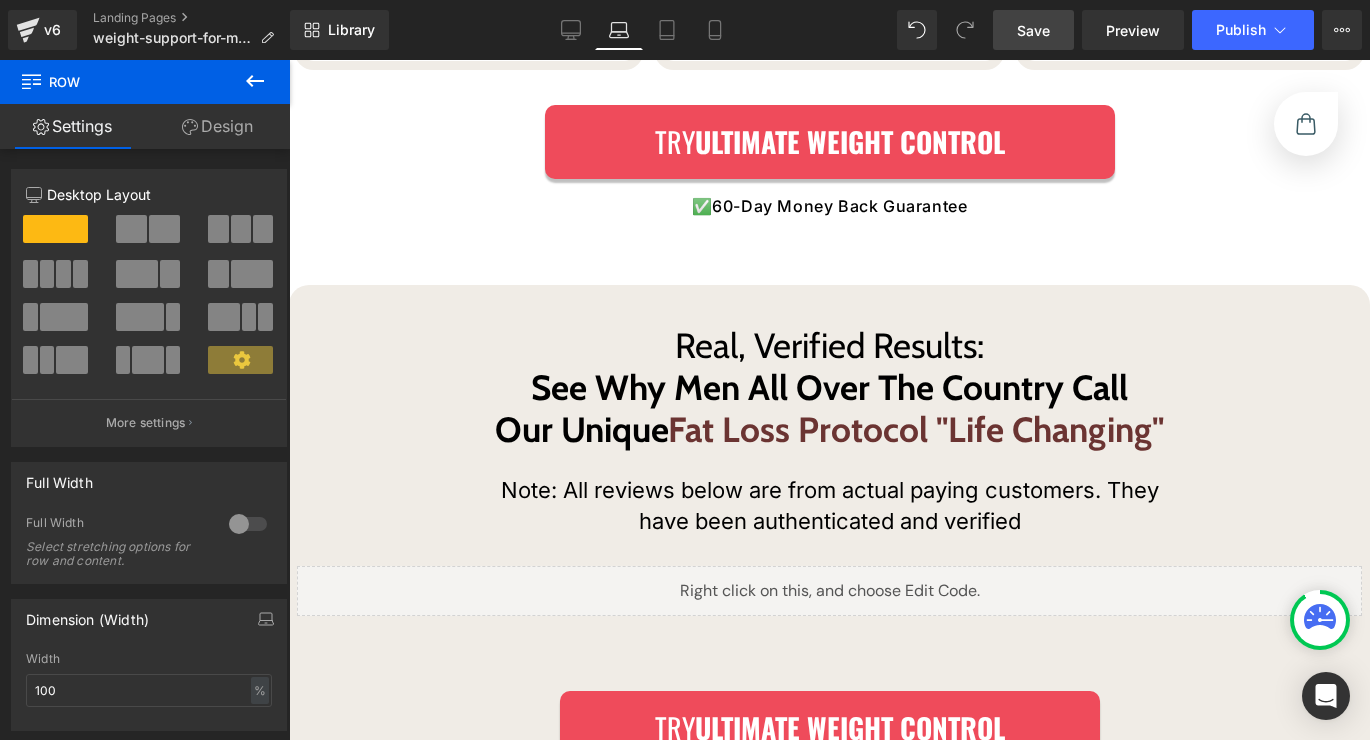 click on "Real, Verified Results:  See Why Men All Over The Country Call  Our Unique  Fat Loss Protocol "Life Changing" Heading" at bounding box center [830, 400] 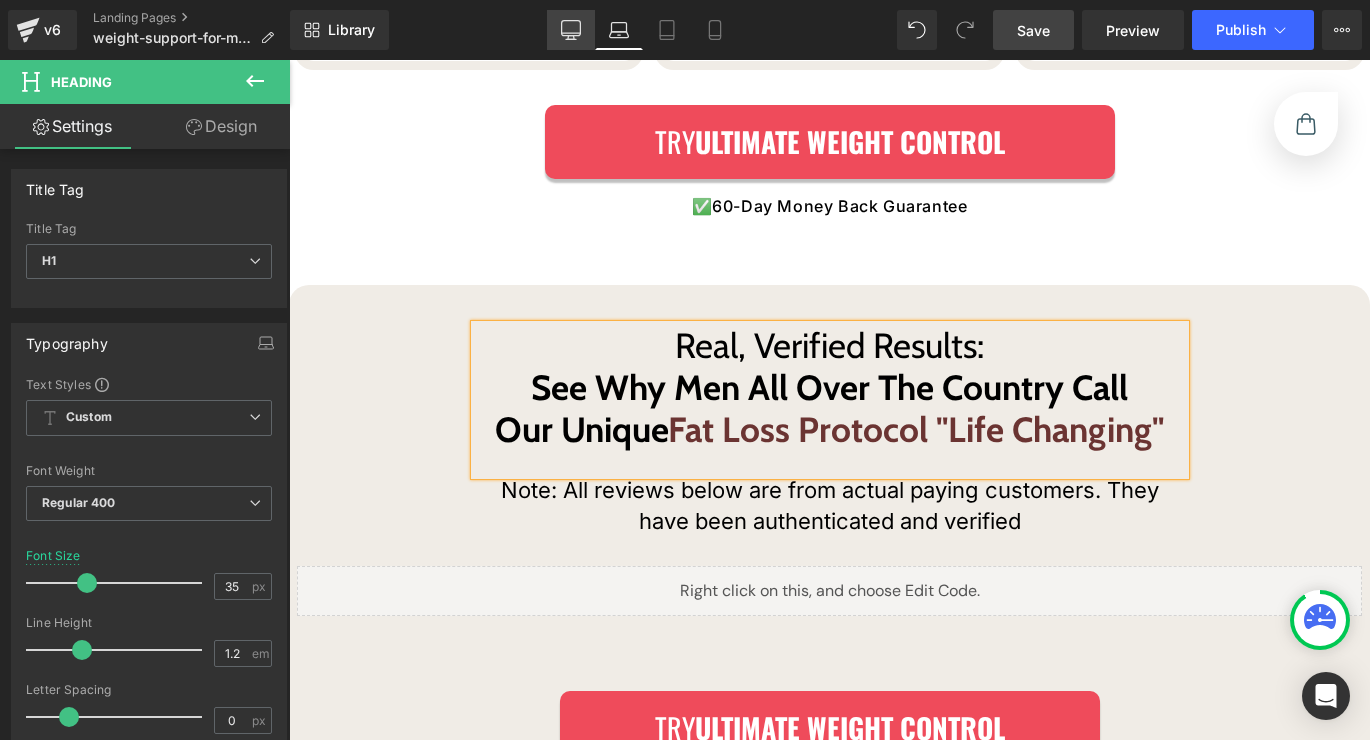 click on "Desktop" at bounding box center (571, 30) 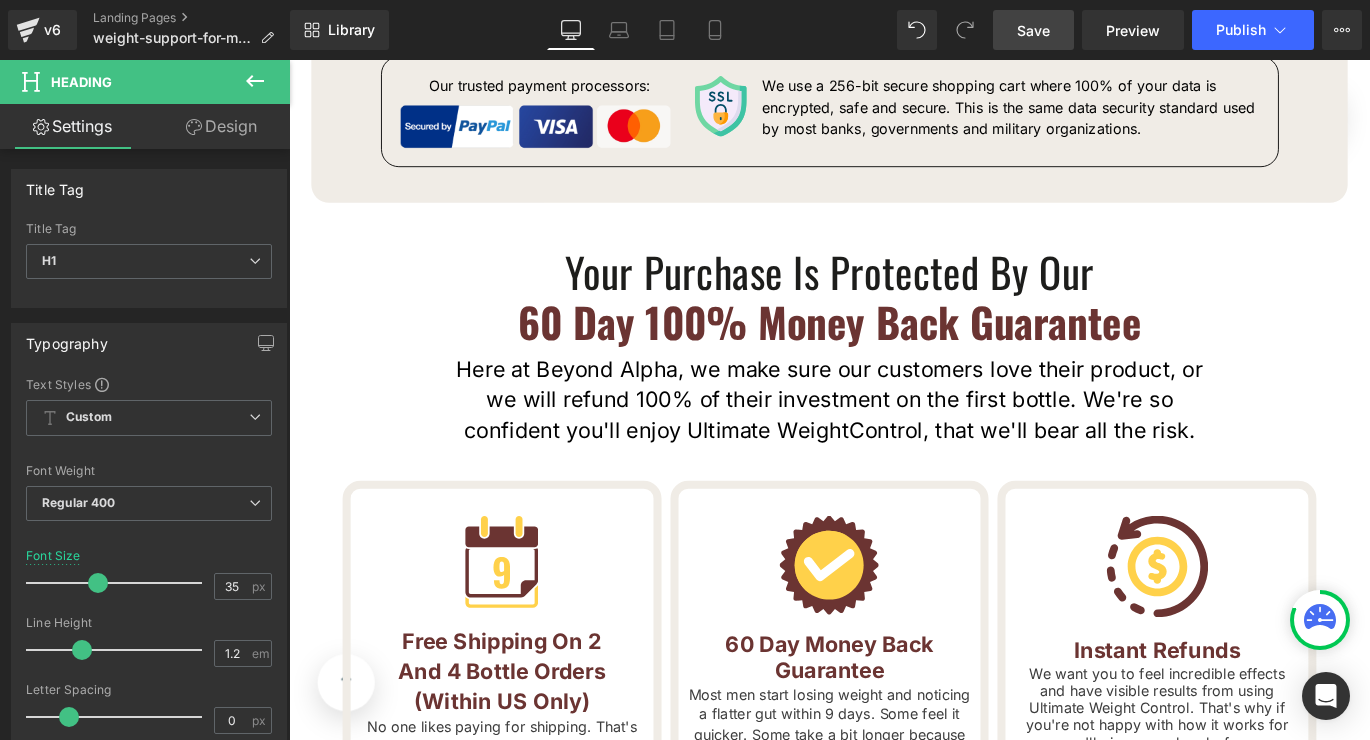 scroll, scrollTop: 12420, scrollLeft: 0, axis: vertical 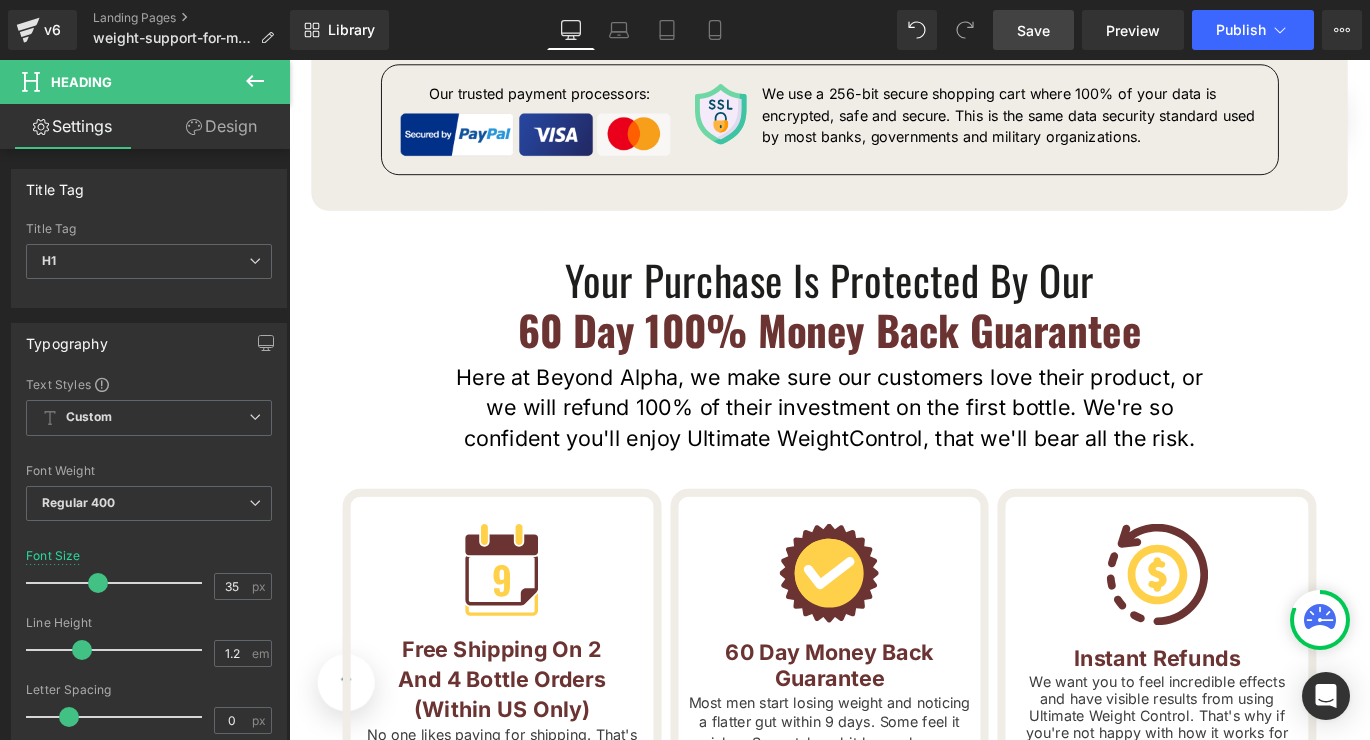 click on "Your Purchase Is Protected By Our Heading         60 Day 100% Money Back Guarantee Heading         Here at Beyond Alpha, we make sure our customers love their product, or we will refund 100% of their investment on the first bottle. We're so confident you'll enjoy Ultimate WeightControl, that we'll bear all the risk. Text Block         Row" at bounding box center (894, 369) 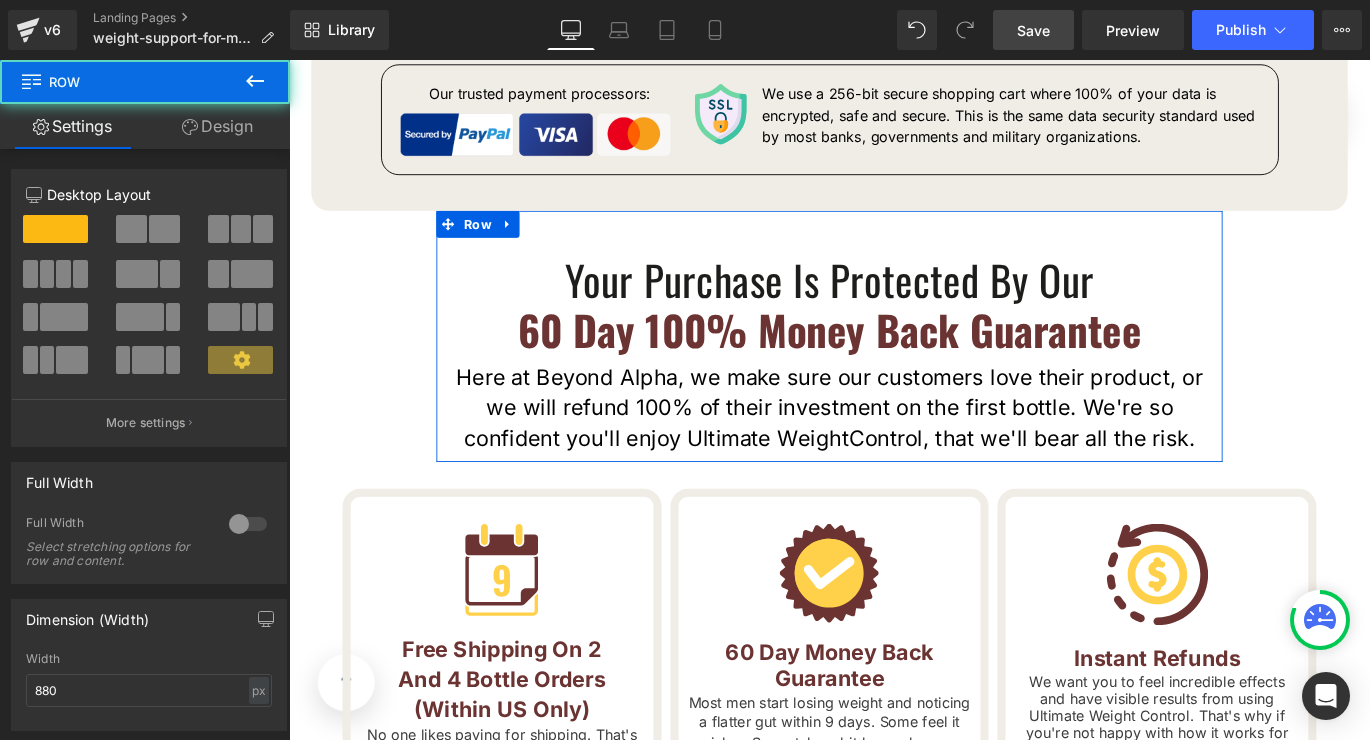click on "Your Purchase Is Protected By Our Heading         60 Day 100% Money Back Guarantee Heading         Here at Beyond Alpha, we make sure our customers love their product, or we will refund 100% of their investment on the first bottle. We're so confident you'll enjoy Ultimate WeightControl, that we'll bear all the risk. Text Block         Row" at bounding box center (894, 369) 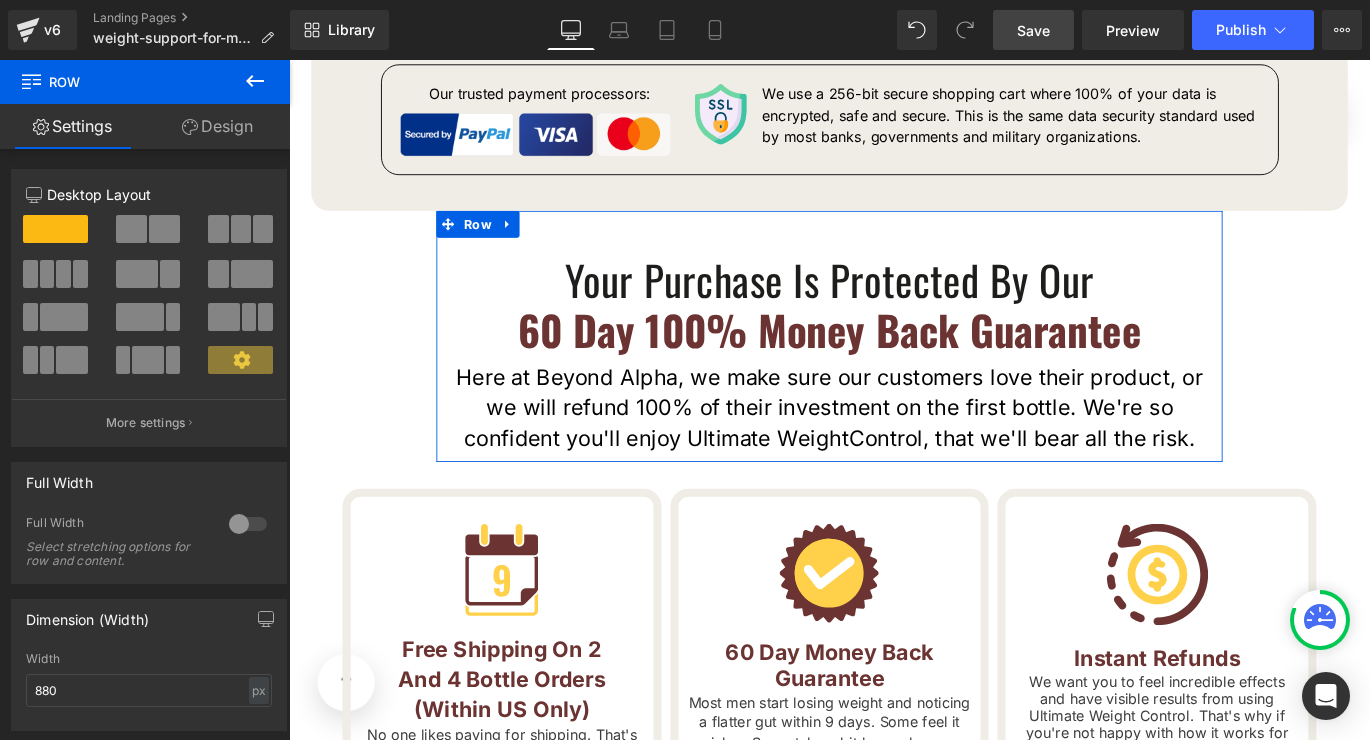 click on "Design" at bounding box center (217, 126) 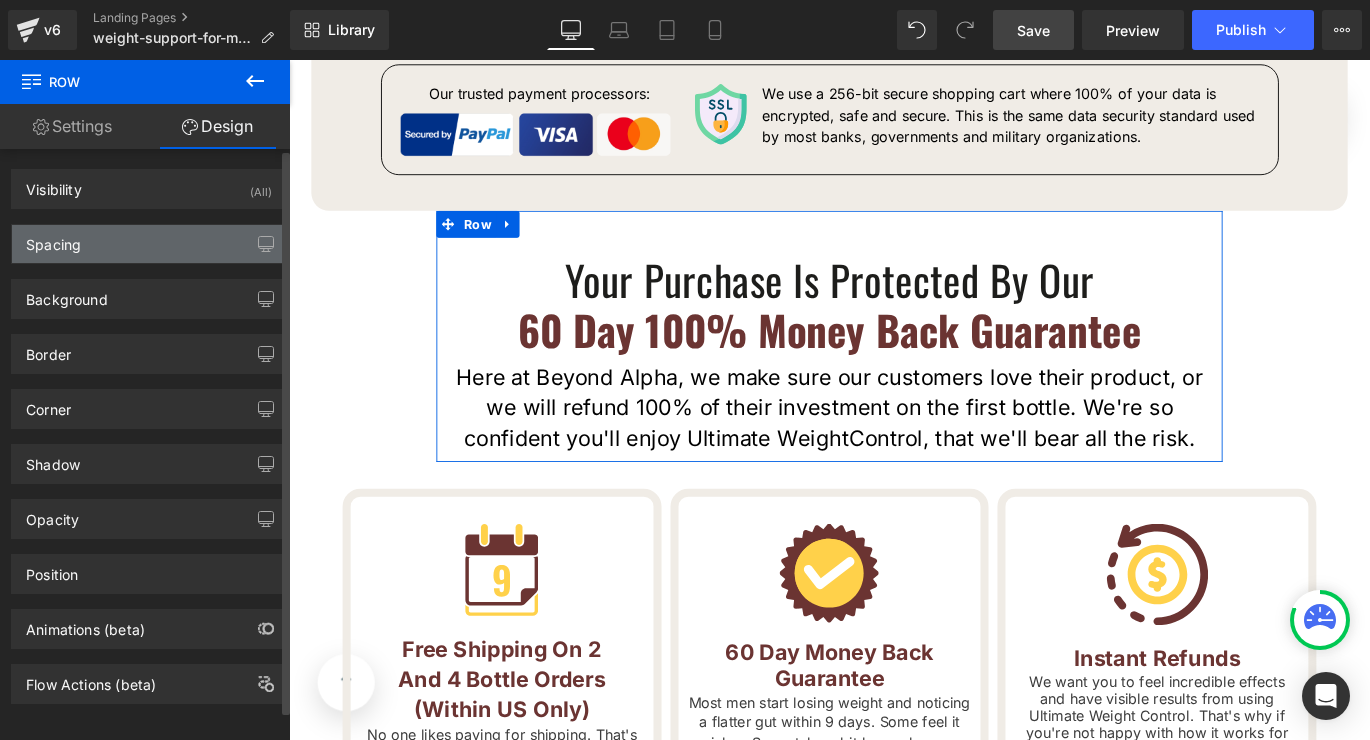 click on "Spacing" at bounding box center [149, 244] 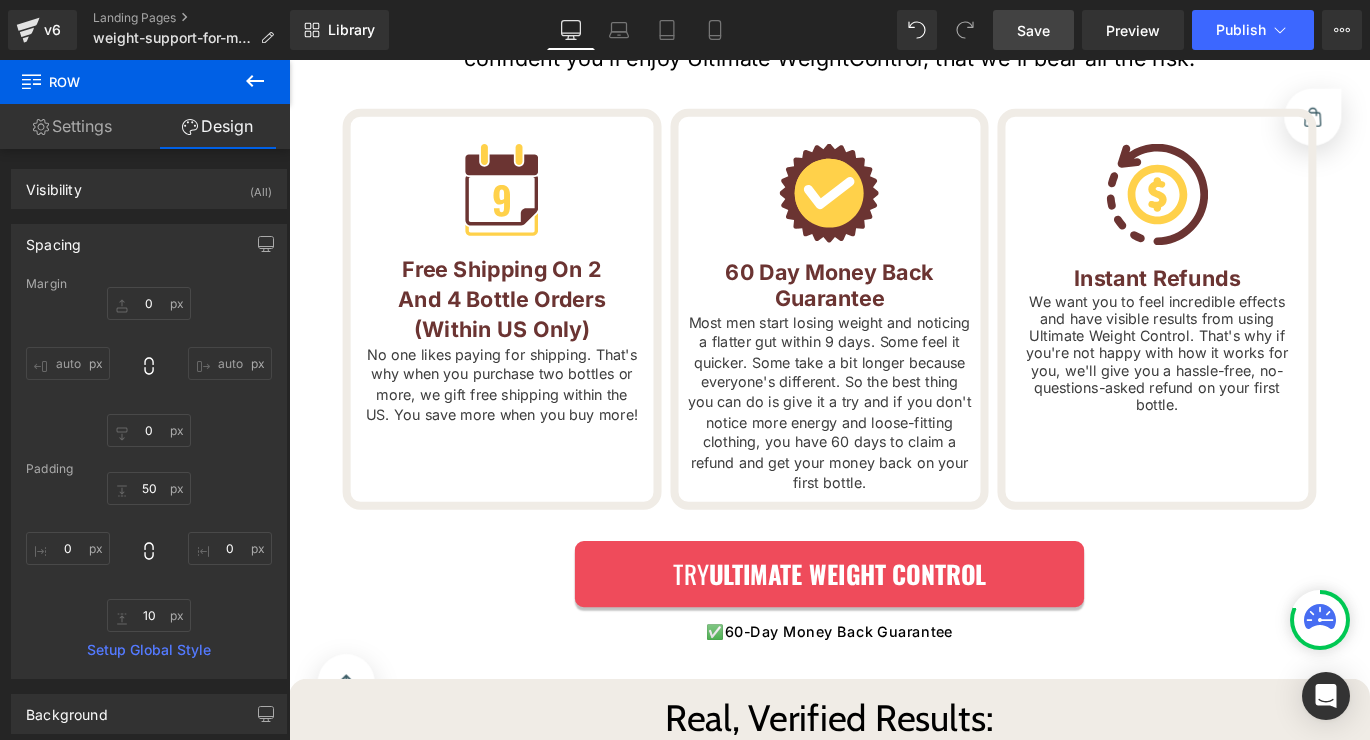 scroll, scrollTop: 13256, scrollLeft: 0, axis: vertical 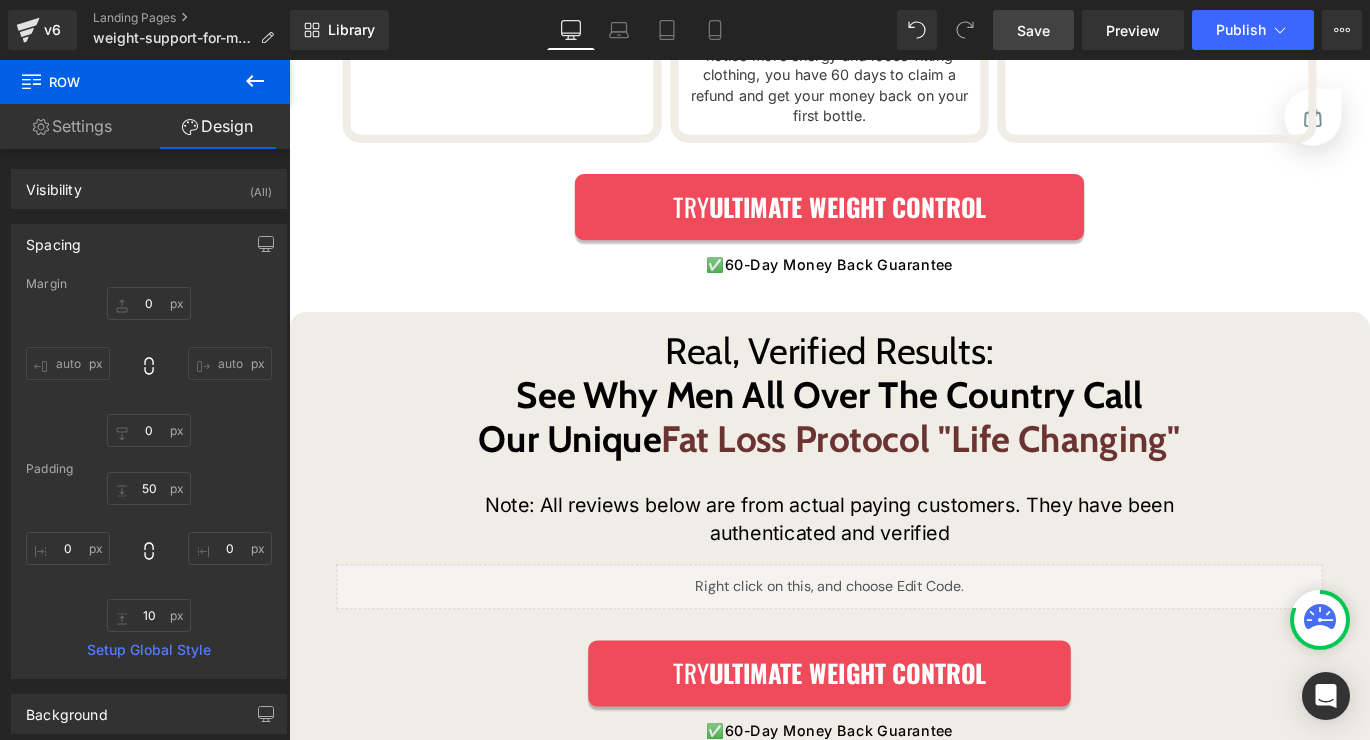 click on "Liquid         Image         "How I Got Visible Abs Back at 52  (Without Changing My Diet or Going to the Gym)" Heading         Ultimate Weight Control:  The world's first & only natural supplement that packs the 6 most clinically-backed fat loss ingredients of 2025. Proven to target the real root cause of stubborn male weight gain, and melt fat faster than dieting, gym torture, or dangerous injections. Text Block         ✅ Up to 50% more fat loss ✅ 41% slimmer waist Text Block         ✅ 56.4% flatter gut  ✅ Up to 50% fewer cravings Text Block         Row         Try   ULTIMATE WEIGHT CONTROL Button          ✅ 60 Day Money Back Guarantee Text Block         Row   70px       Row         Research-Backed Ingredients As Seen In… Heading         Image         Image         Row         Row         We Have Already Helped 104,215 Men Safely & Naturally Shed Up To 30 Pounds… Heading         Text Block         Row         Mike R.   Text Block         Image         Text Block         Row         Row" at bounding box center [894, -4338] 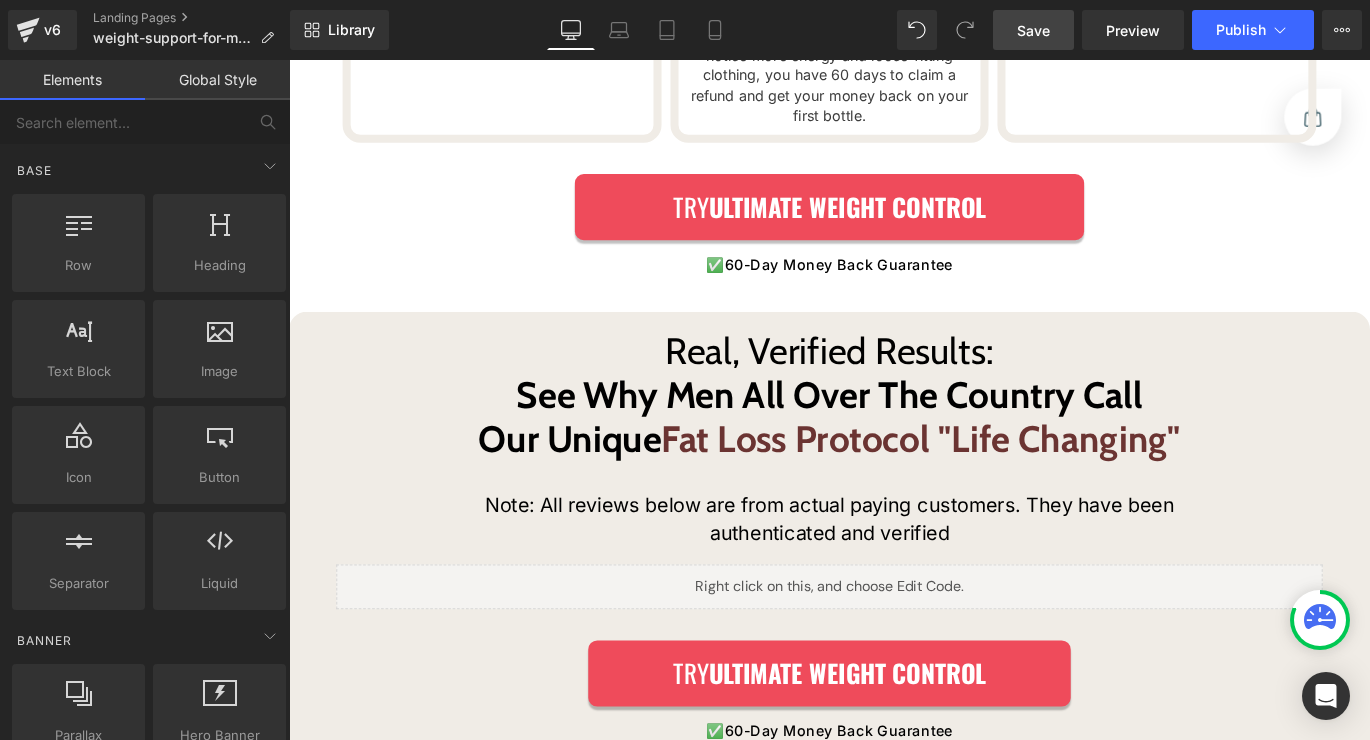 click on "Real, Verified Results:  See Why Men All Over The Country Call  Our Unique  Fat Loss Protocol "Life Changing" Heading         Note: All reviews below are from actual paying customers. They have been authenticated and verified Text Block         Row" at bounding box center [894, 478] 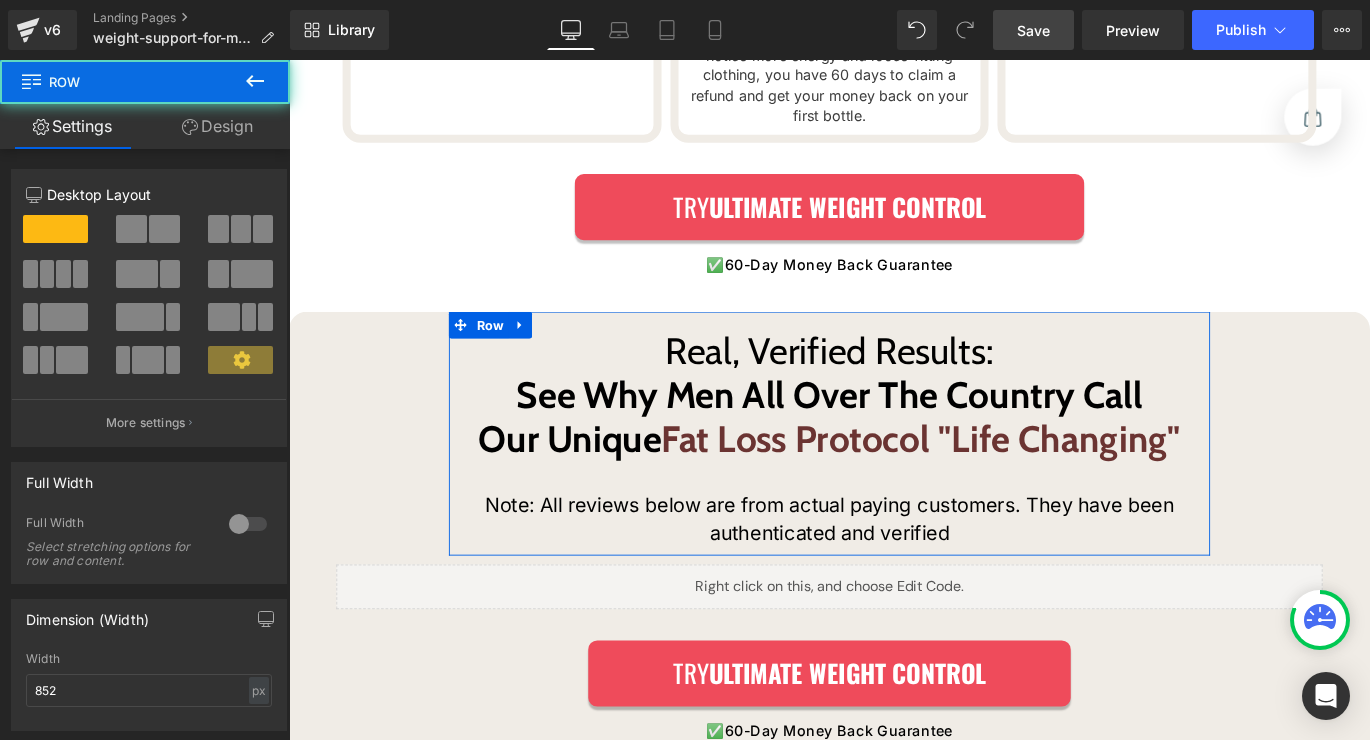click on "Design" at bounding box center (217, 126) 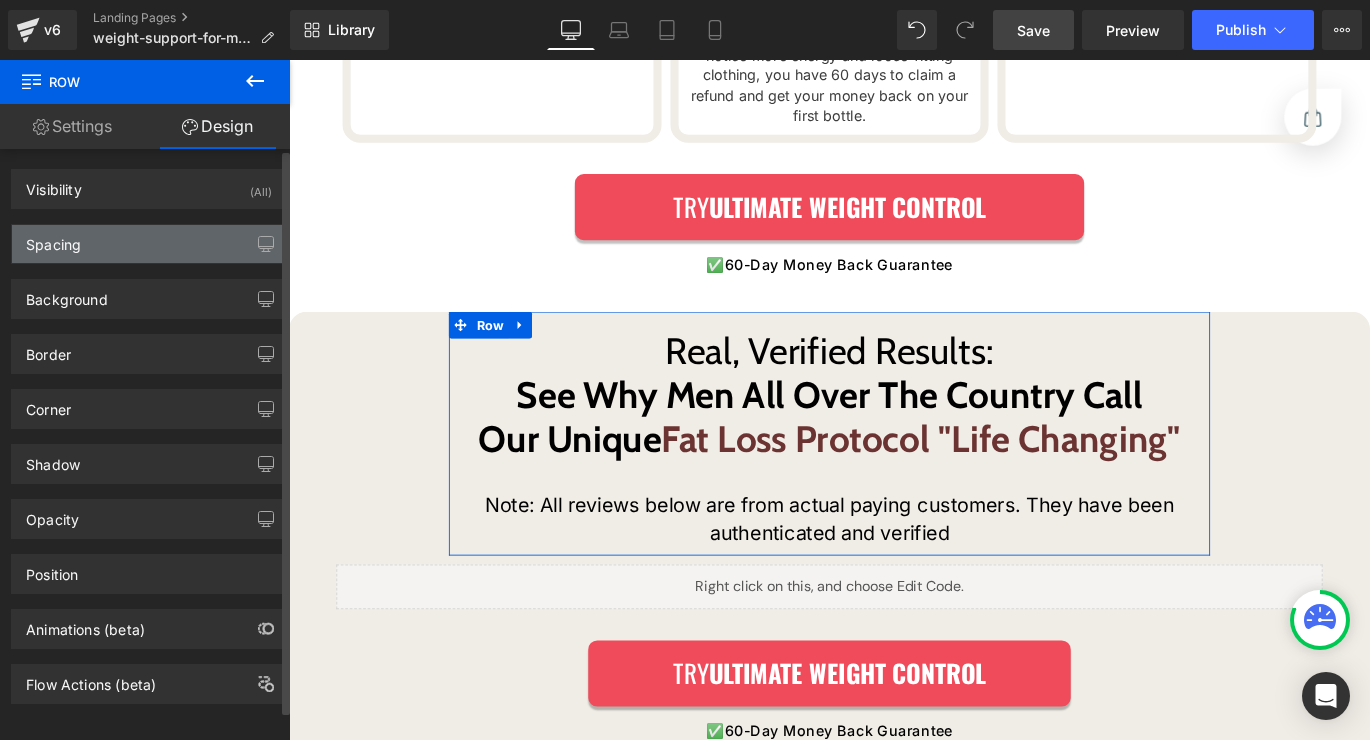 click on "Spacing" at bounding box center [149, 244] 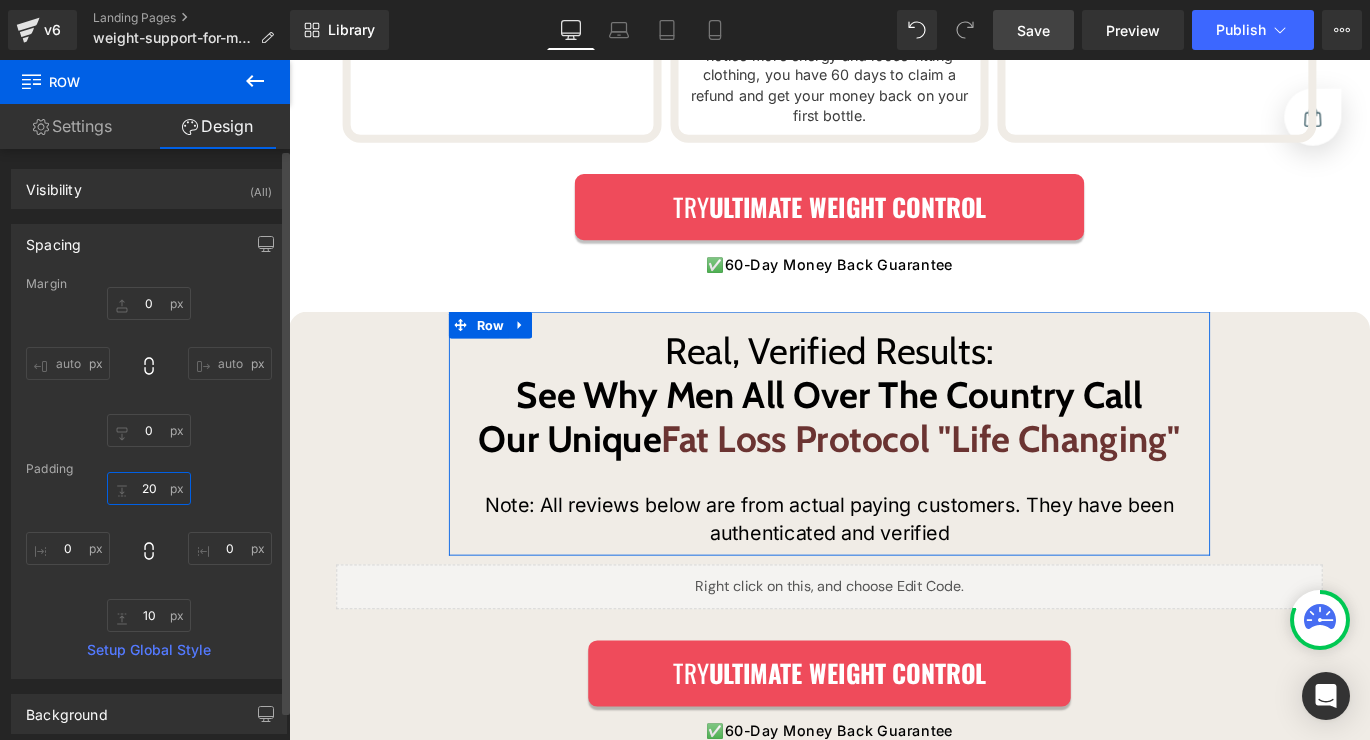 click on "20" at bounding box center (149, 488) 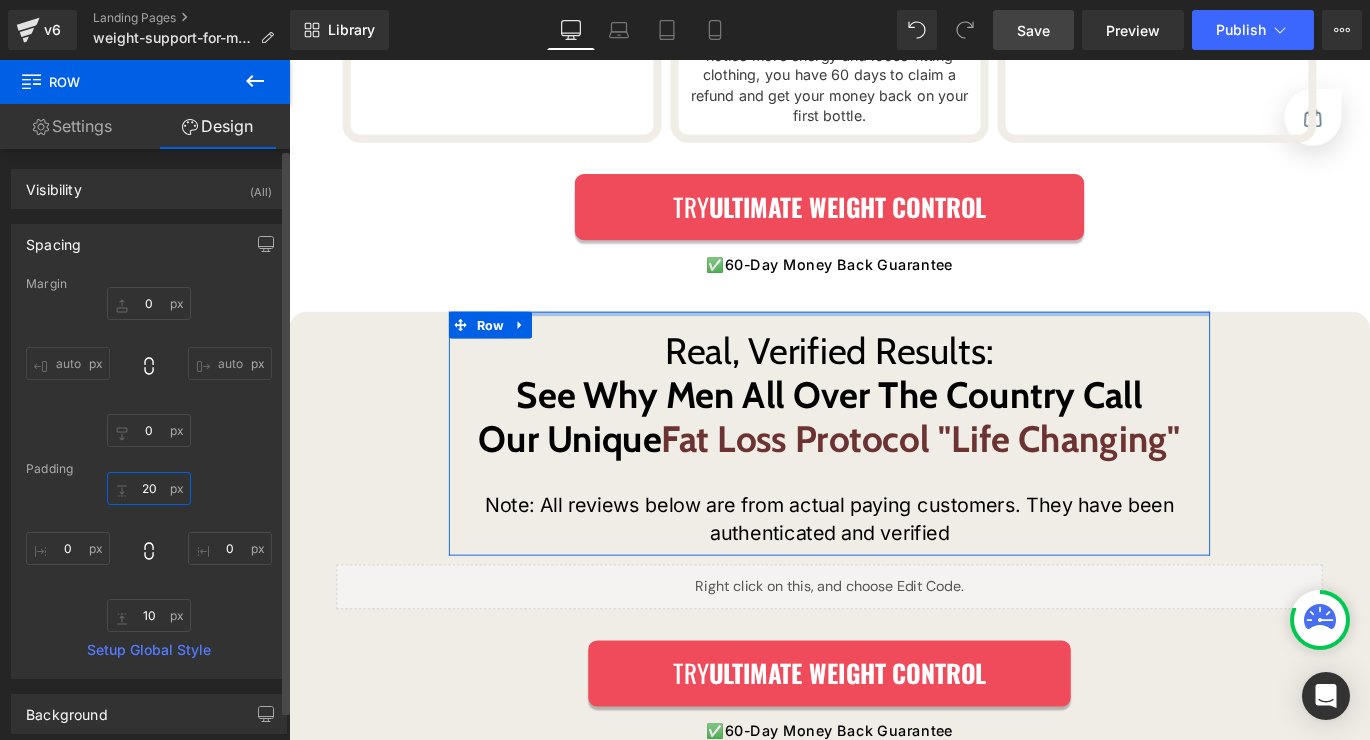 click on "20" at bounding box center (149, 488) 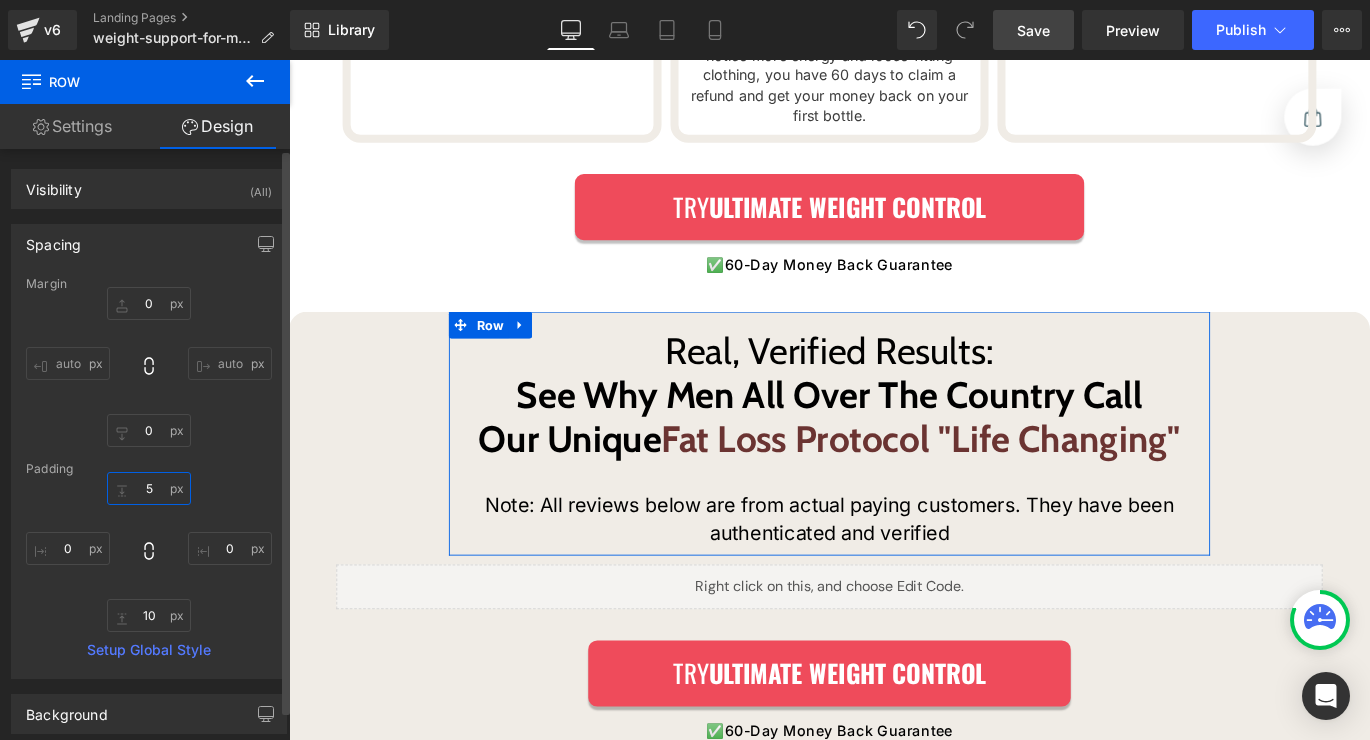 type on "50" 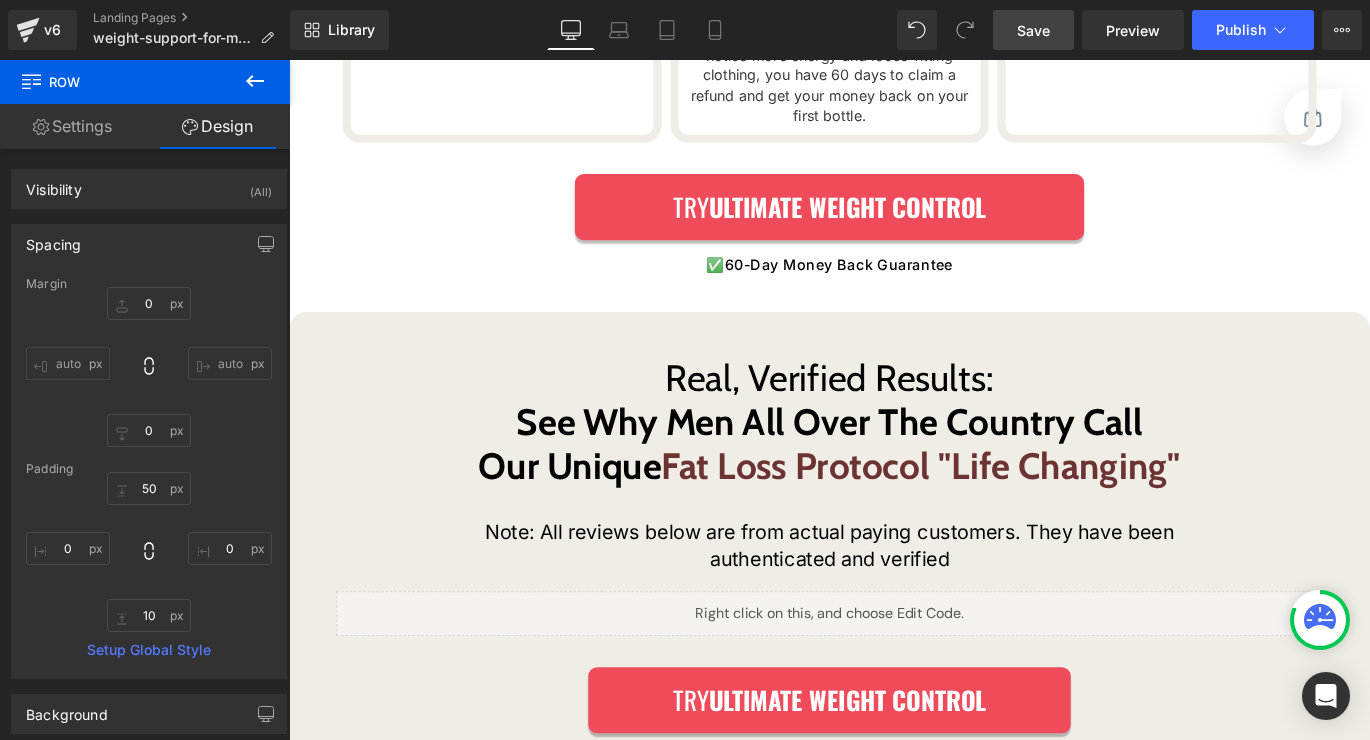 click on "Liquid         Image         "How I Got Visible Abs Back at 52  (Without Changing My Diet or Going to the Gym)" Heading         Ultimate Weight Control:  The world's first & only natural supplement that packs the 6 most clinically-backed fat loss ingredients of 2025. Proven to target the real root cause of stubborn male weight gain, and melt fat faster than dieting, gym torture, or dangerous injections. Text Block         ✅ Up to 50% more fat loss ✅ 41% slimmer waist Text Block         ✅ 56.4% flatter gut  ✅ Up to 50% fewer cravings Text Block         Row         Try   ULTIMATE WEIGHT CONTROL Button          ✅ 60 Day Money Back Guarantee Text Block         Row   70px       Row         Research-Backed Ingredients As Seen In… Heading         Image         Image         Row         Row         We Have Already Helped 104,215 Men Safely & Naturally Shed Up To 30 Pounds… Heading         Text Block         Row         Mike R.   Text Block         Image         Text Block         Row         Row" at bounding box center (894, -4323) 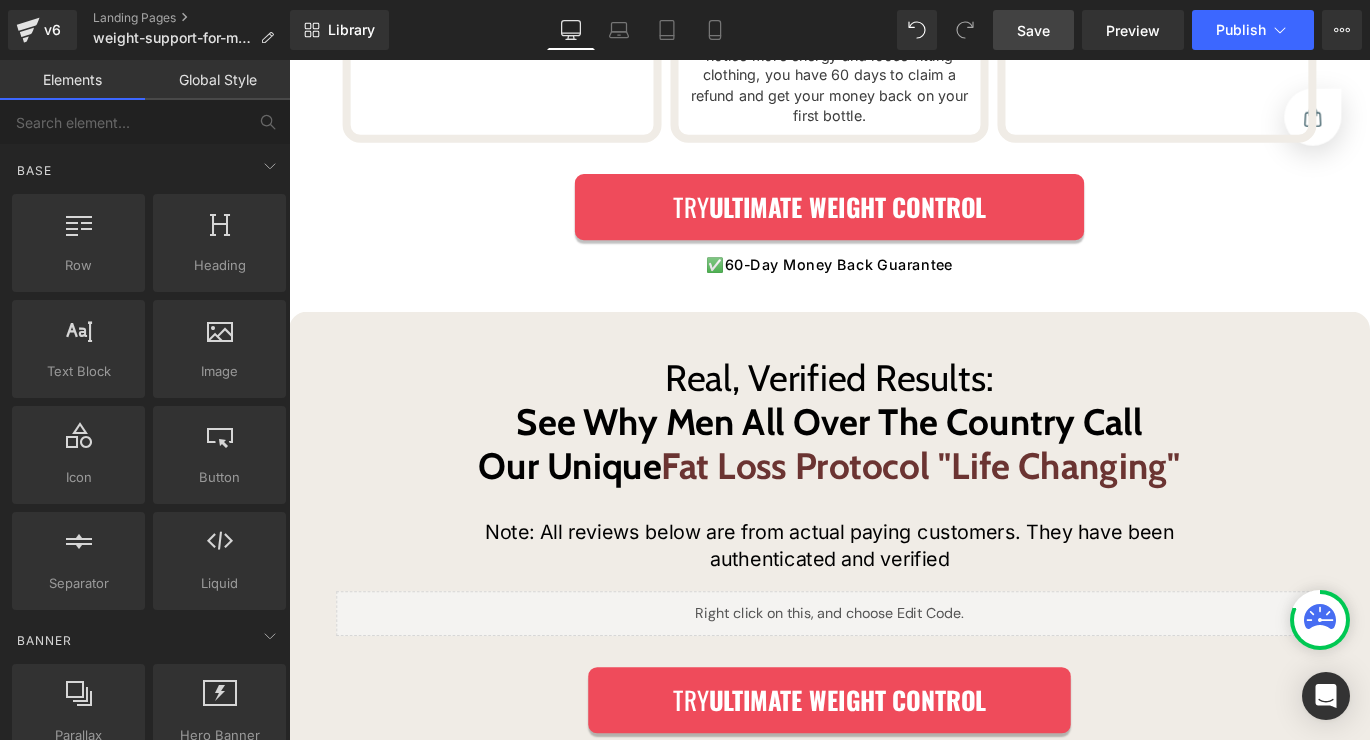 click on "Save" at bounding box center (1033, 30) 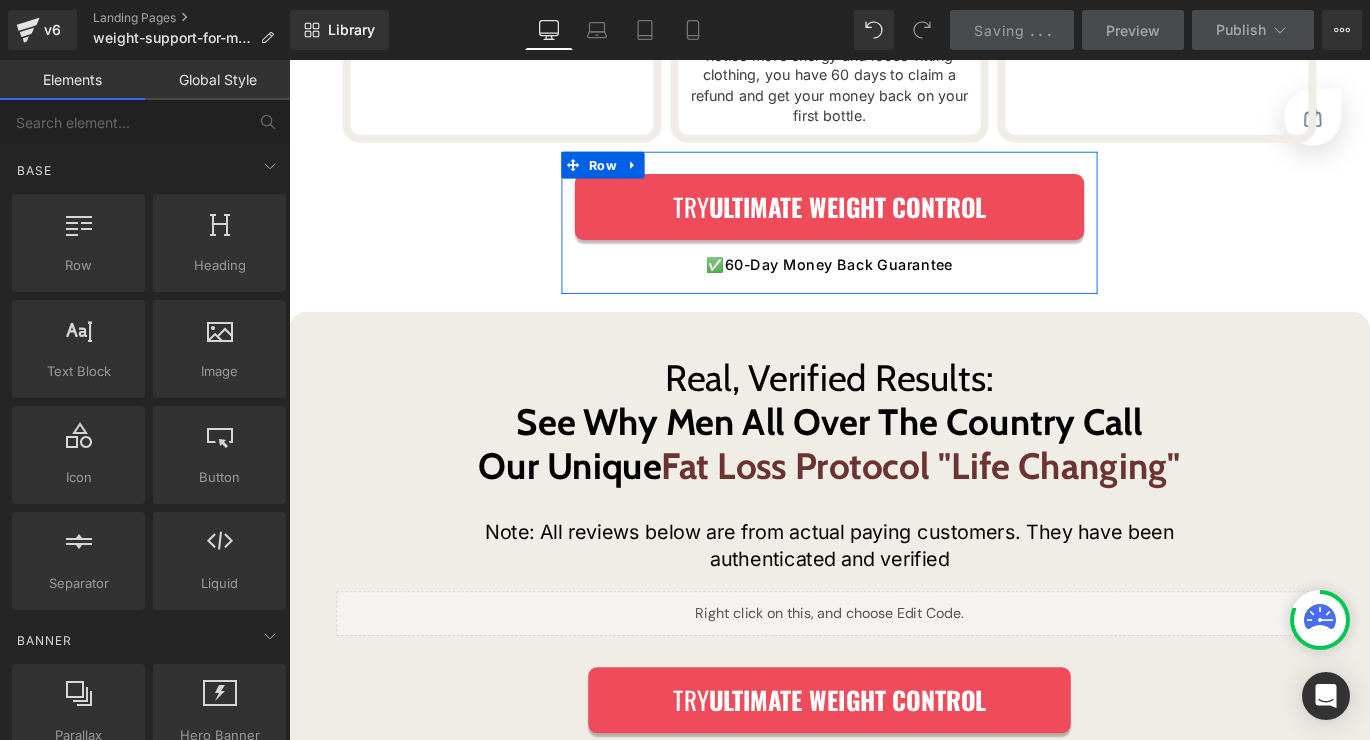 scroll, scrollTop: 12252, scrollLeft: 0, axis: vertical 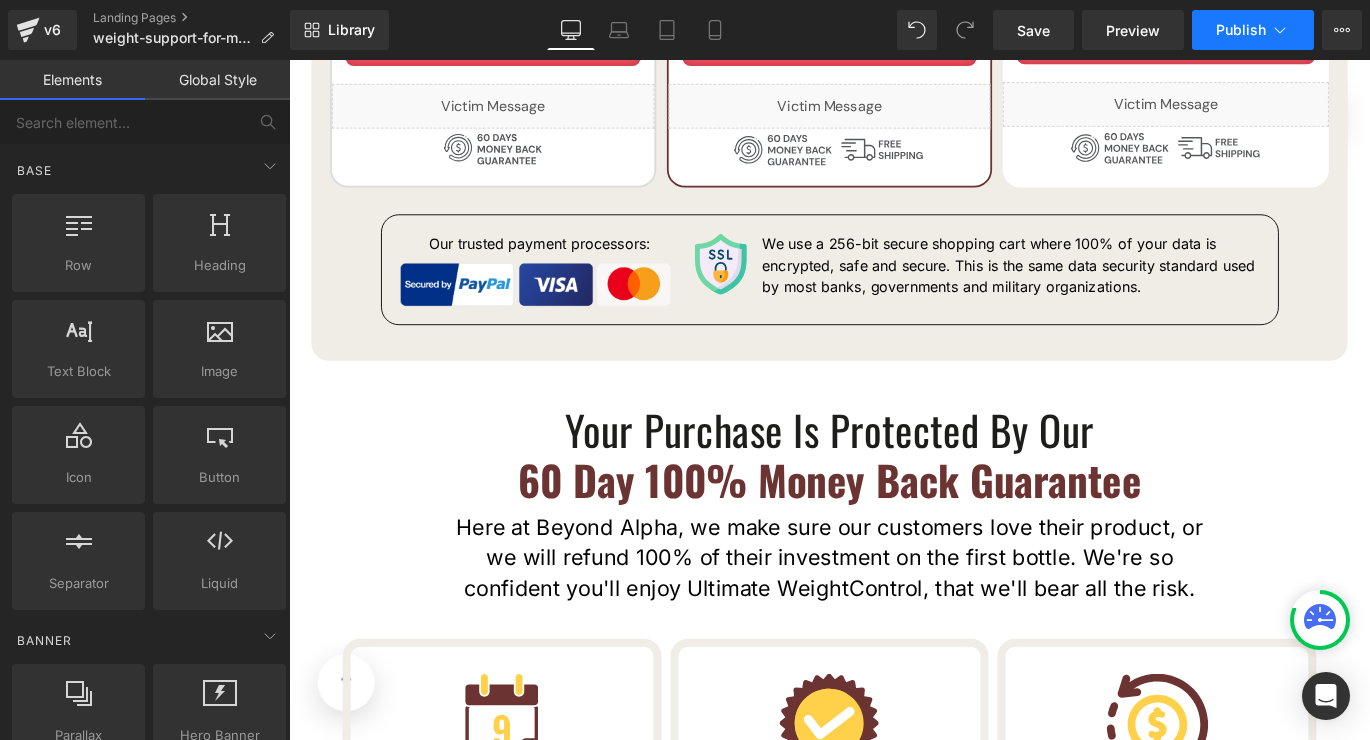 click on "Publish" at bounding box center (1241, 30) 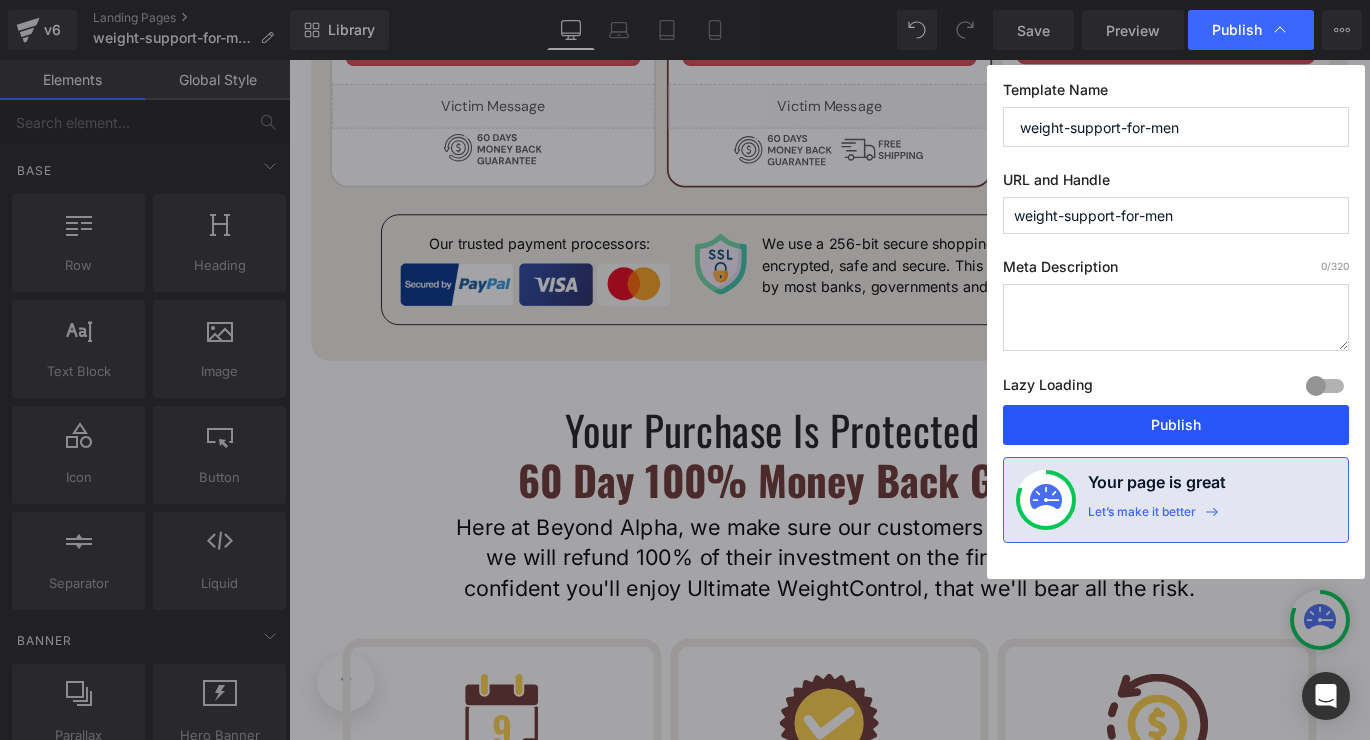 click on "Publish" at bounding box center [1176, 425] 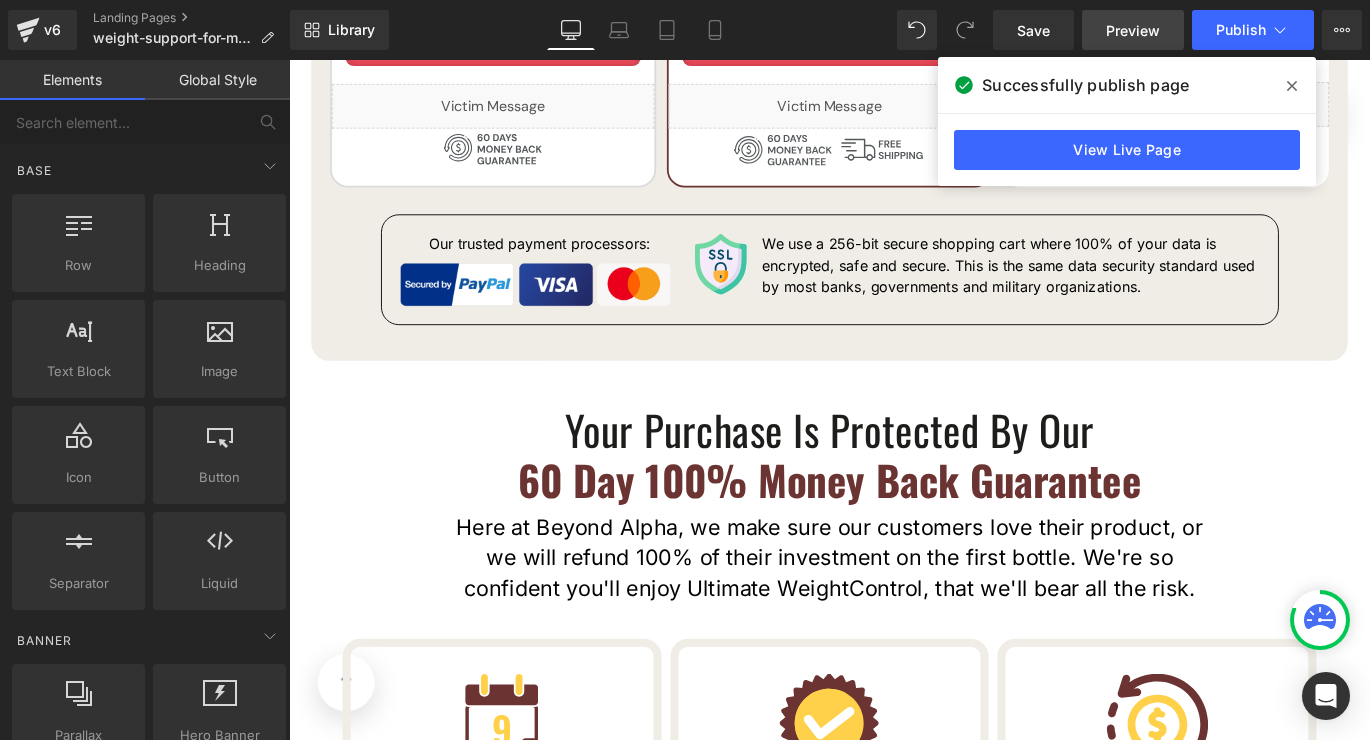 click on "Preview" at bounding box center [1133, 30] 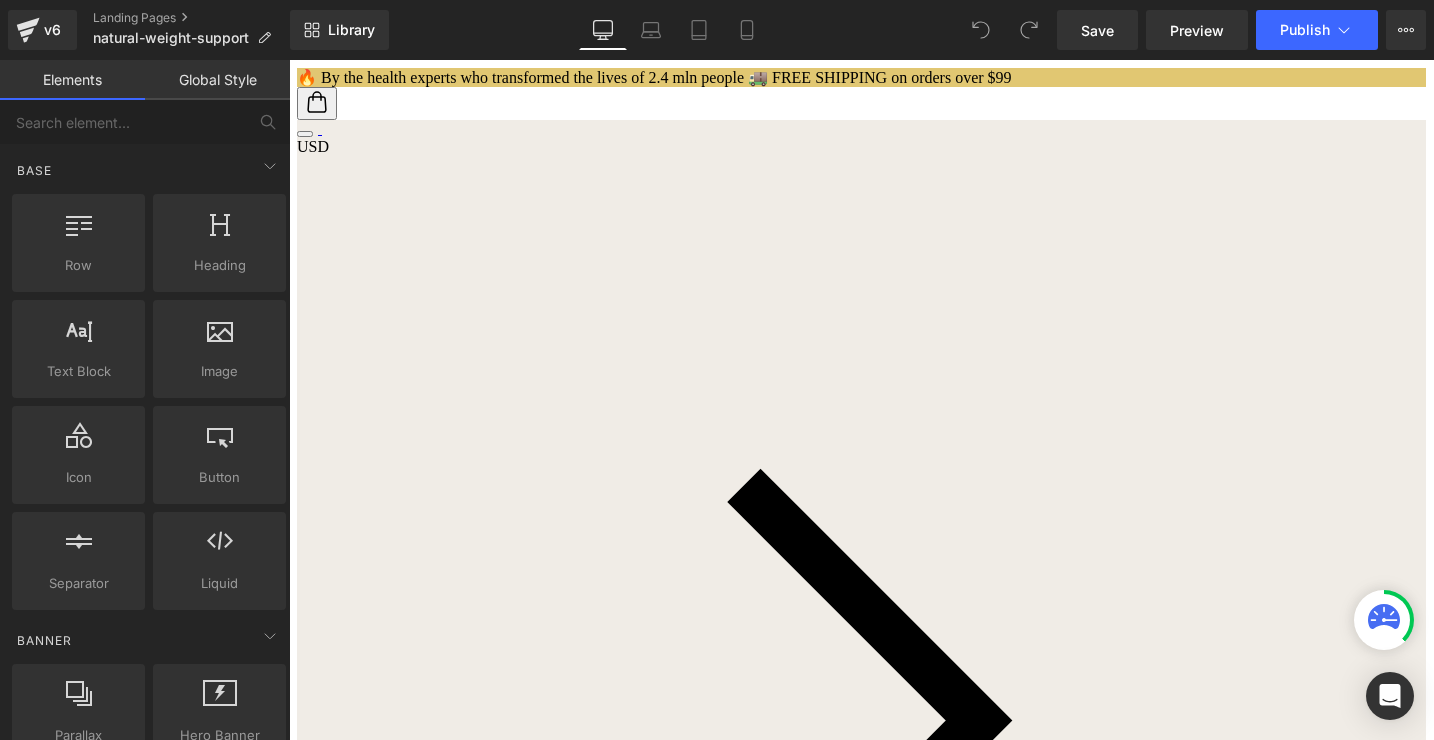 scroll, scrollTop: 0, scrollLeft: 0, axis: both 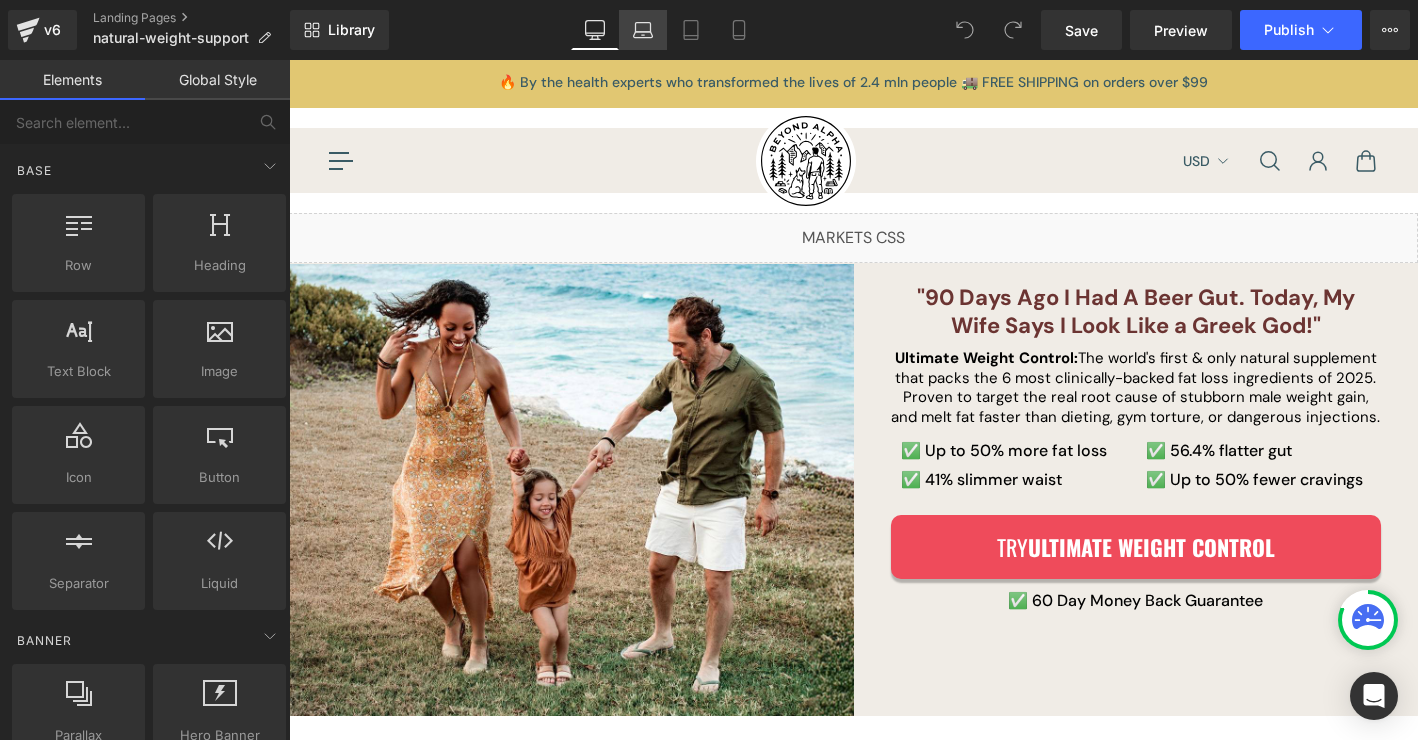 click 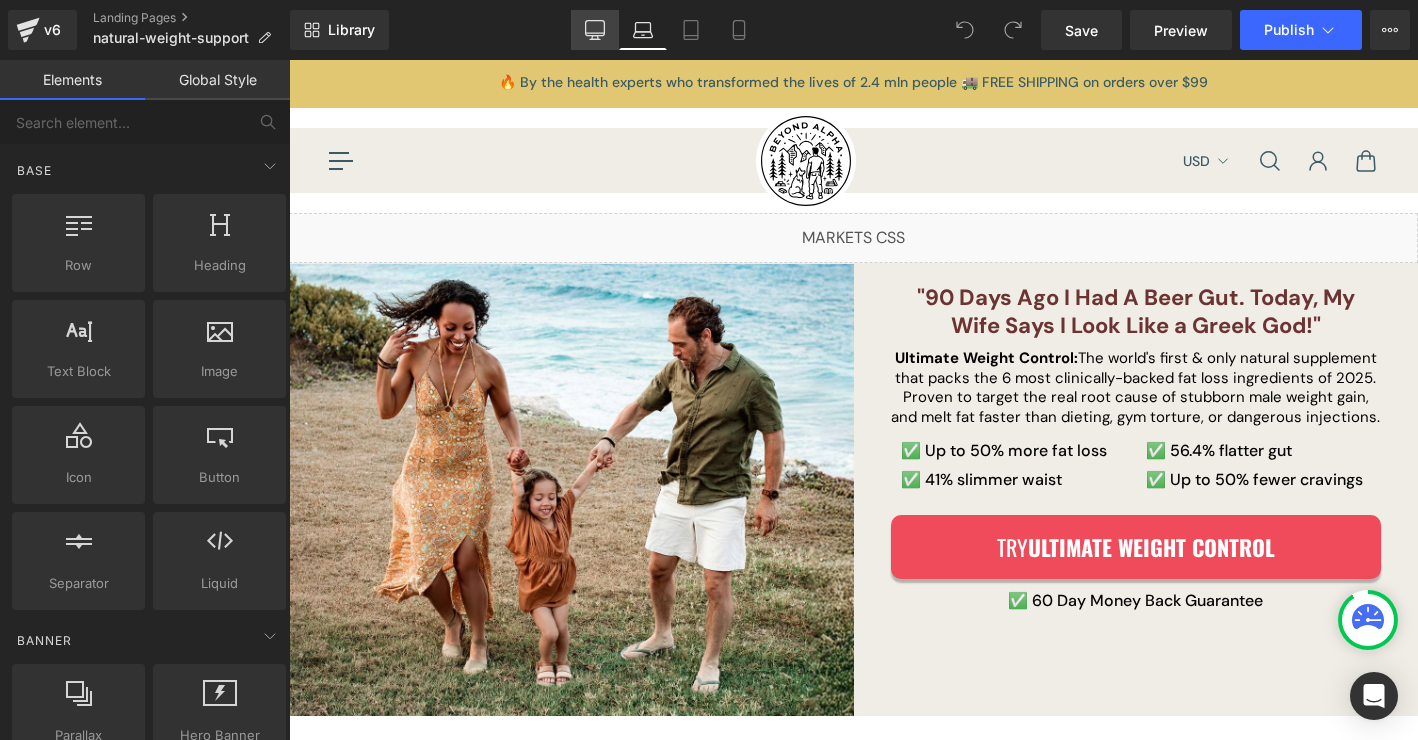 click on "Desktop" at bounding box center (595, 30) 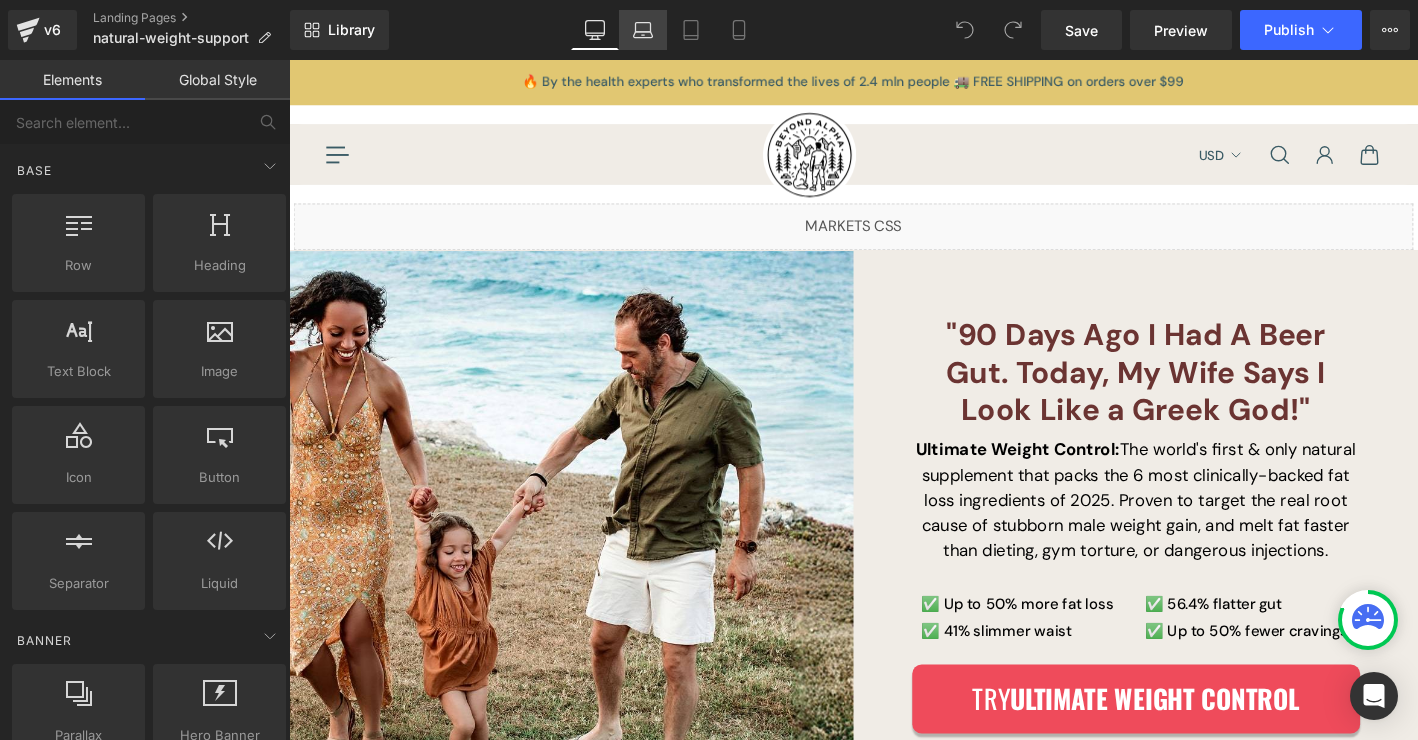 scroll, scrollTop: 157, scrollLeft: 0, axis: vertical 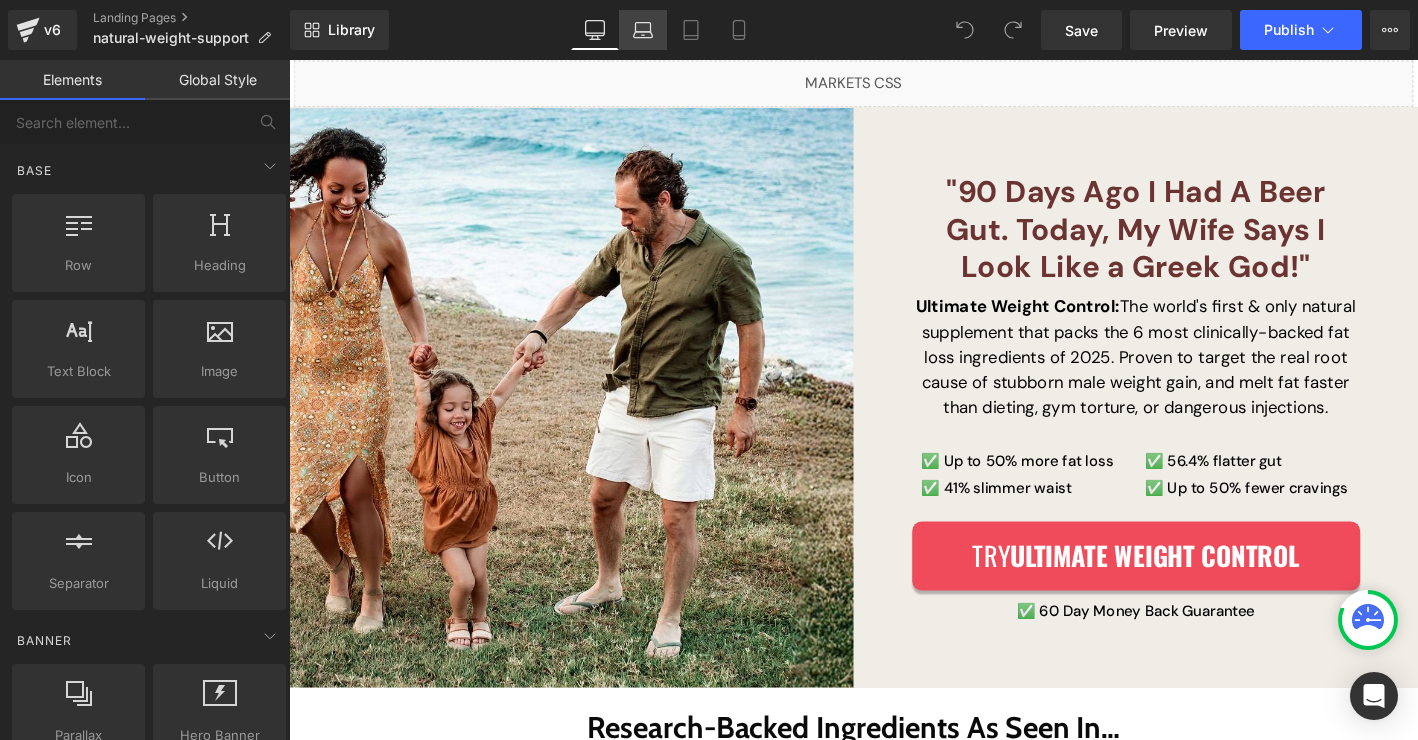 click on "Laptop" at bounding box center [643, 30] 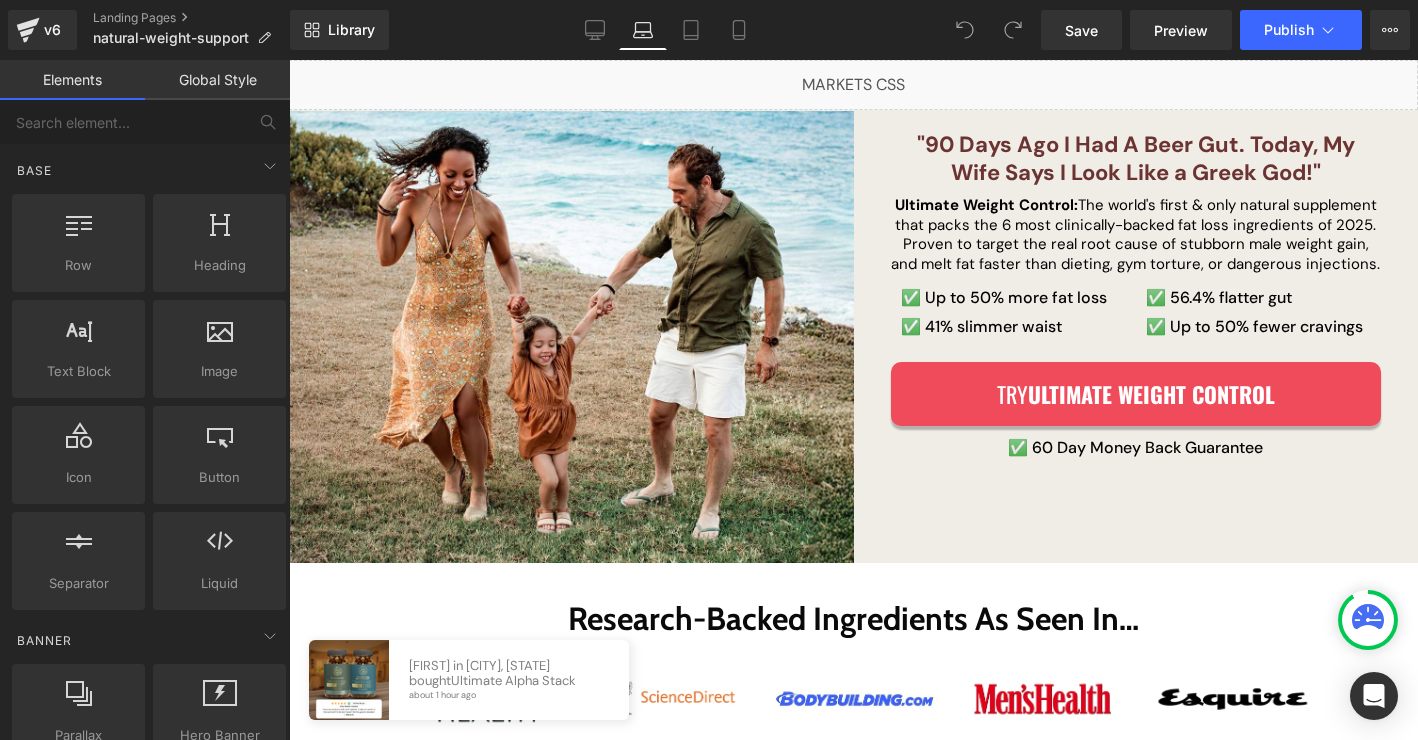 click at bounding box center [1087, 159] 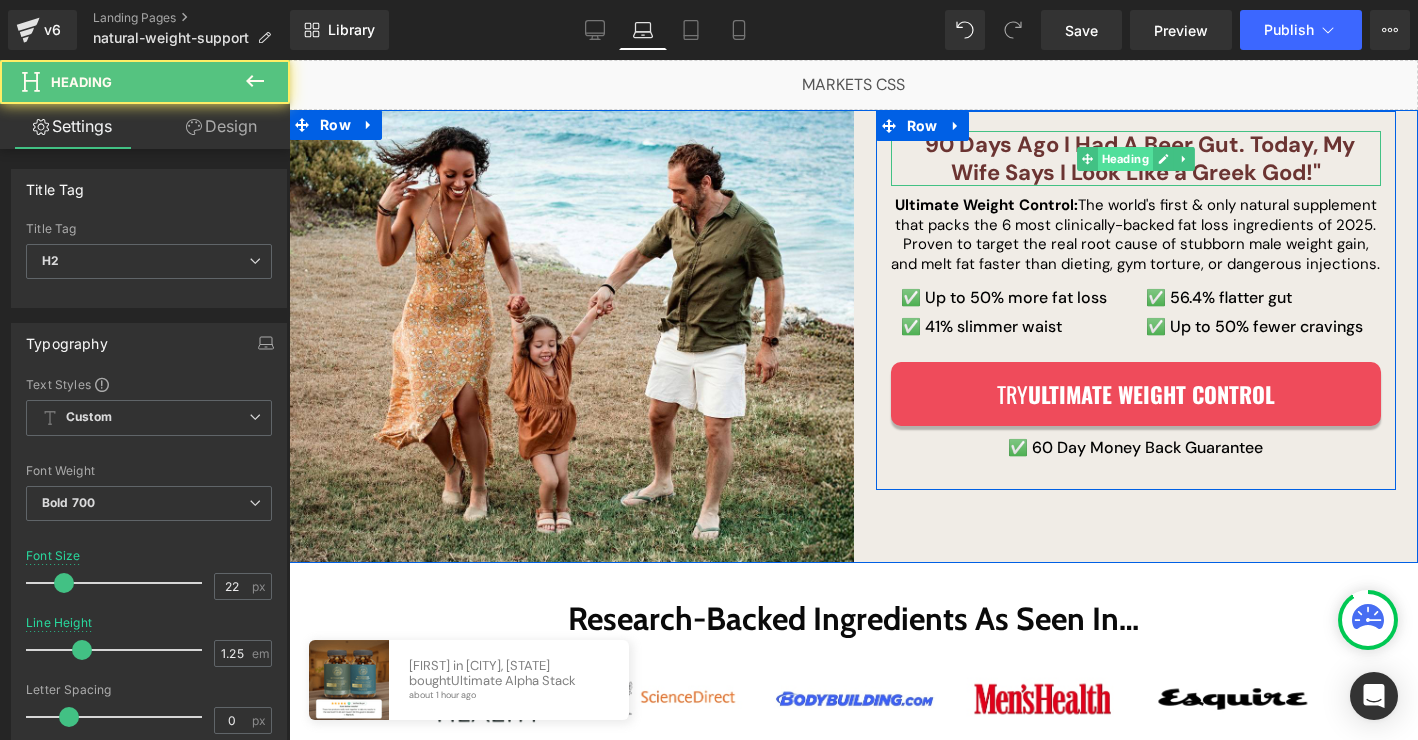 click on ""90 Days Ago I Had A Beer Gut. Today, My Wife Says I Look Like a Greek God!" Heading" at bounding box center [1136, 158] 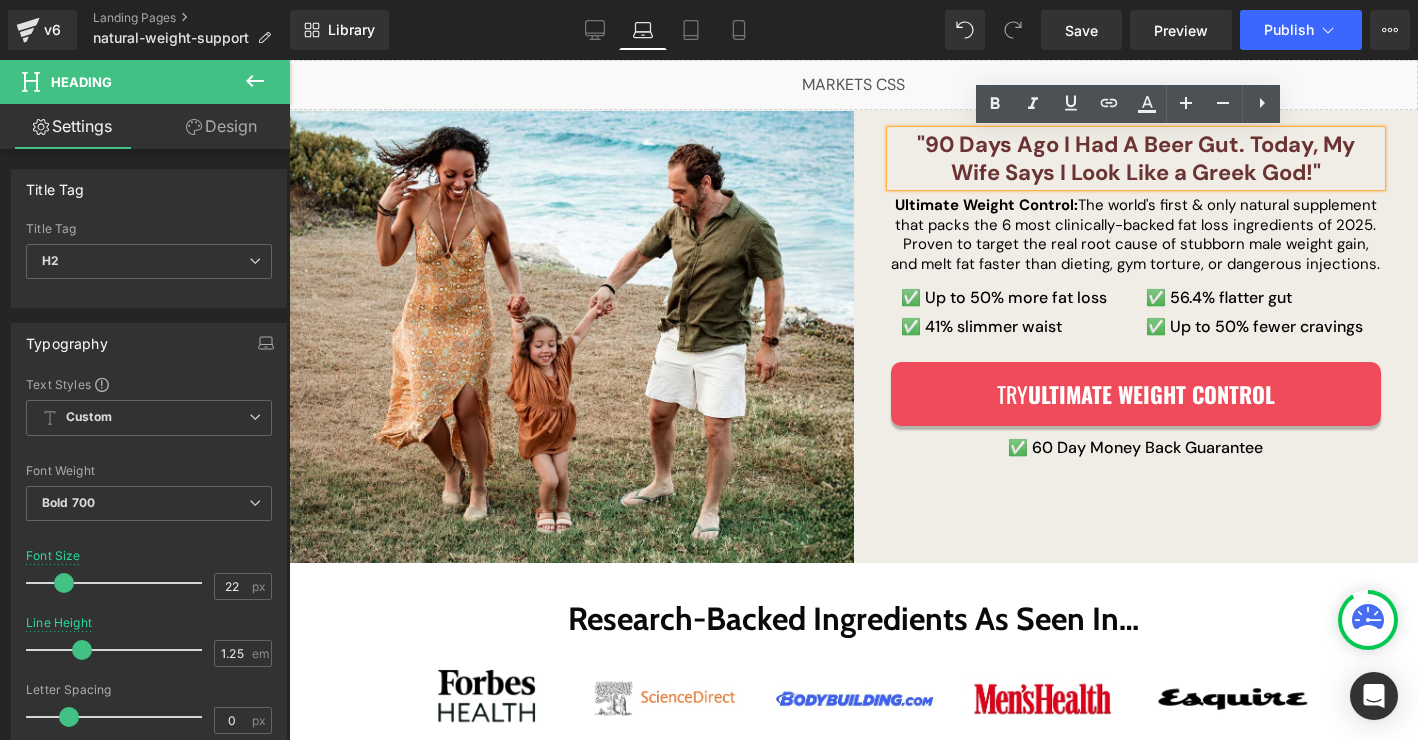 click on "Ultimate Weight Control:  The world's first & only natural supplement that packs the 6 most clinically-backed fat loss ingredients of 2025. Proven to target the real root cause of stubborn male weight gain, and melt fat faster than dieting, gym torture, or dangerous injections." at bounding box center (1136, 235) 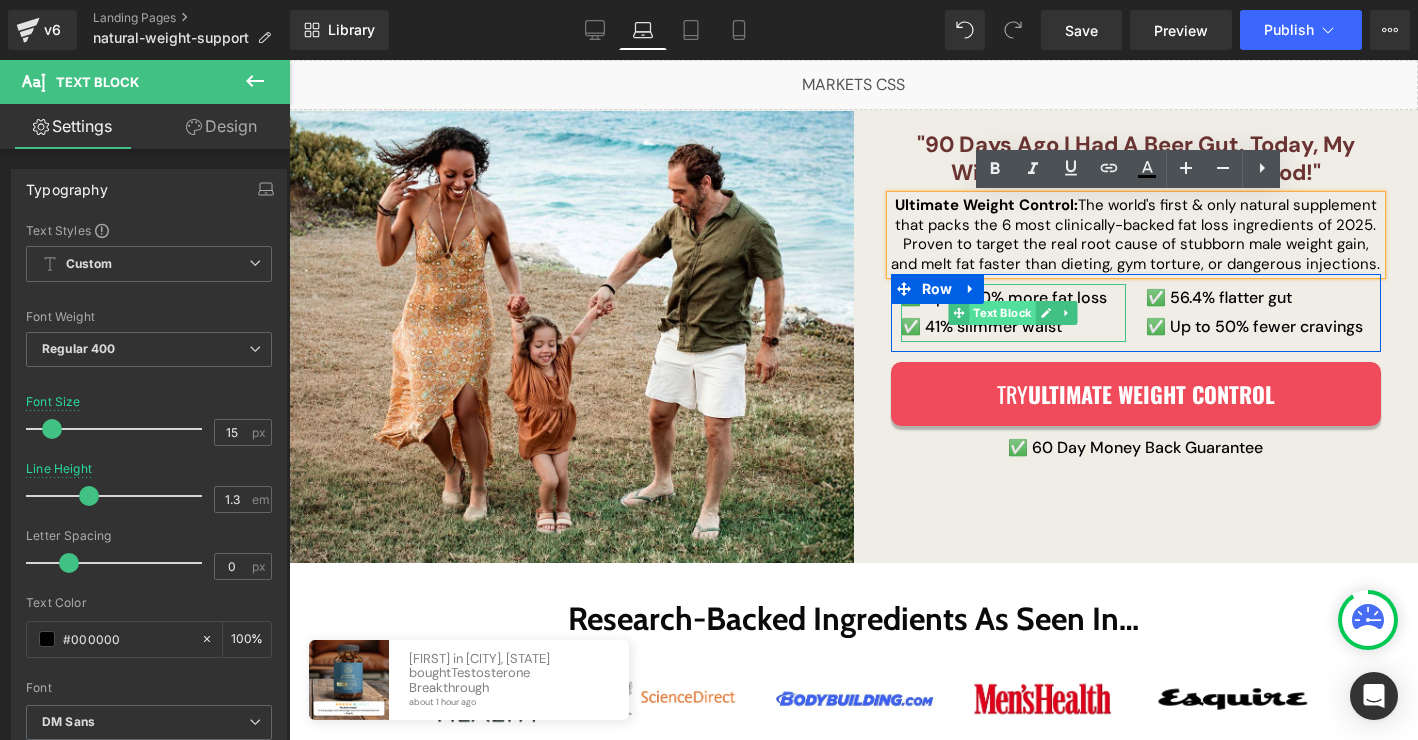 click on "✅ Up to 50% more fat loss ✅ 41% slimmer waist Text Block" at bounding box center [1013, 313] 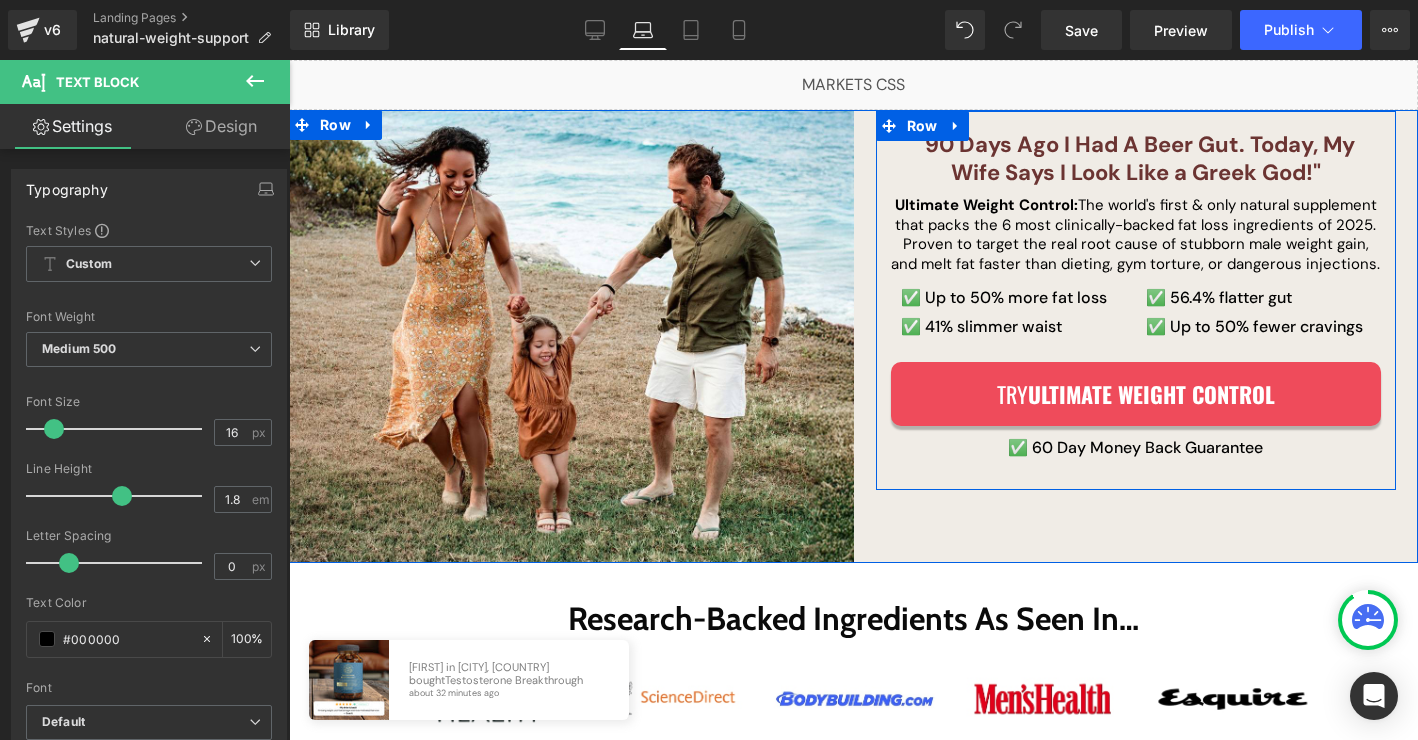 click on ""90 Days Ago I Had A Beer Gut. Today, My Wife Says I Look Like a Greek God!" Heading         Ultimate Weight Control:  The world's first & only natural supplement that packs the 6 most clinically-backed fat loss ingredients of 2025. Proven to target the real root cause of stubborn male weight gain, and melt fat faster than dieting, gym torture, or dangerous injections. Text Block         ✅ Up to 50% more fat loss ✅ 41% slimmer waist Text Block         ✅ 56.4% flatter gut  ✅ Up to 50% fewer cravings Text Block         Row         Try   ULTIMATE WEIGHT CONTROL Button          ✅ 60 Day Money Back Guarantee Text Block         Row" at bounding box center [1136, 300] 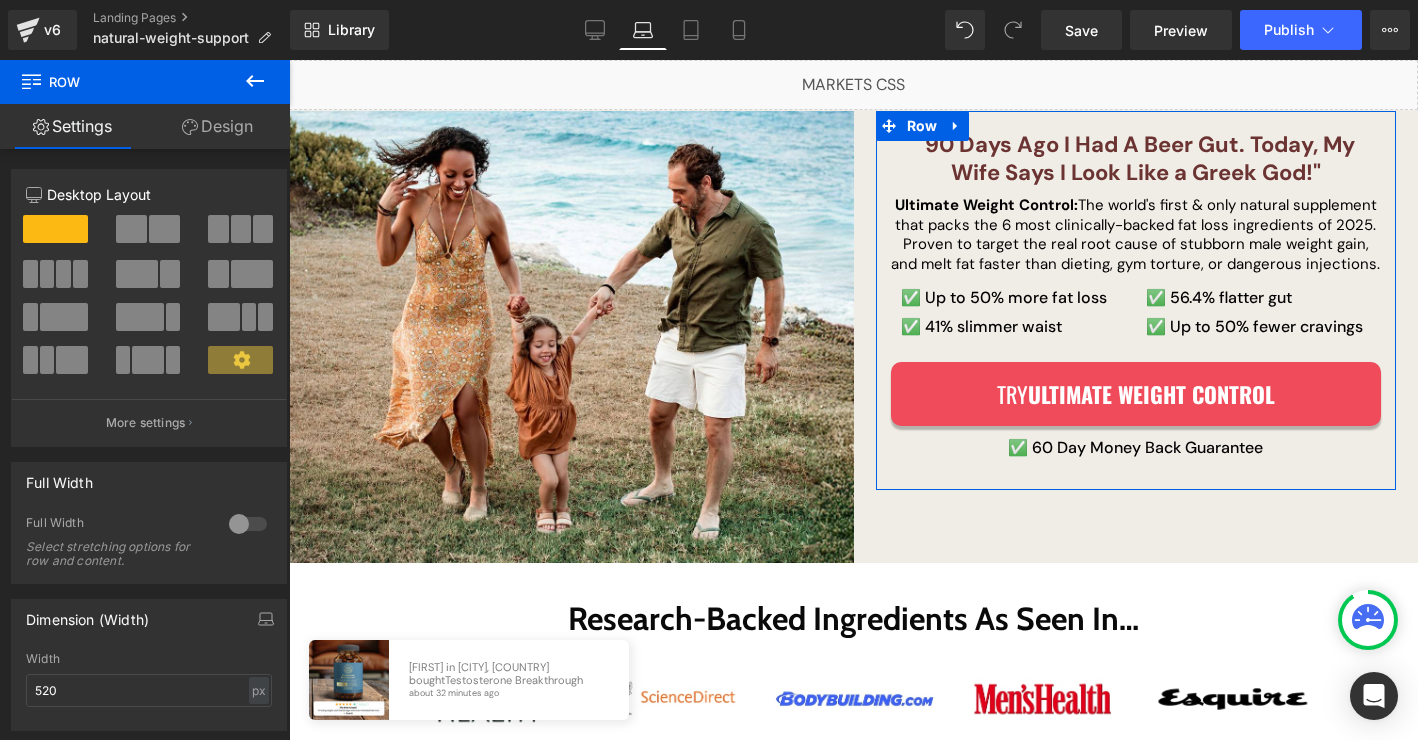 click on "Design" at bounding box center (217, 126) 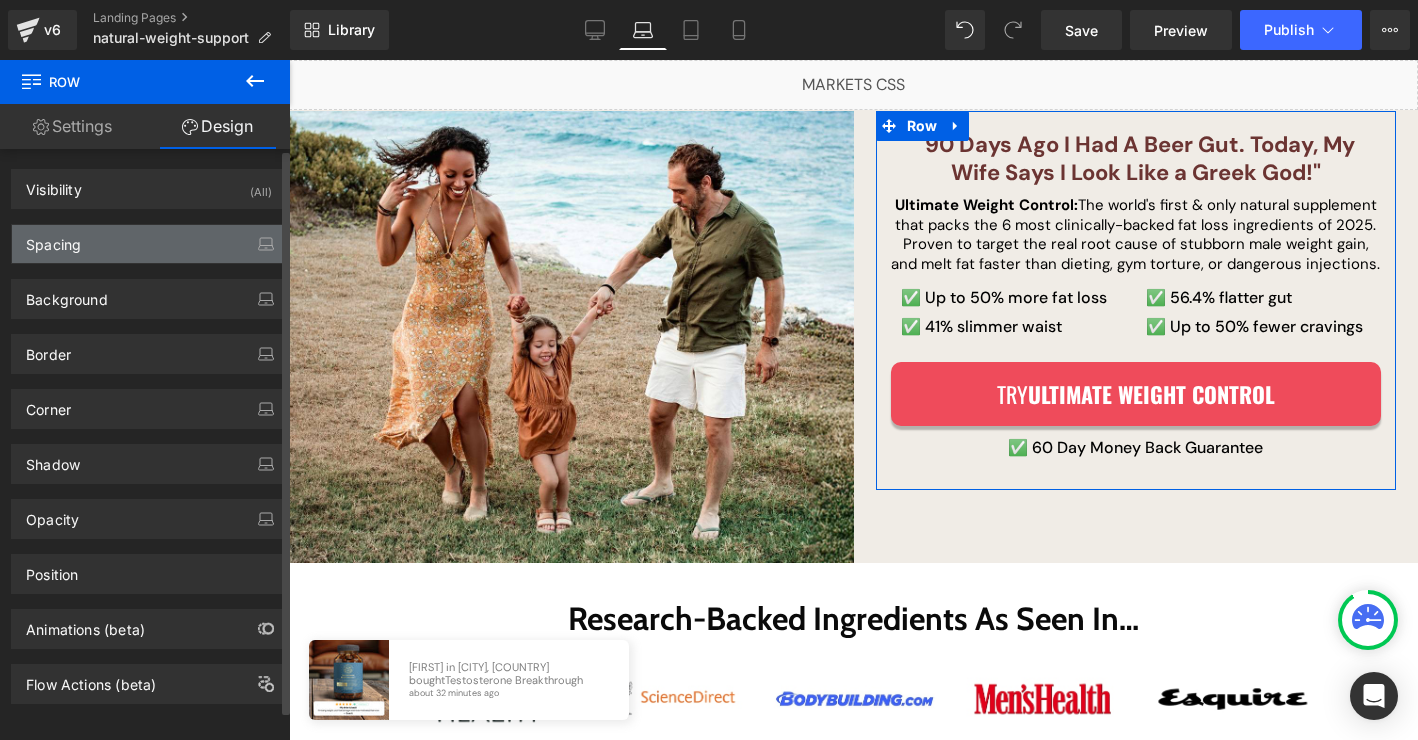 click on "Spacing" at bounding box center (149, 244) 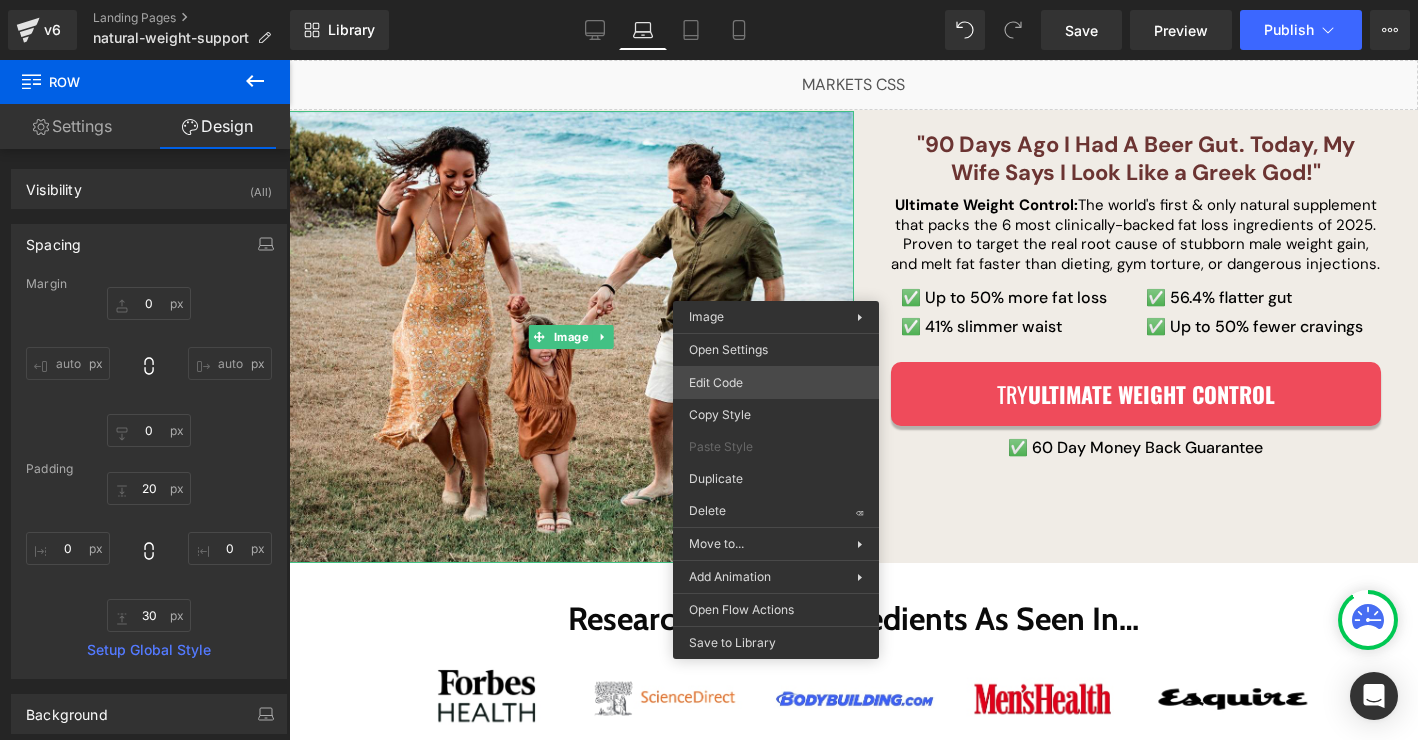 click on "Text Block  You are previewing how the   will restyle your page. You can not edit Elements in Preset Preview Mode.  v6 Landing Pages natural-weight-support Library Laptop Desktop Laptop Tablet Mobile Save Preview Publish Scheduled View Live Page View with current Template Save Template to Library Schedule Publish  Optimize  Publish Settings Shortcuts  Your page can’t be published   You've reached the maximum number of published pages on your plan  (0/0).  You need to upgrade your plan or unpublish all your pages to get 1 publish slot.   Unpublish pages   Upgrade plan  Elements Global Style Base Row  rows, columns, layouts, div Heading  headings, titles, h1,h2,h3,h4,h5,h6 Text Block  texts, paragraphs, contents, blocks Image  images, photos, alts, uploads Icon  icons, symbols Button  button, call to action, cta Separator  separators, dividers, horizontal lines Liquid  liquid, custom code, html, javascript, css, reviews, apps, applications, embeded, iframe Banner Parallax  Hero Banner  Stack Tabs  Carousel" at bounding box center [709, 0] 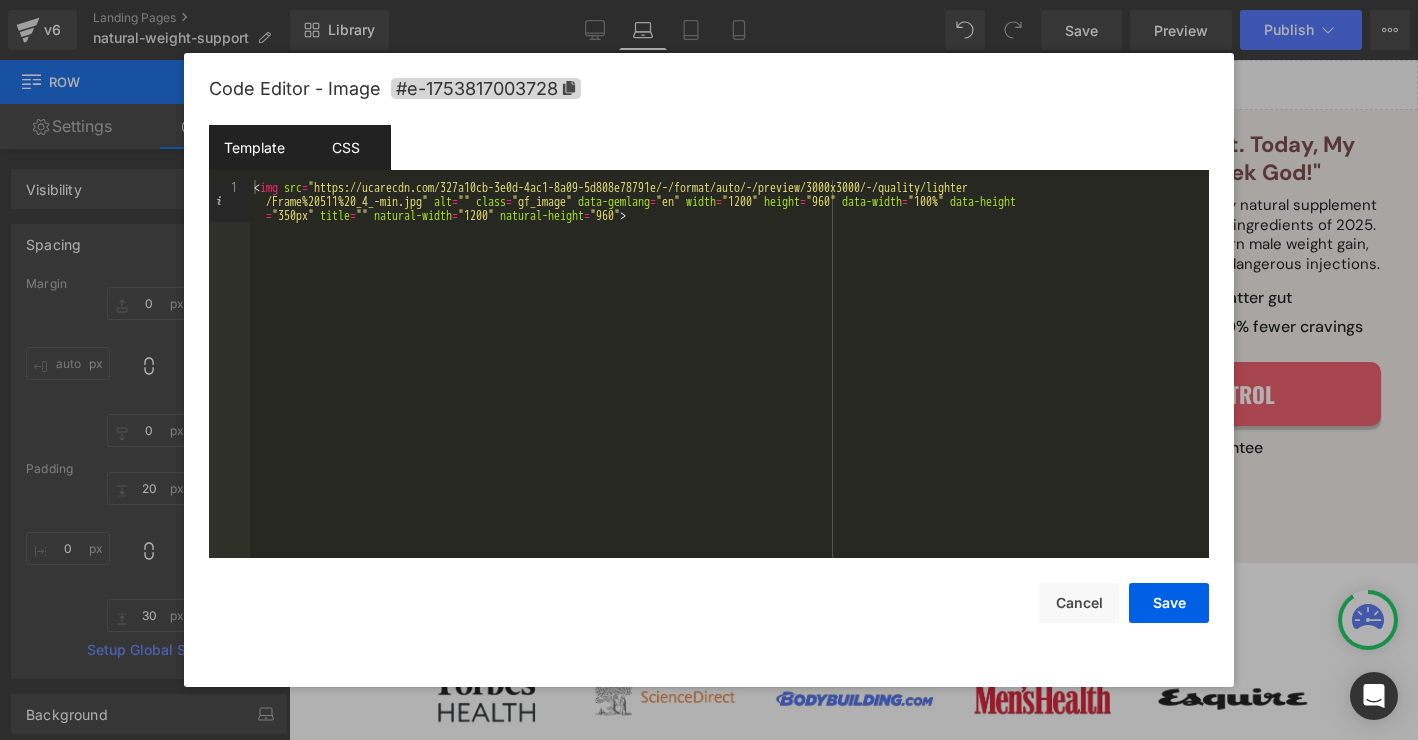 click on "CSS" at bounding box center (345, 147) 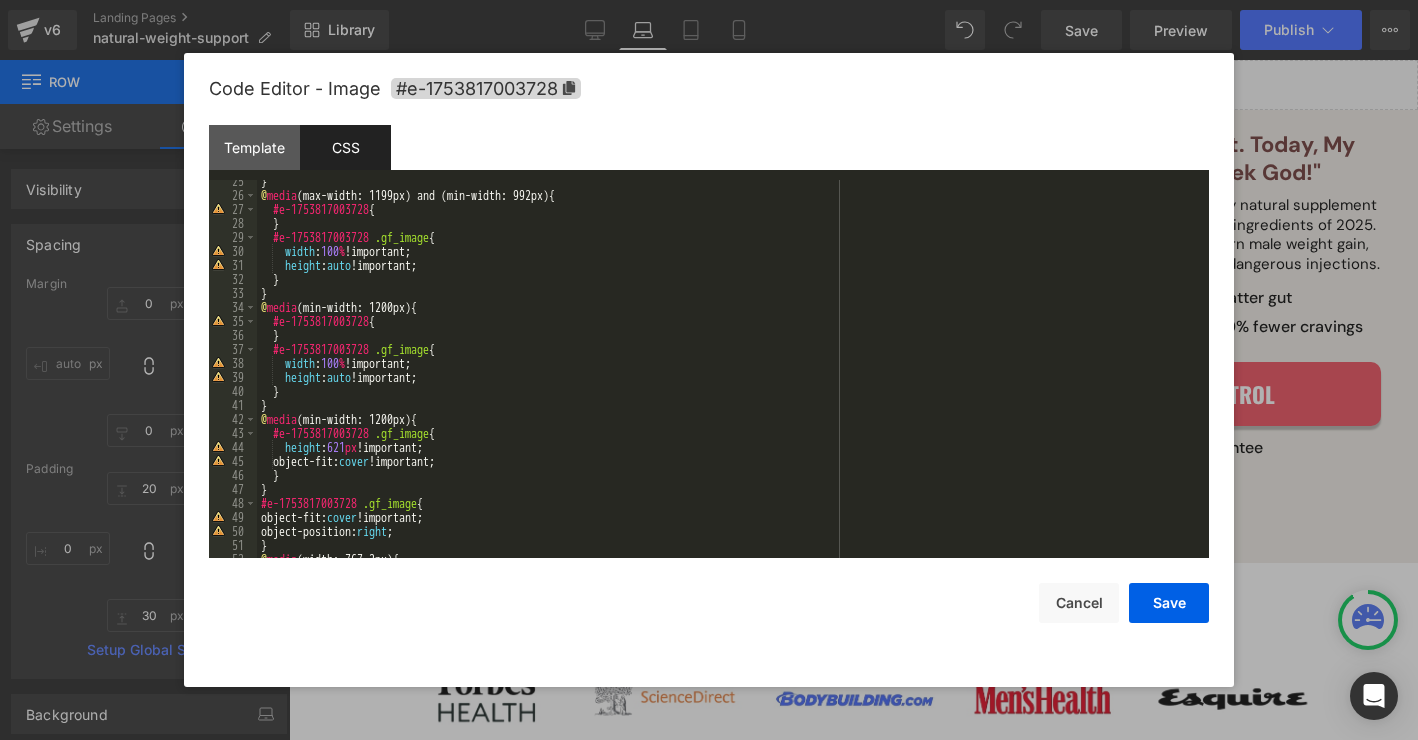 scroll, scrollTop: 462, scrollLeft: 0, axis: vertical 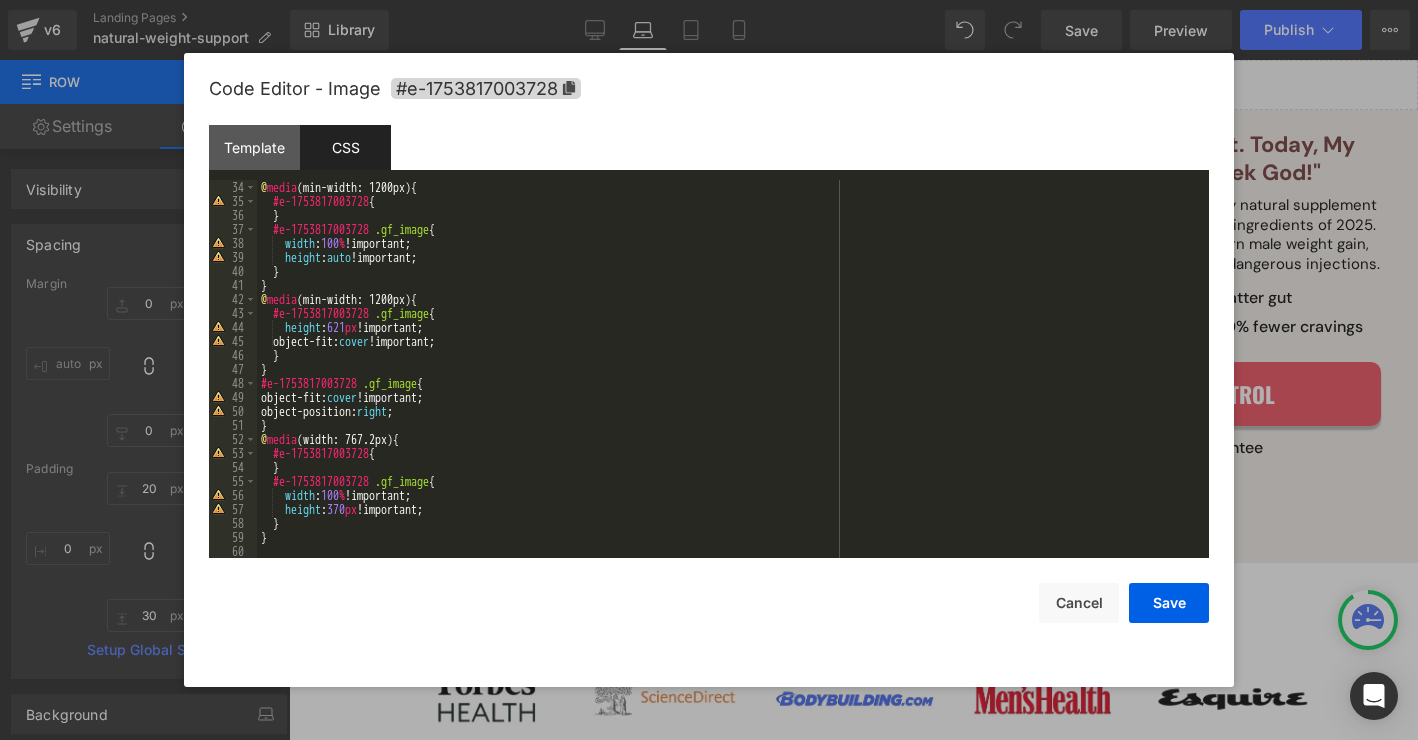 click on "Save Cancel" at bounding box center (709, 590) 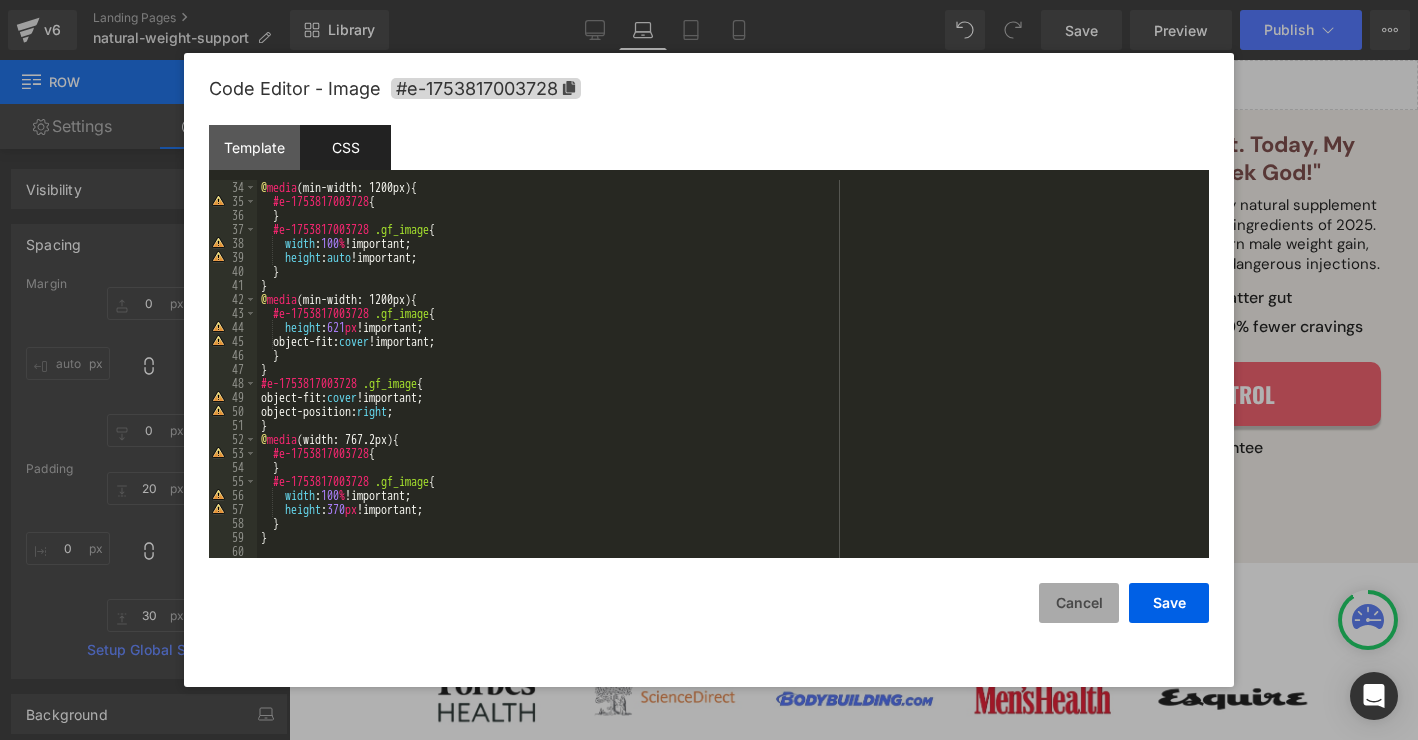 click on "Cancel" at bounding box center (1079, 603) 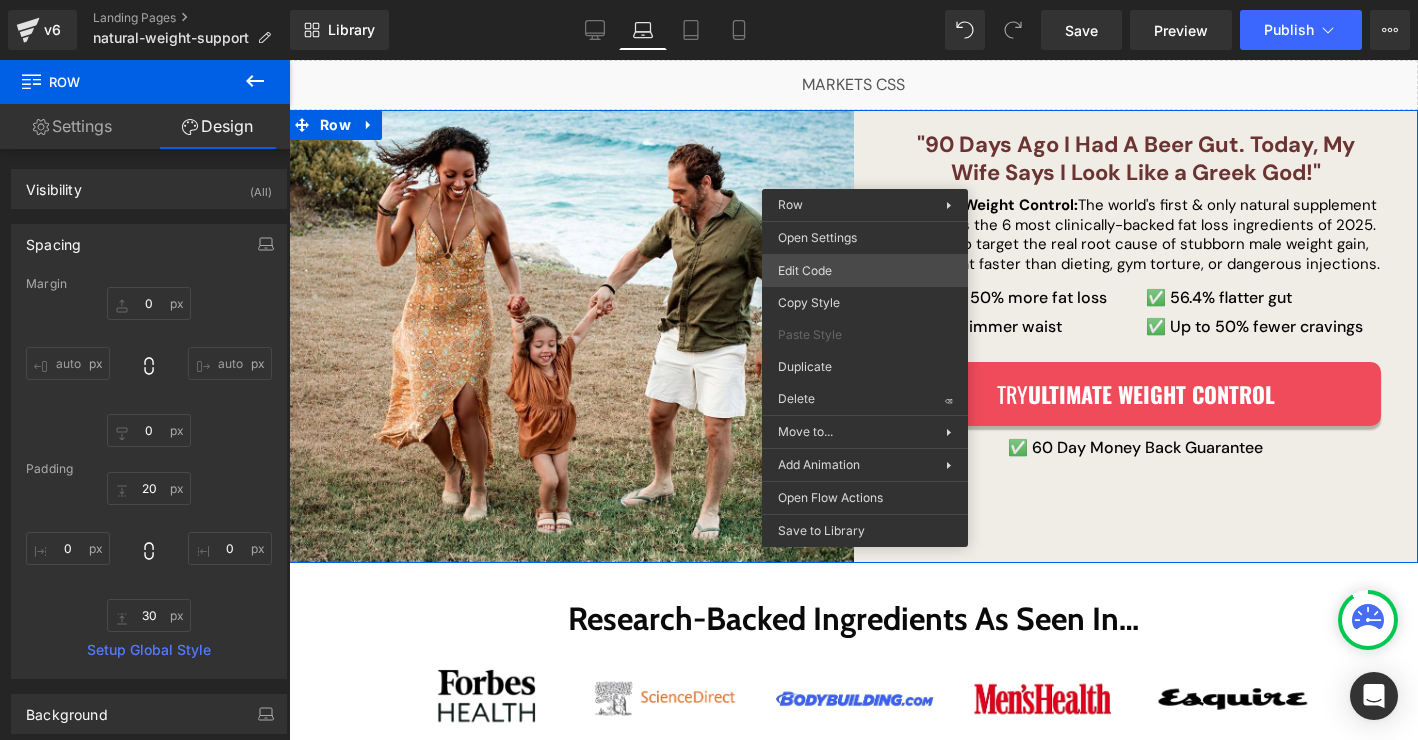 click on "Text Block  You are previewing how the   will restyle your page. You can not edit Elements in Preset Preview Mode.  v6 Landing Pages natural-weight-support Library Laptop Desktop Laptop Tablet Mobile Save Preview Publish Scheduled View Live Page View with current Template Save Template to Library Schedule Publish  Optimize  Publish Settings Shortcuts  Your page can’t be published   You've reached the maximum number of published pages on your plan  (0/0).  You need to upgrade your plan or unpublish all your pages to get 1 publish slot.   Unpublish pages   Upgrade plan  Elements Global Style Base Row  rows, columns, layouts, div Heading  headings, titles, h1,h2,h3,h4,h5,h6 Text Block  texts, paragraphs, contents, blocks Image  images, photos, alts, uploads Icon  icons, symbols Button  button, call to action, cta Separator  separators, dividers, horizontal lines Liquid  liquid, custom code, html, javascript, css, reviews, apps, applications, embeded, iframe Banner Parallax  Hero Banner  Stack Tabs  Carousel" at bounding box center [709, 0] 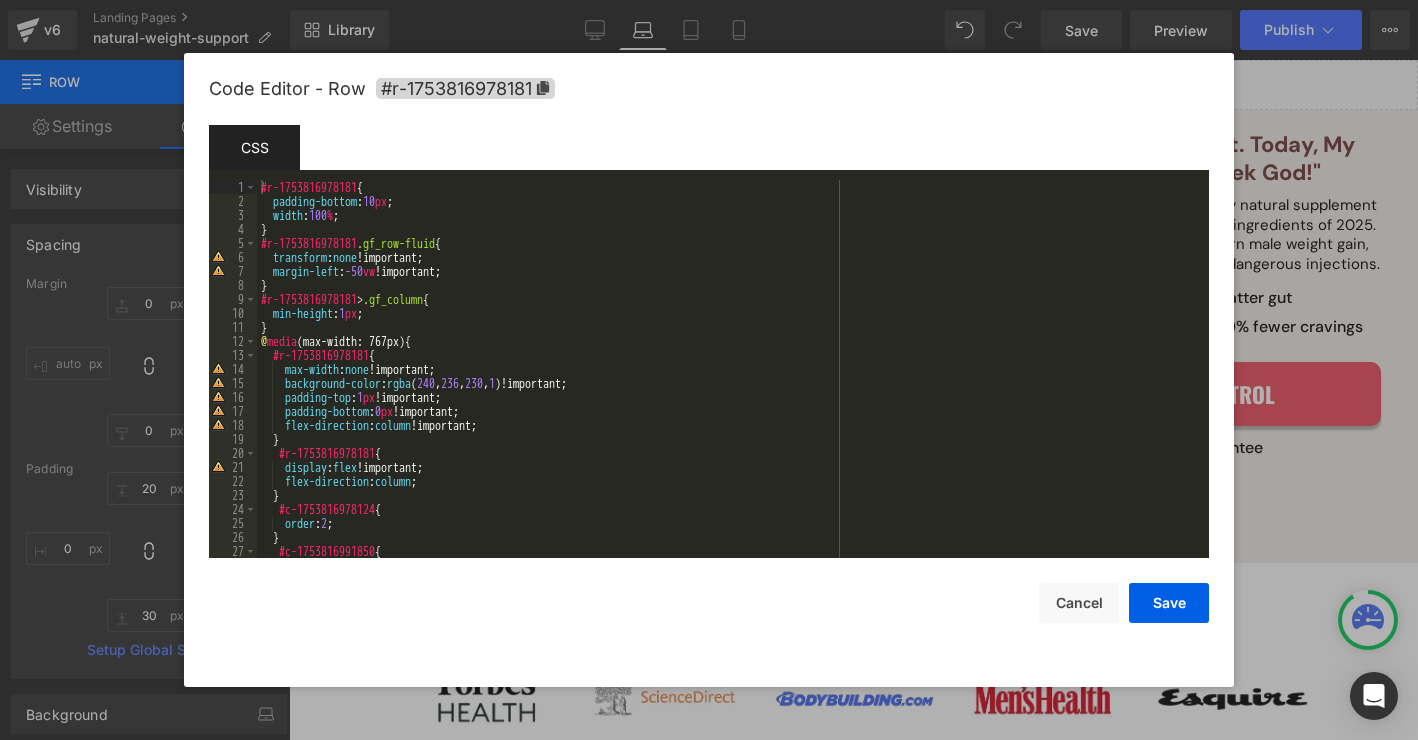 scroll, scrollTop: 0, scrollLeft: 0, axis: both 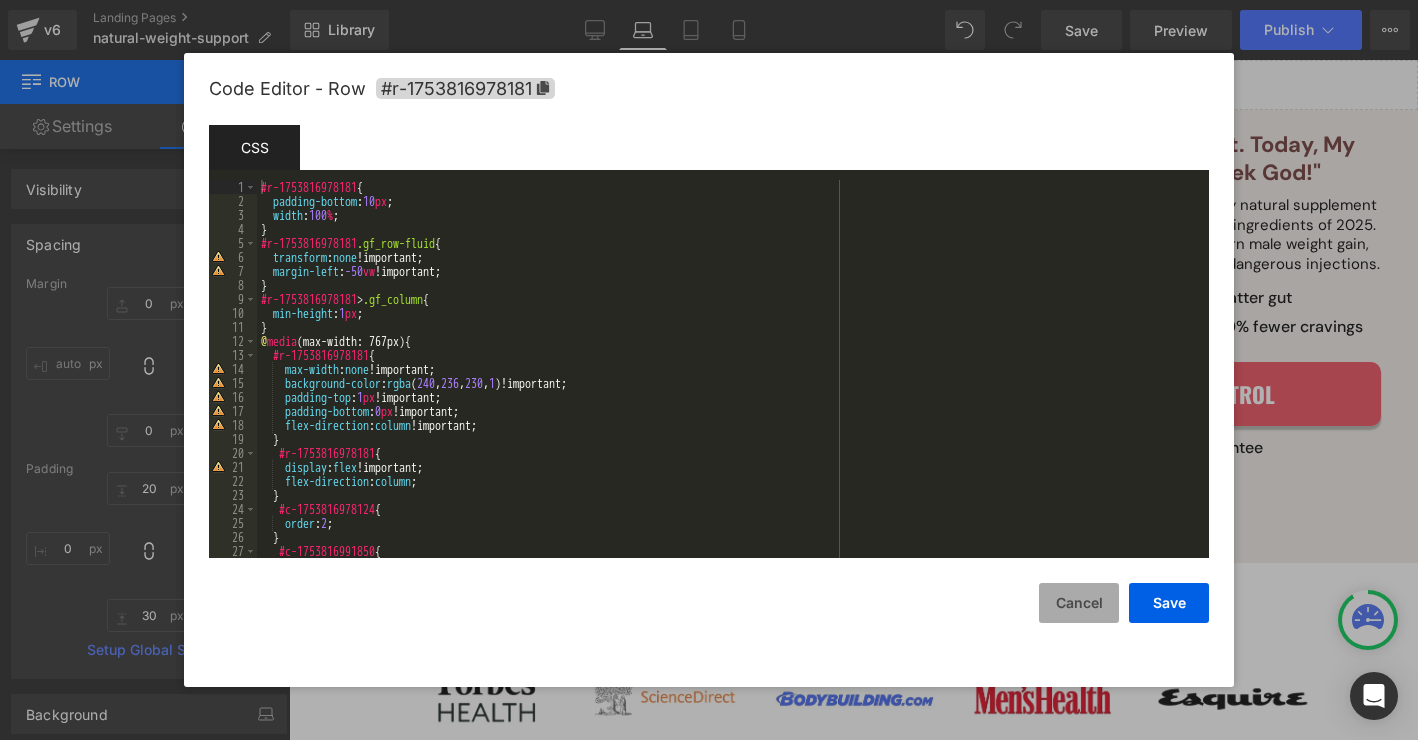 click on "Cancel" at bounding box center [1079, 603] 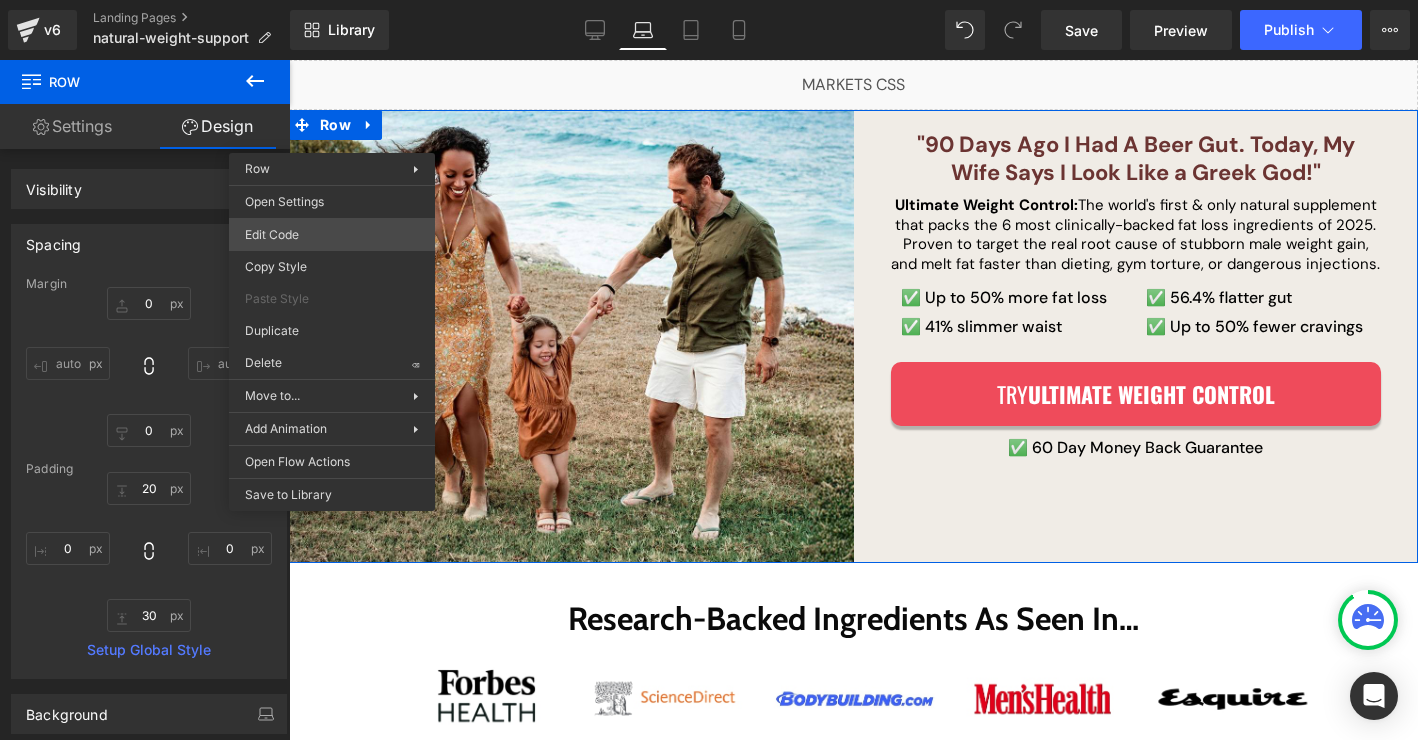 click on "Text Block  You are previewing how the   will restyle your page. You can not edit Elements in Preset Preview Mode.  v6 Landing Pages natural-weight-support Library Laptop Desktop Laptop Tablet Mobile Save Preview Publish Scheduled View Live Page View with current Template Save Template to Library Schedule Publish  Optimize  Publish Settings Shortcuts  Your page can’t be published   You've reached the maximum number of published pages on your plan  (0/0).  You need to upgrade your plan or unpublish all your pages to get 1 publish slot.   Unpublish pages   Upgrade plan  Elements Global Style Base Row  rows, columns, layouts, div Heading  headings, titles, h1,h2,h3,h4,h5,h6 Text Block  texts, paragraphs, contents, blocks Image  images, photos, alts, uploads Icon  icons, symbols Button  button, call to action, cta Separator  separators, dividers, horizontal lines Liquid  liquid, custom code, html, javascript, css, reviews, apps, applications, embeded, iframe Banner Parallax  Hero Banner  Stack Tabs  Carousel" at bounding box center (709, 0) 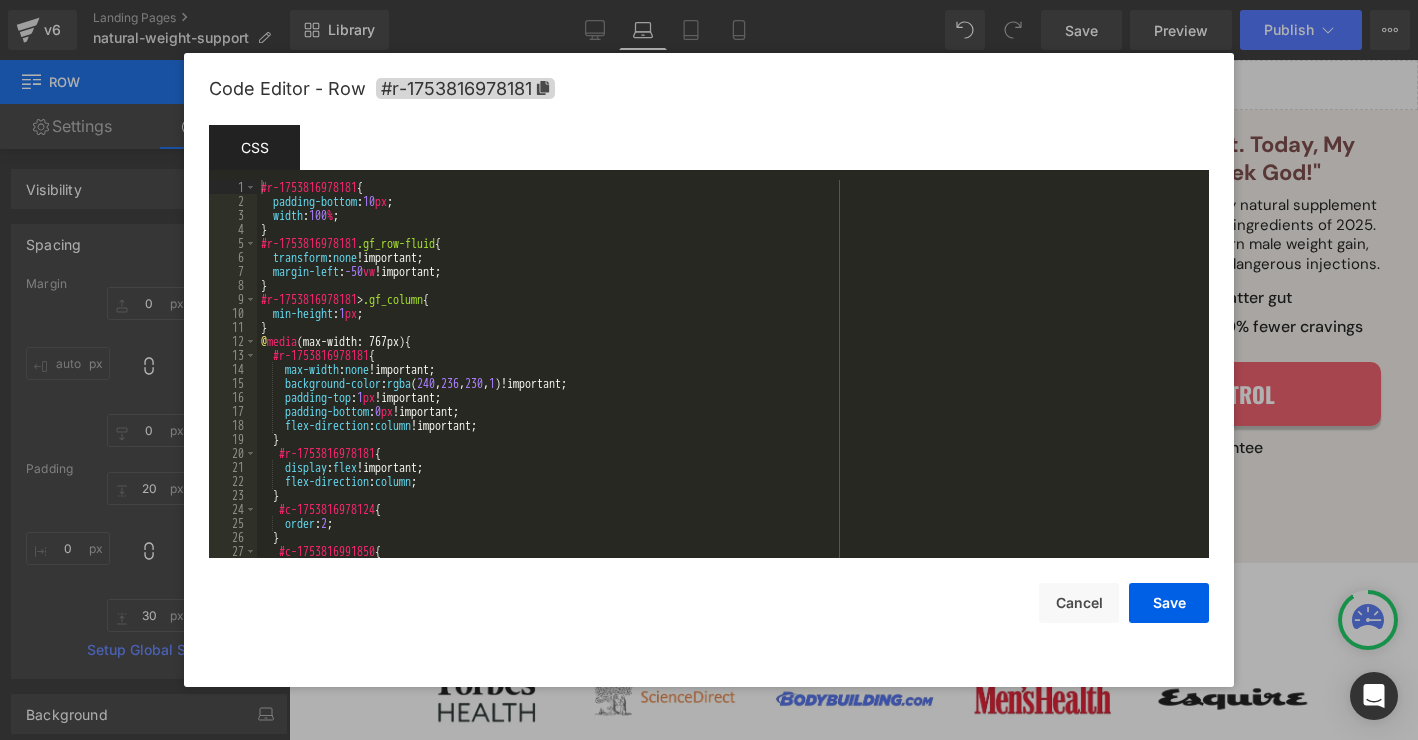 scroll, scrollTop: 826, scrollLeft: 0, axis: vertical 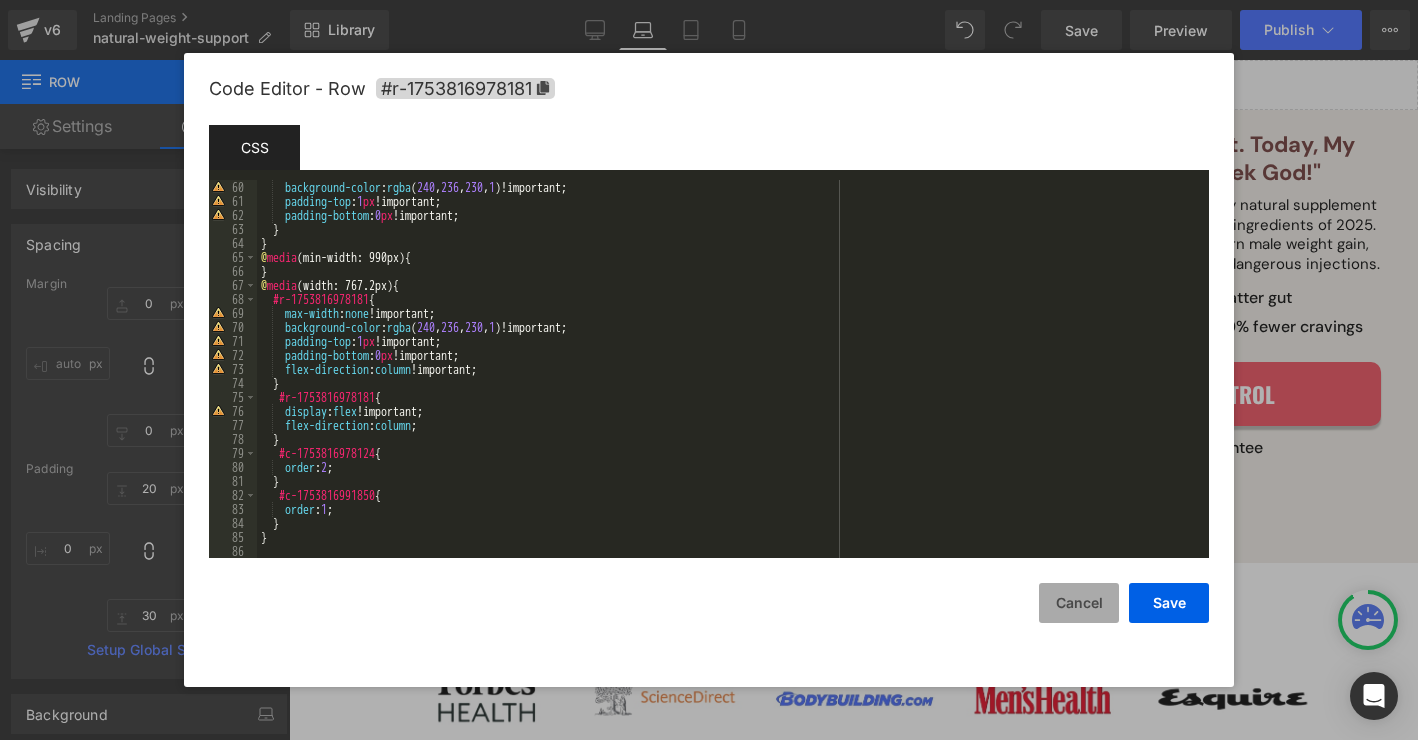 click on "Cancel" at bounding box center [1079, 603] 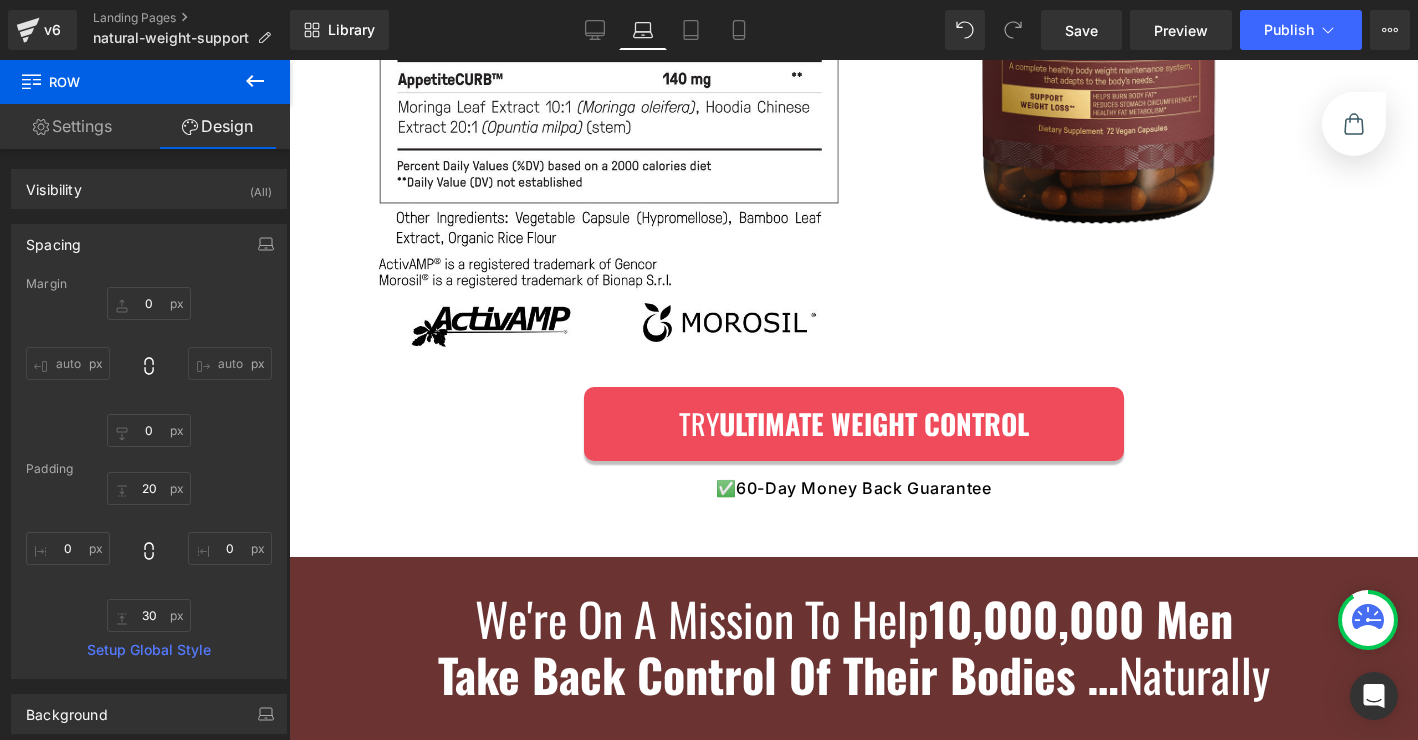 scroll, scrollTop: 14370, scrollLeft: 0, axis: vertical 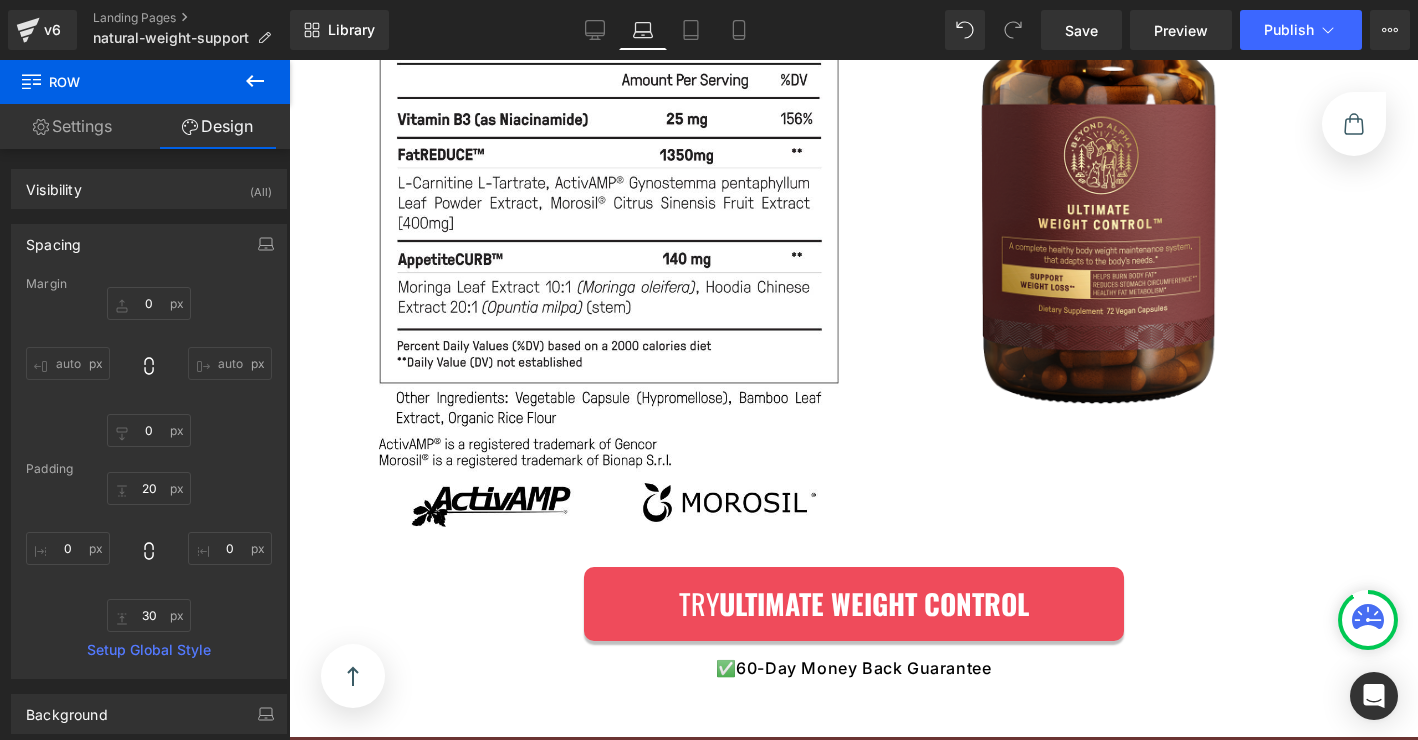 click at bounding box center [1099, 185] 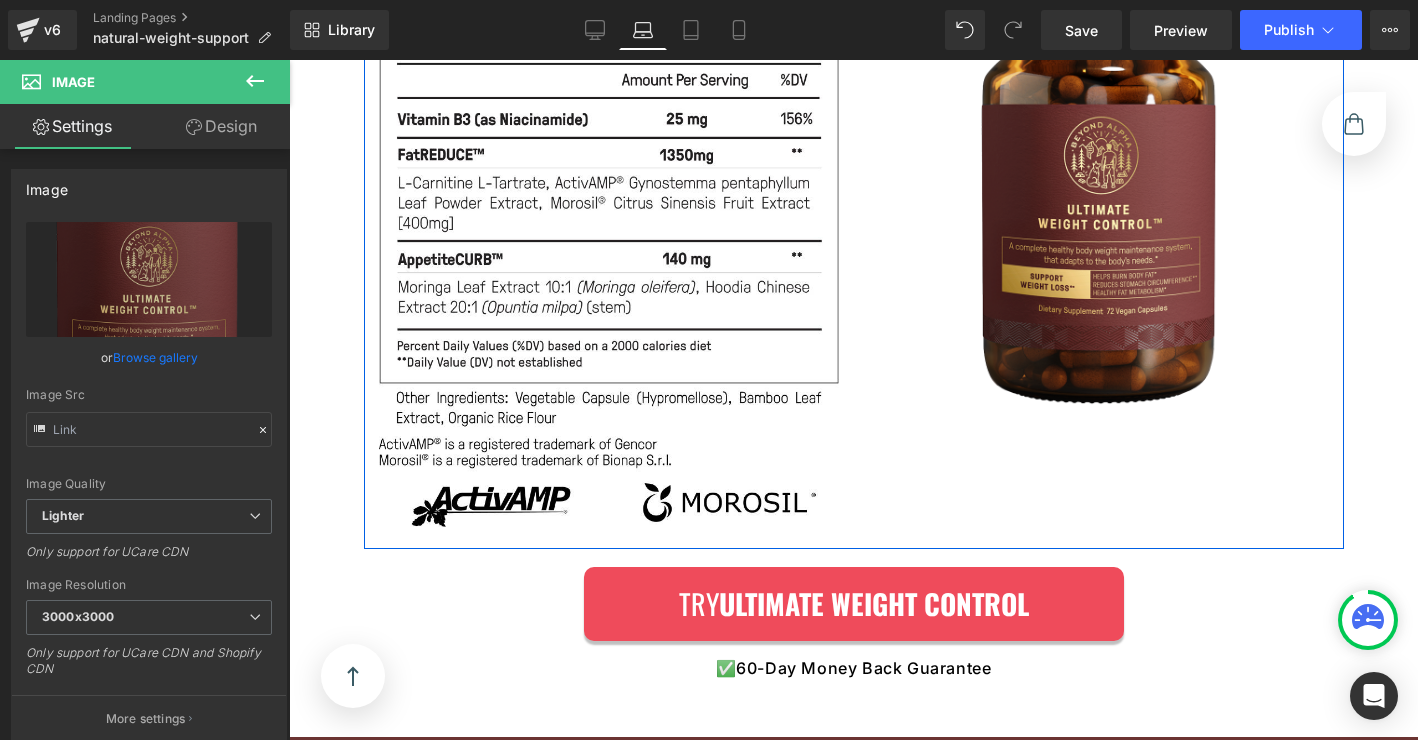 click on "Image         Row" at bounding box center [1099, 185] 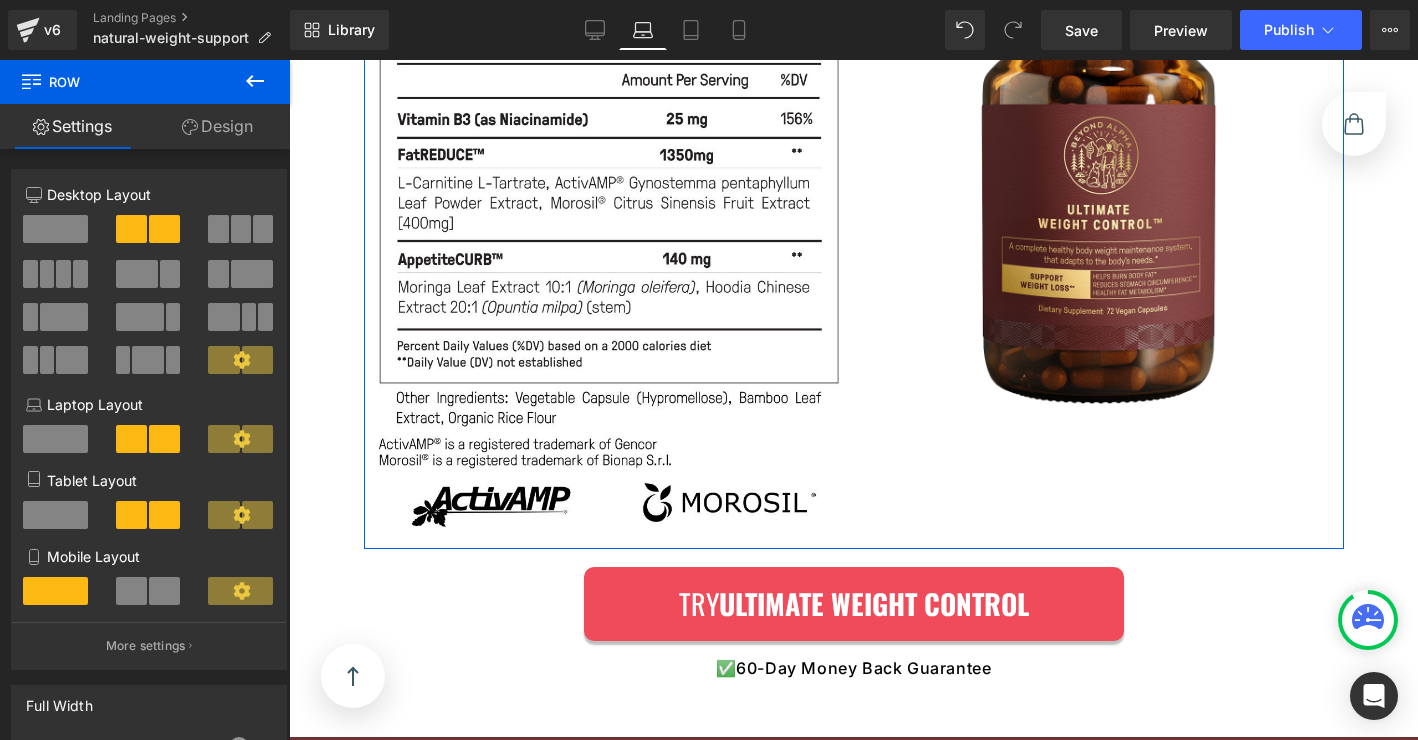 click on "Image         Row         Image         Row         Row" at bounding box center [854, 244] 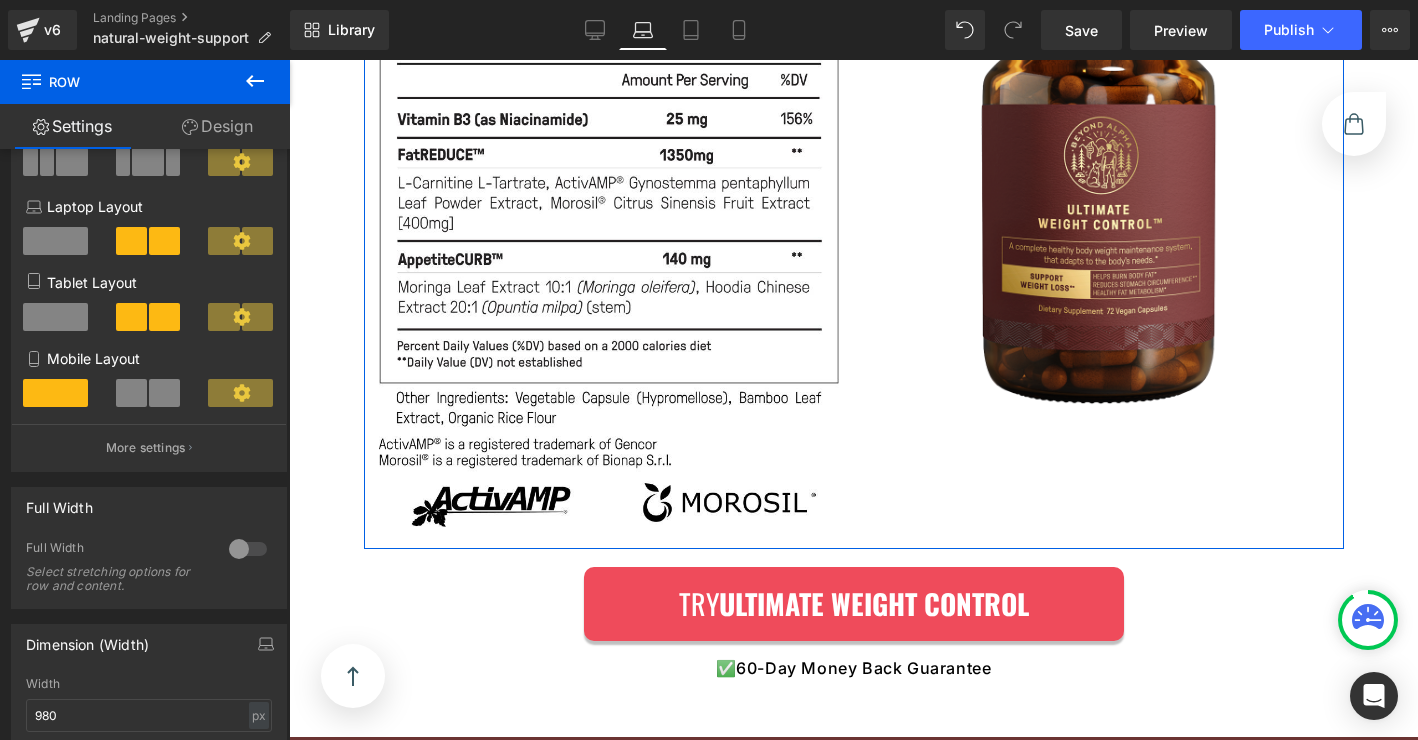 scroll, scrollTop: 0, scrollLeft: 0, axis: both 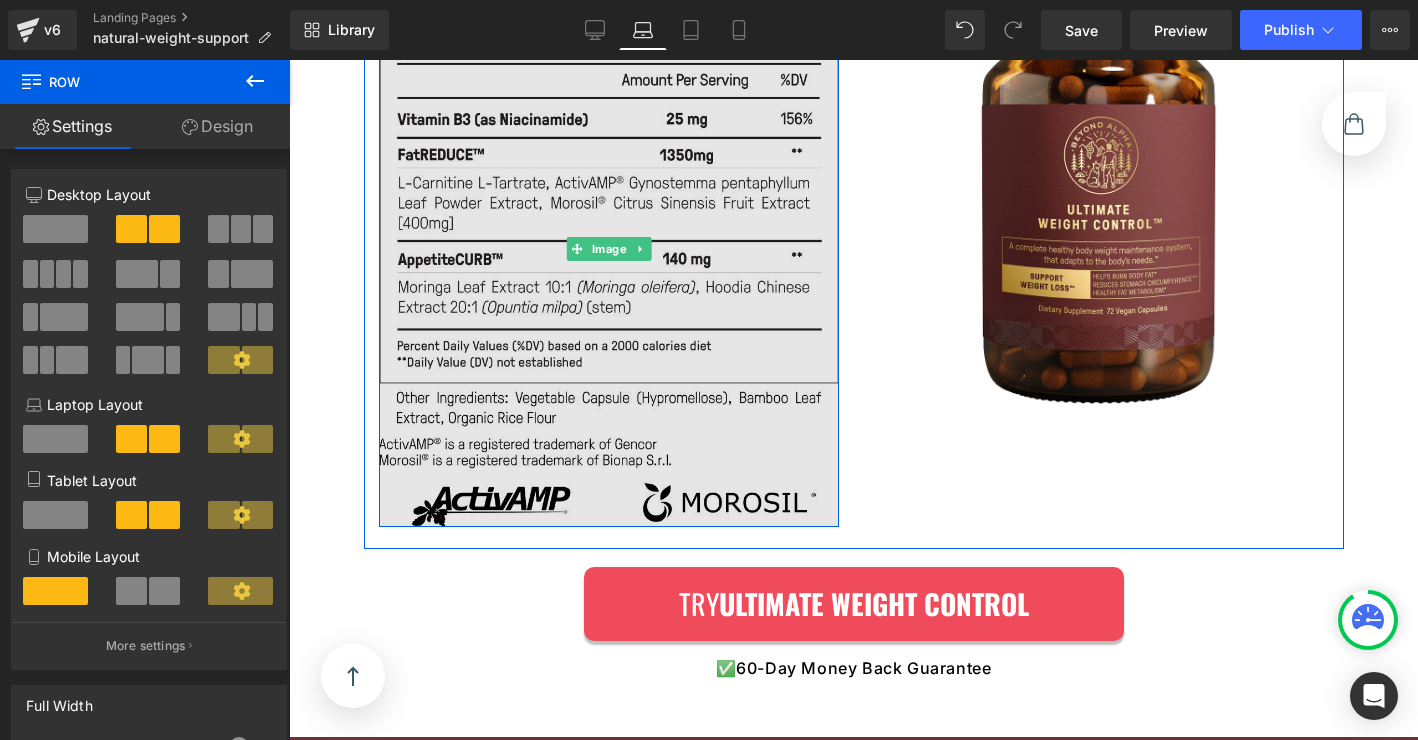 click at bounding box center (609, 249) 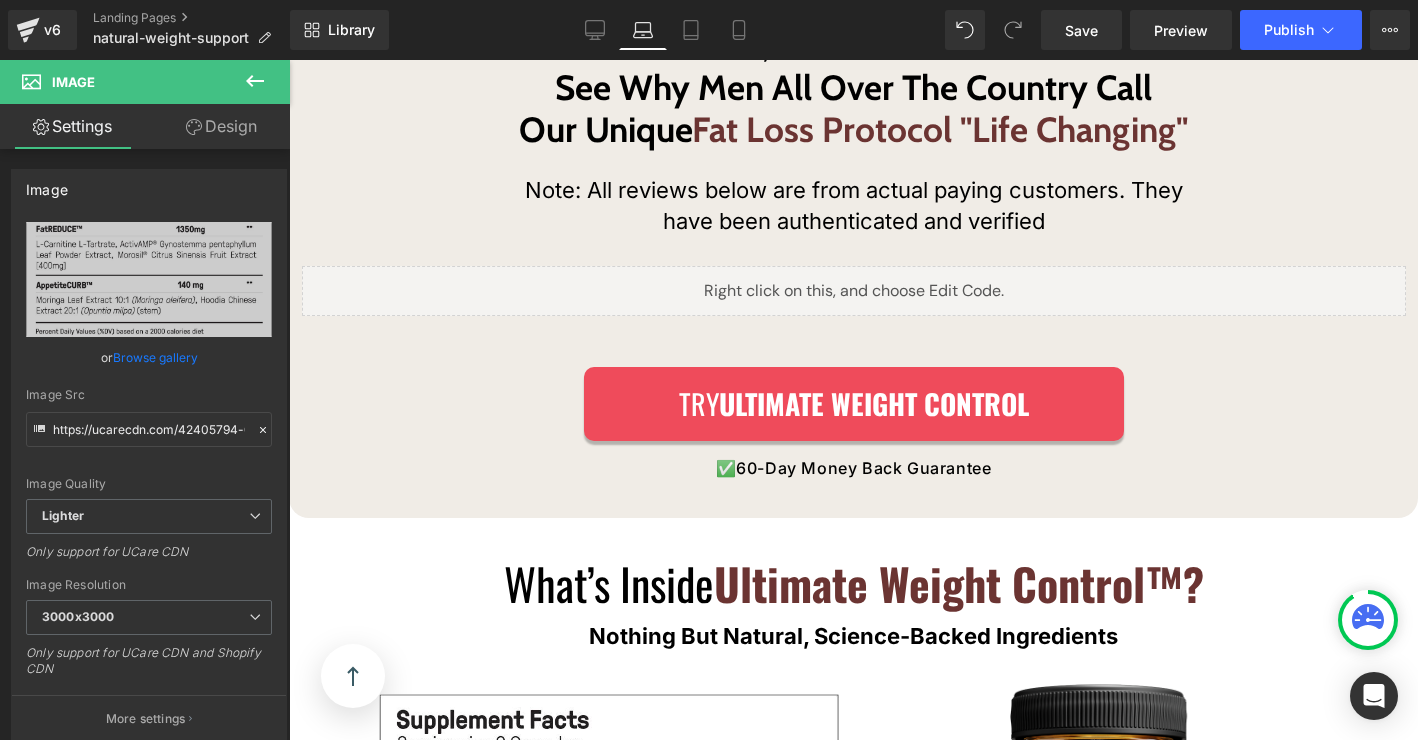 scroll, scrollTop: 14068, scrollLeft: 0, axis: vertical 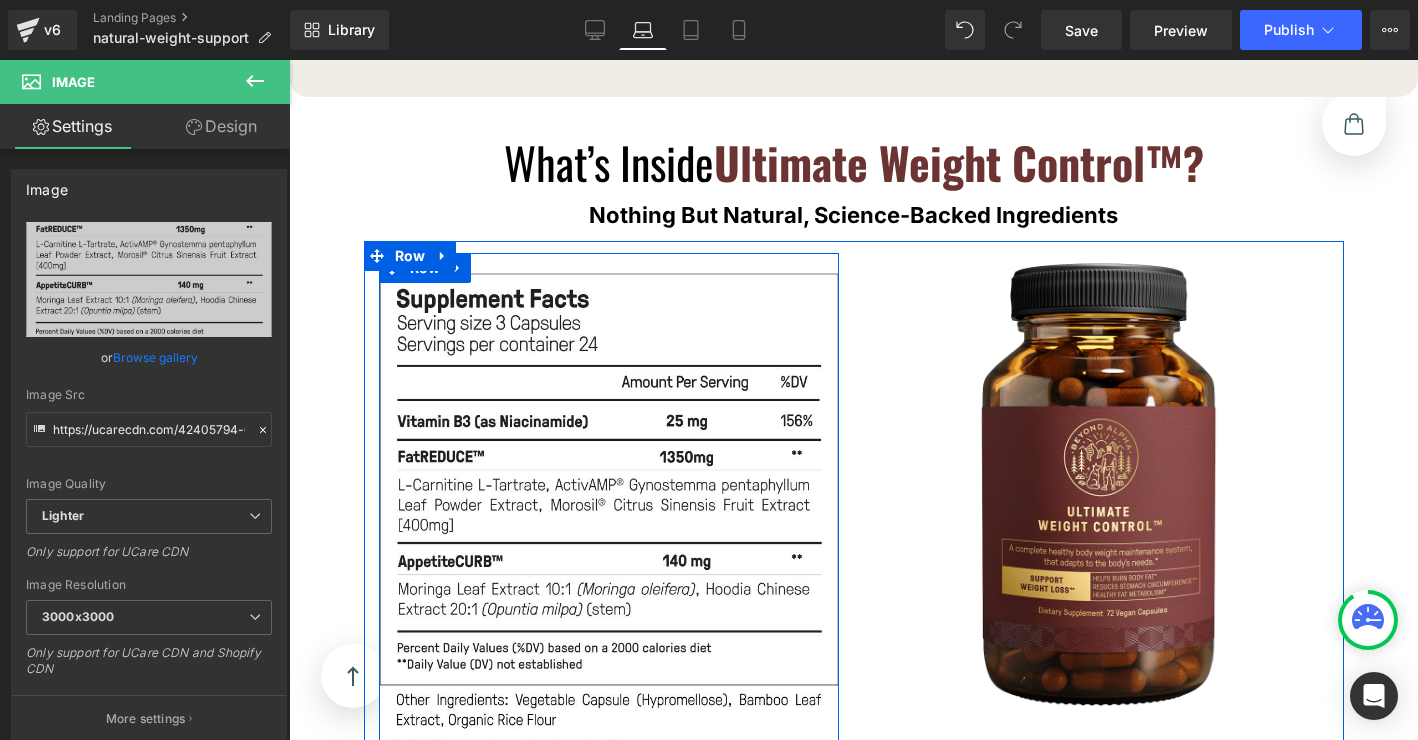 click on "Image" at bounding box center [609, 541] 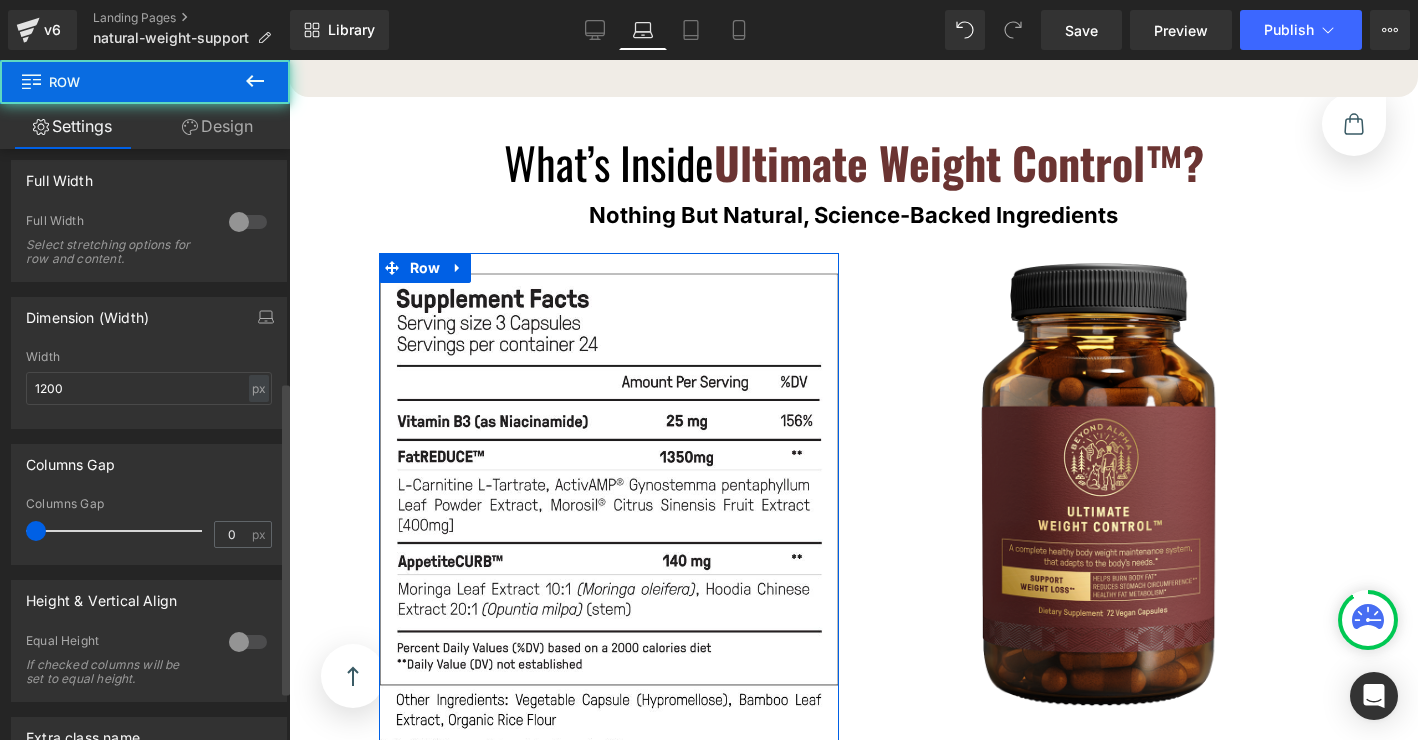 scroll, scrollTop: 438, scrollLeft: 0, axis: vertical 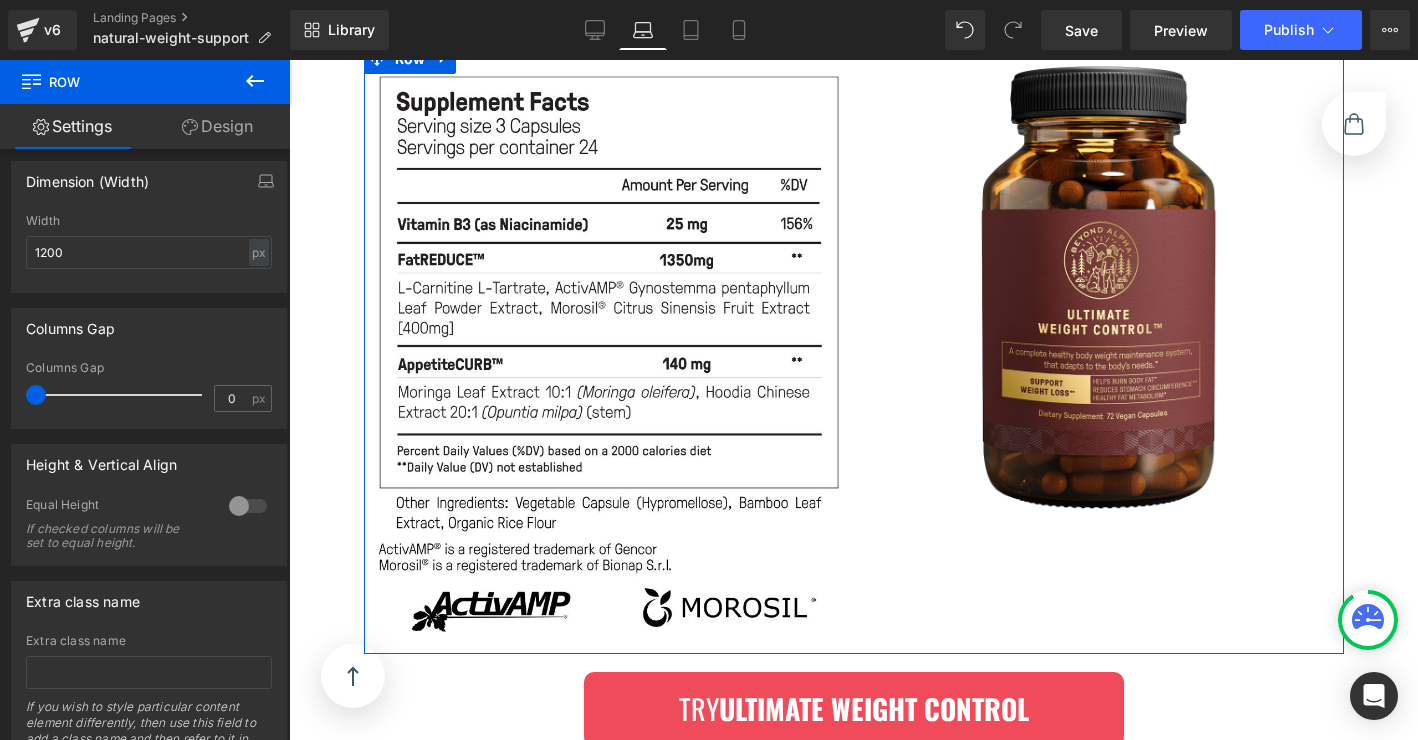 click on "Image         Row" at bounding box center (1099, 290) 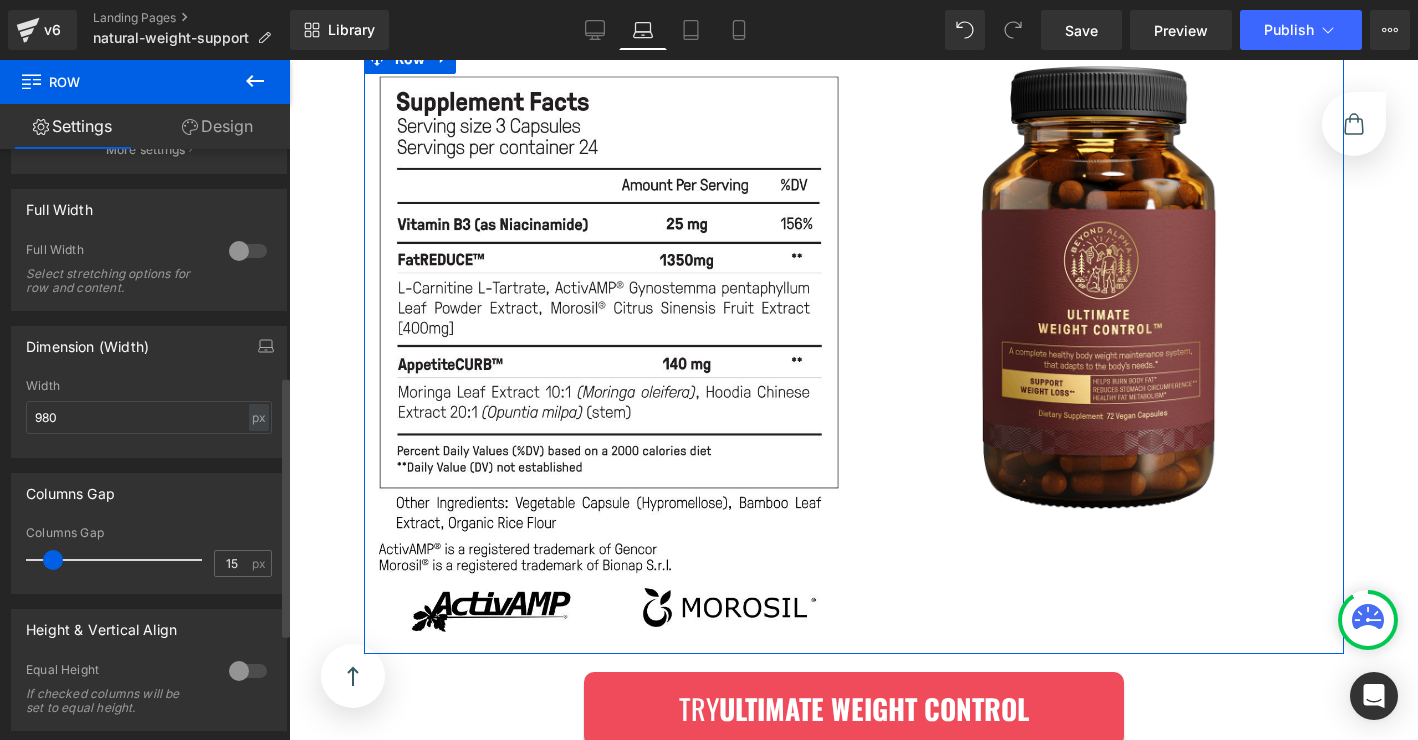 scroll, scrollTop: 524, scrollLeft: 0, axis: vertical 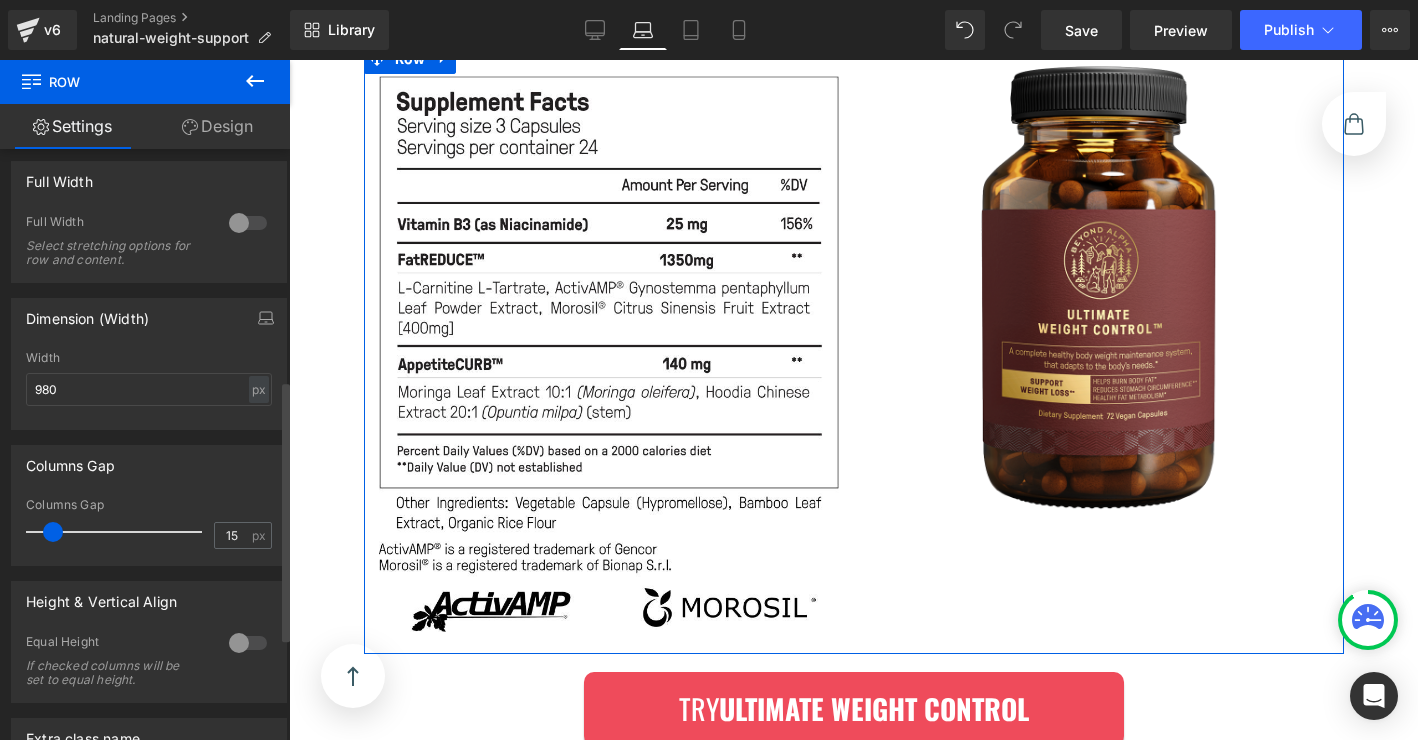 click at bounding box center [248, 643] 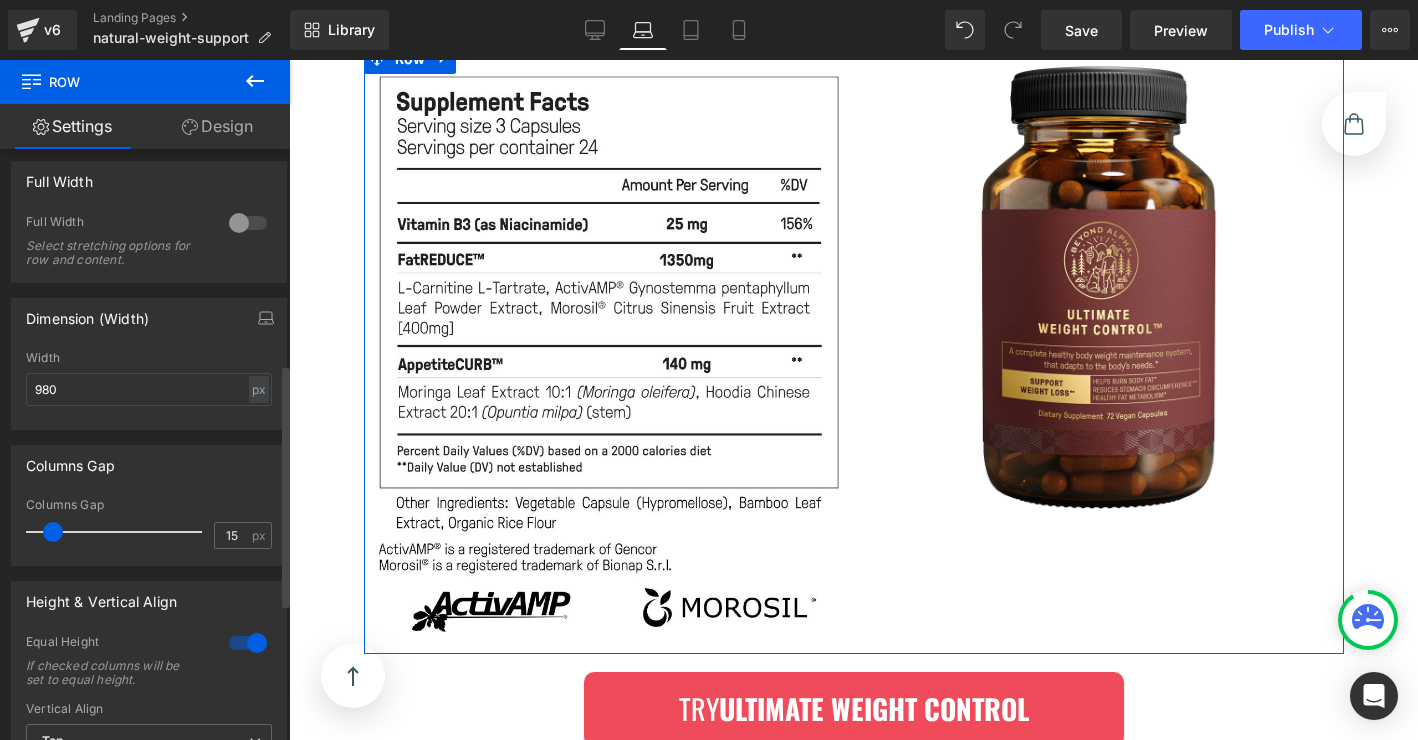 click at bounding box center [248, 643] 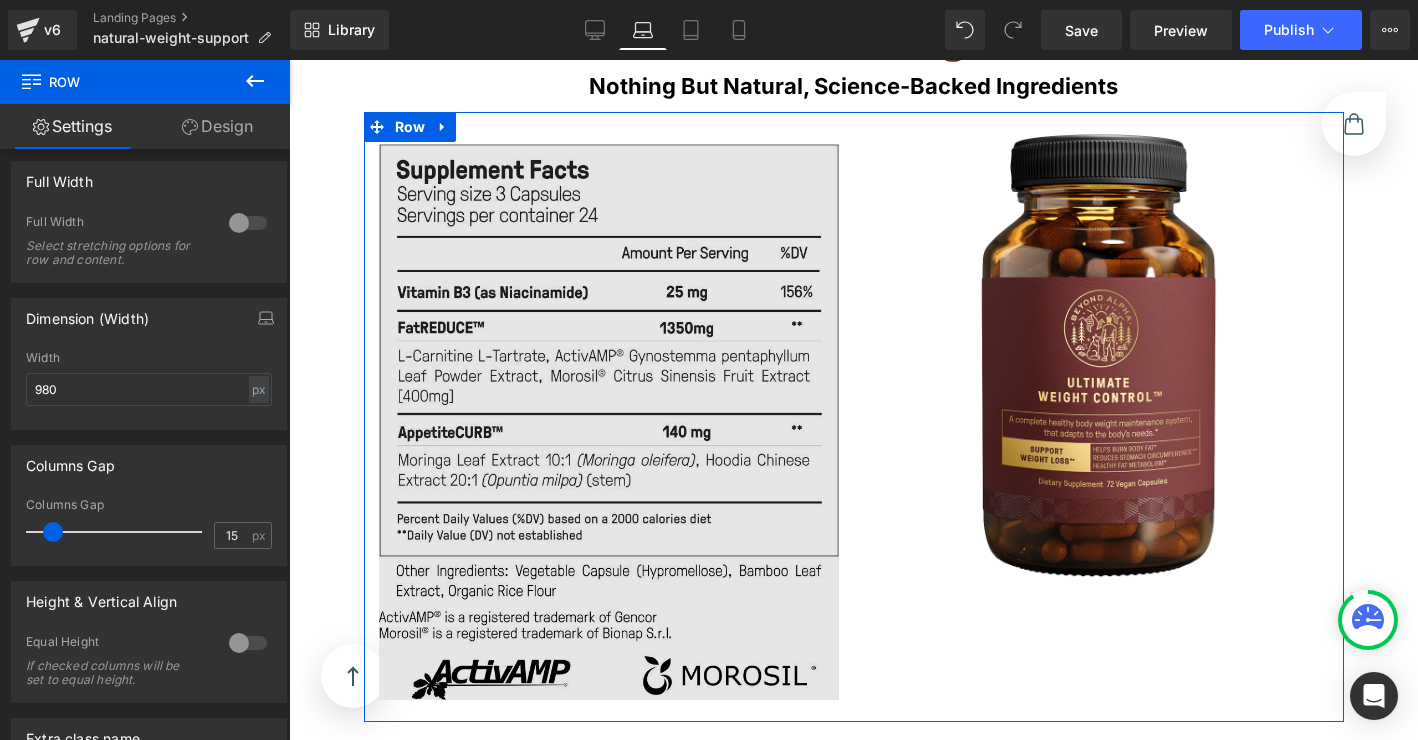 scroll, scrollTop: 14167, scrollLeft: 0, axis: vertical 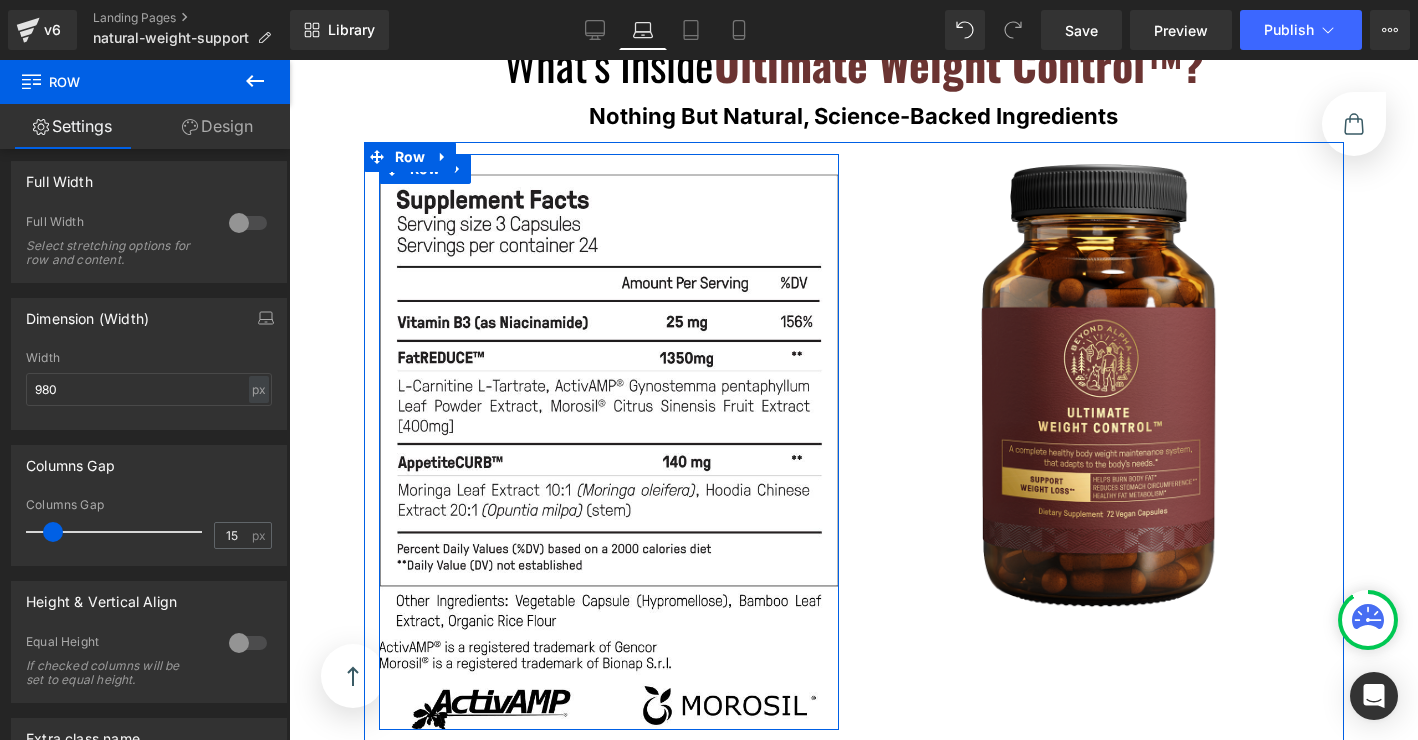click on "Image" at bounding box center [609, 442] 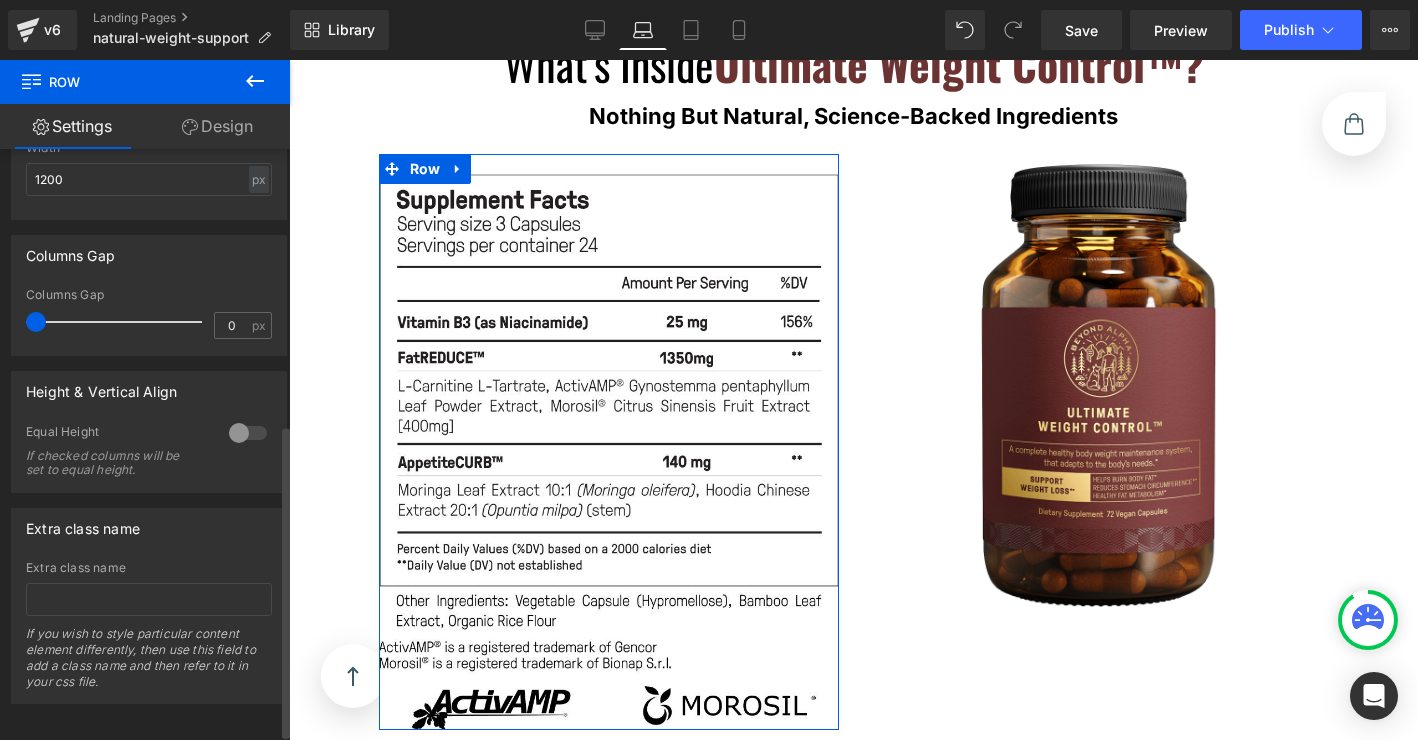 scroll, scrollTop: 531, scrollLeft: 0, axis: vertical 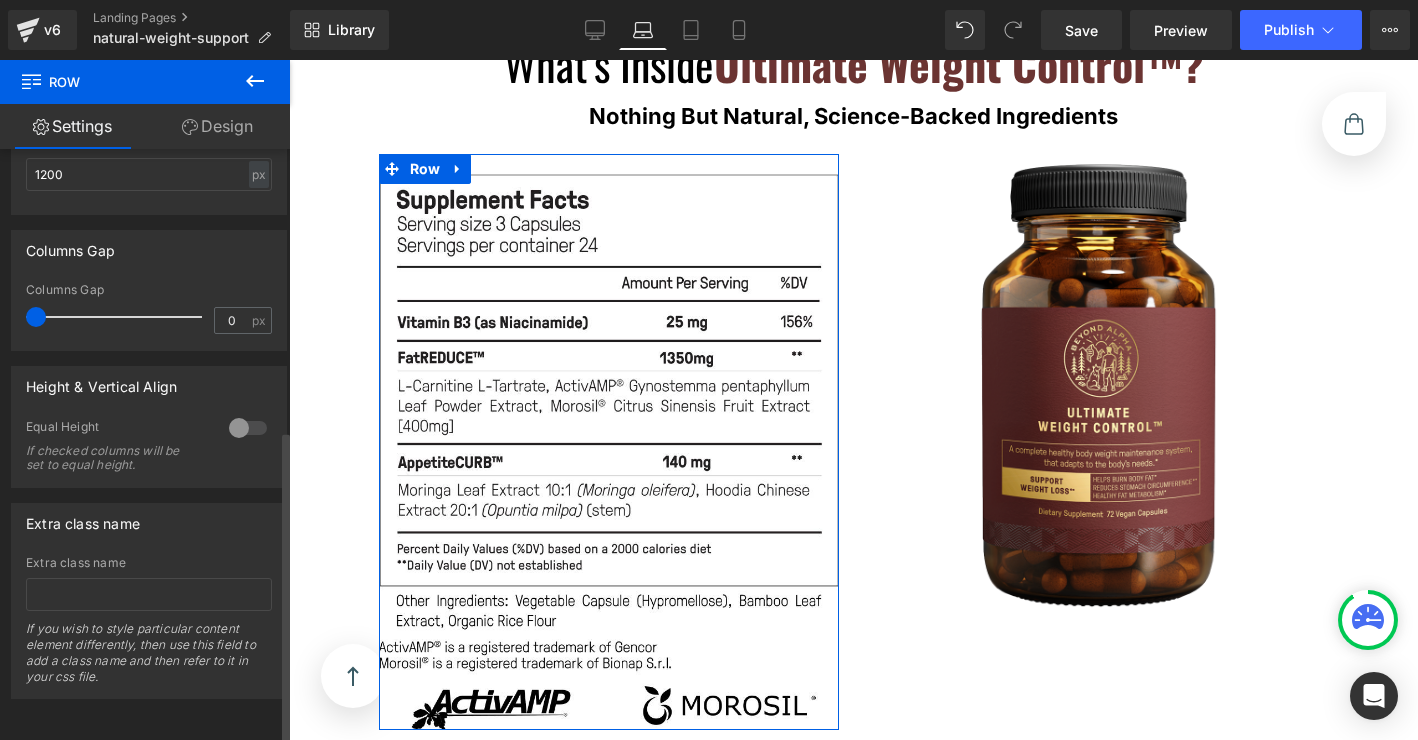 click 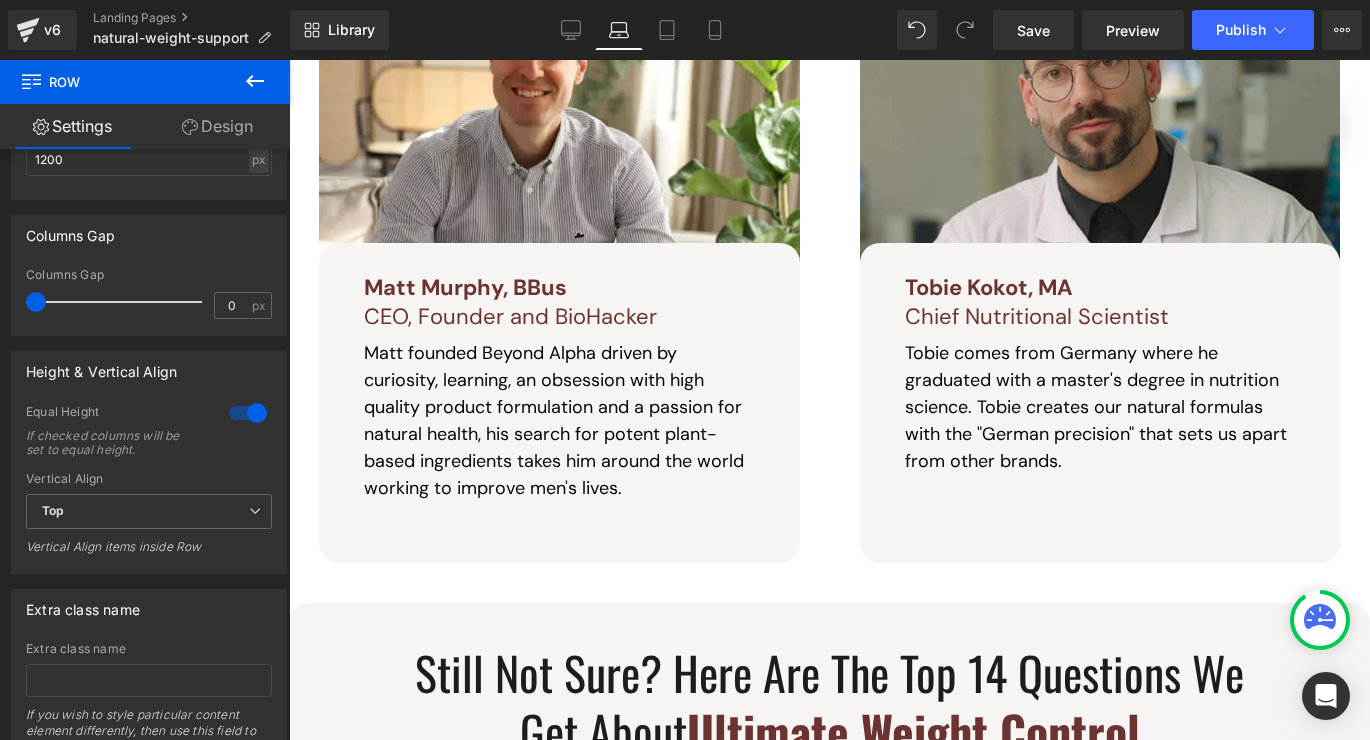 scroll, scrollTop: 15574, scrollLeft: 0, axis: vertical 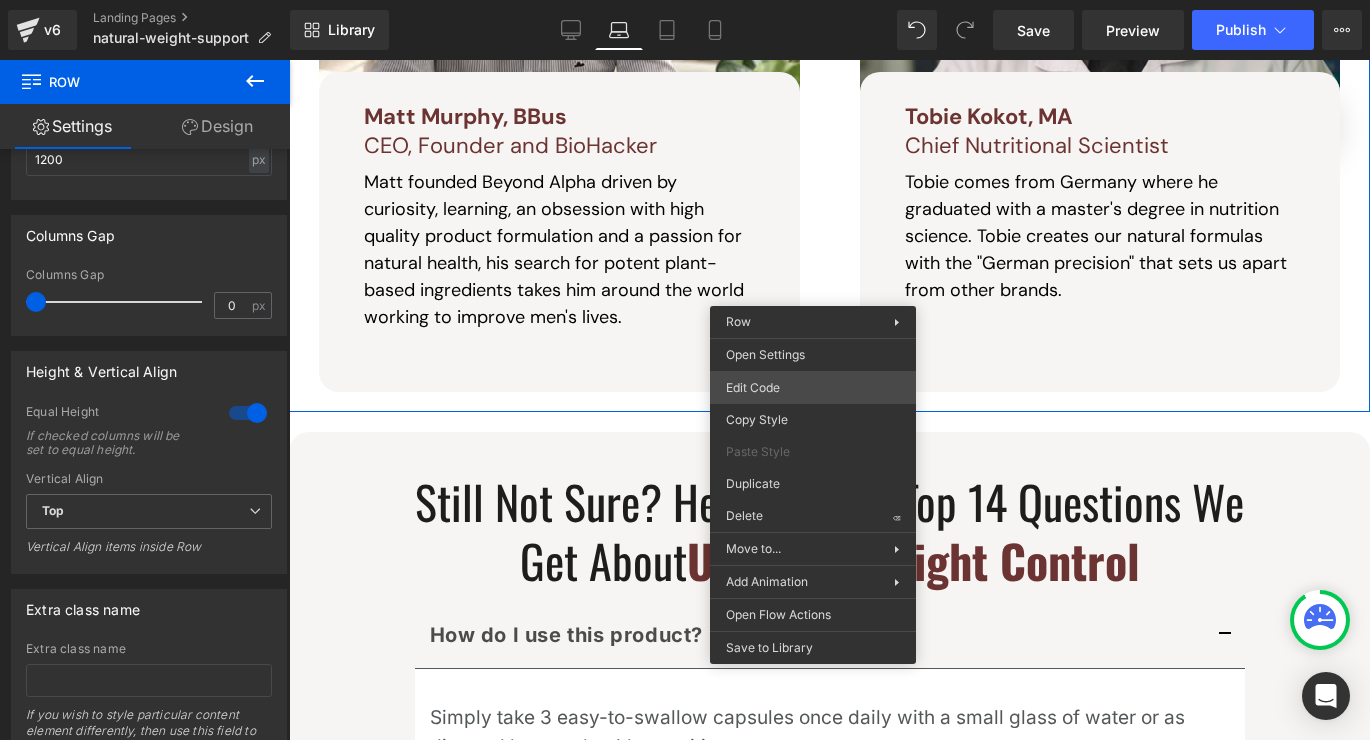 click on "Text Block  You are previewing how the   will restyle your page. You can not edit Elements in Preset Preview Mode.  v6 Landing Pages natural-weight-support Library Laptop Desktop Laptop Tablet Mobile Save Preview Publish Scheduled View Live Page View with current Template Save Template to Library Schedule Publish  Optimize  Publish Settings Shortcuts  Your page can’t be published   You've reached the maximum number of published pages on your plan  (0/0).  You need to upgrade your plan or unpublish all your pages to get 1 publish slot.   Unpublish pages   Upgrade plan  Elements Global Style Base Row  rows, columns, layouts, div Heading  headings, titles, h1,h2,h3,h4,h5,h6 Text Block  texts, paragraphs, contents, blocks Image  images, photos, alts, uploads Icon  icons, symbols Button  button, call to action, cta Separator  separators, dividers, horizontal lines Liquid  liquid, custom code, html, javascript, css, reviews, apps, applications, embeded, iframe Banner Parallax  Hero Banner  Stack Tabs  Carousel" 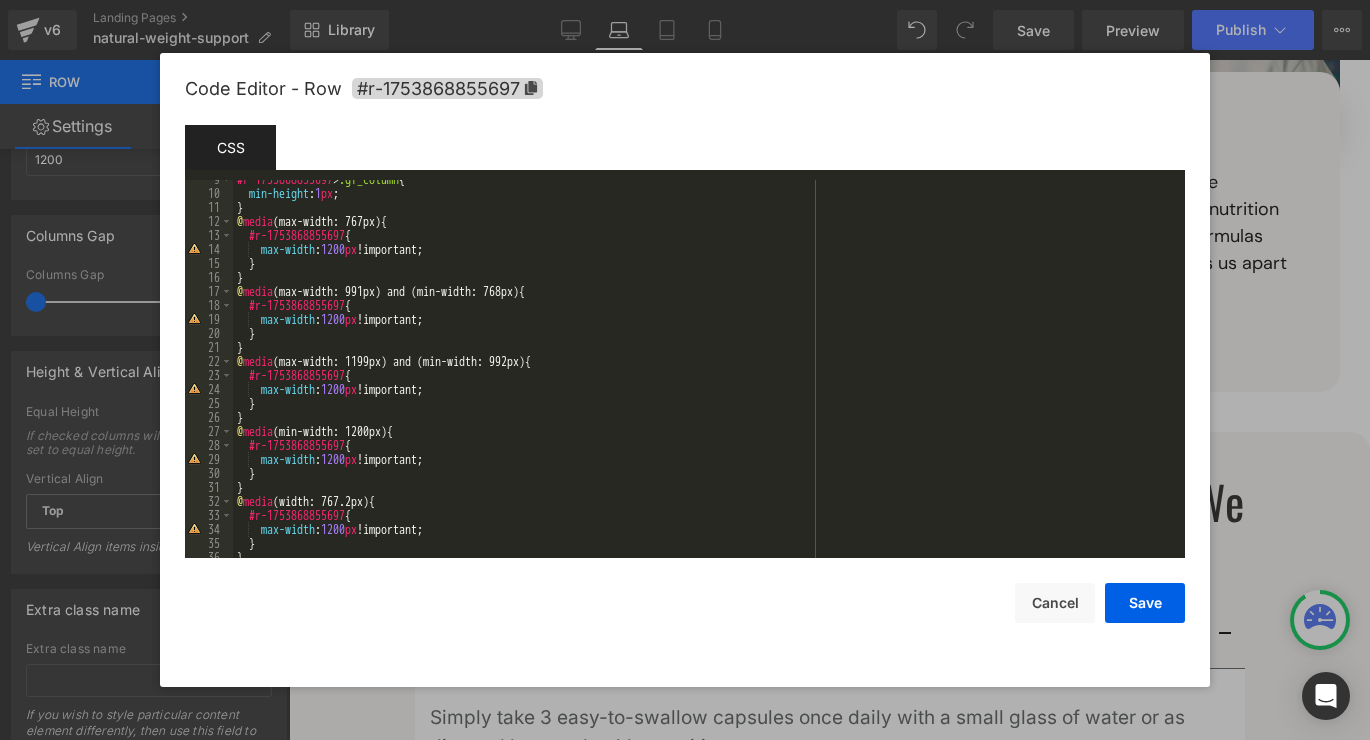 scroll, scrollTop: 378, scrollLeft: 0, axis: vertical 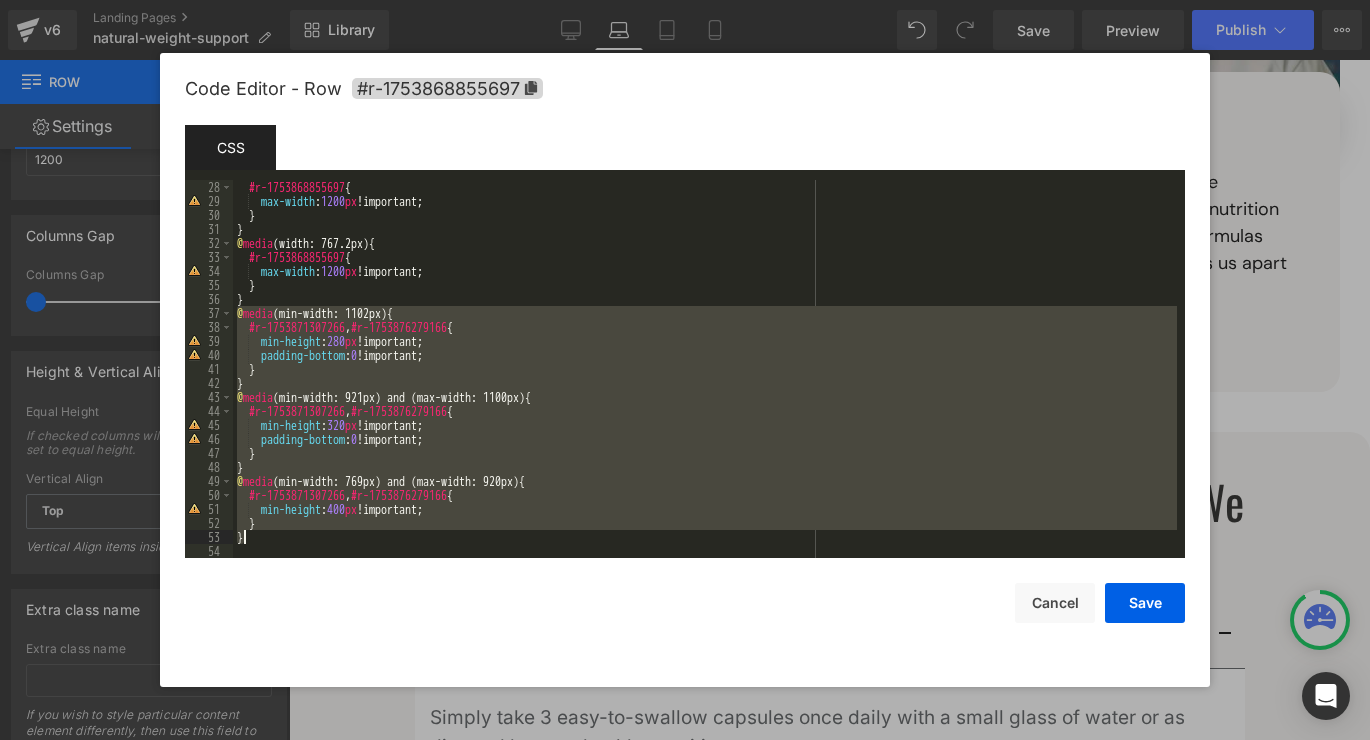 drag, startPoint x: 236, startPoint y: 313, endPoint x: 342, endPoint y: 532, distance: 243.30434 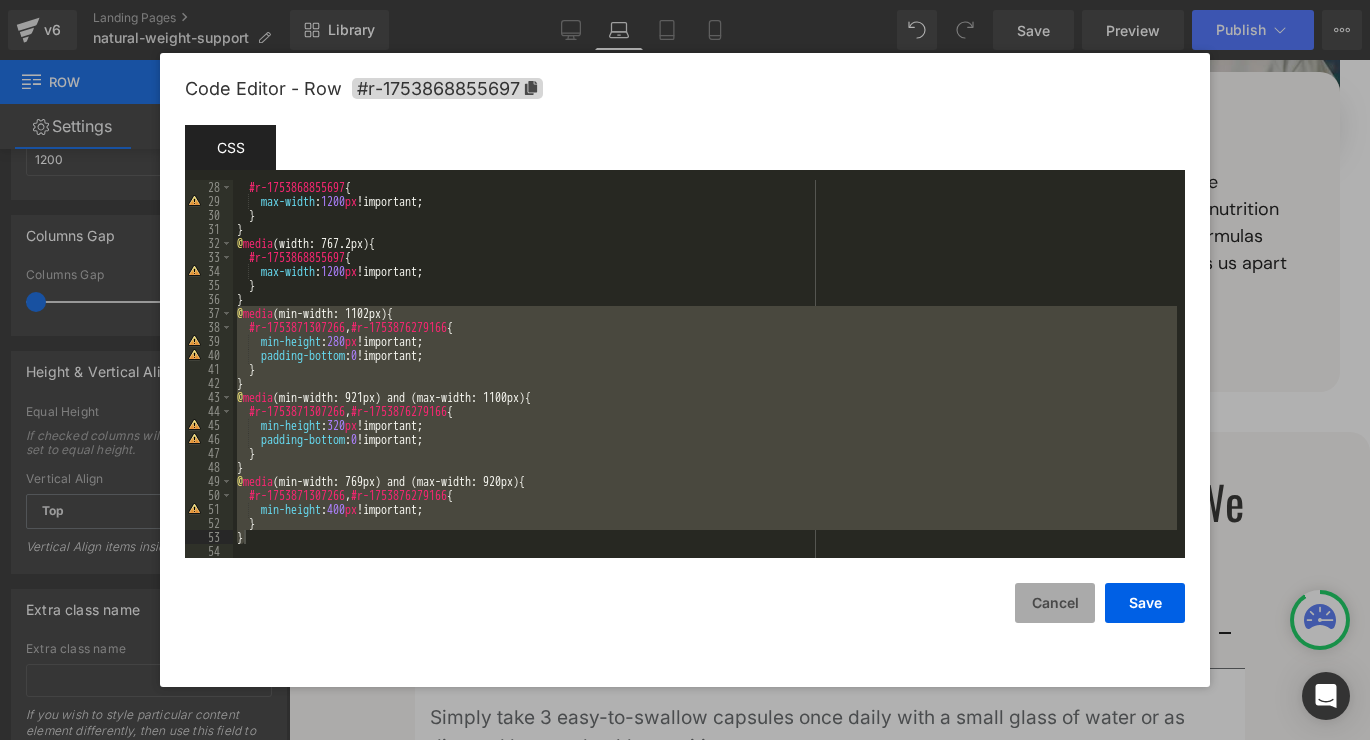 click on "Cancel" 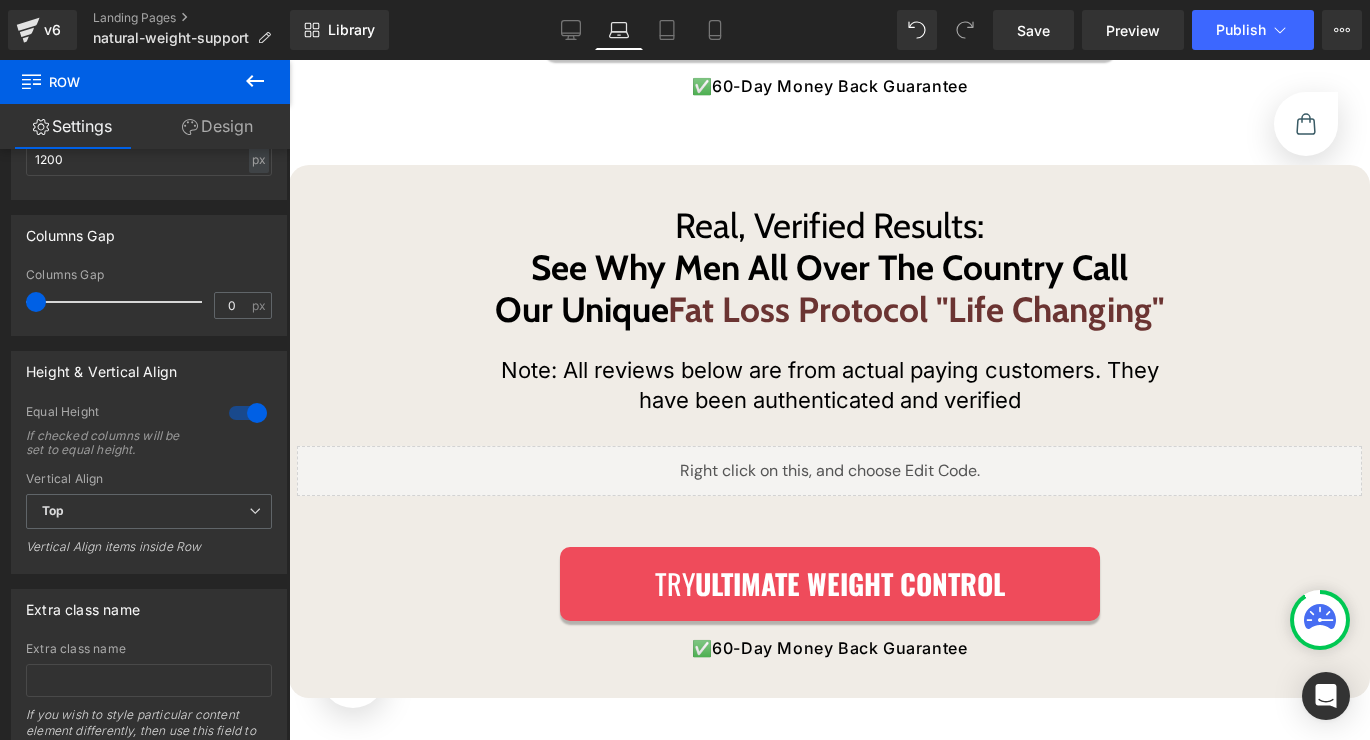 scroll, scrollTop: 13702, scrollLeft: 0, axis: vertical 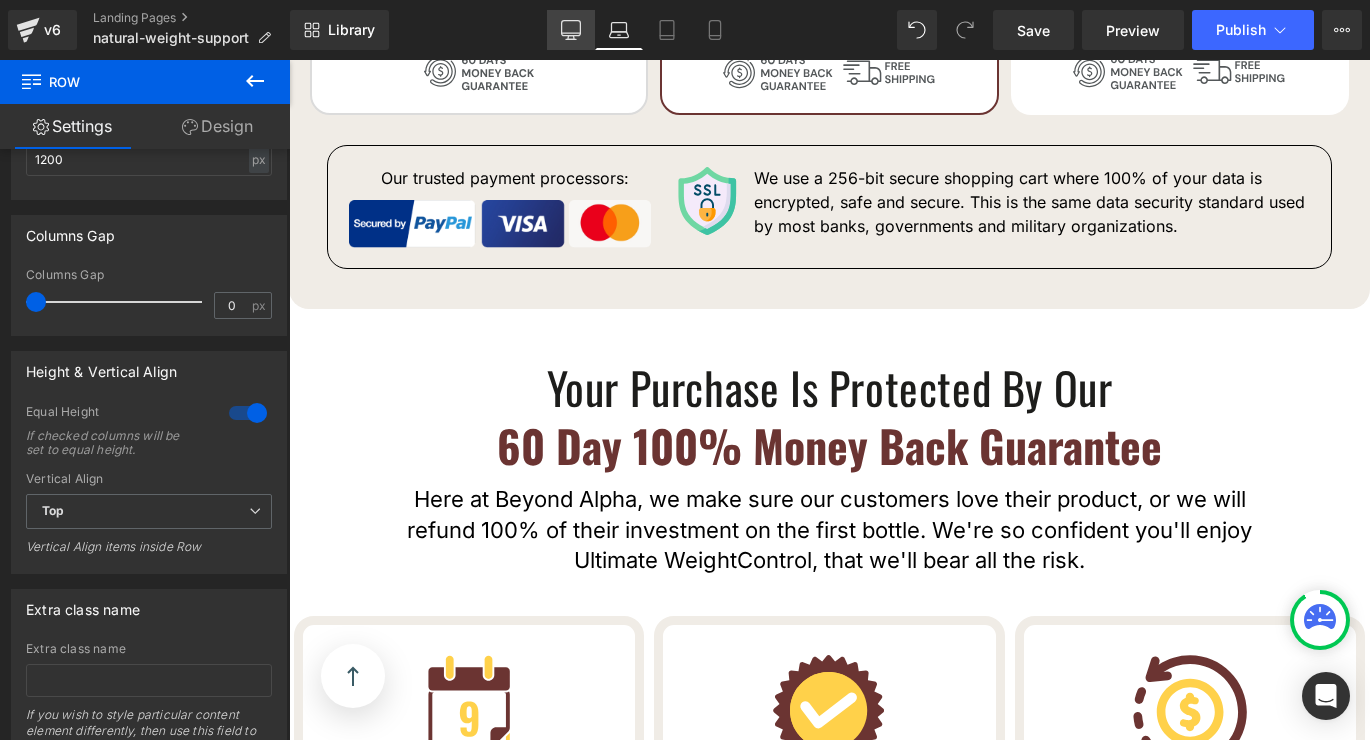 click on "Desktop" 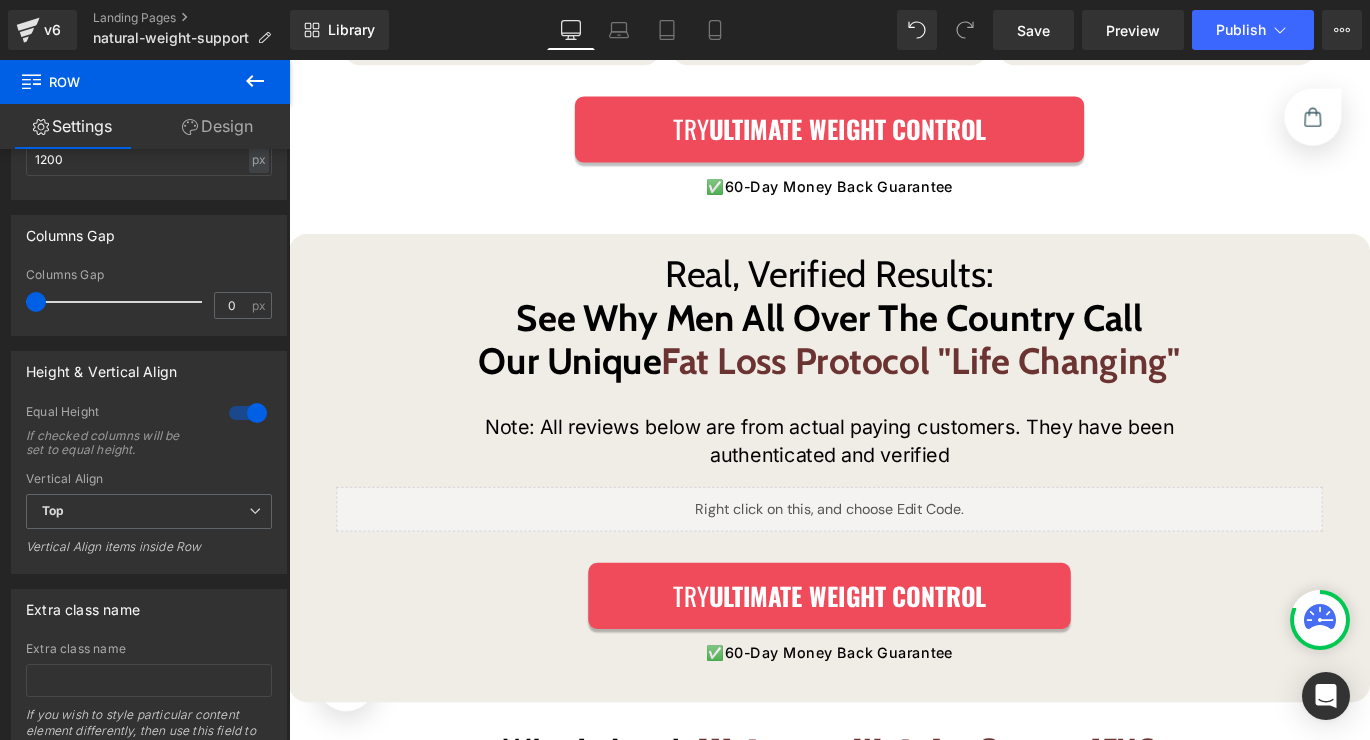 scroll, scrollTop: 13265, scrollLeft: 0, axis: vertical 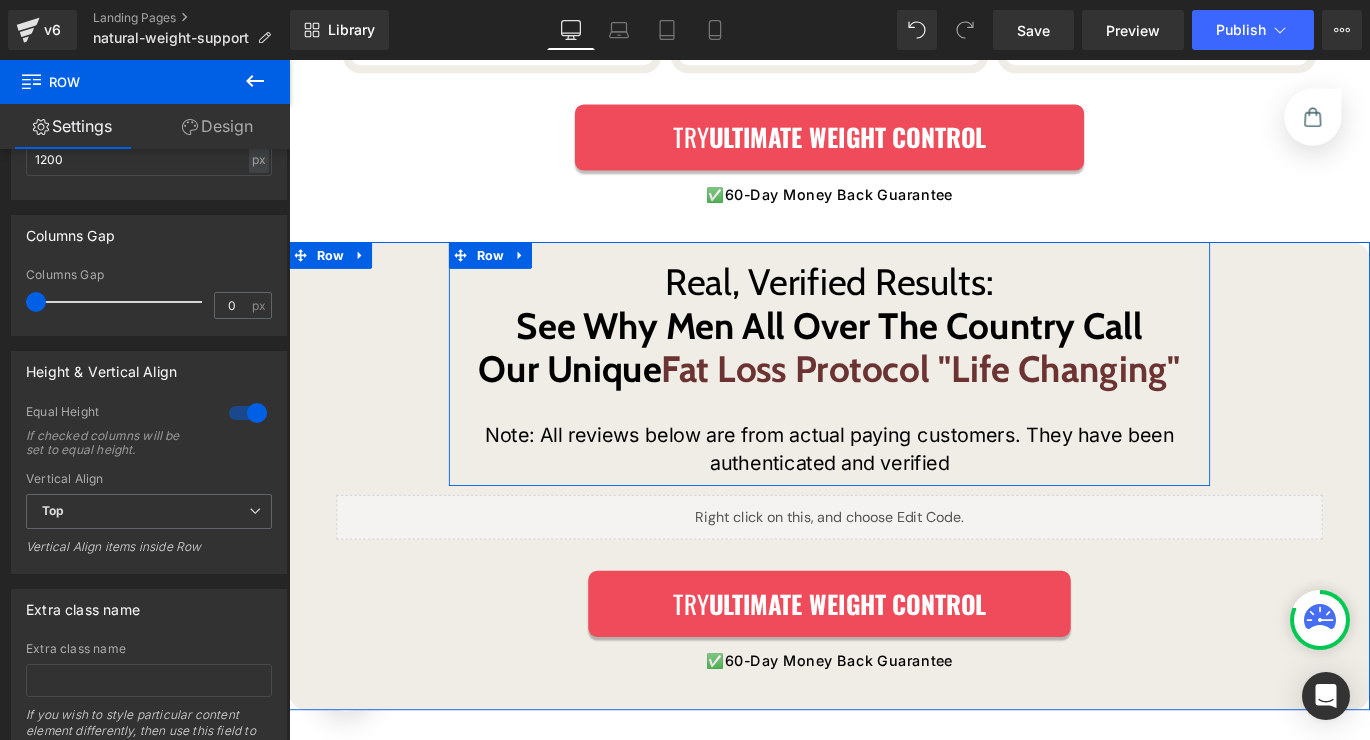 click on "Real, Verified Results:  See Why Men All Over The Country Call  Our Unique  Fat Loss Protocol "Life Changing" Heading         Note: All reviews below are from actual paying customers. They have been authenticated and verified Text Block         Row" 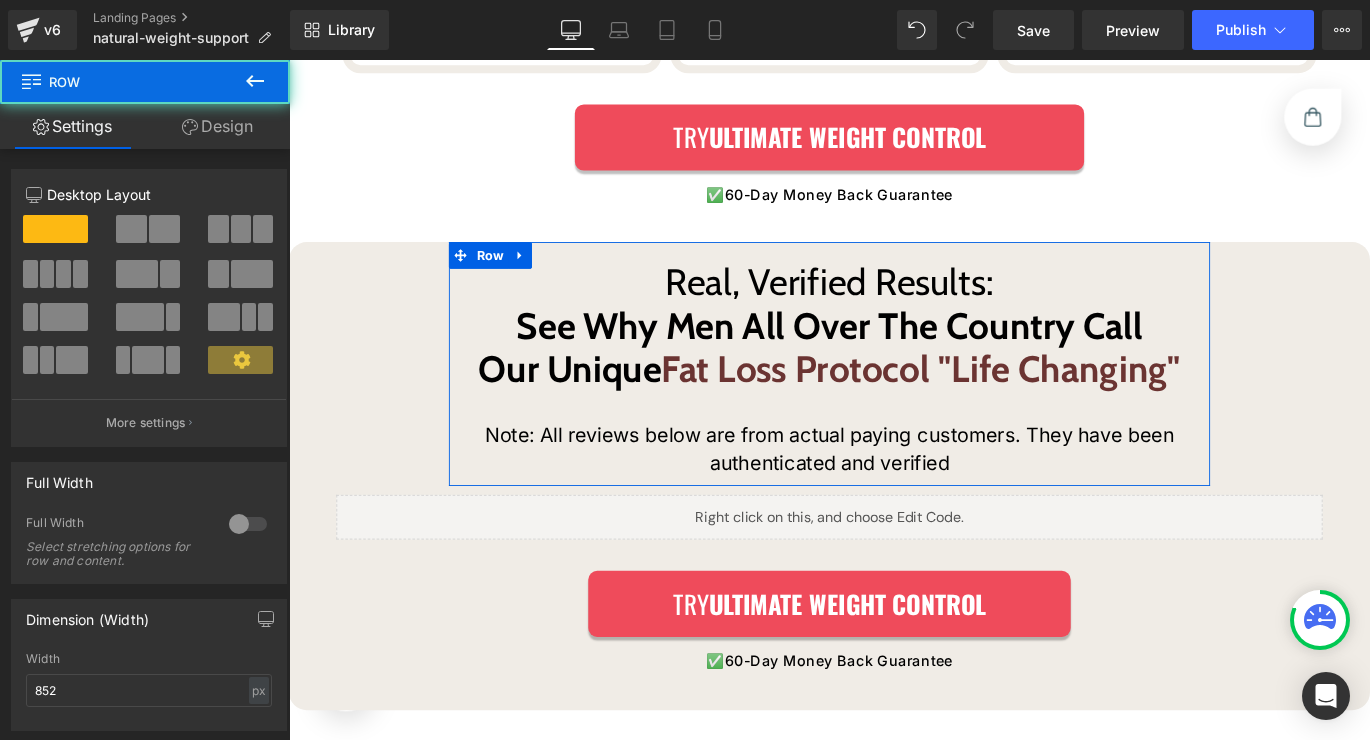 click on "Design" 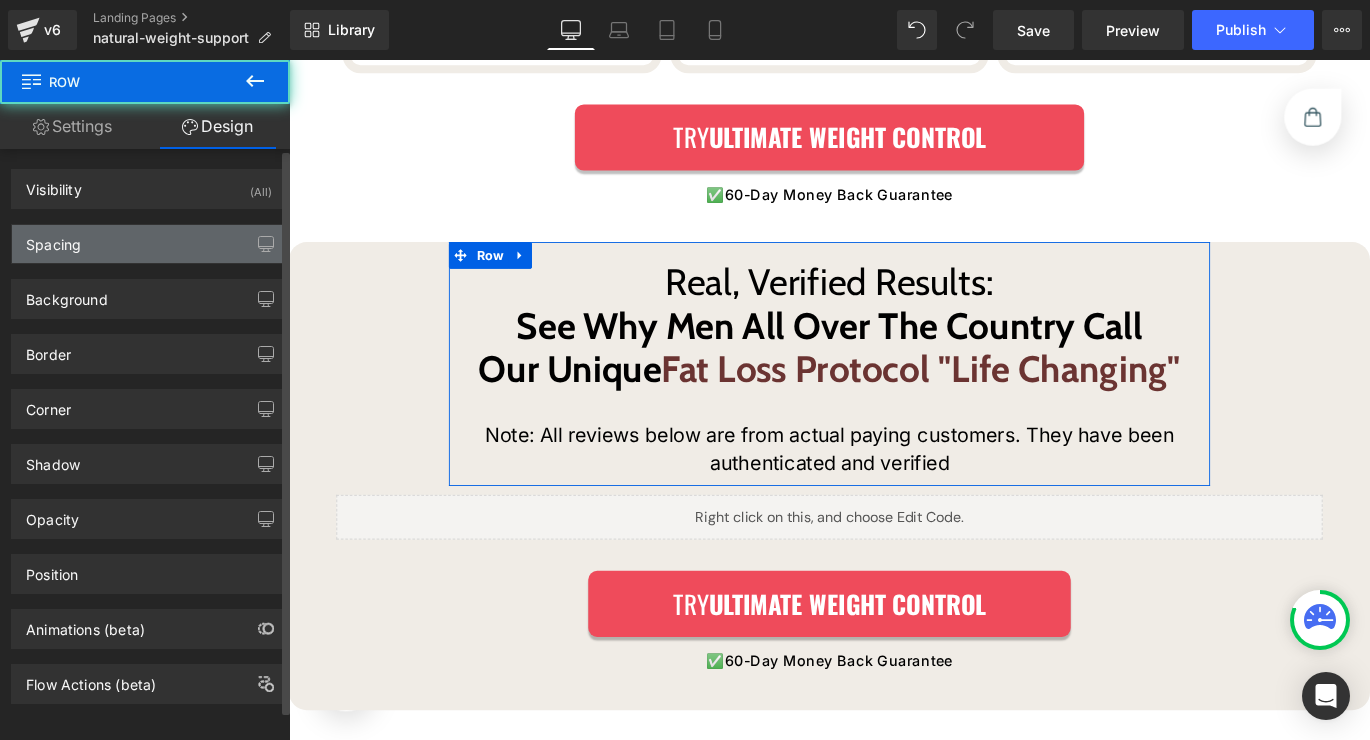 click on "Spacing" 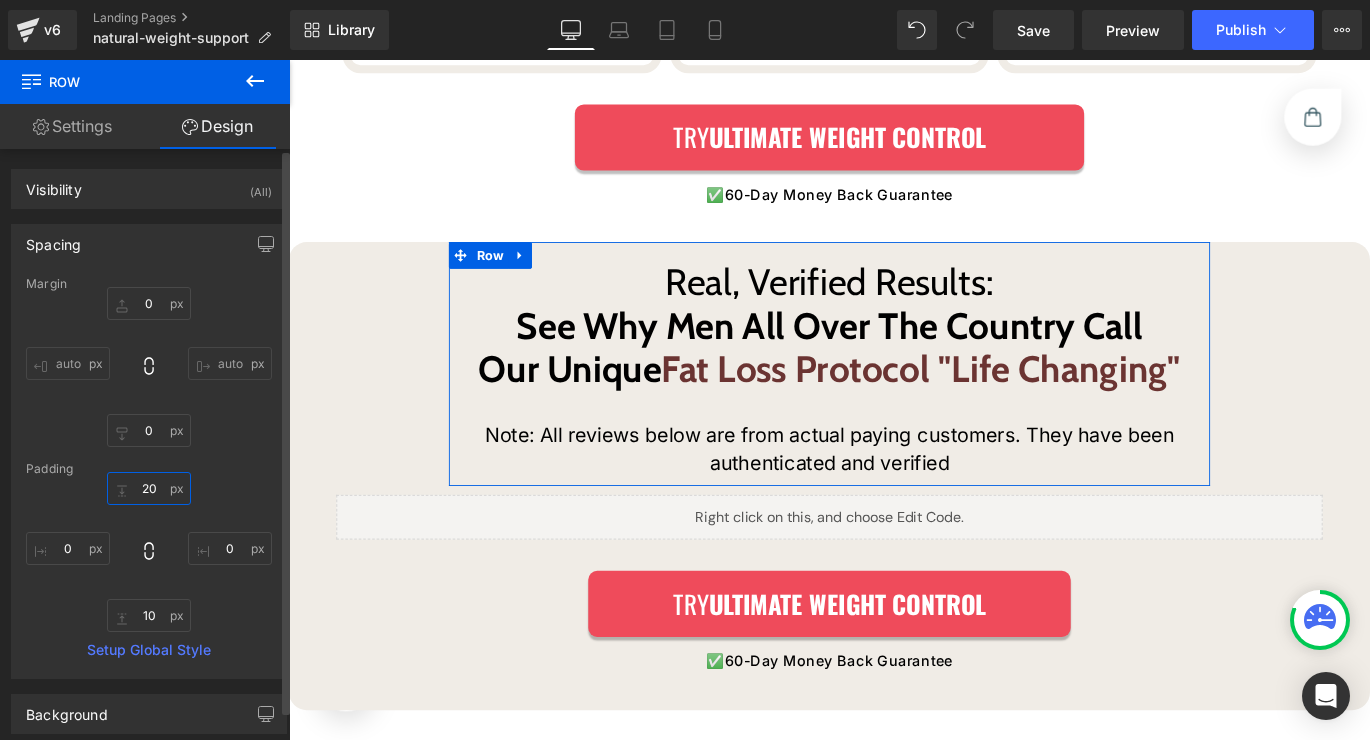 click on "20" 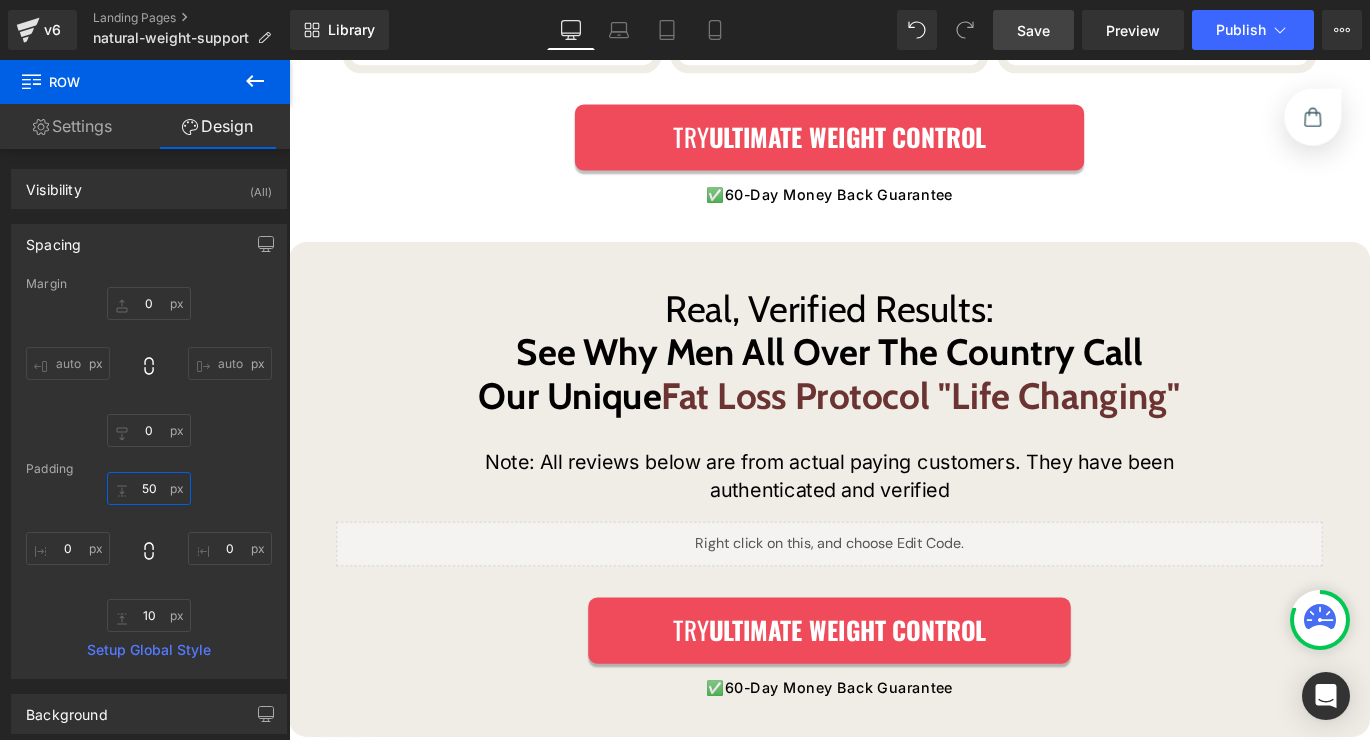 type on "50" 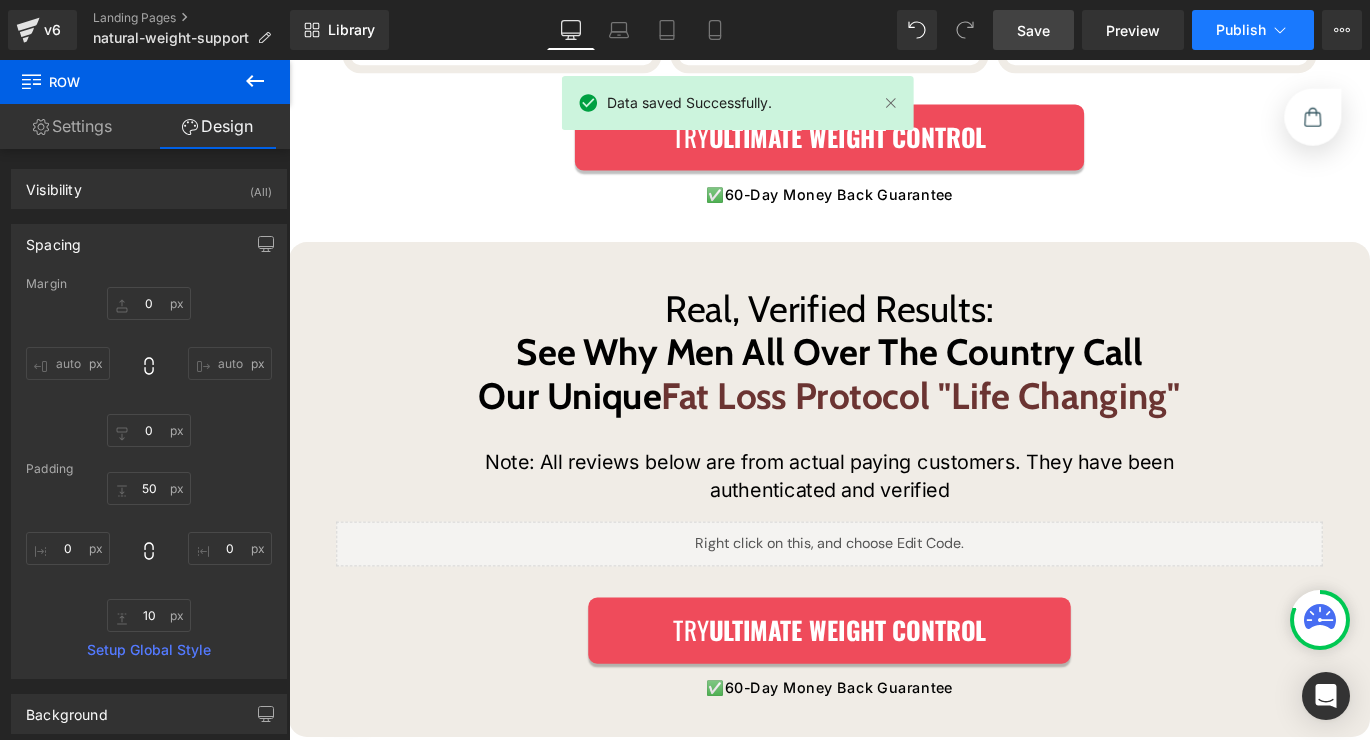 click on "Publish" 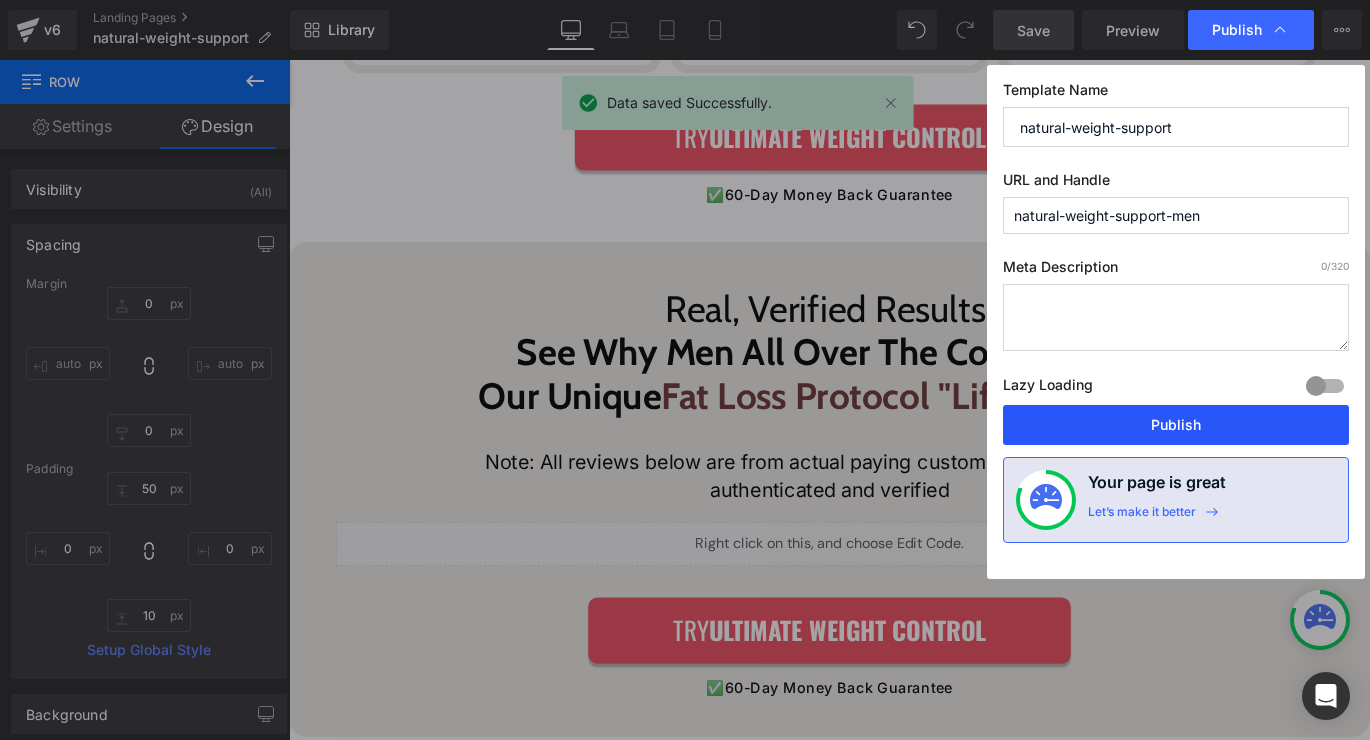 click on "Publish" 